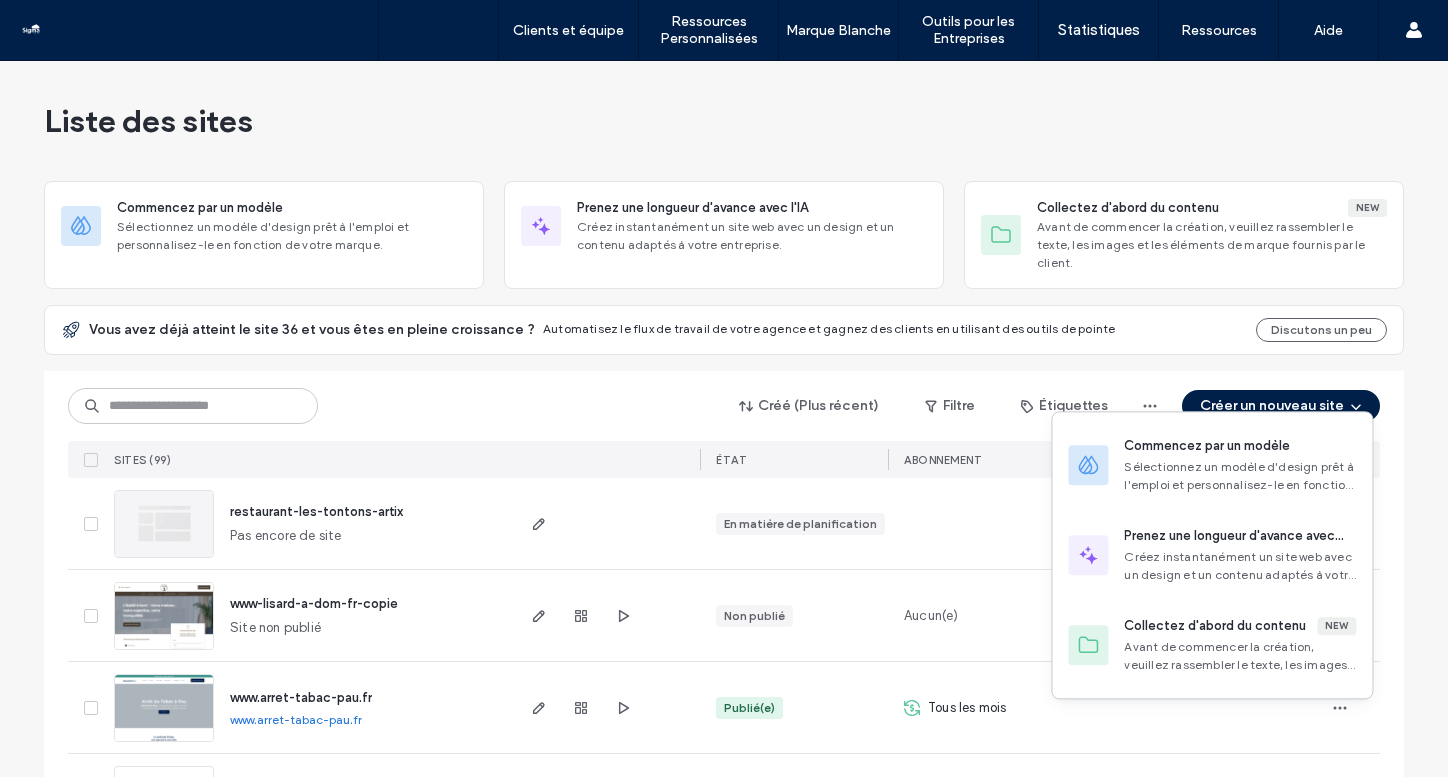 scroll, scrollTop: 0, scrollLeft: 0, axis: both 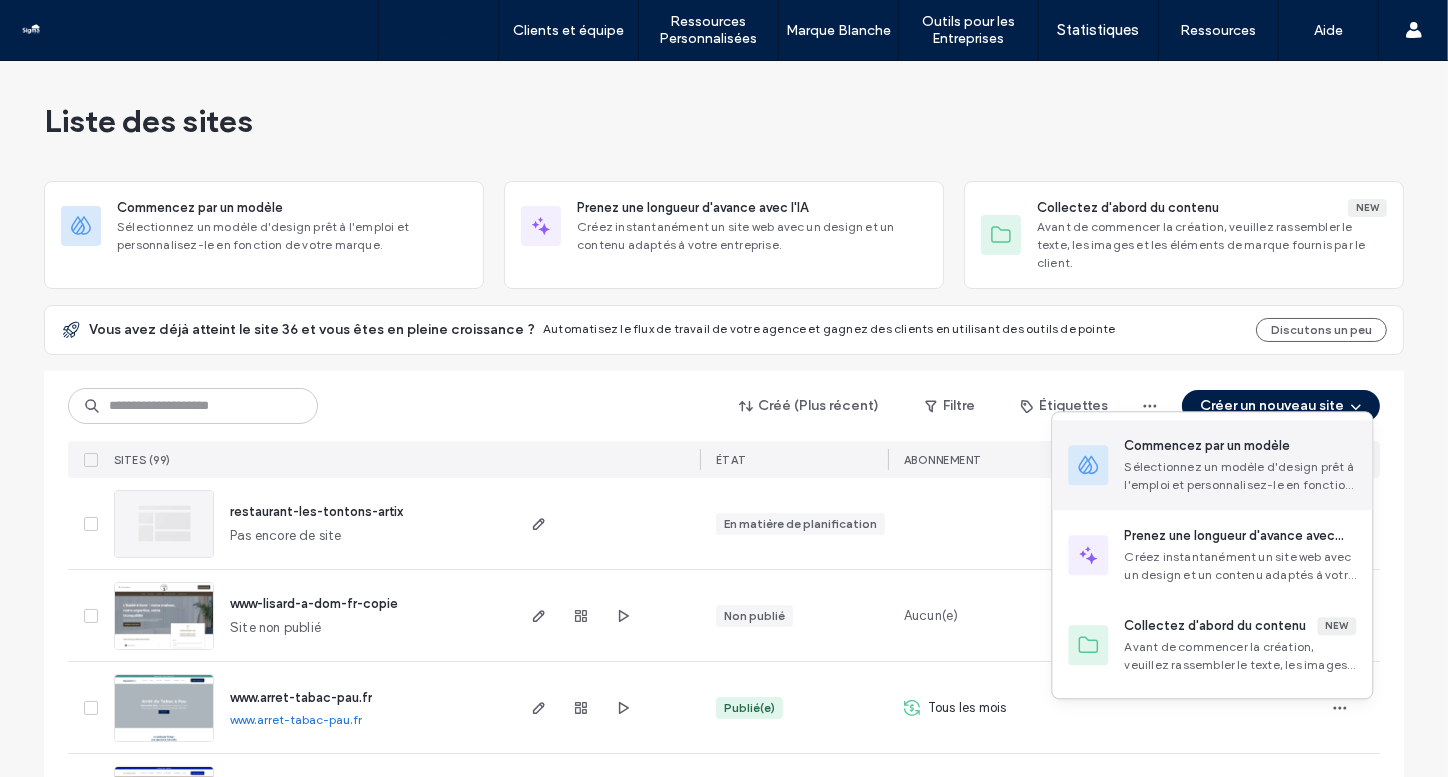 click on "Sélectionnez un modèle d'design prêt à l'emploi et personnalisez-le en fonction de votre marque." at bounding box center [1240, 476] 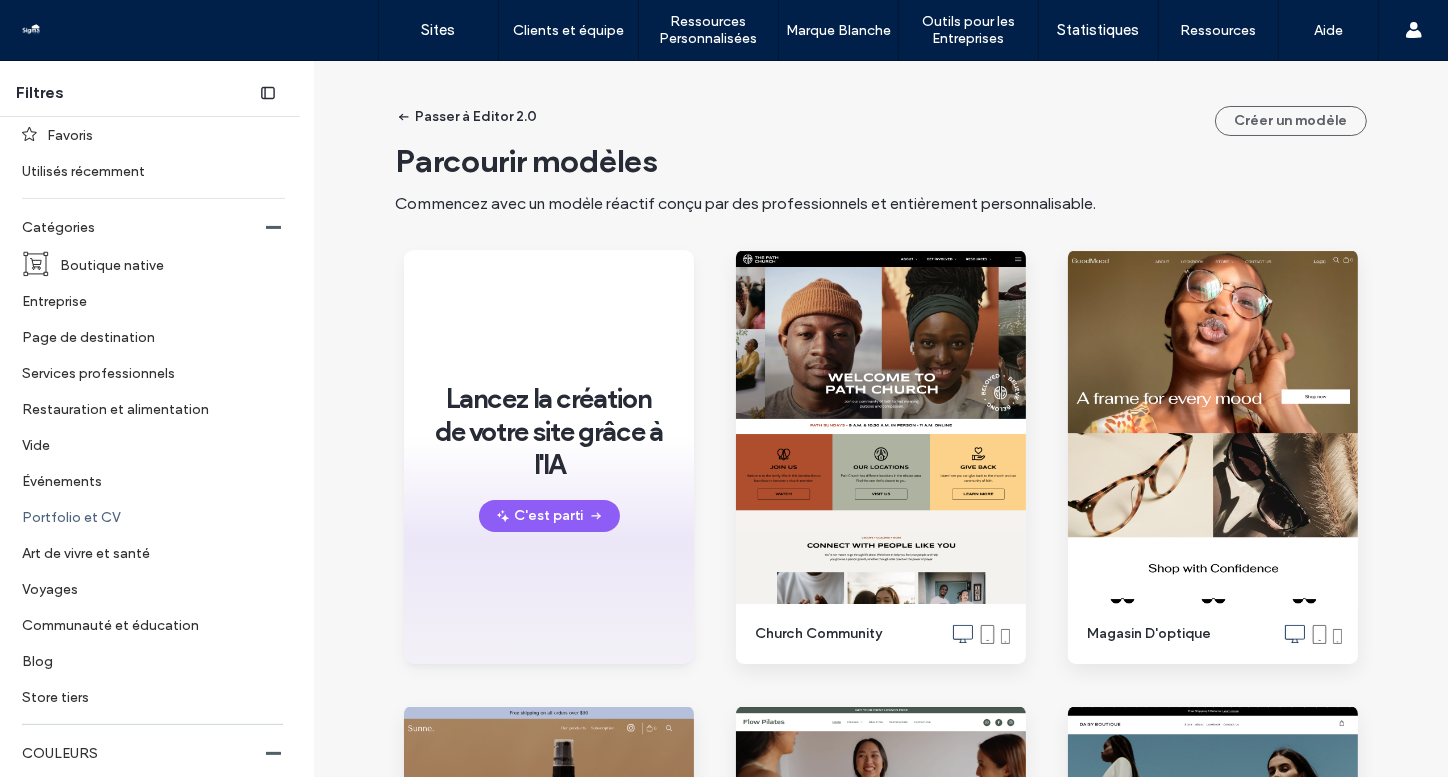 scroll, scrollTop: 477, scrollLeft: 0, axis: vertical 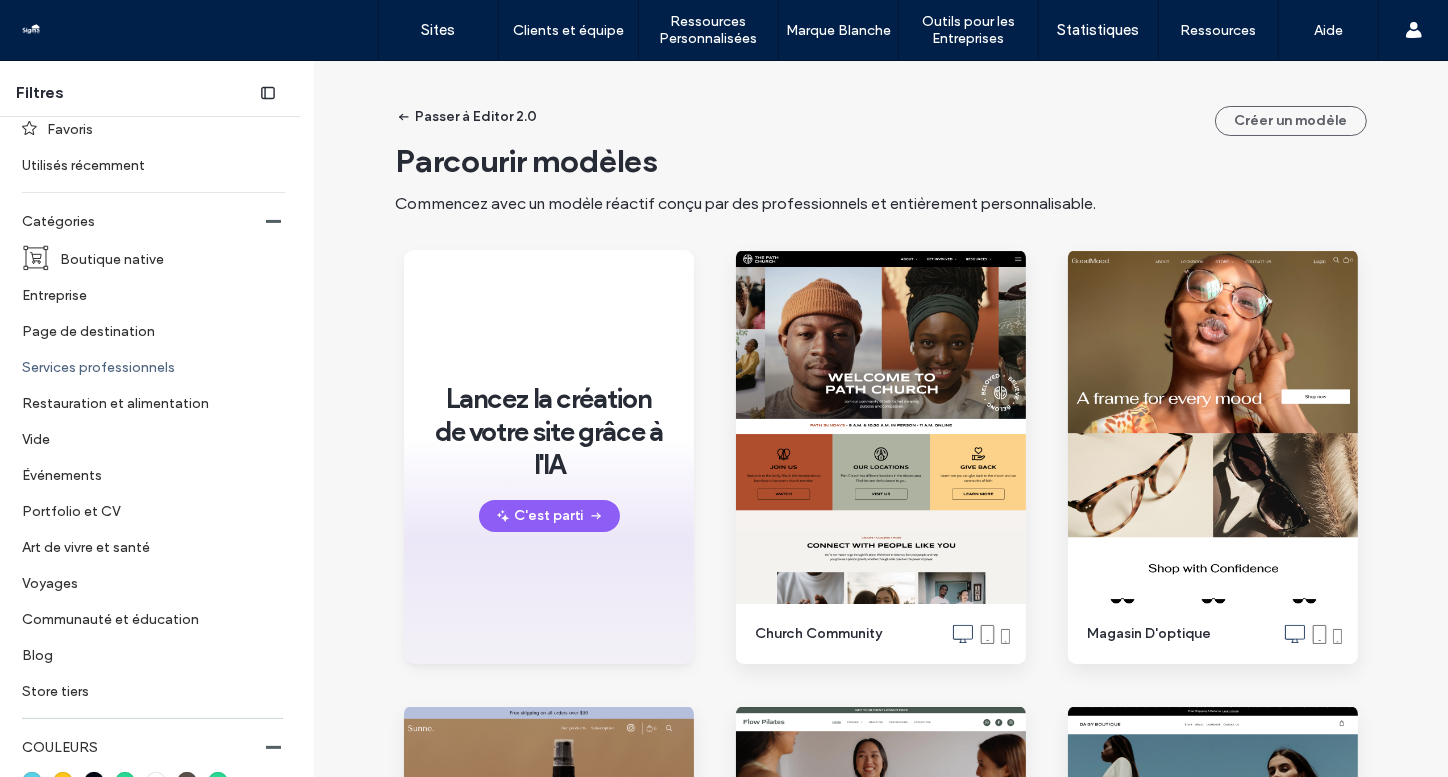 click on "Services professionnels" at bounding box center [145, 366] 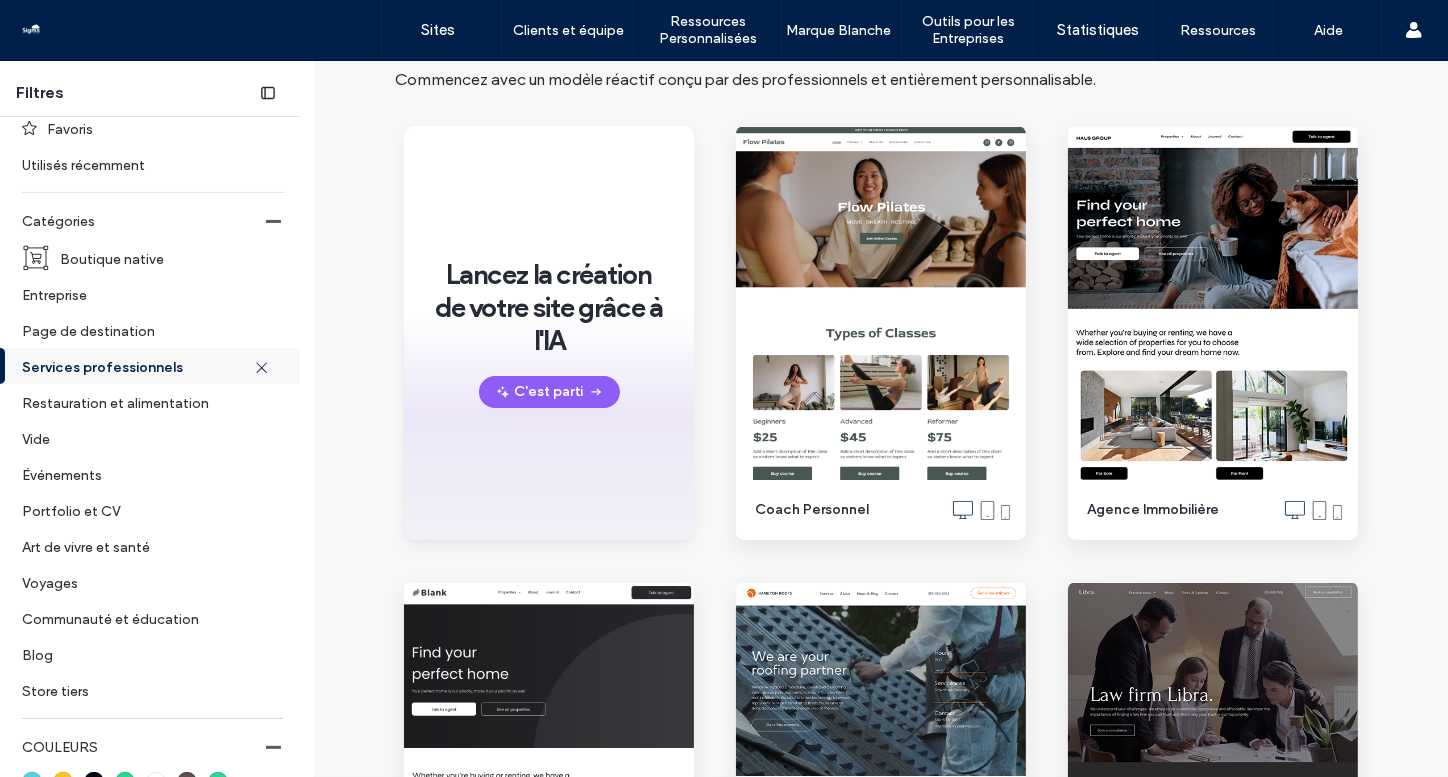 scroll, scrollTop: 0, scrollLeft: 0, axis: both 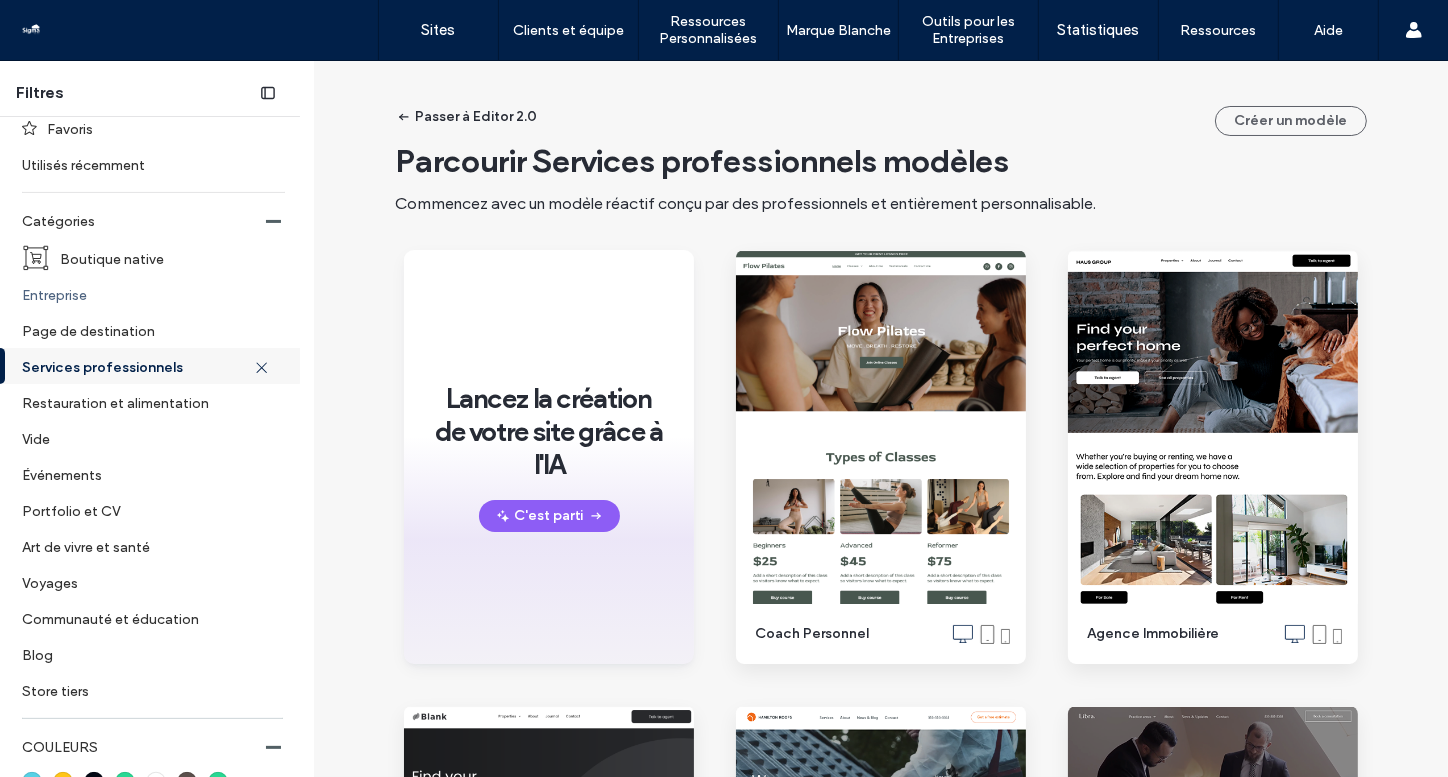 click on "Entreprise" at bounding box center [145, 294] 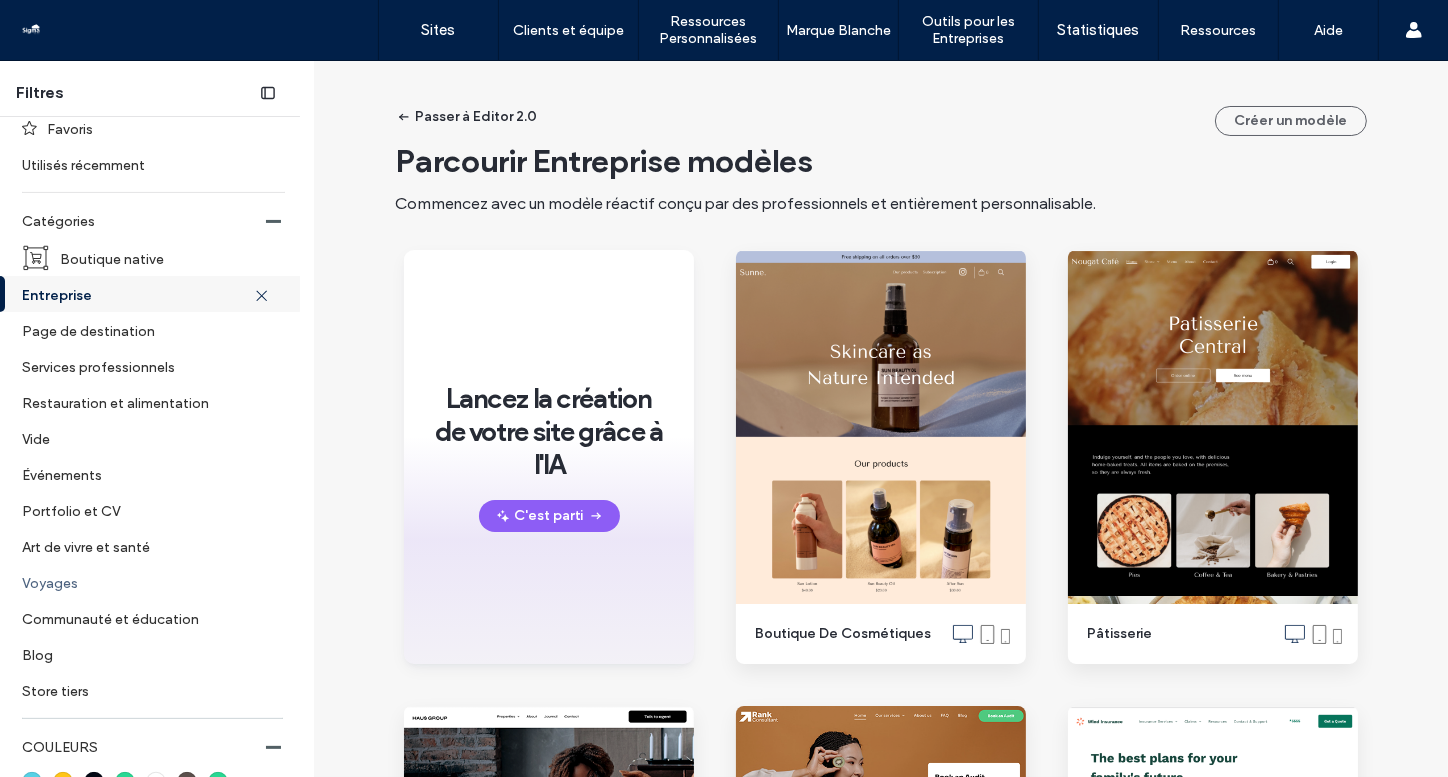 click on "Voyages" at bounding box center (145, 582) 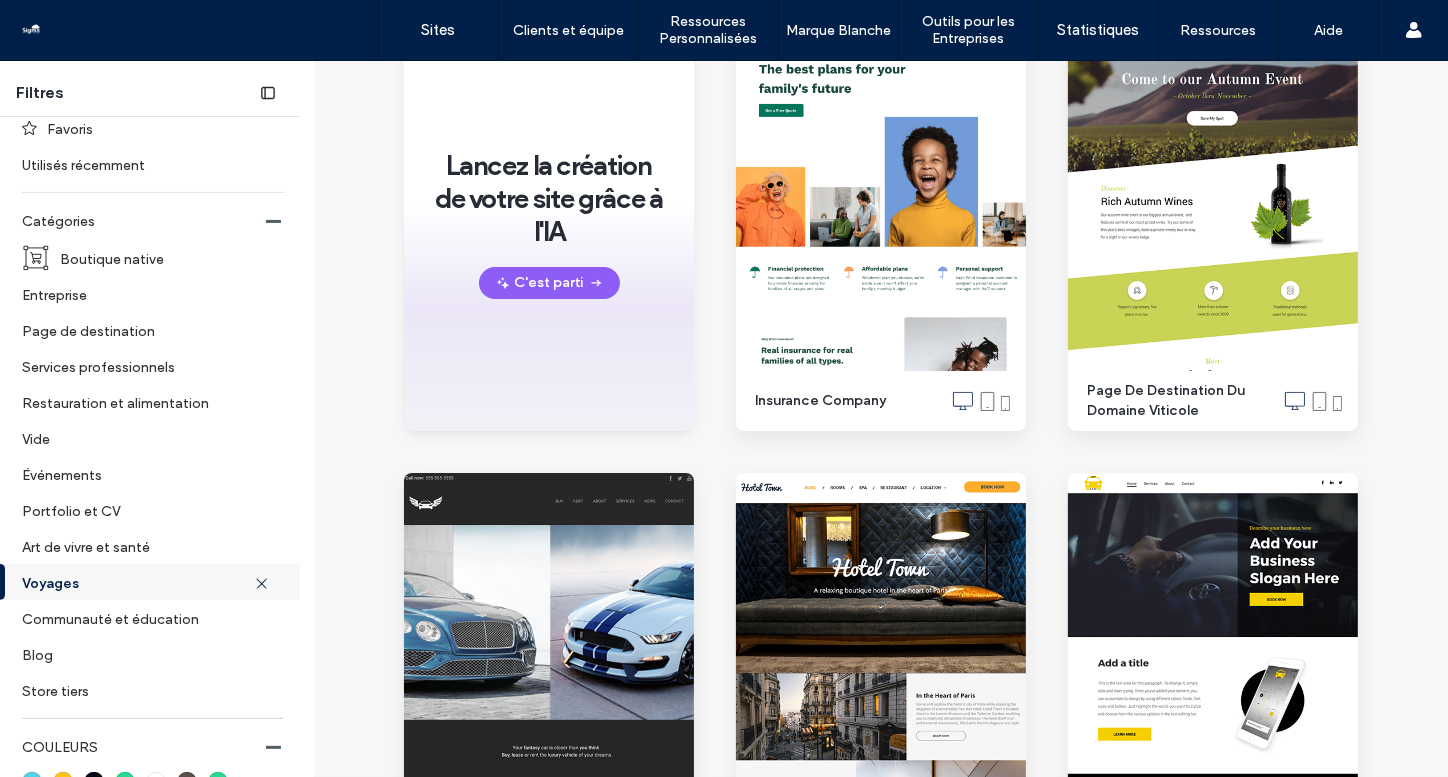 scroll, scrollTop: 0, scrollLeft: 0, axis: both 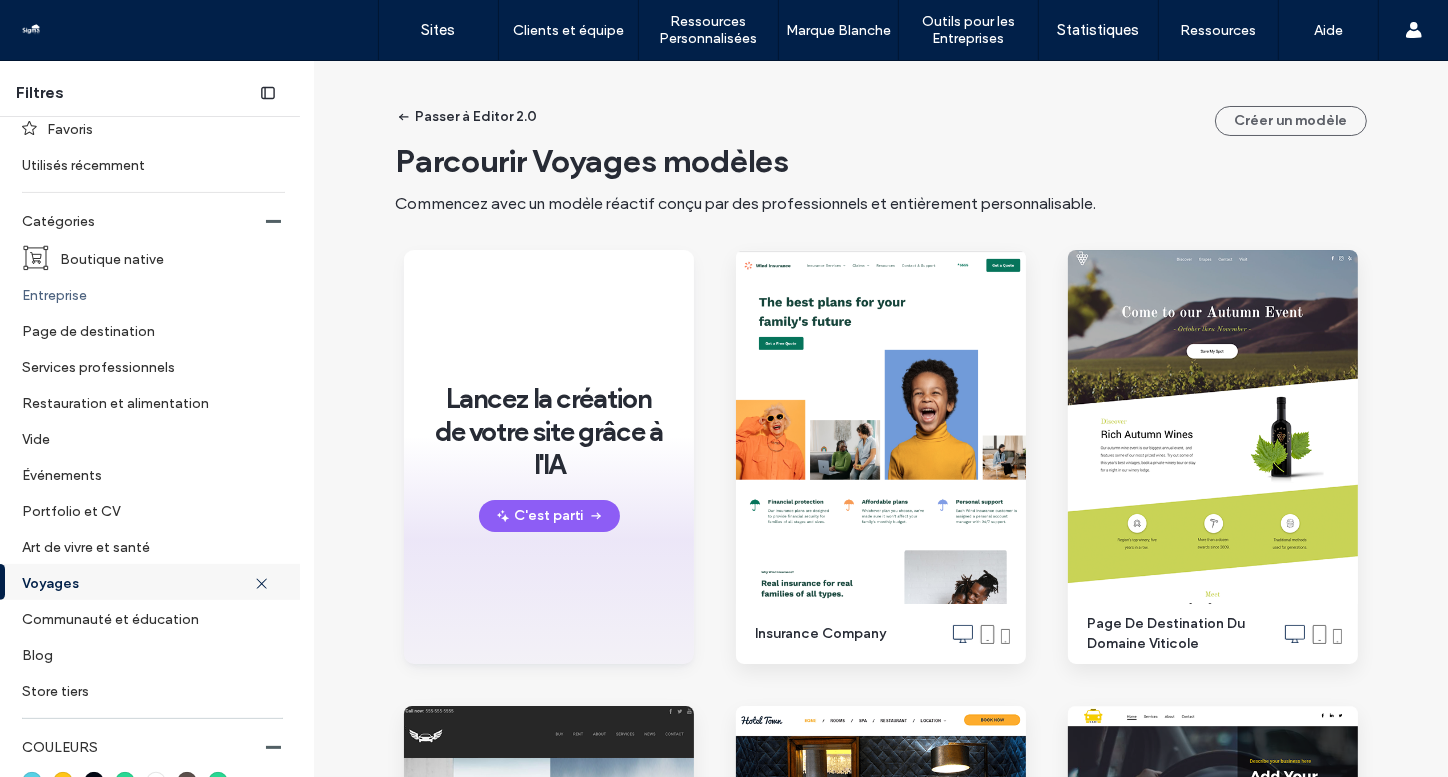 click on "Entreprise" at bounding box center [145, 294] 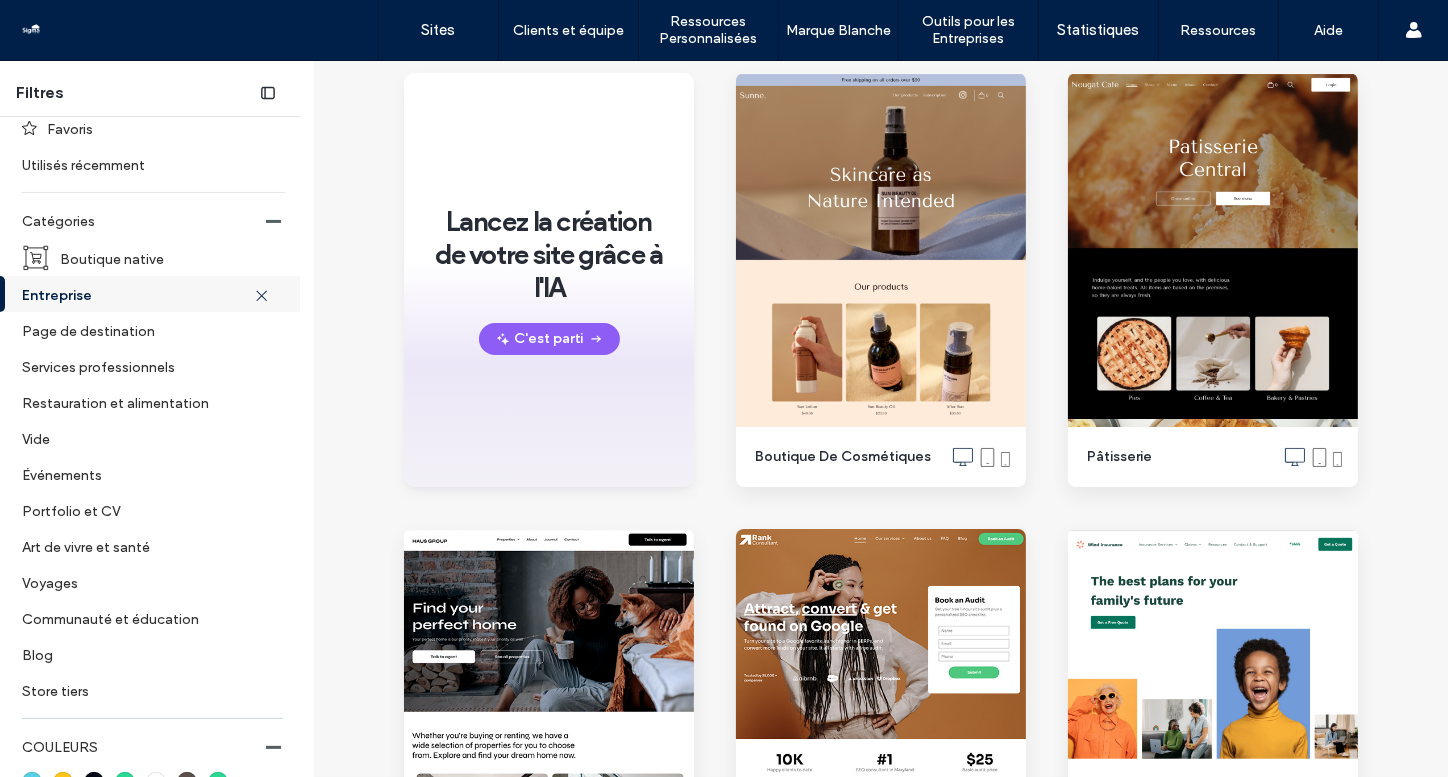 scroll, scrollTop: 0, scrollLeft: 0, axis: both 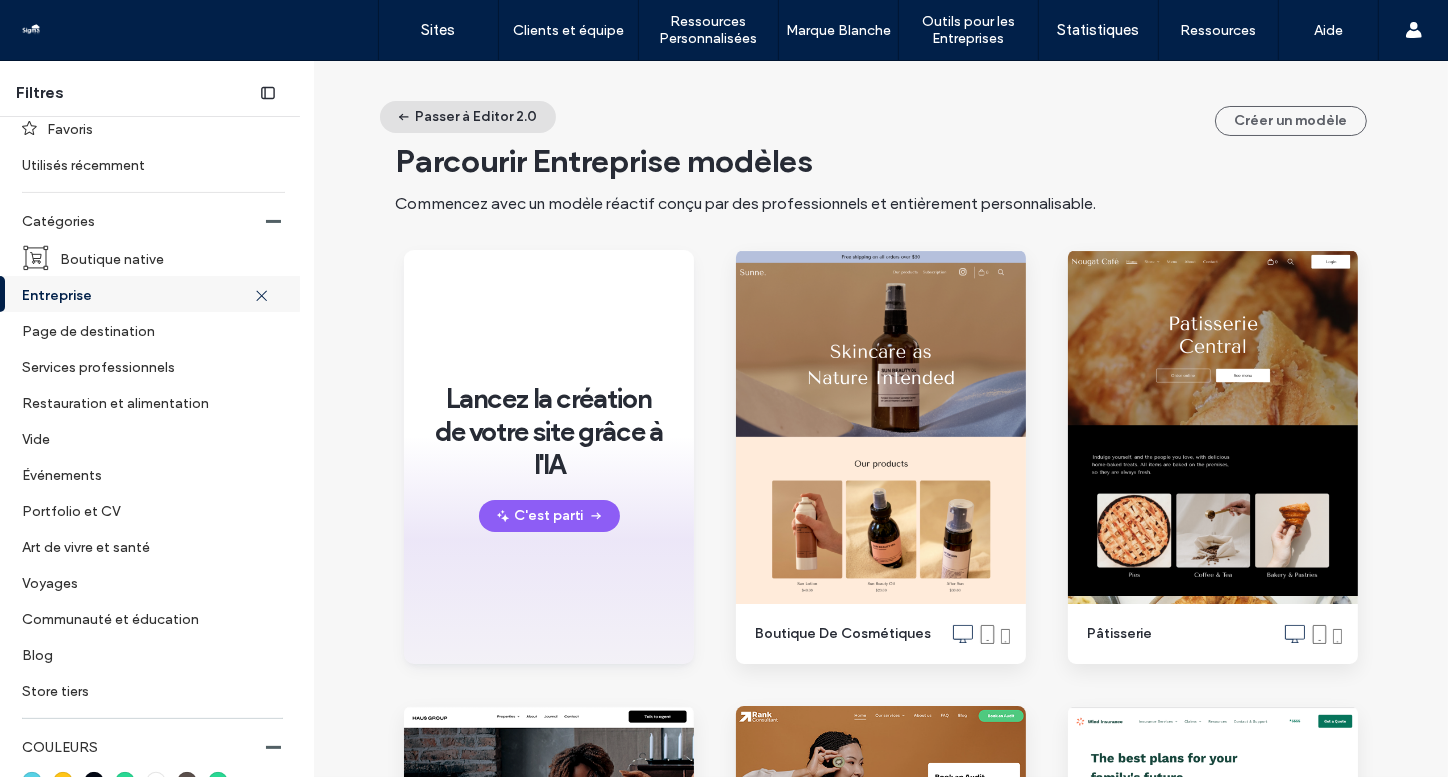 click 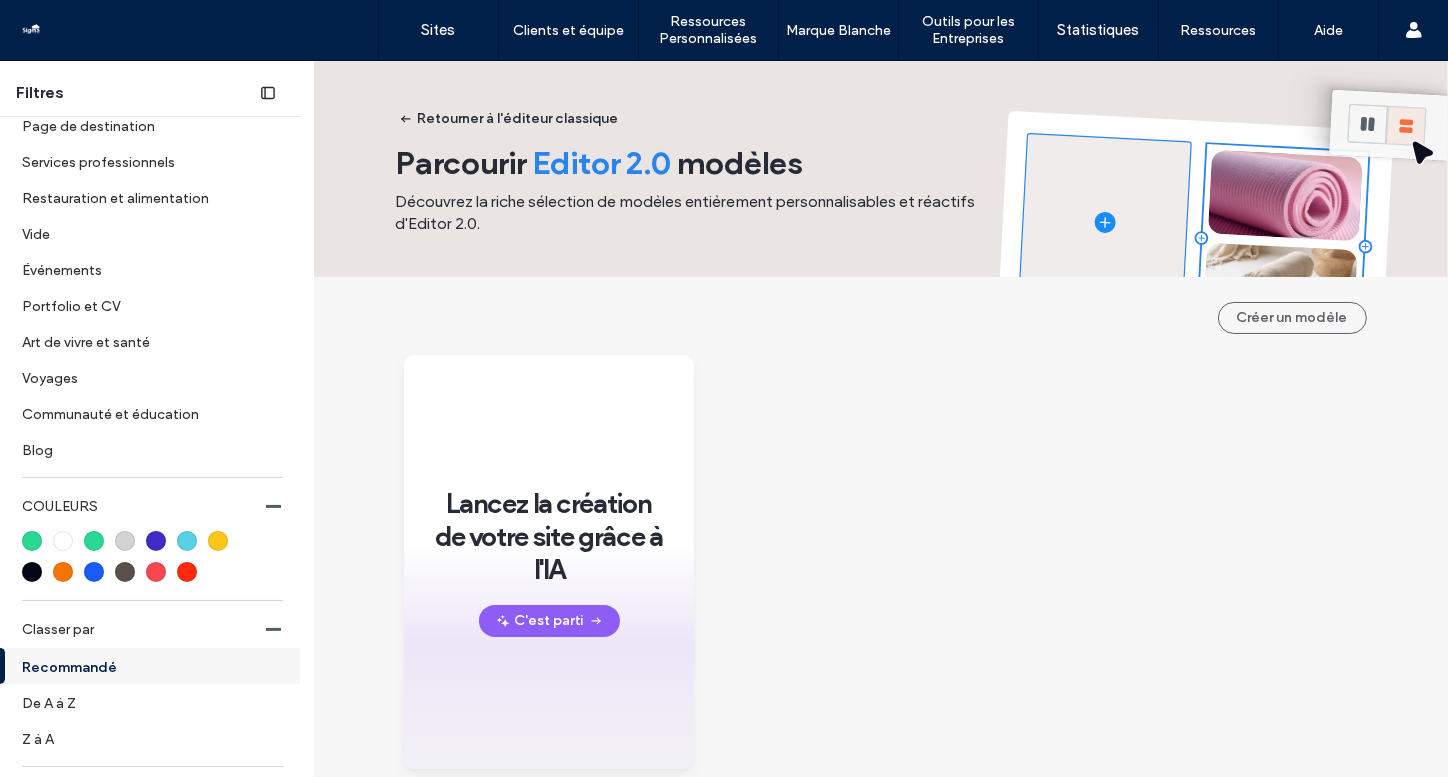 scroll, scrollTop: 339, scrollLeft: 0, axis: vertical 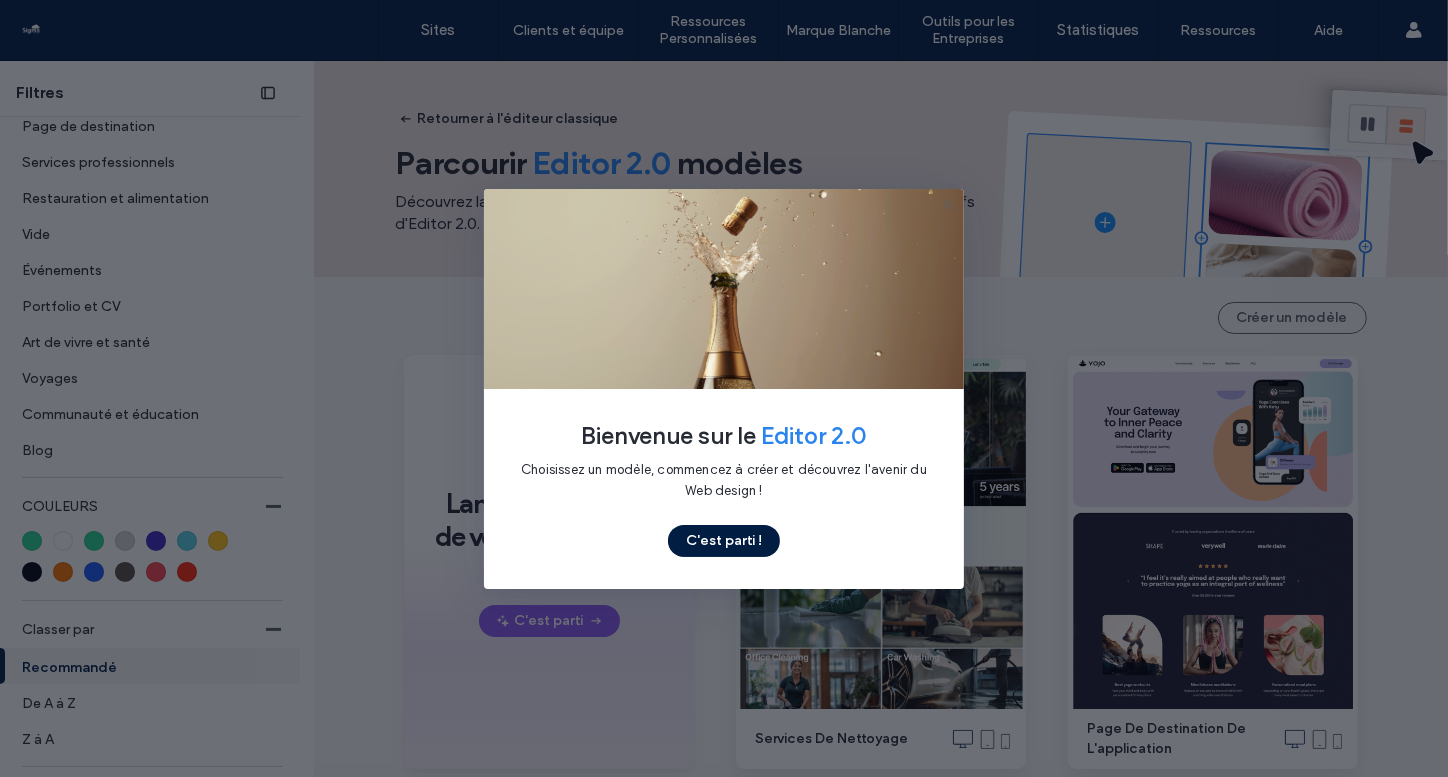 click on "C'est parti !" at bounding box center [724, 541] 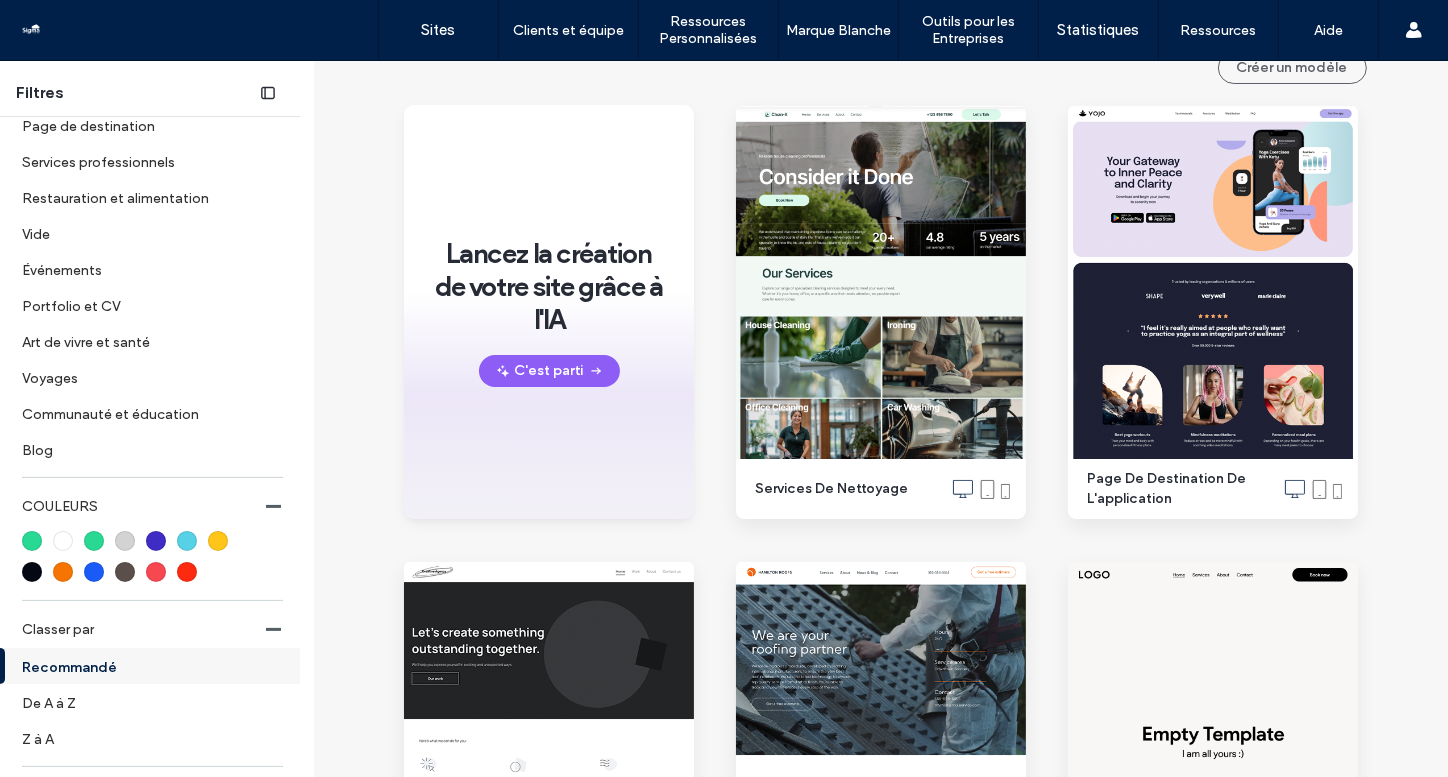 scroll, scrollTop: 252, scrollLeft: 0, axis: vertical 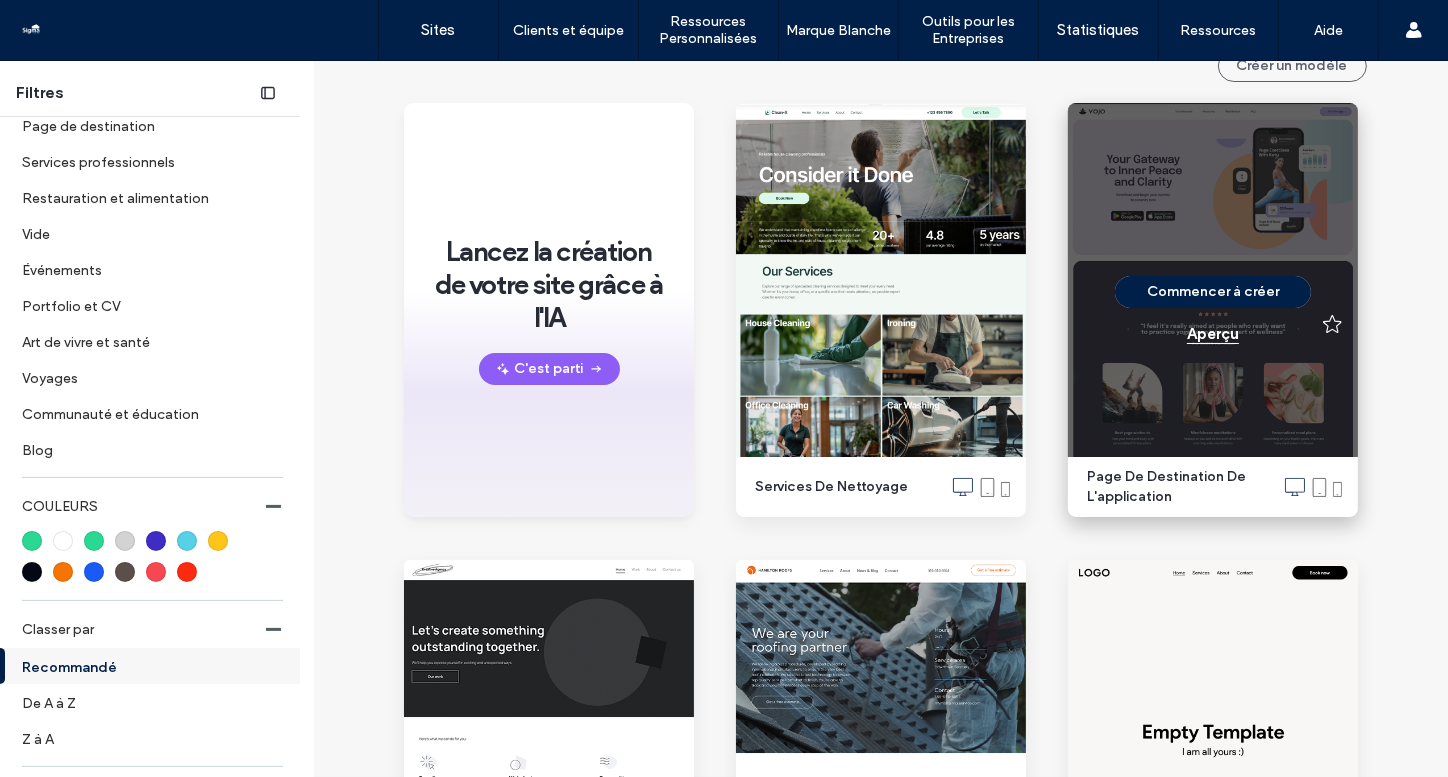 click on "Aperçu" at bounding box center (1213, 334) 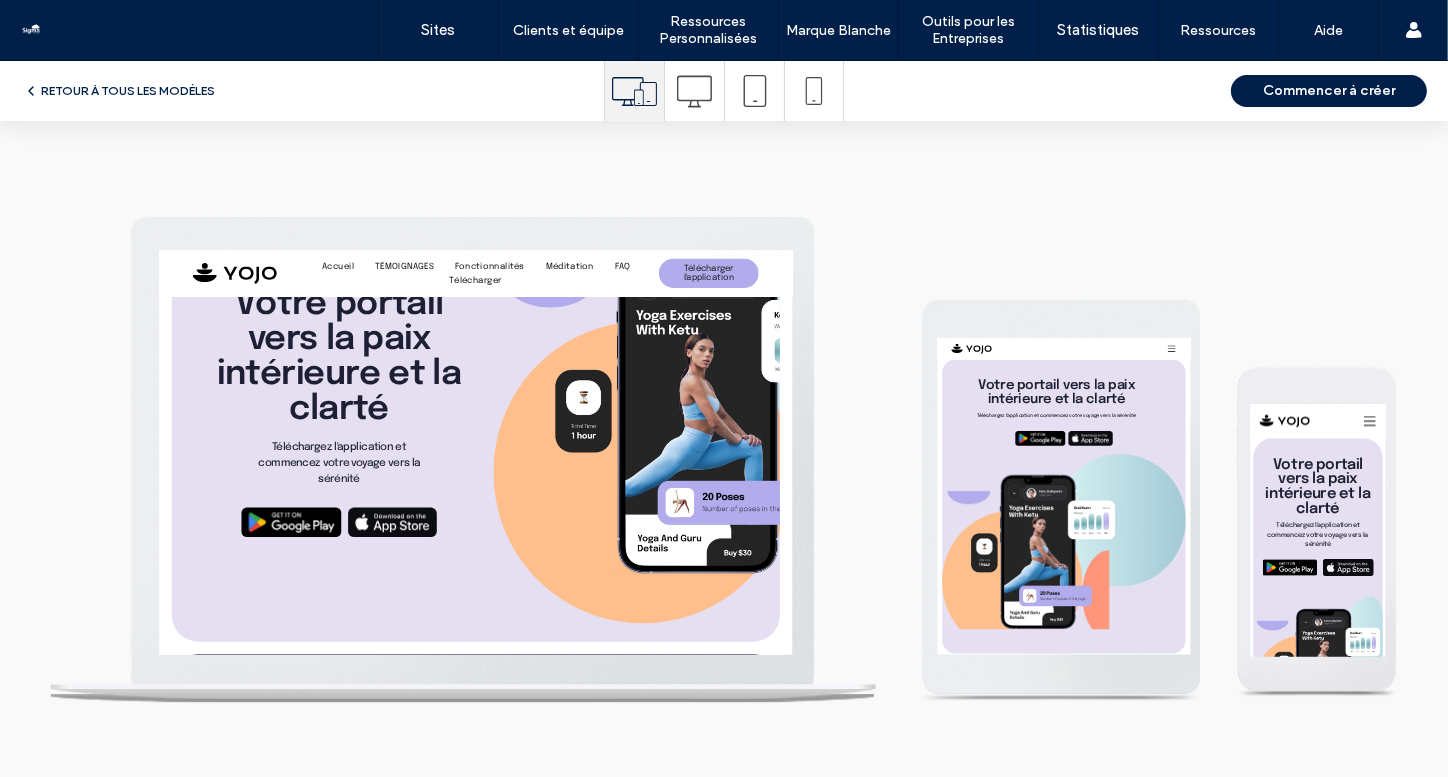 scroll, scrollTop: 0, scrollLeft: 0, axis: both 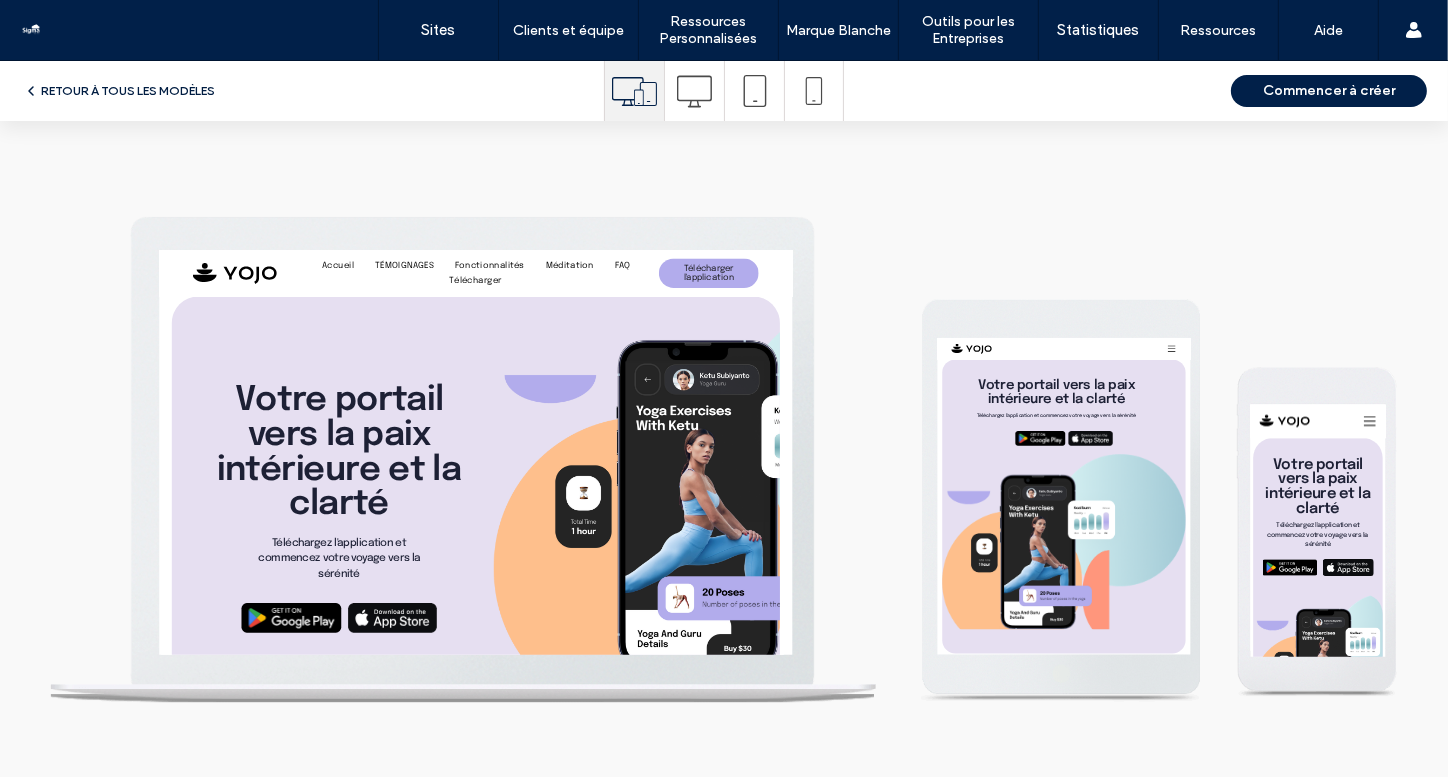click 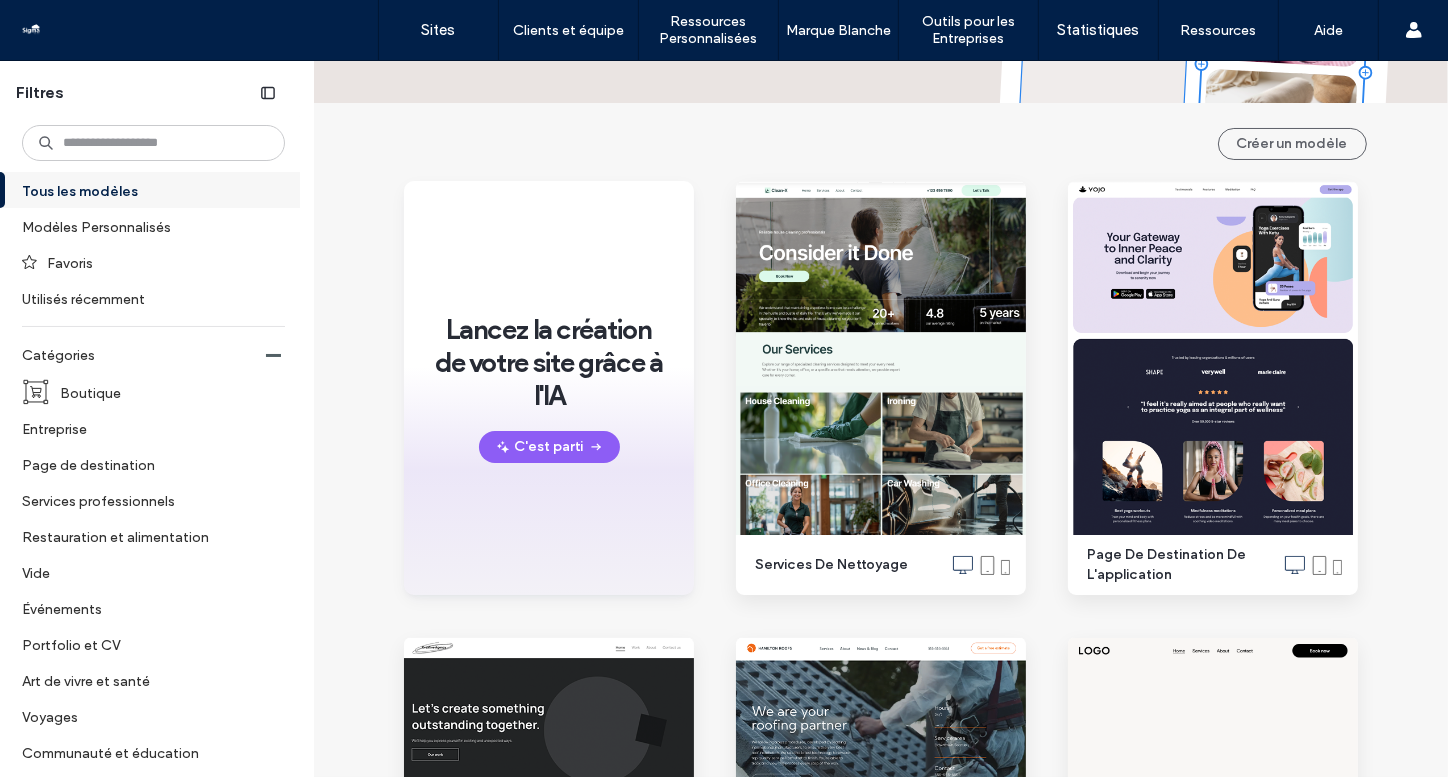 scroll, scrollTop: 164, scrollLeft: 0, axis: vertical 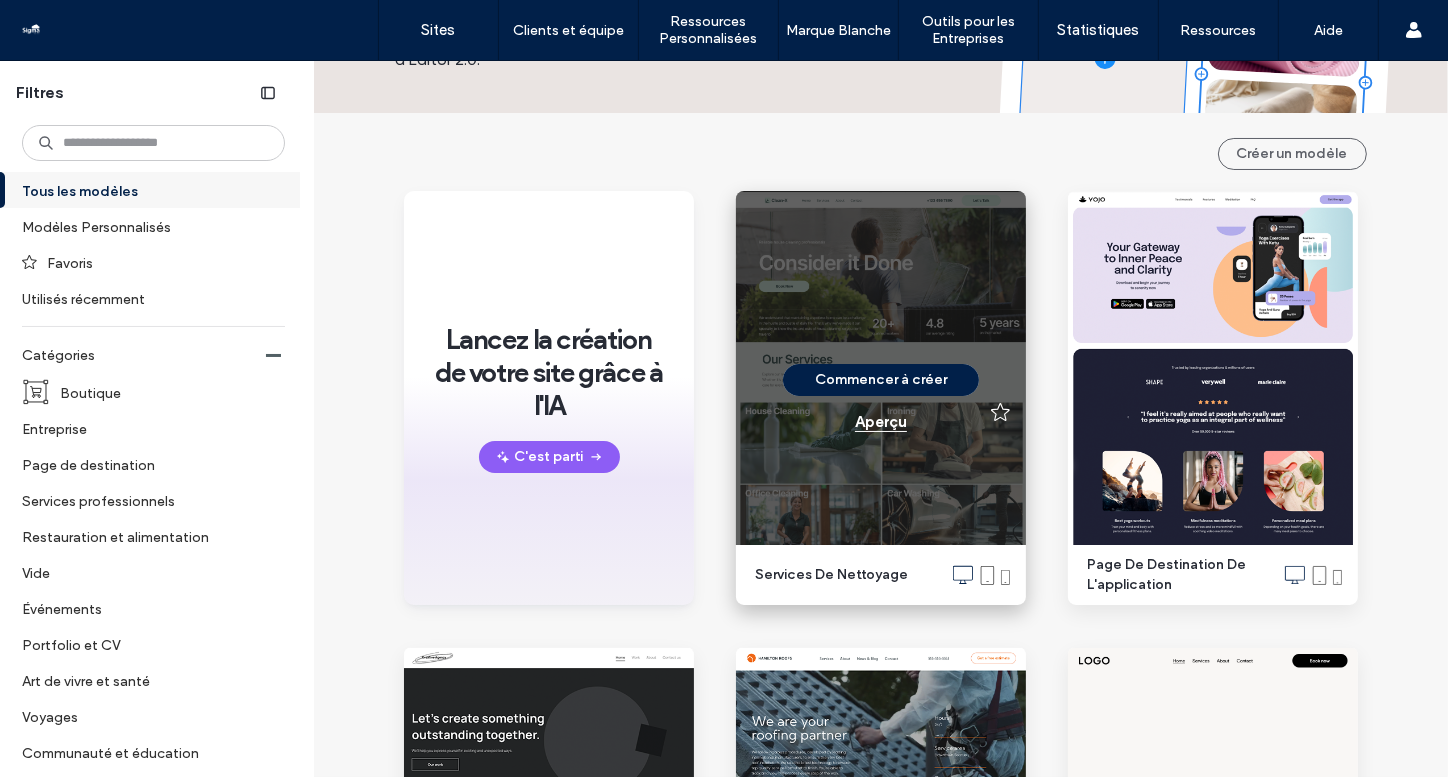 click on "Aperçu" at bounding box center [881, 422] 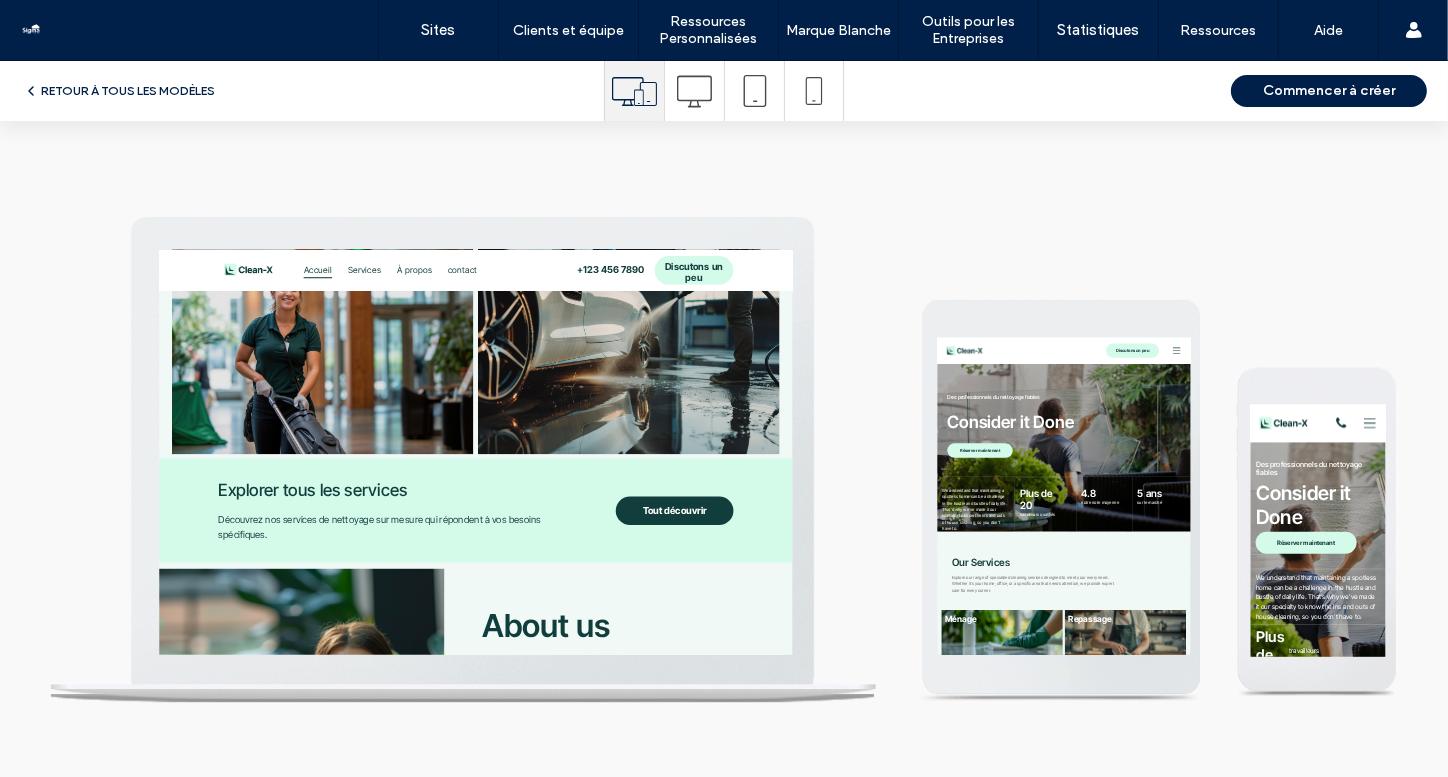 scroll, scrollTop: 0, scrollLeft: 0, axis: both 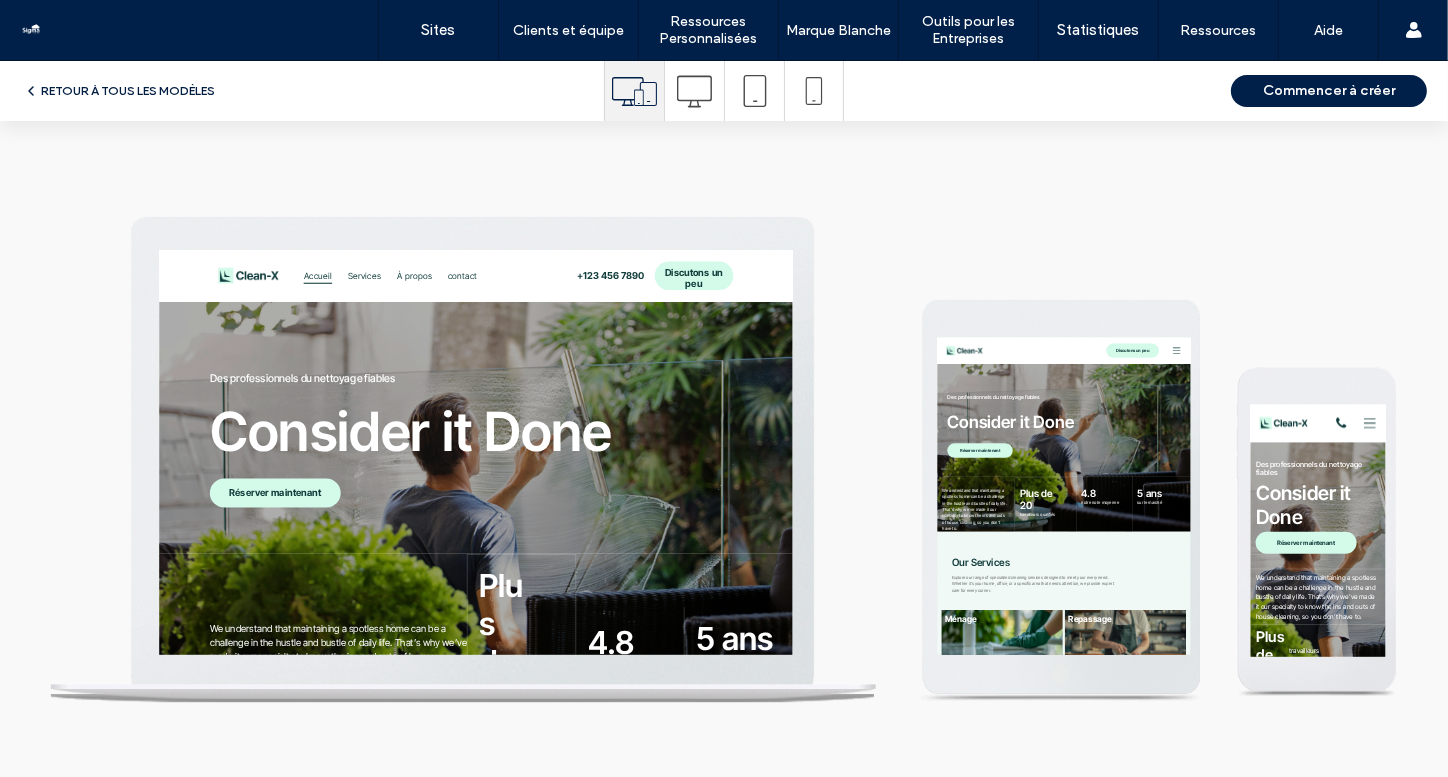 click on "RETOUR À TOUS LES MODÈLES" at bounding box center (119, 91) 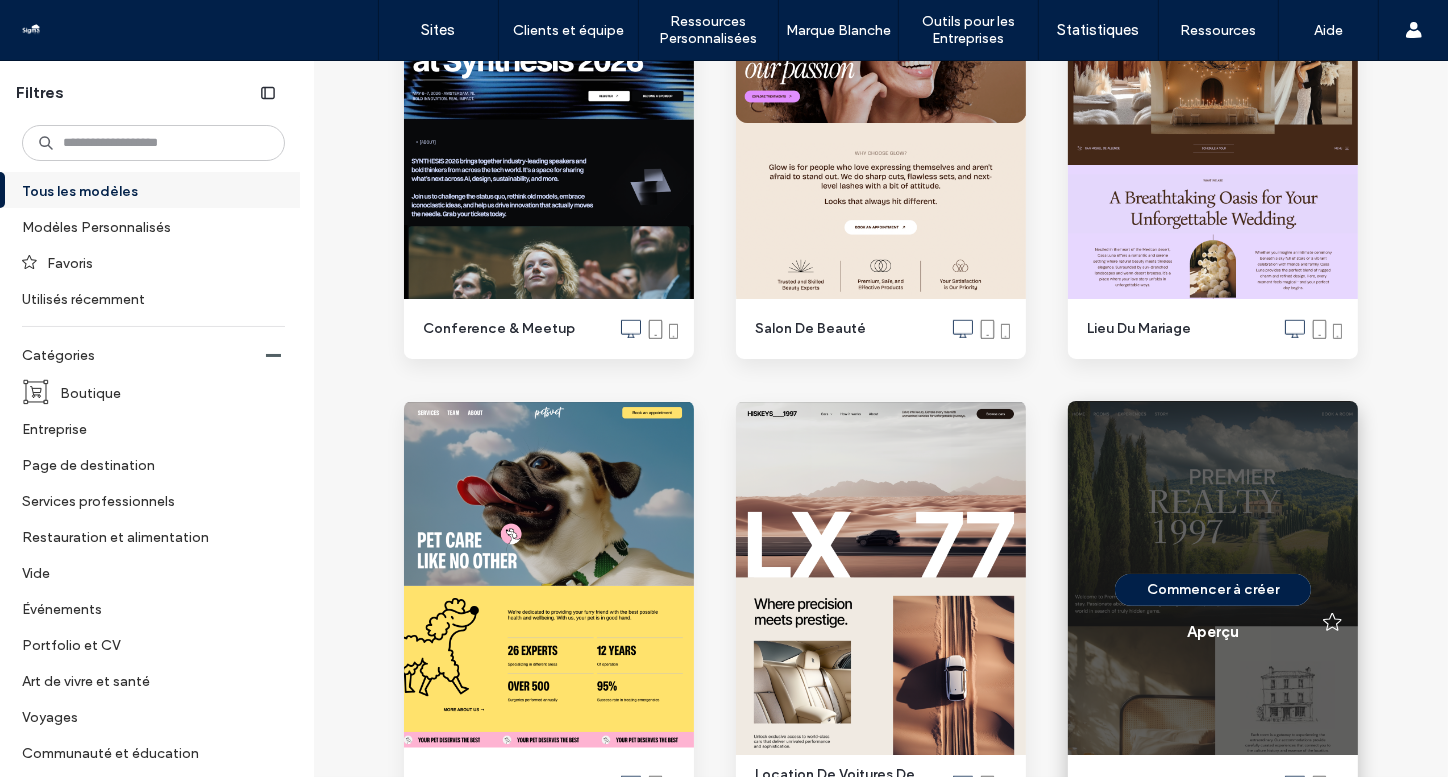 scroll, scrollTop: 1395, scrollLeft: 0, axis: vertical 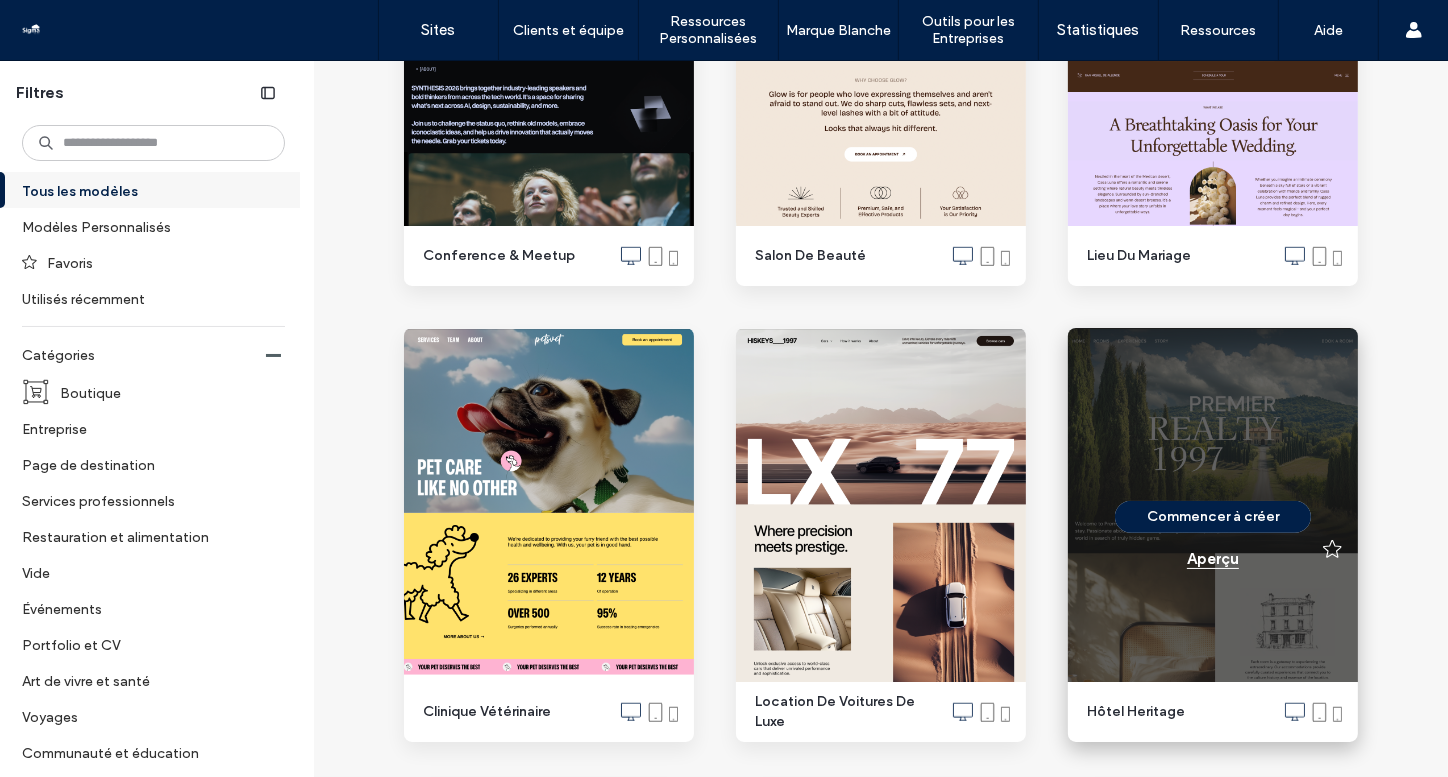 click on "Aperçu" at bounding box center [1213, 559] 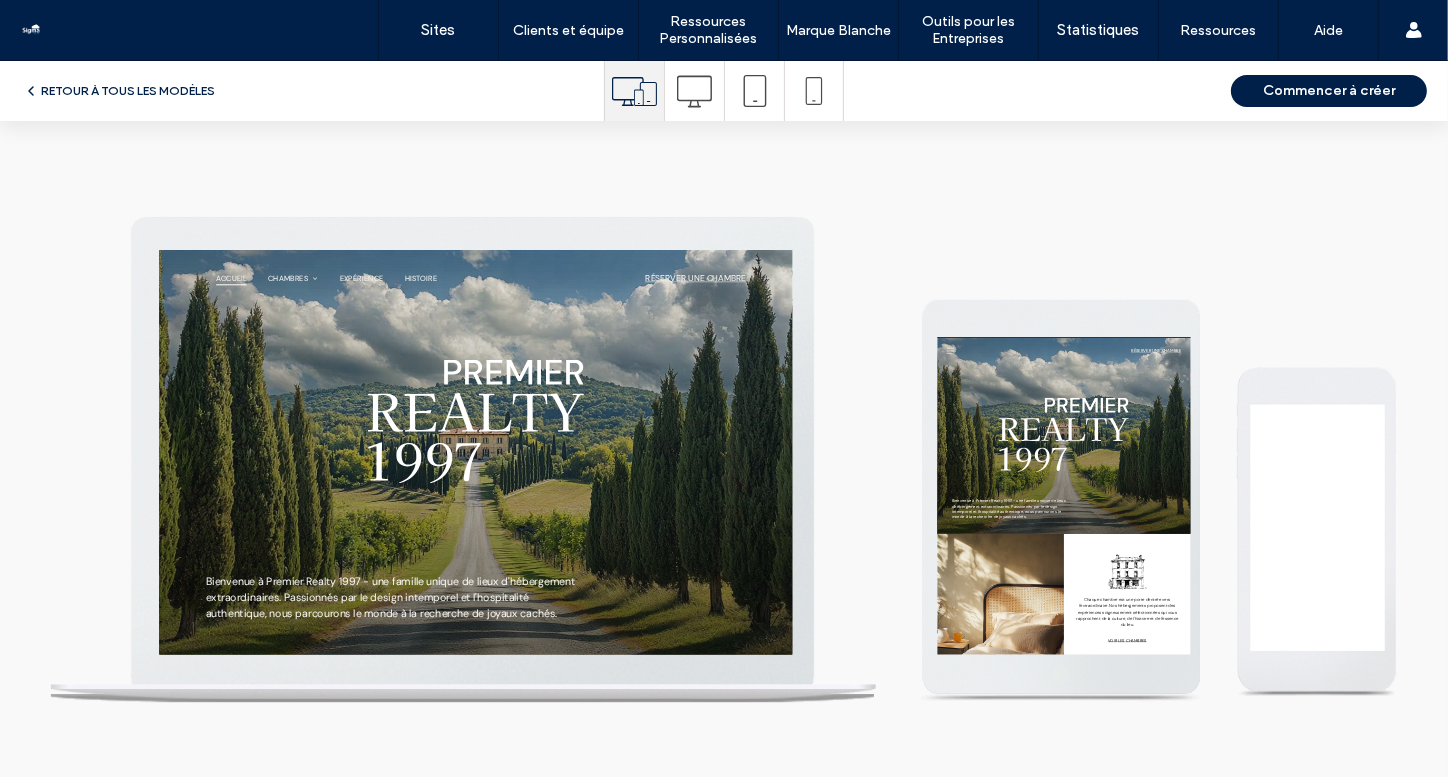 scroll, scrollTop: 0, scrollLeft: 0, axis: both 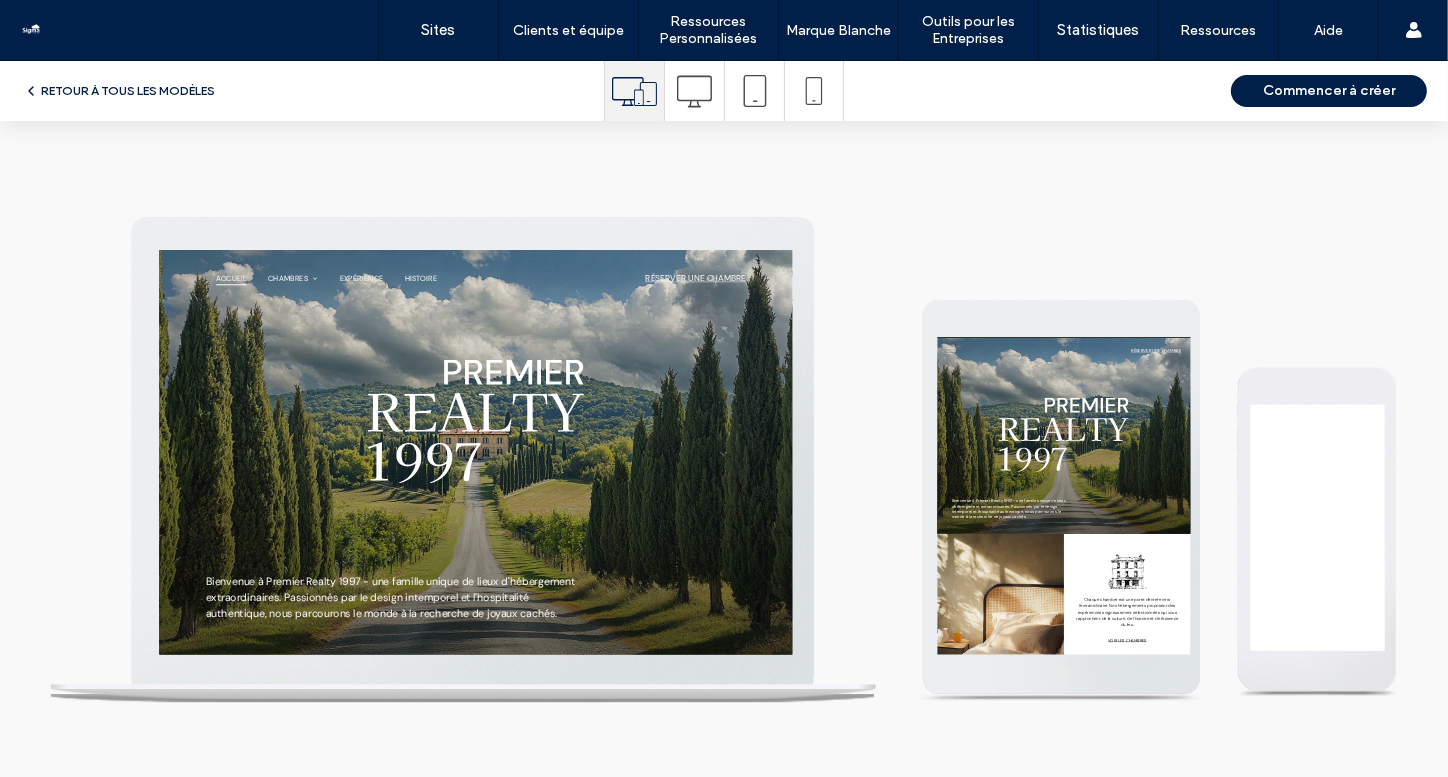 click on "RETOUR À TOUS LES MODÈLES" at bounding box center (119, 91) 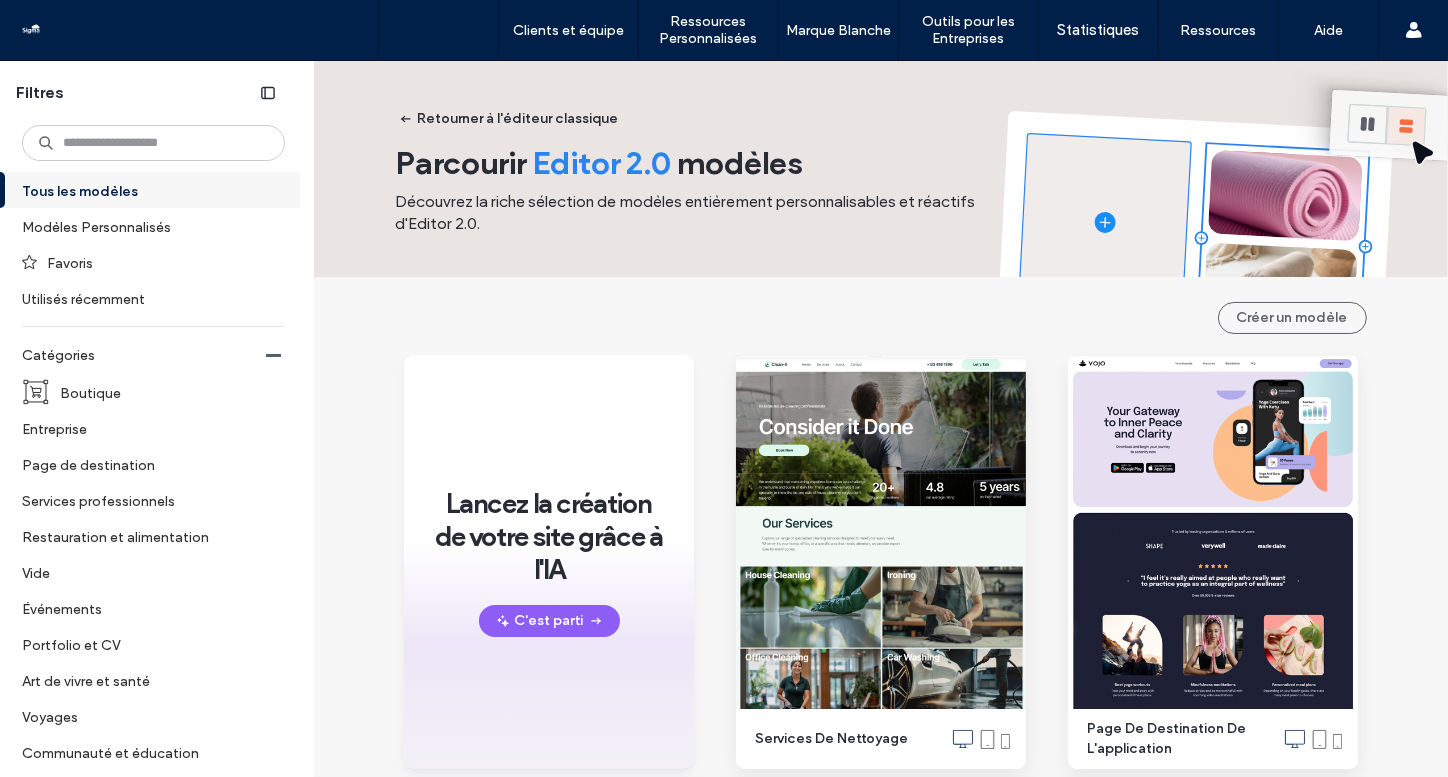 click on "Sites" at bounding box center (438, 30) 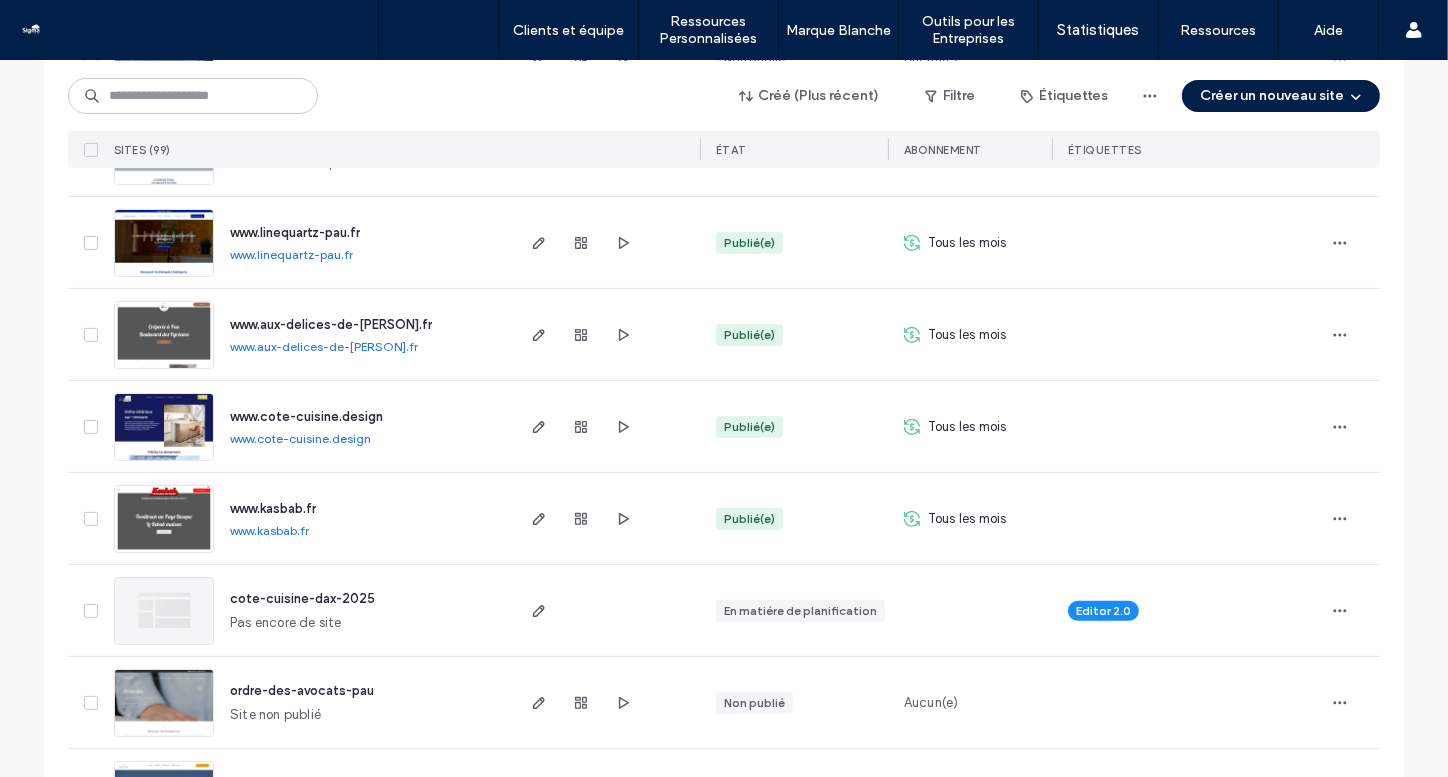 scroll, scrollTop: 632, scrollLeft: 0, axis: vertical 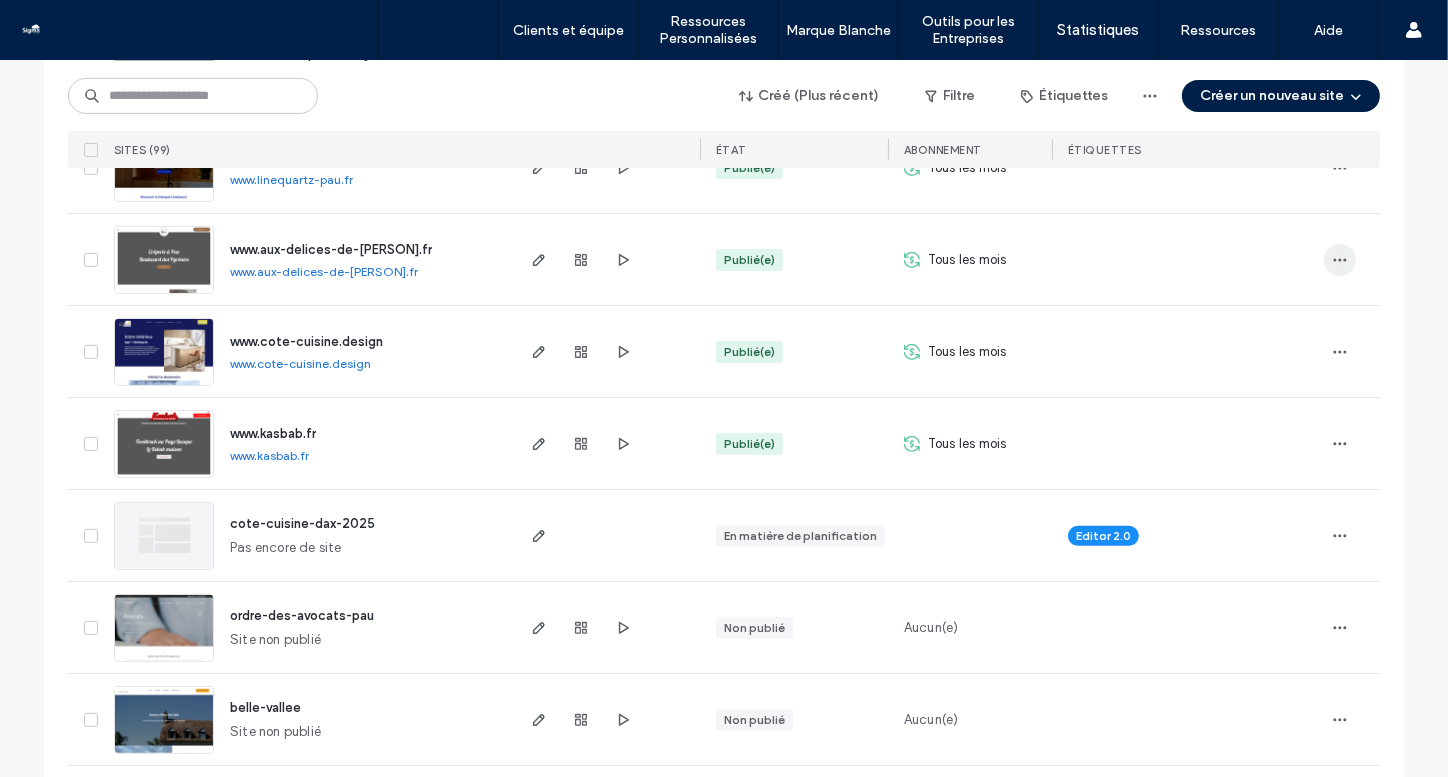 click 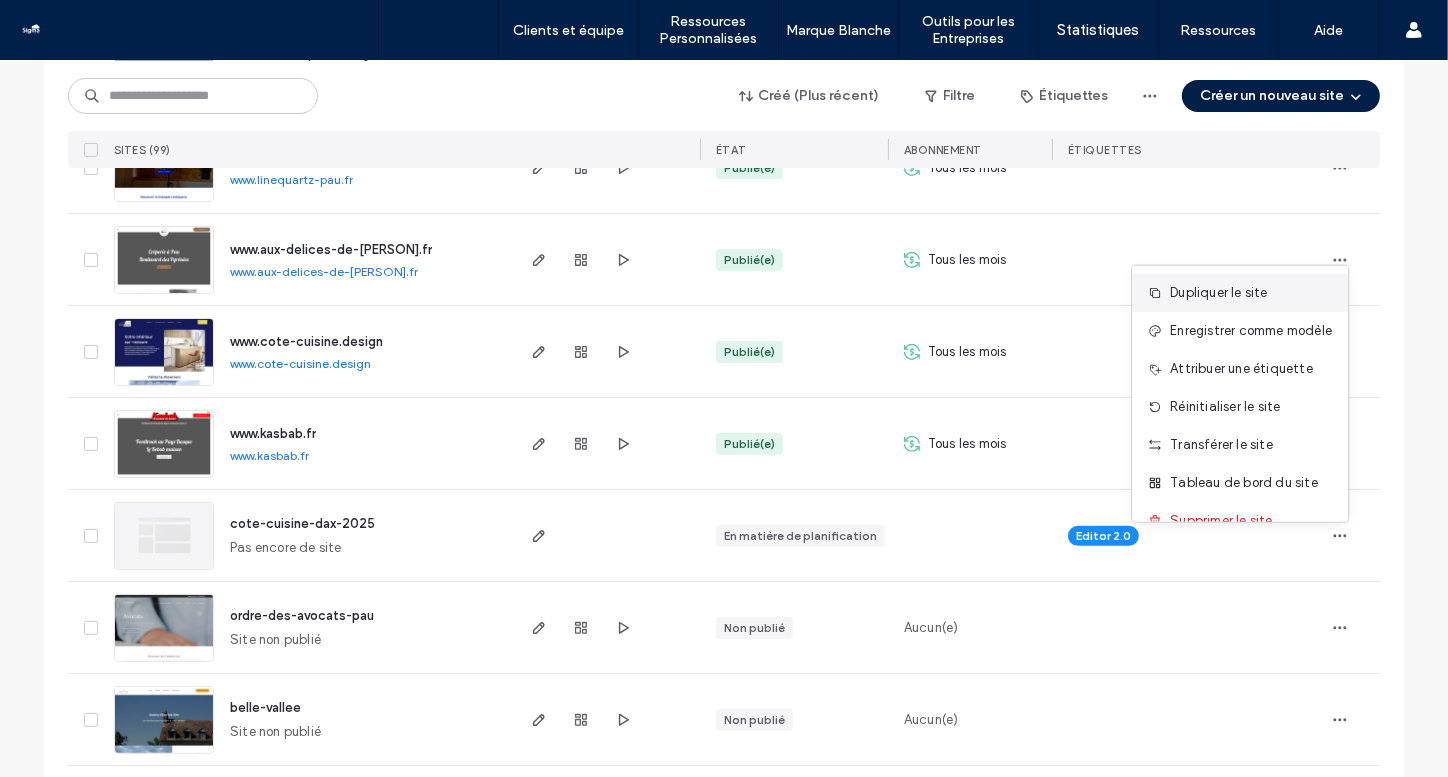 click on "Dupliquer le site" at bounding box center [1219, 293] 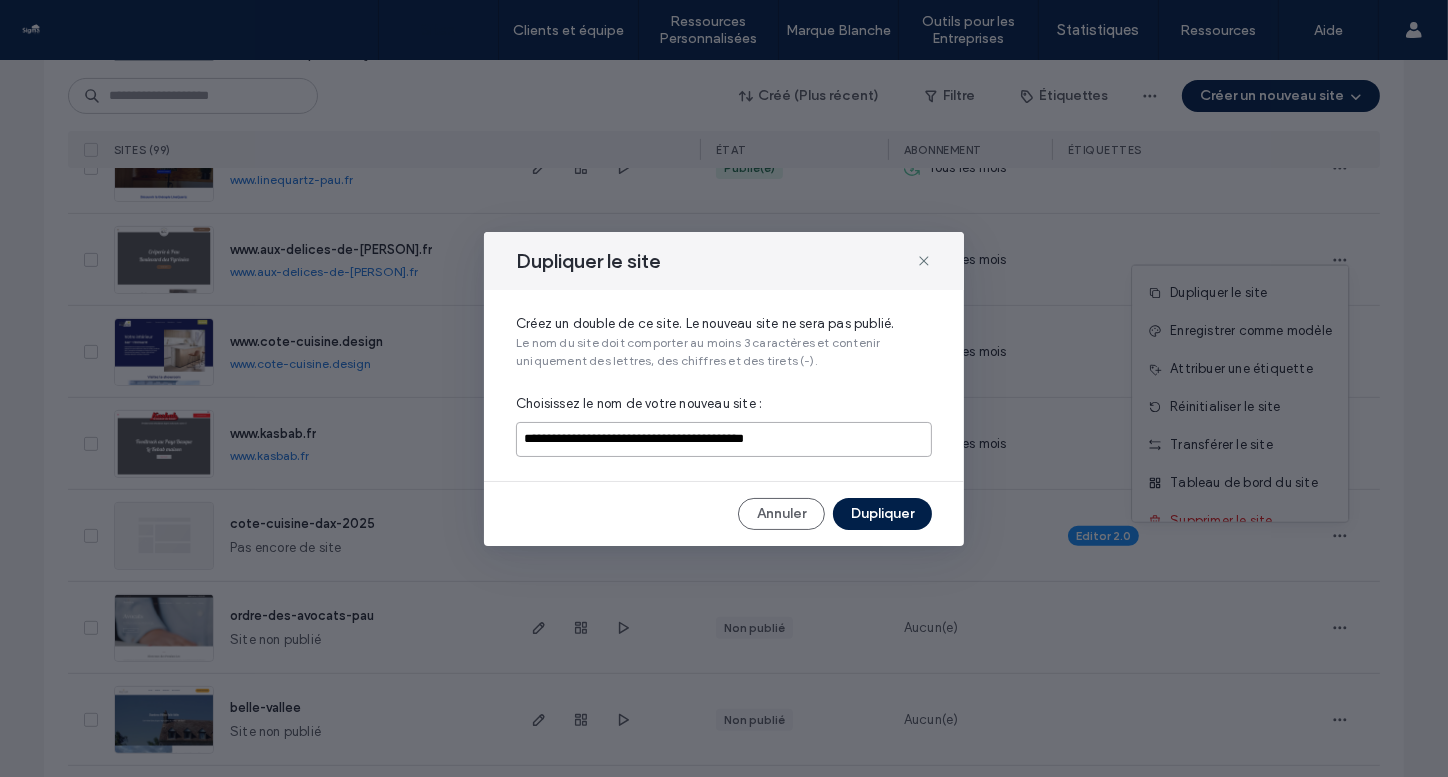 click on "**********" at bounding box center (724, 439) 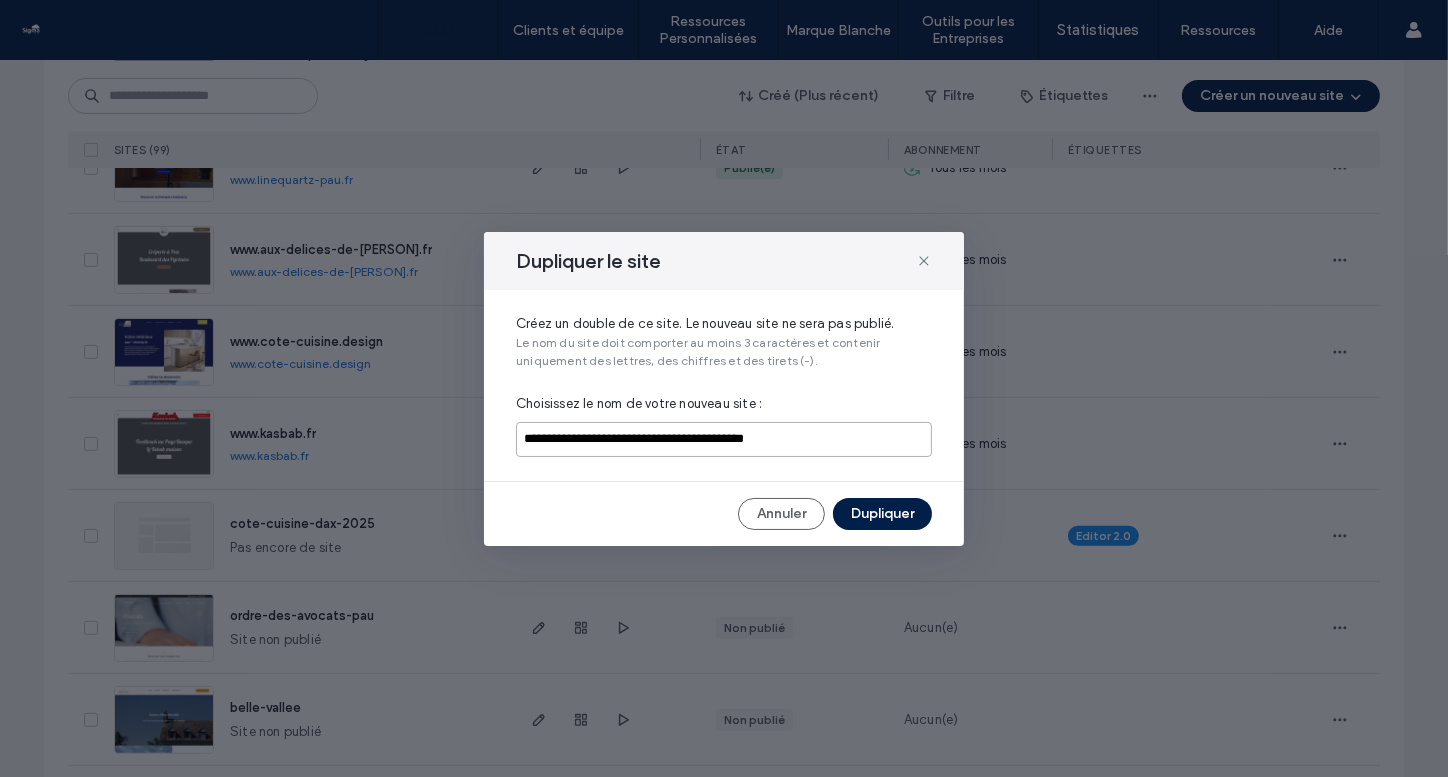 click on "**********" at bounding box center [724, 439] 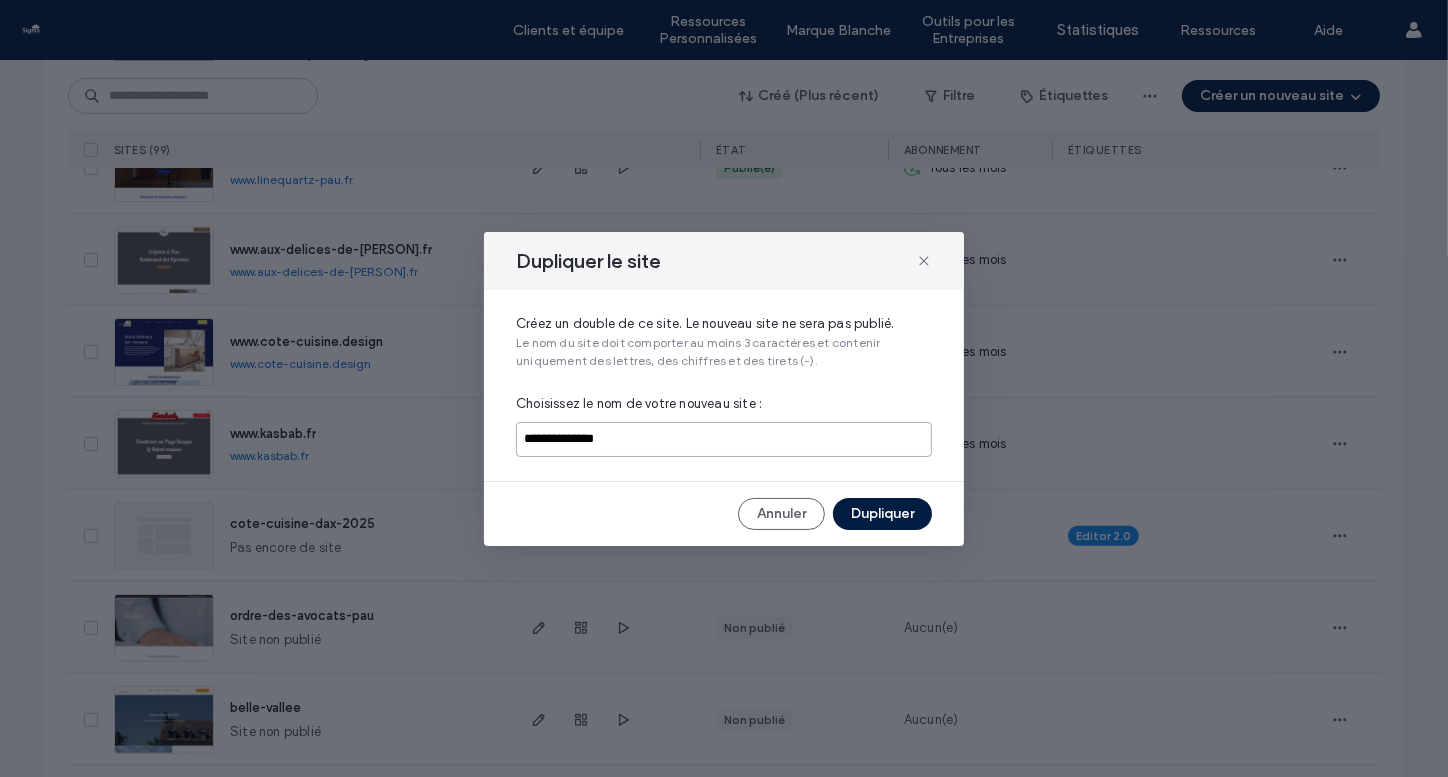 type on "**********" 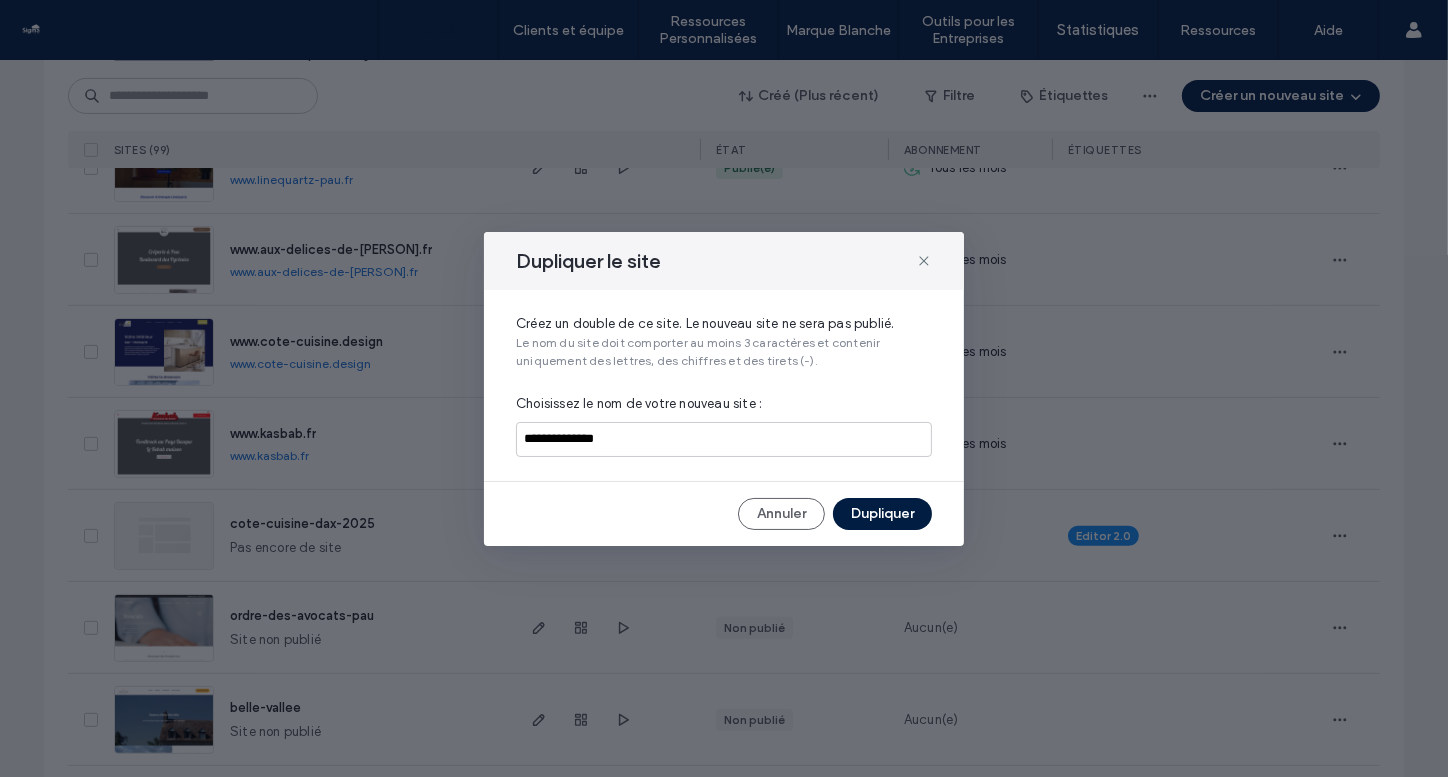 click on "Dupliquer" at bounding box center (882, 514) 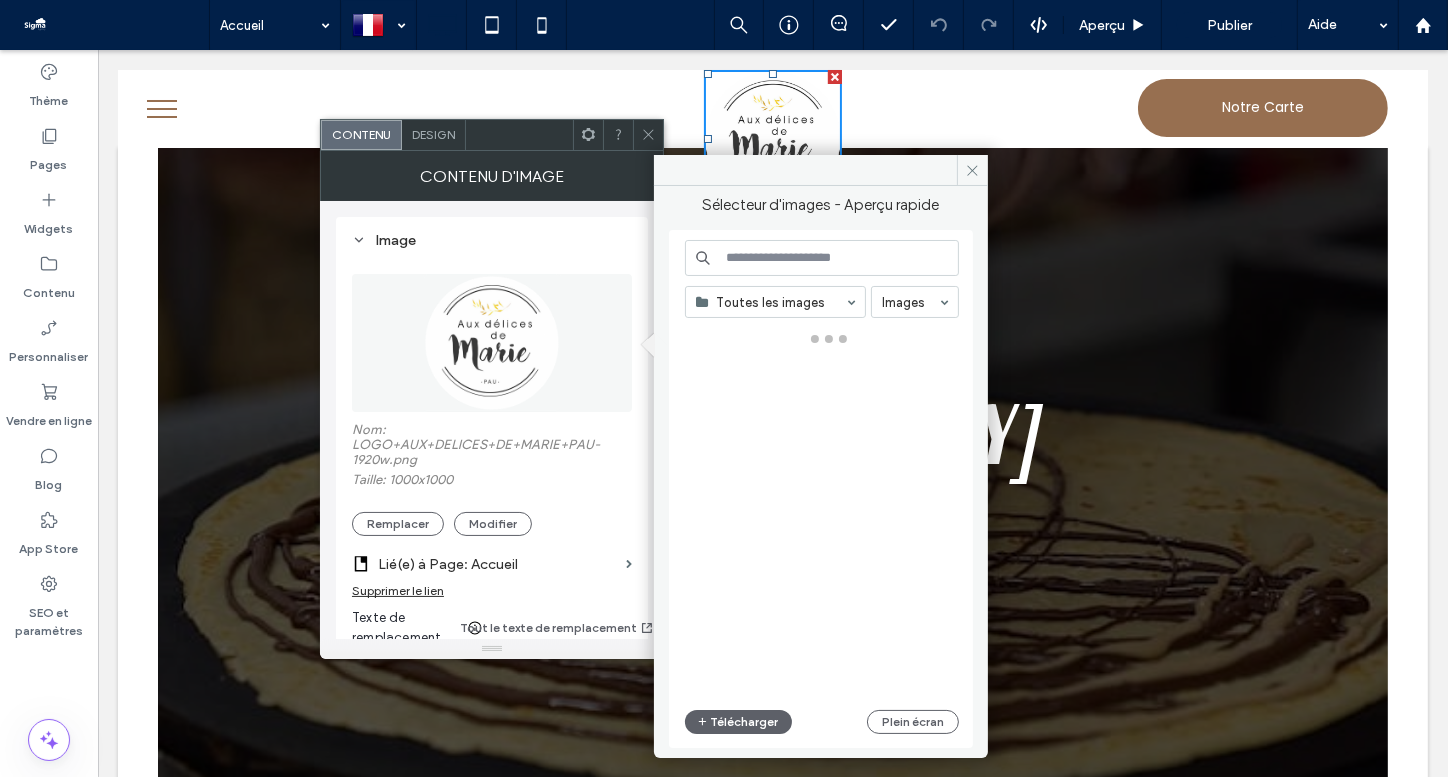 scroll, scrollTop: 0, scrollLeft: 0, axis: both 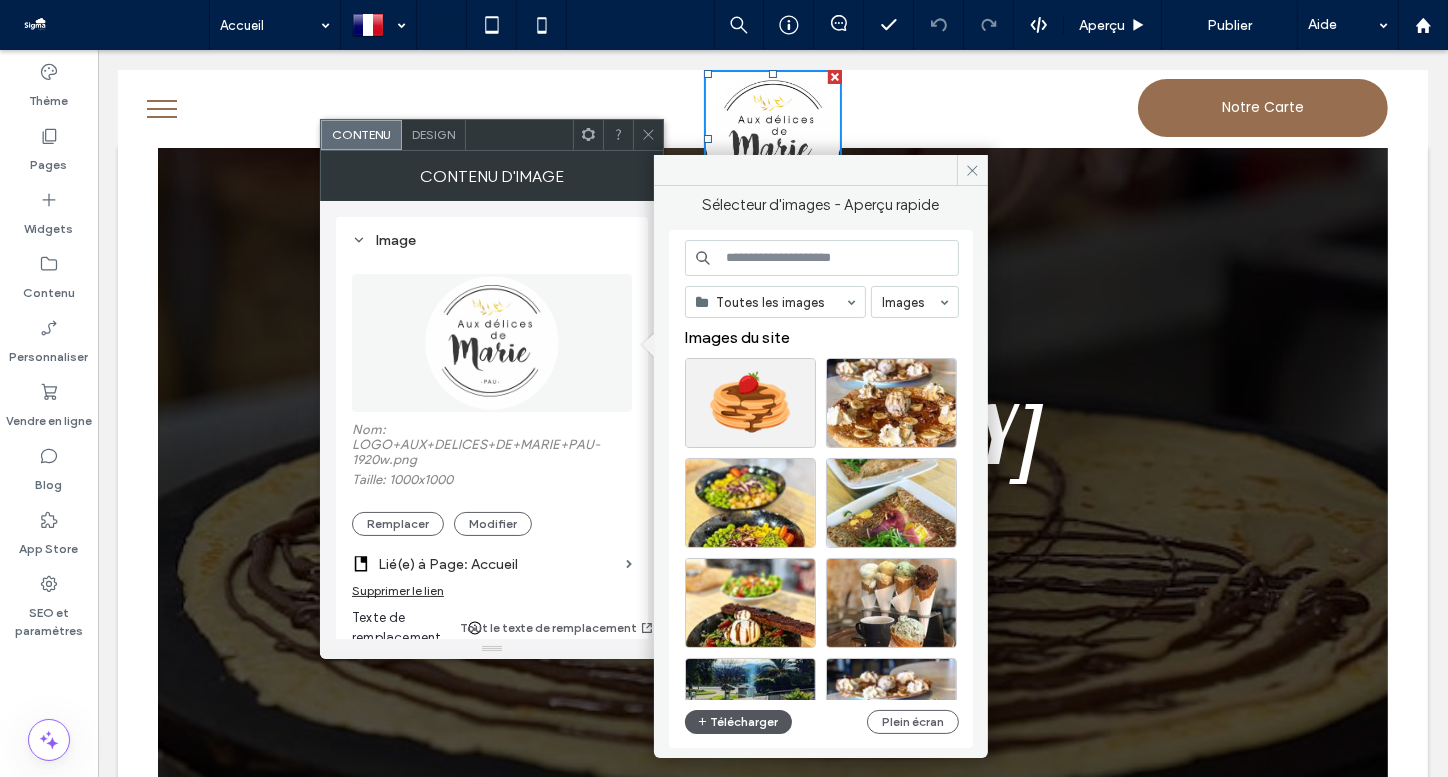 click on "Télécharger" at bounding box center (739, 722) 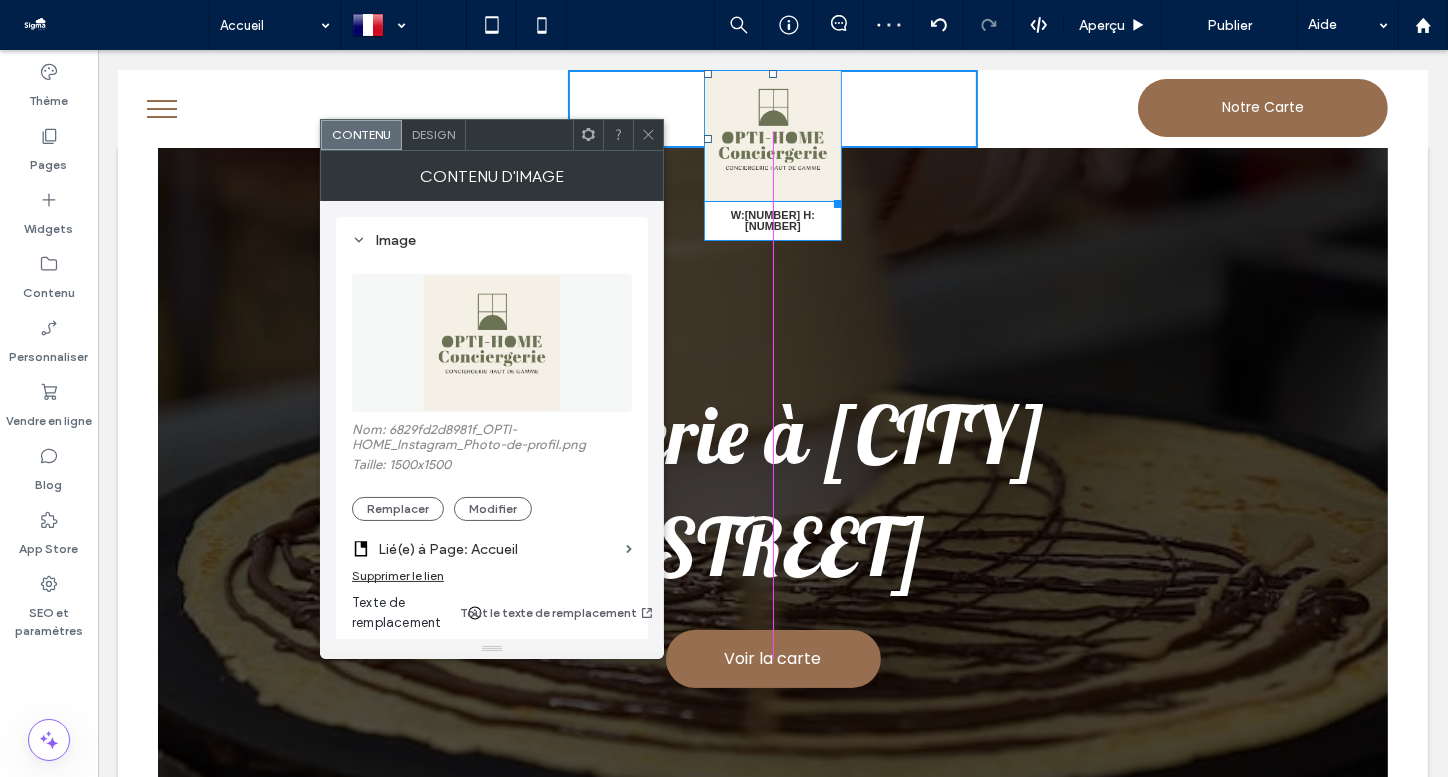 drag, startPoint x: 839, startPoint y: 198, endPoint x: 832, endPoint y: 173, distance: 25.96151 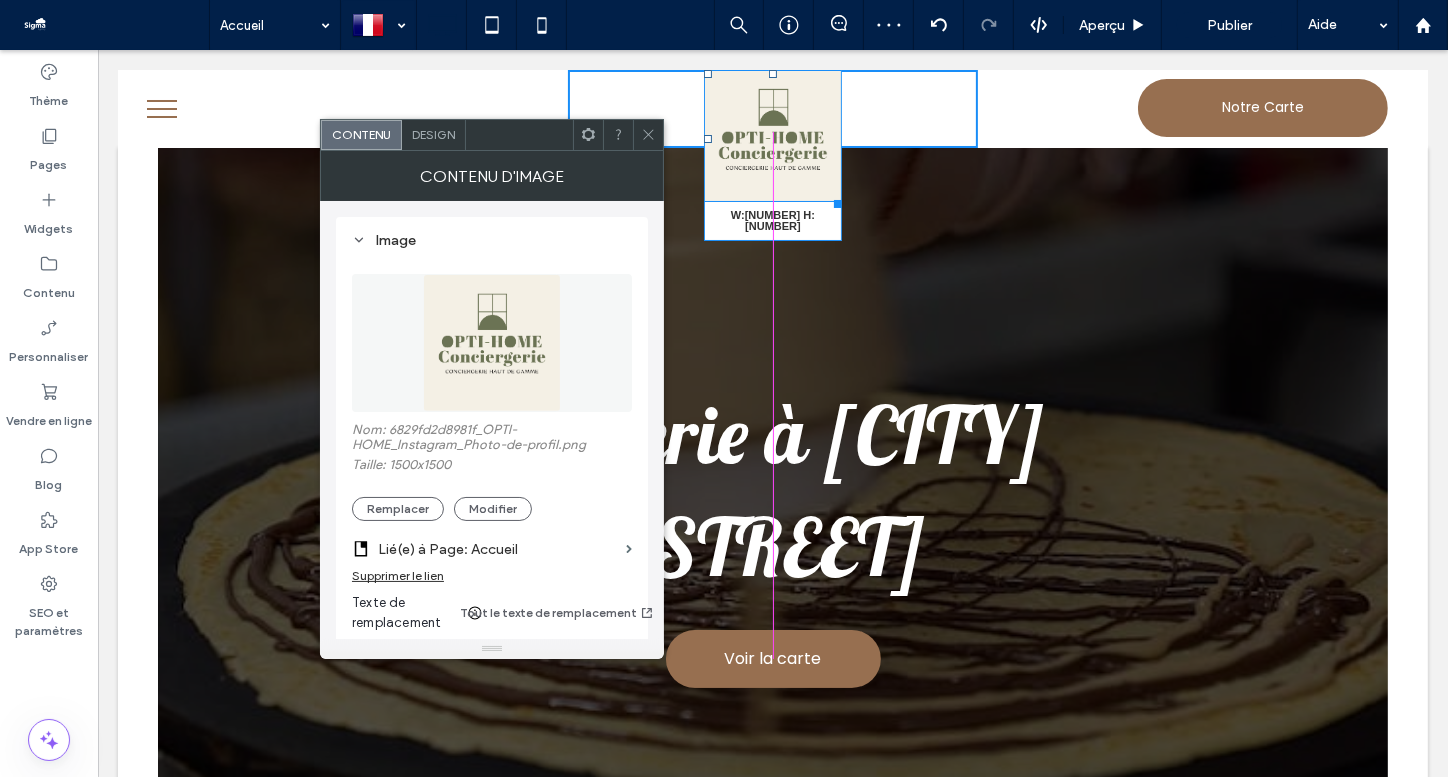 click on "W:123.956 H:122.997" at bounding box center [772, 139] 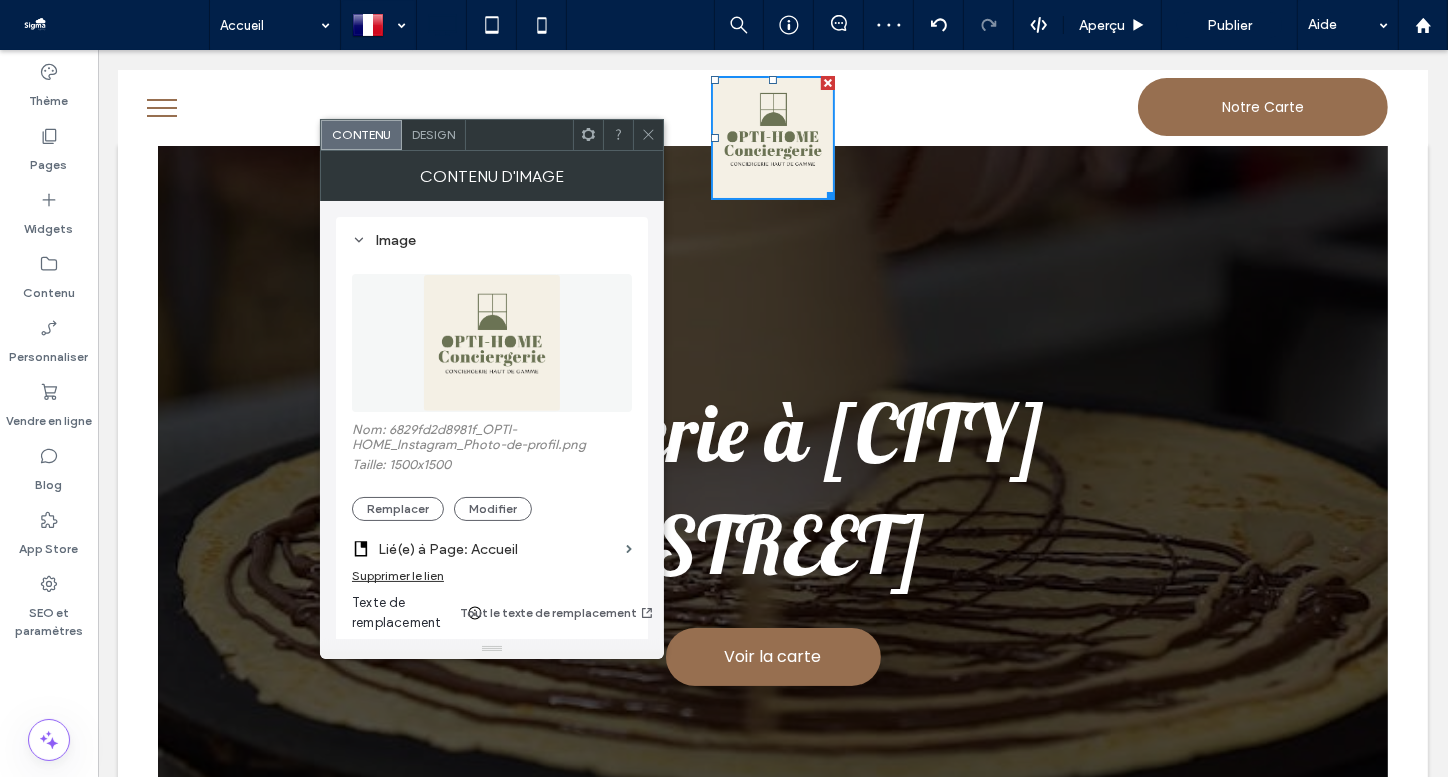 click on "Design" at bounding box center [433, 134] 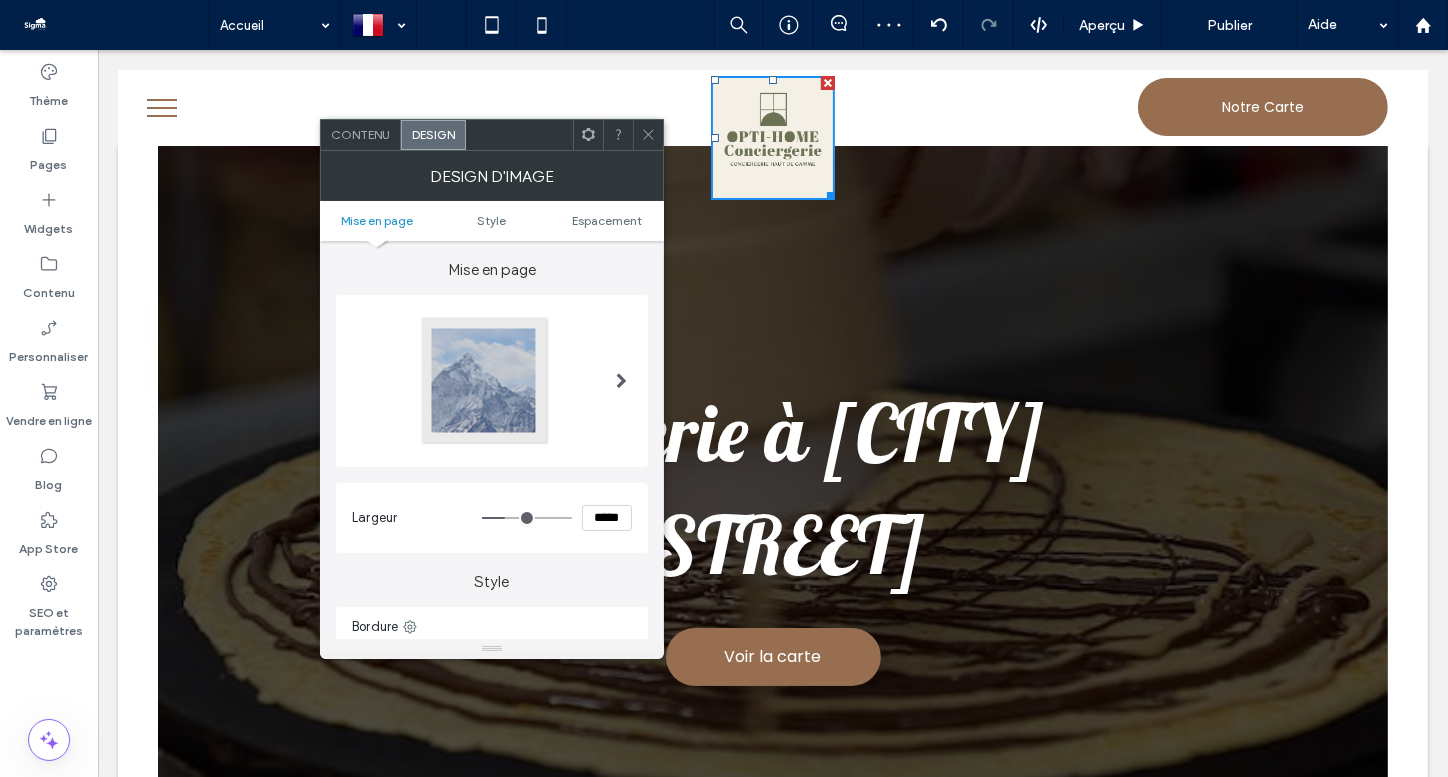 click at bounding box center [485, 381] 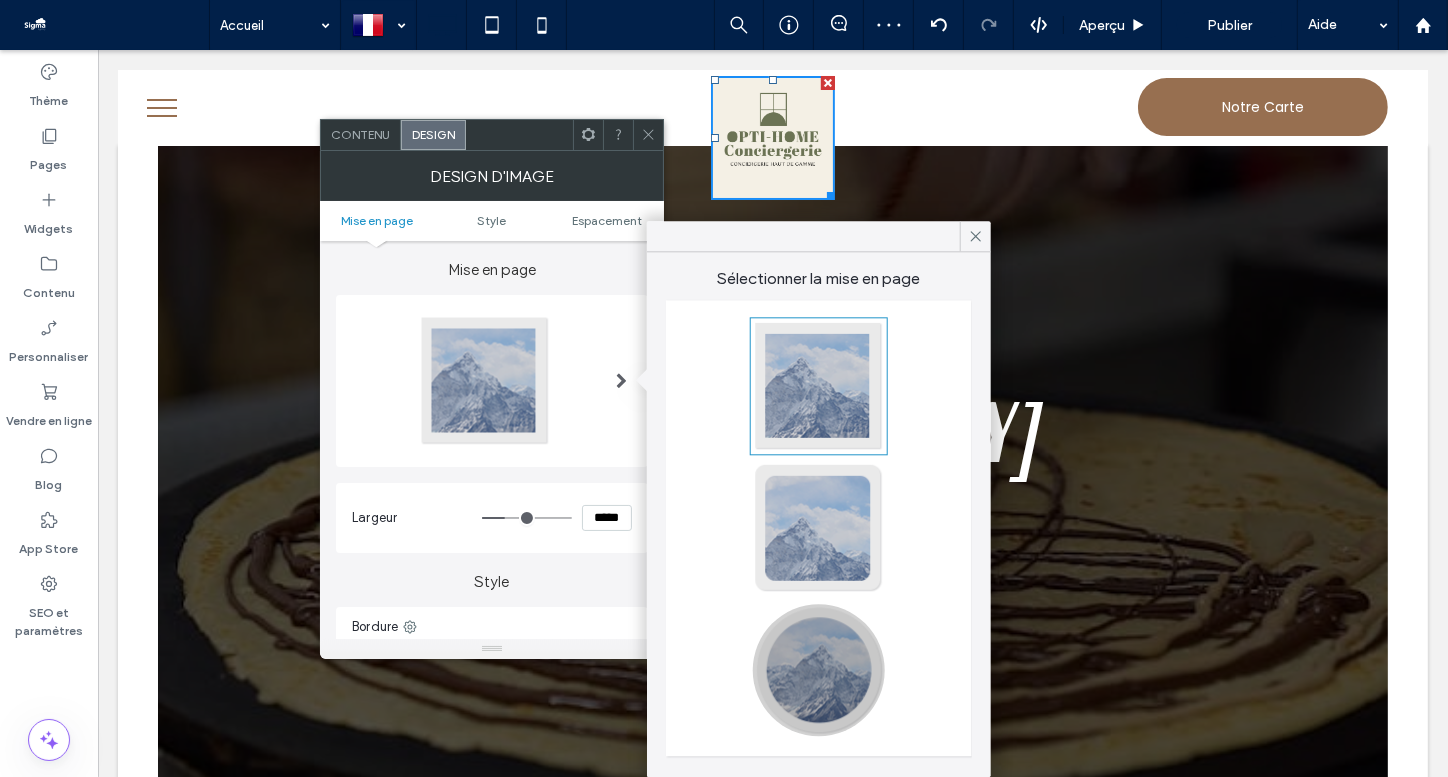 click at bounding box center [819, 670] 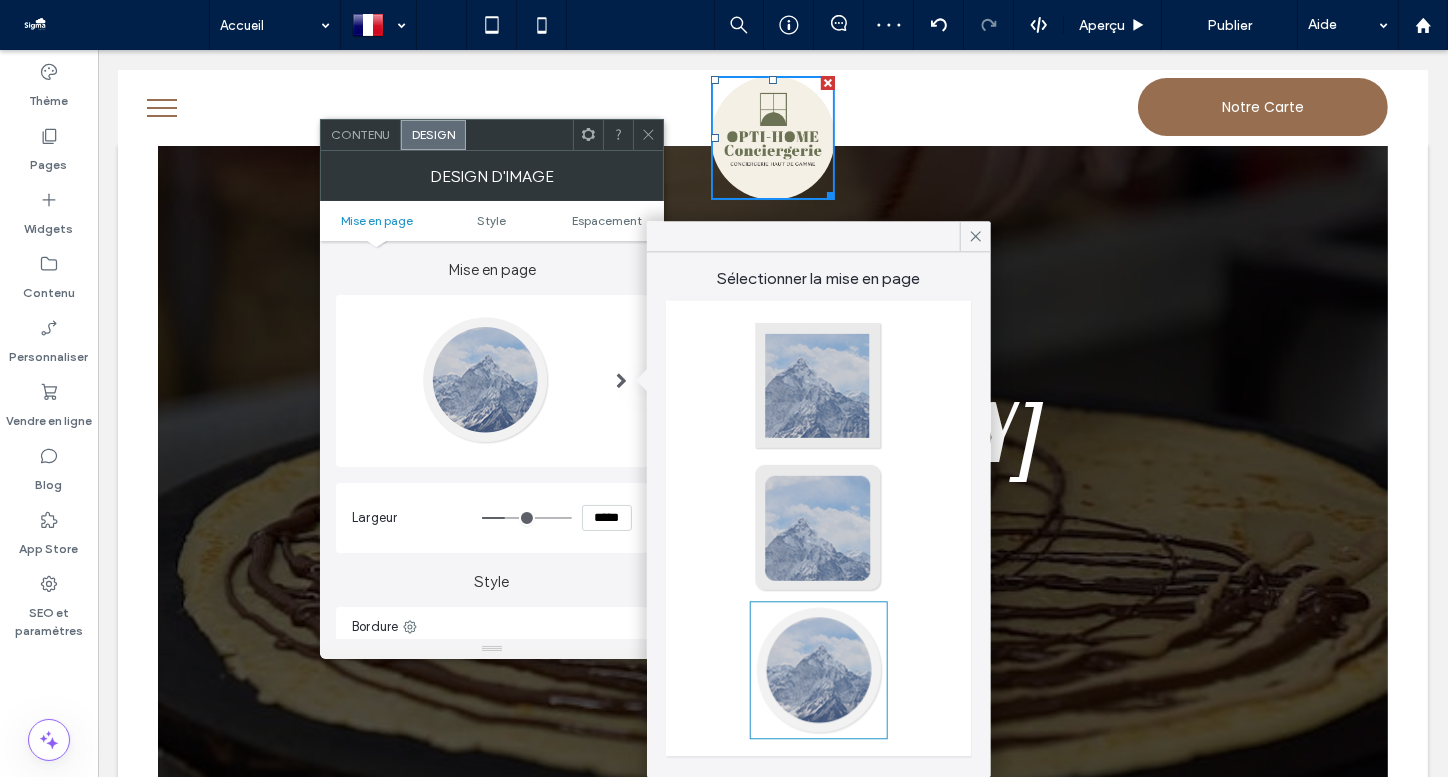 type on "**" 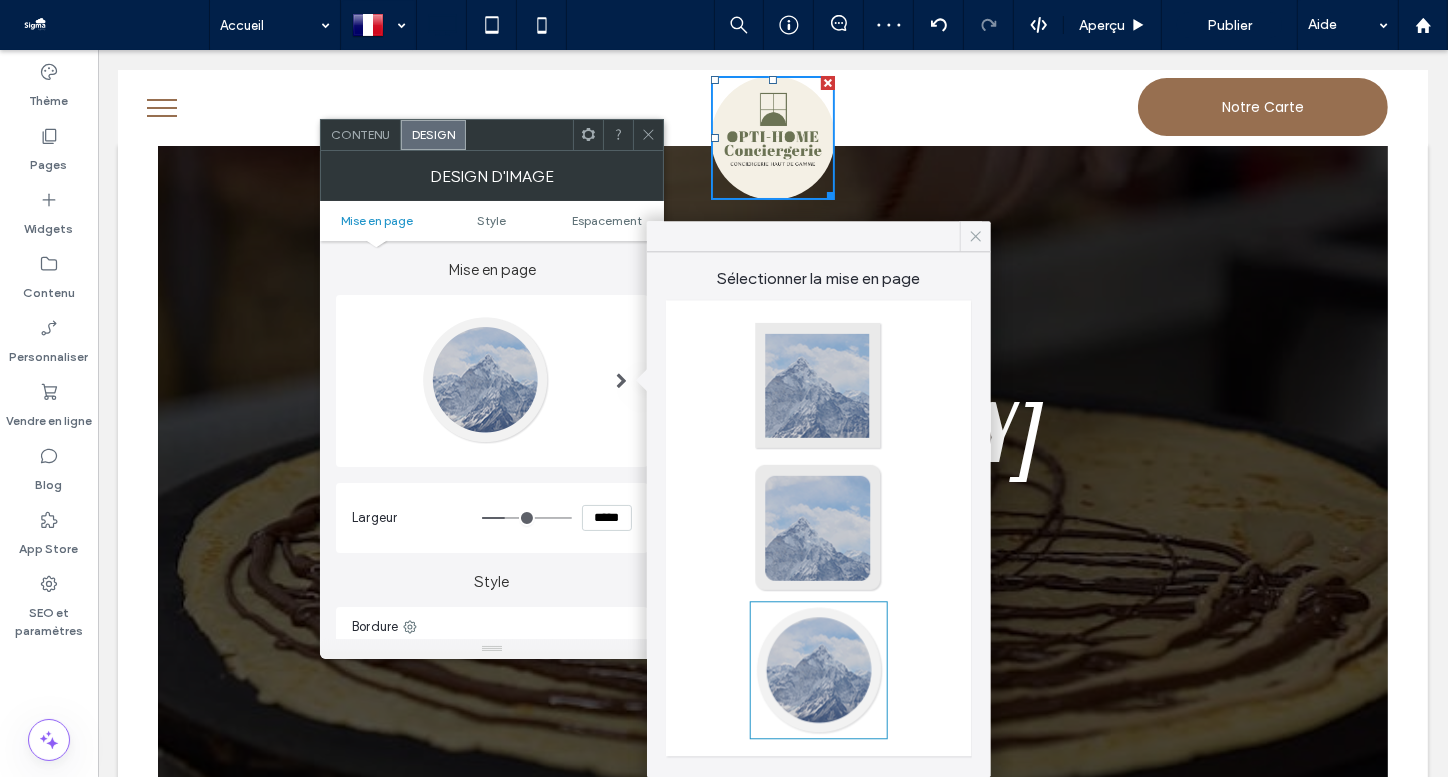 click 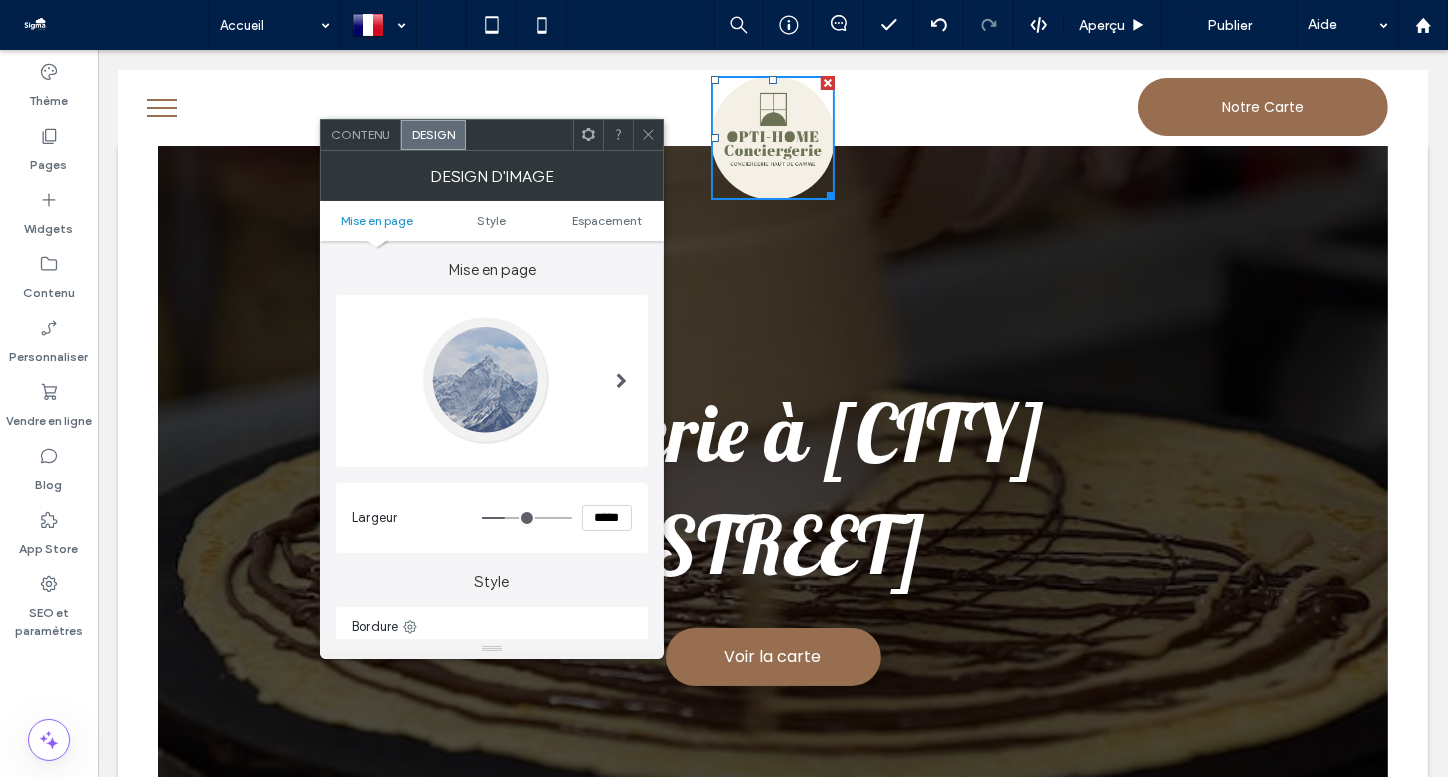 click 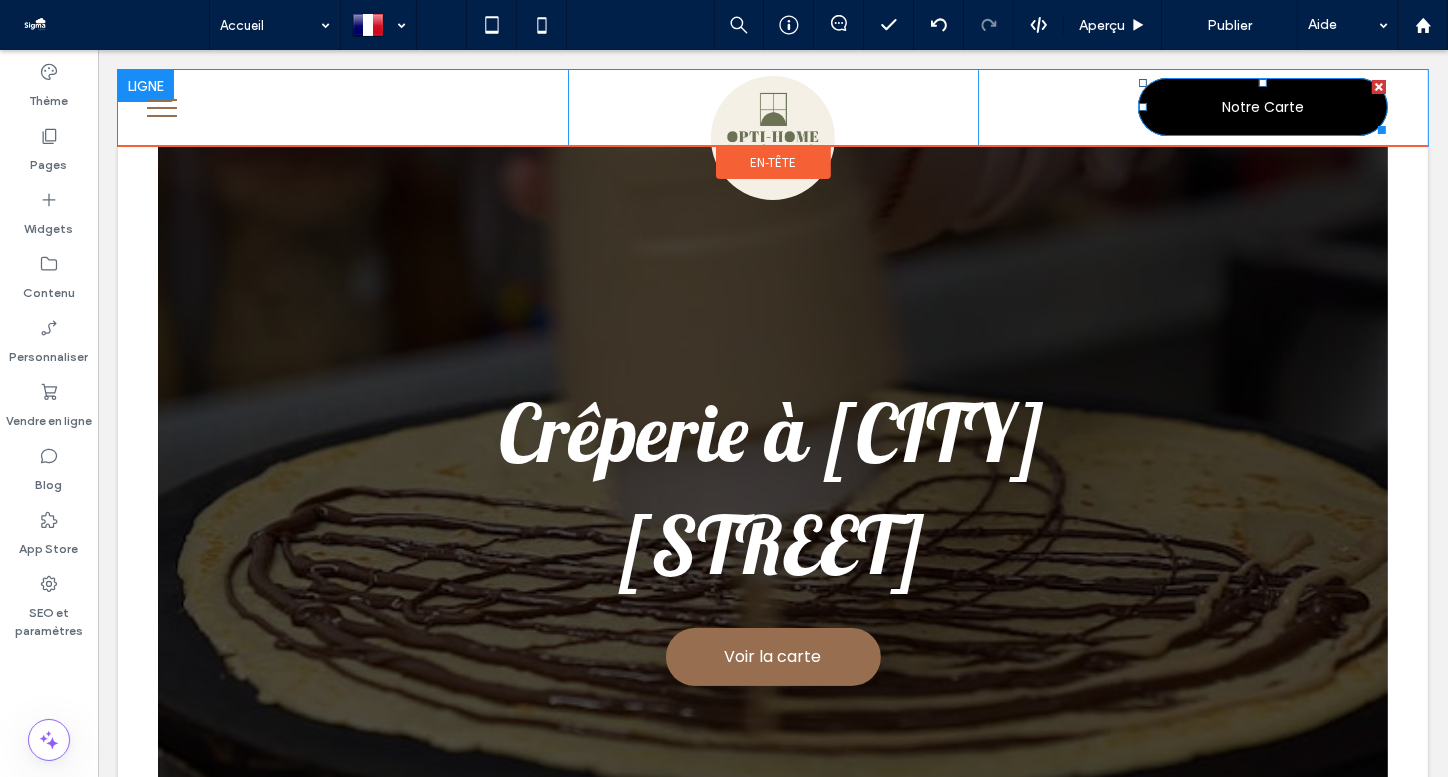 click on "Notre Carte" at bounding box center [1262, 107] 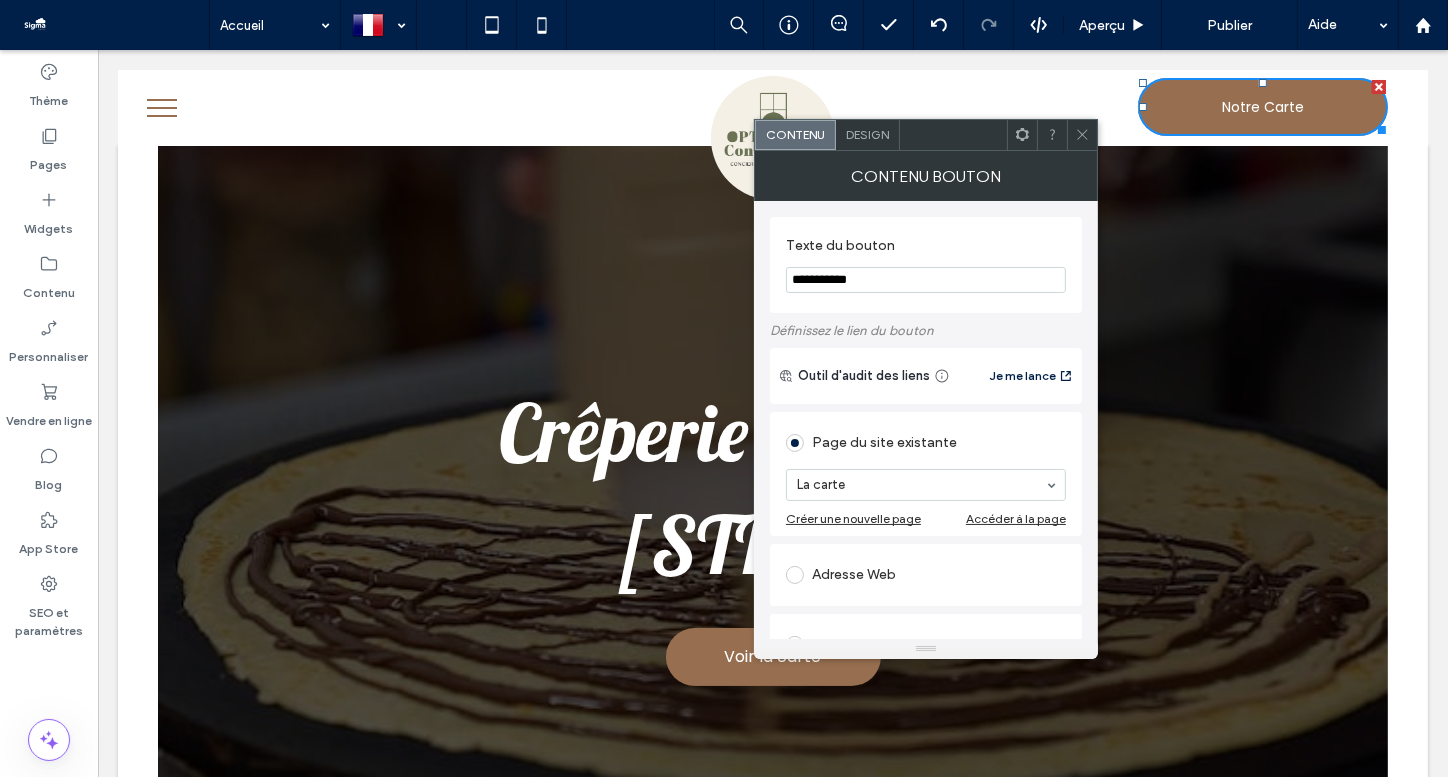 click on "**********" at bounding box center (926, 280) 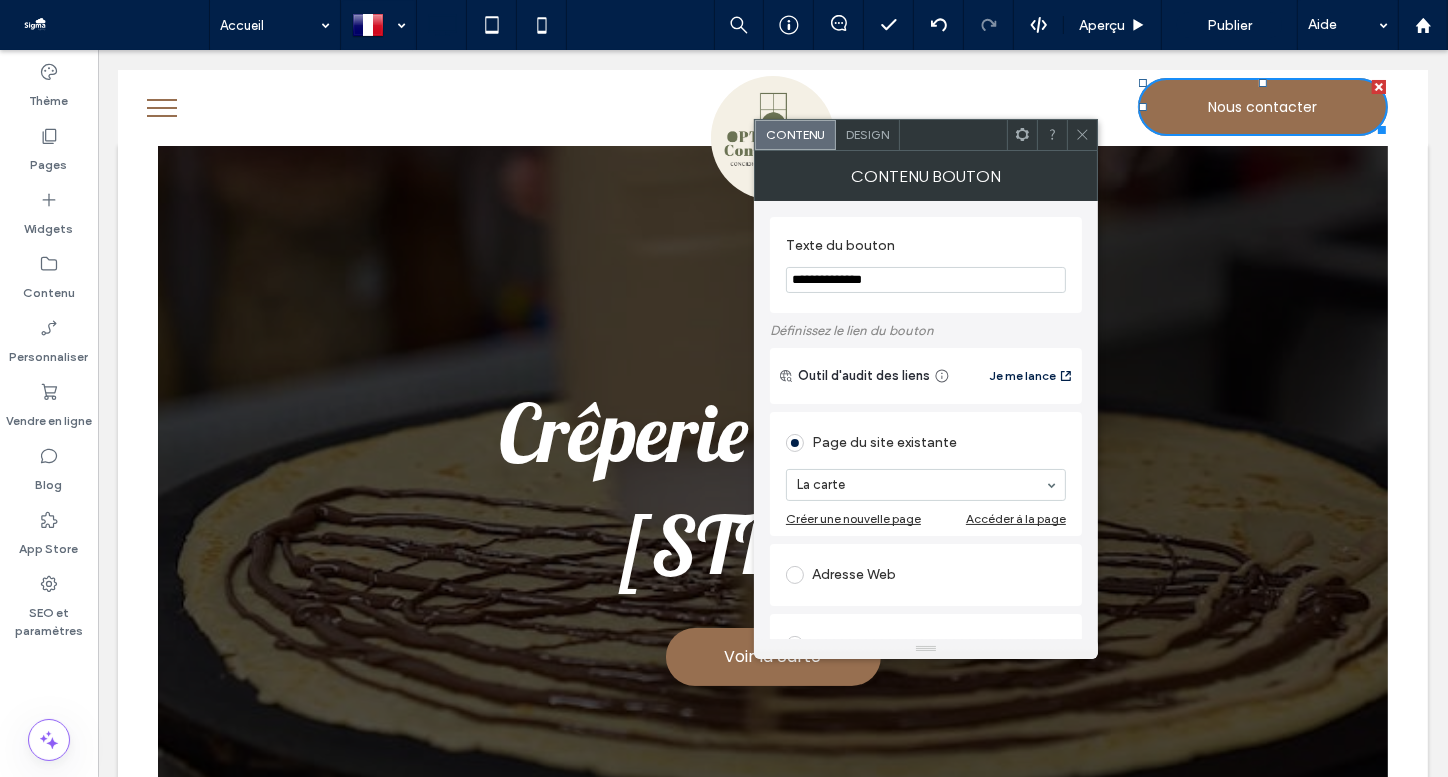 type on "**********" 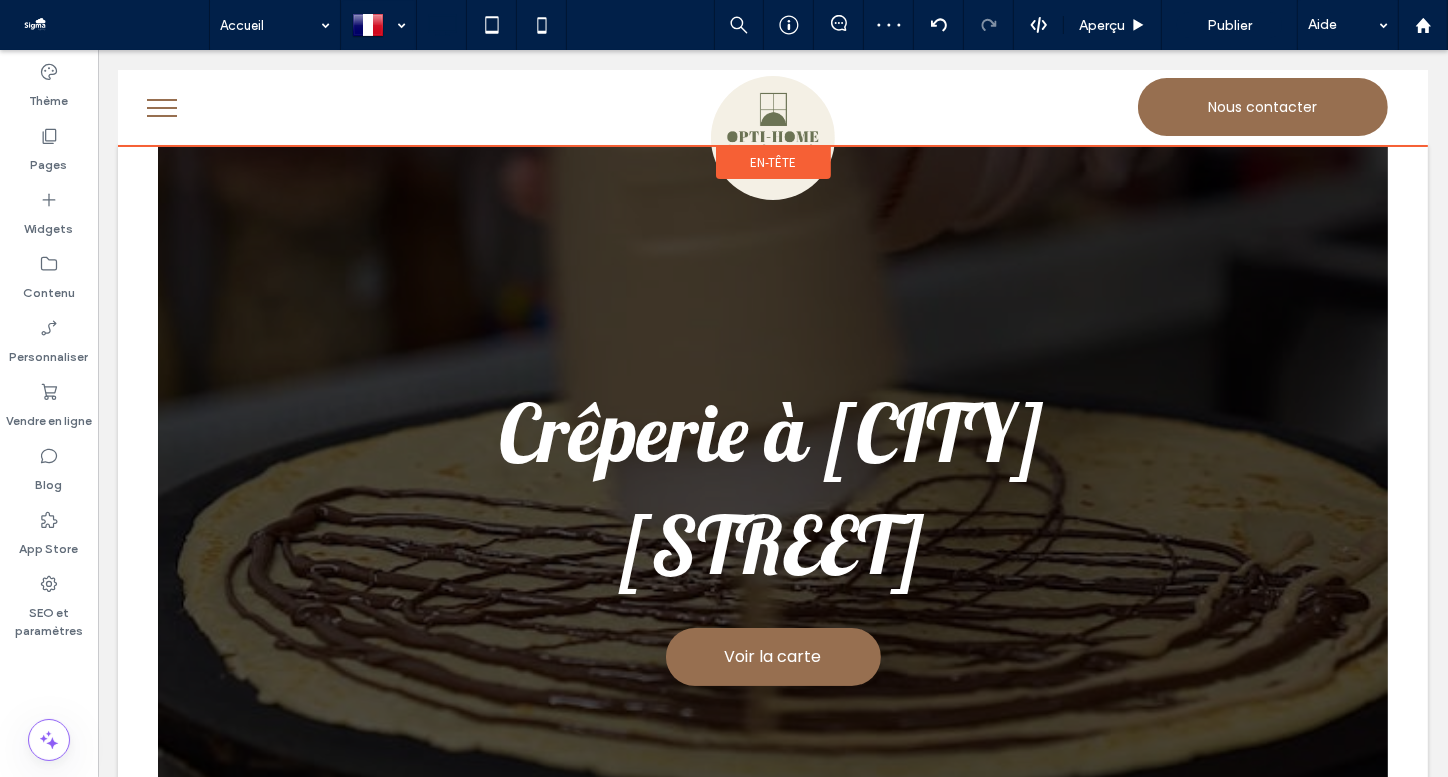 click on "En-tête" at bounding box center (772, 162) 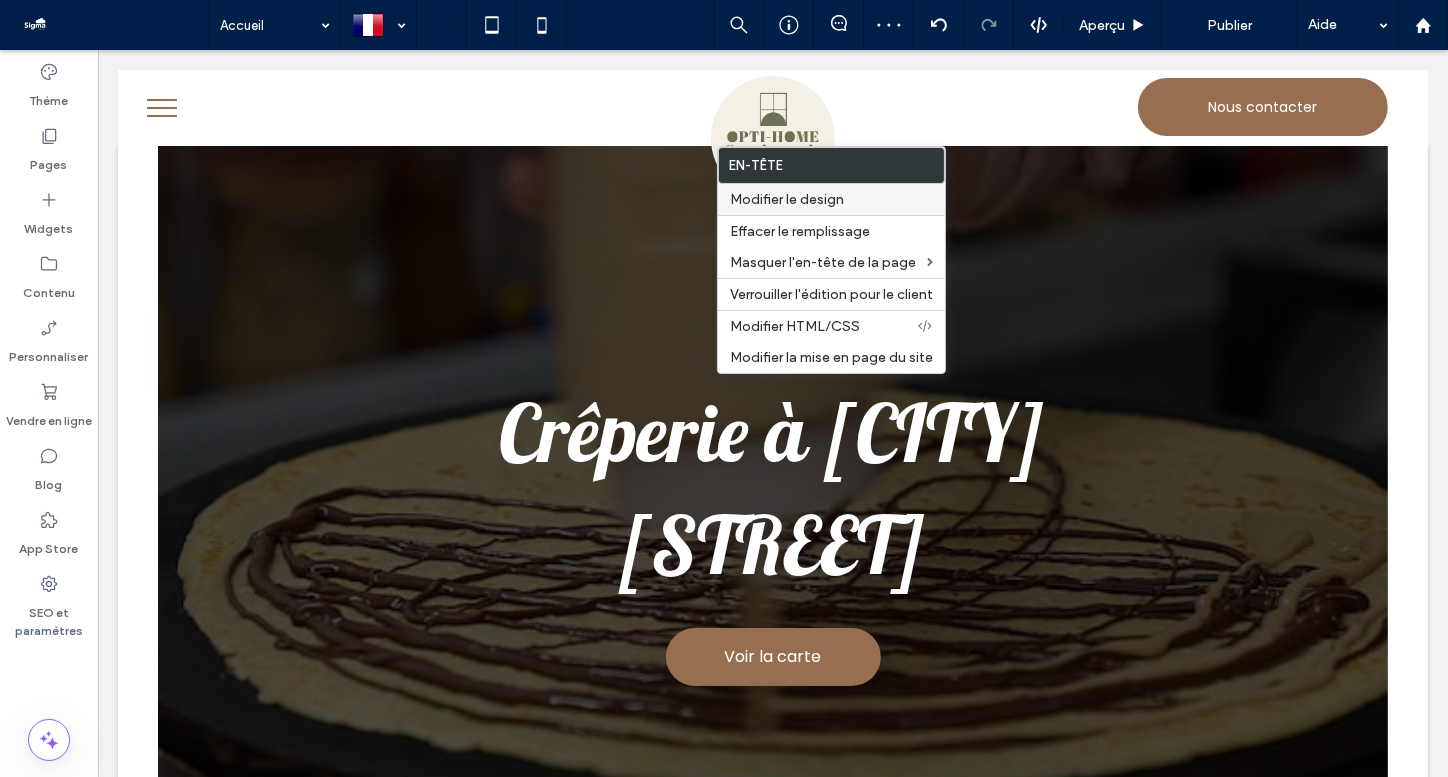 click on "Modifier le design" at bounding box center [787, 199] 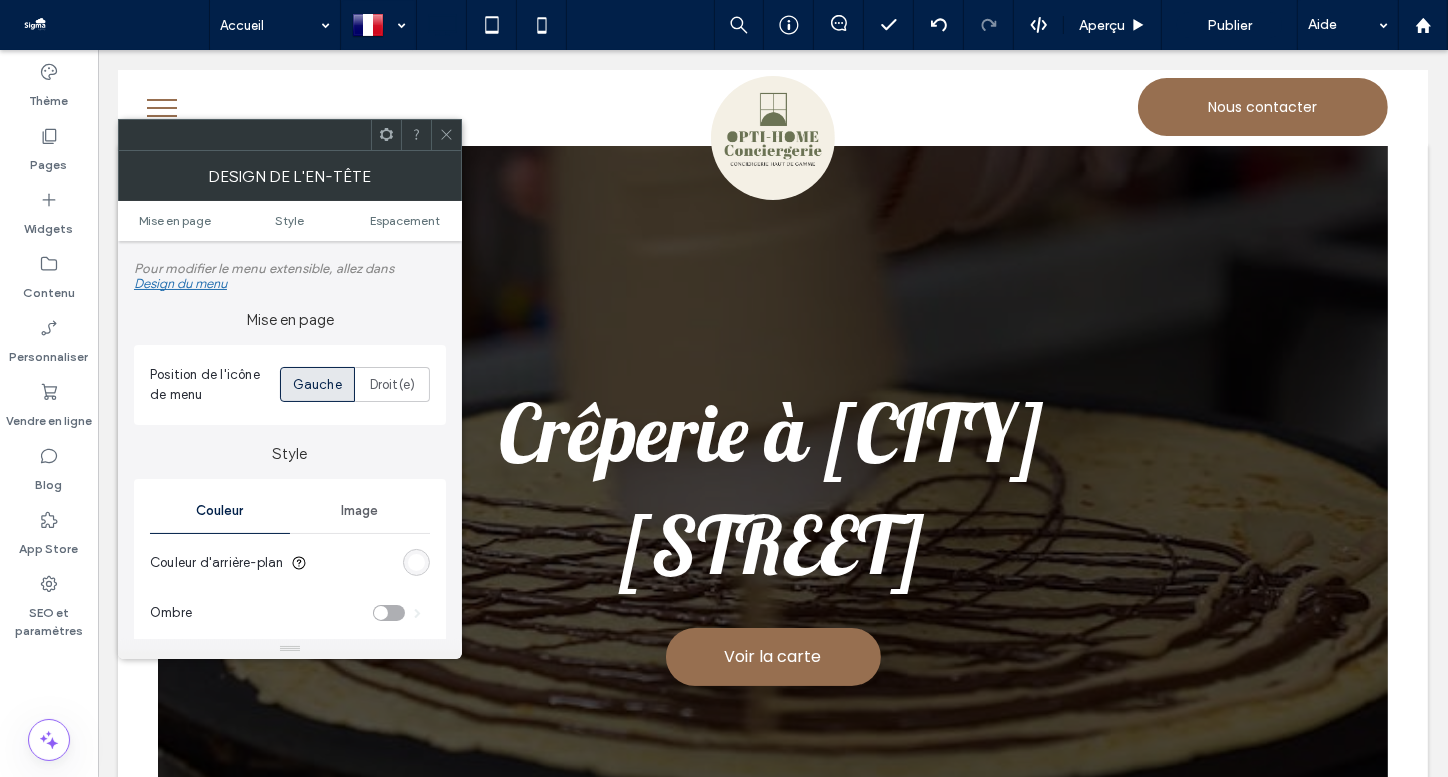 click on "Design du menu" at bounding box center [180, 283] 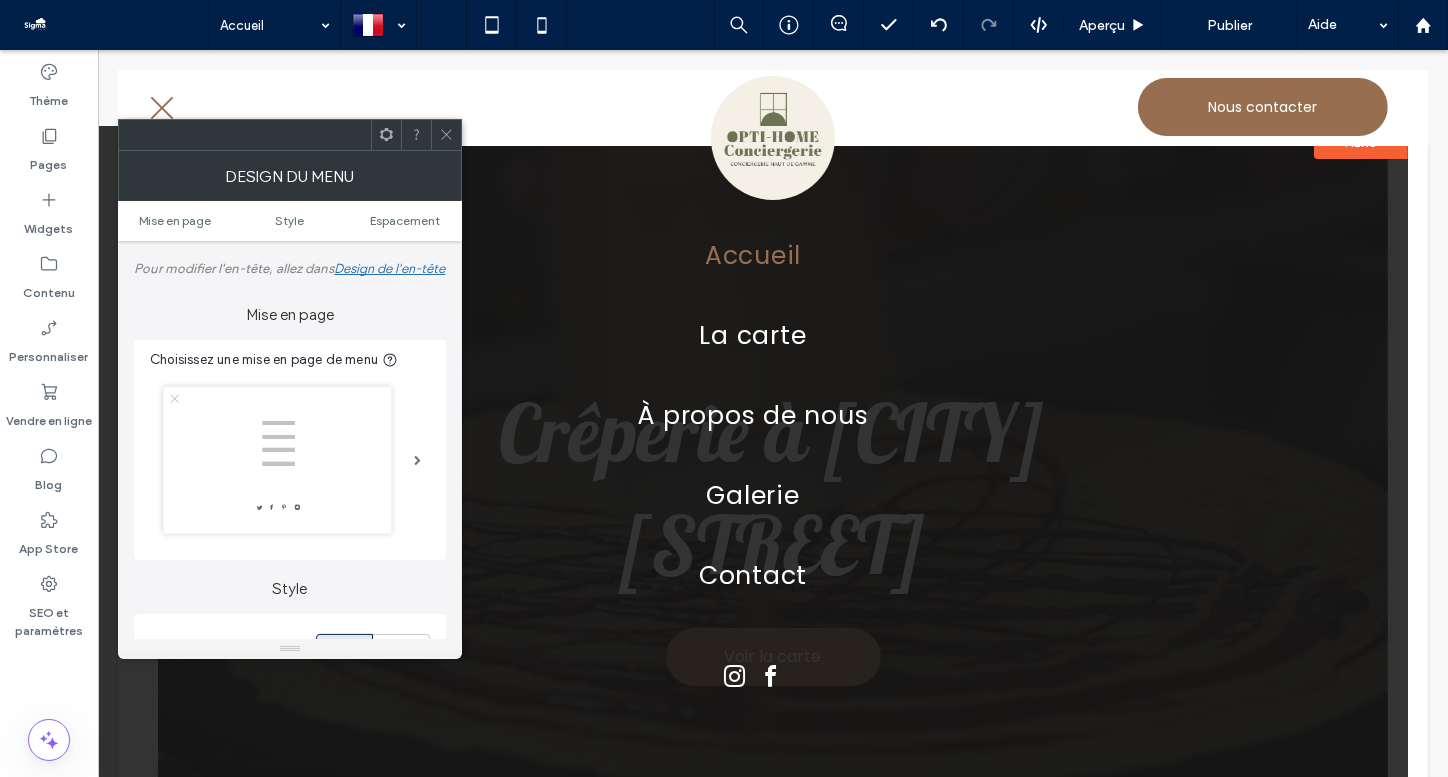 click 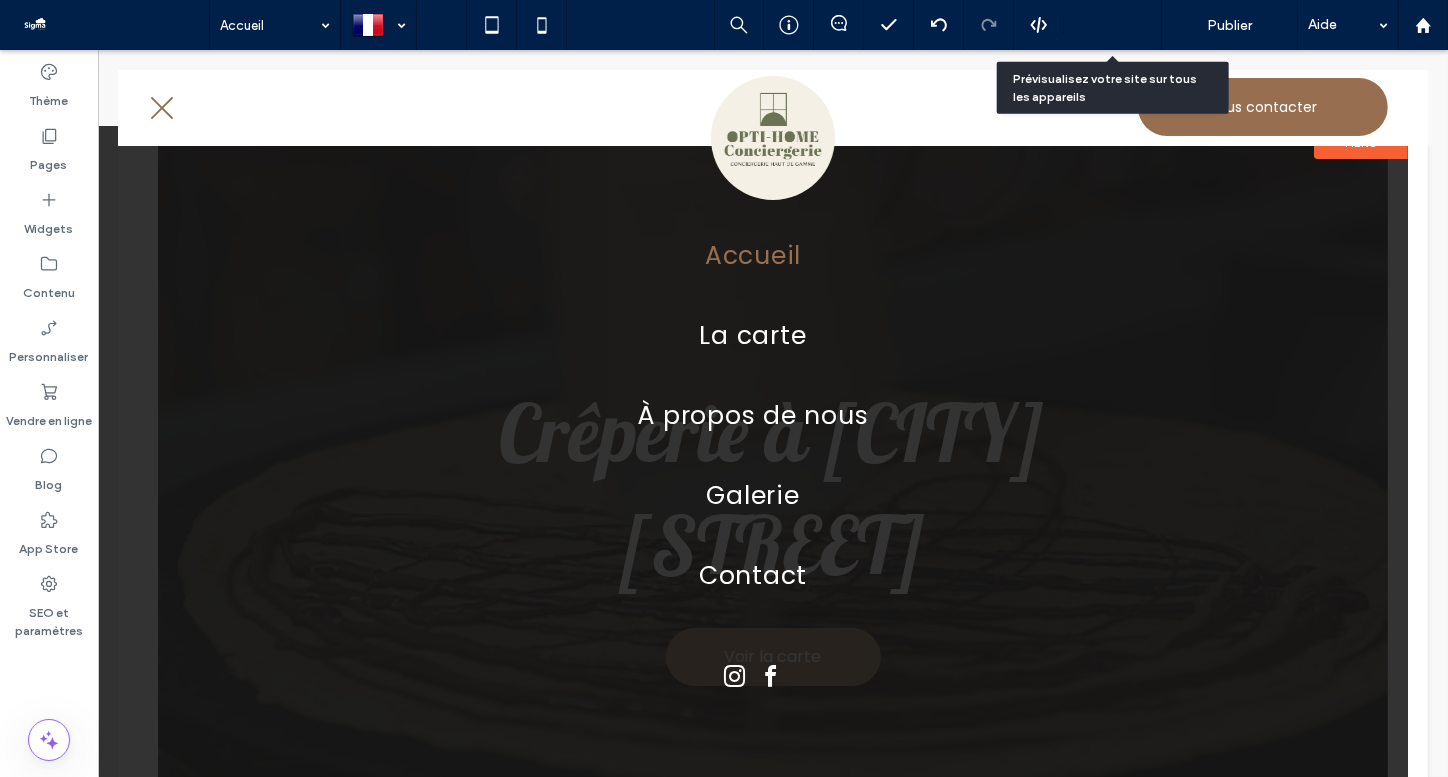 drag, startPoint x: 1127, startPoint y: 30, endPoint x: 450, endPoint y: 9, distance: 677.3256 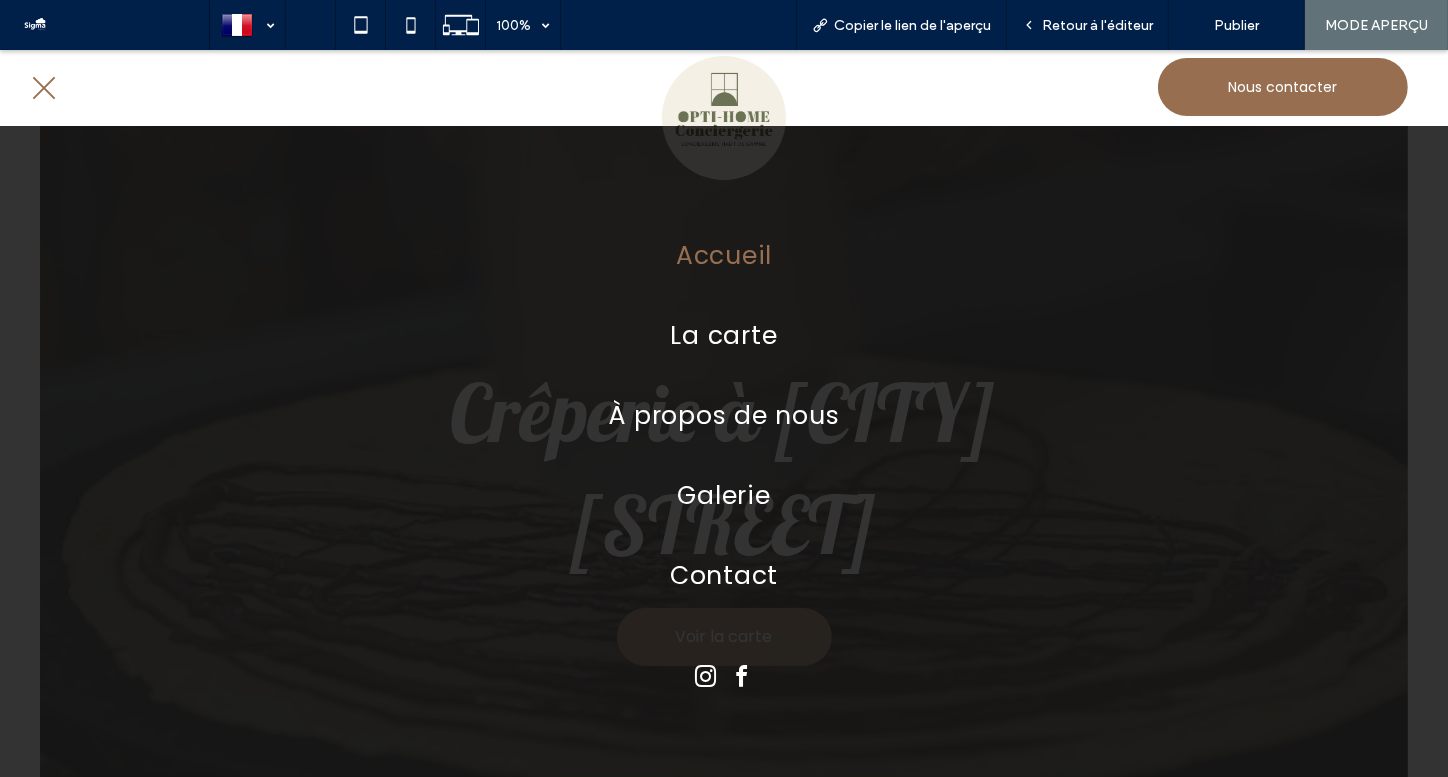 click at bounding box center [44, 88] 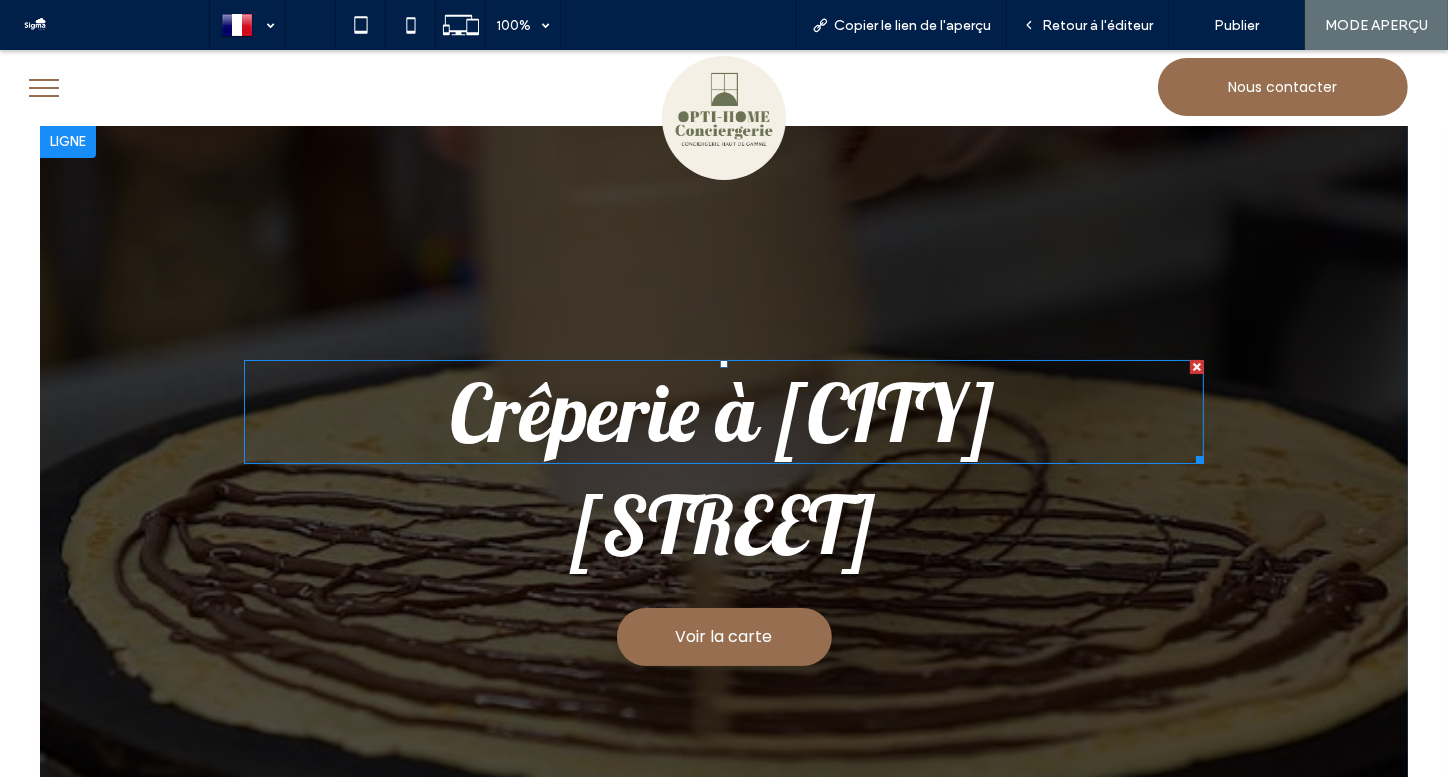 click on "Crêperie à Pau" at bounding box center (724, 412) 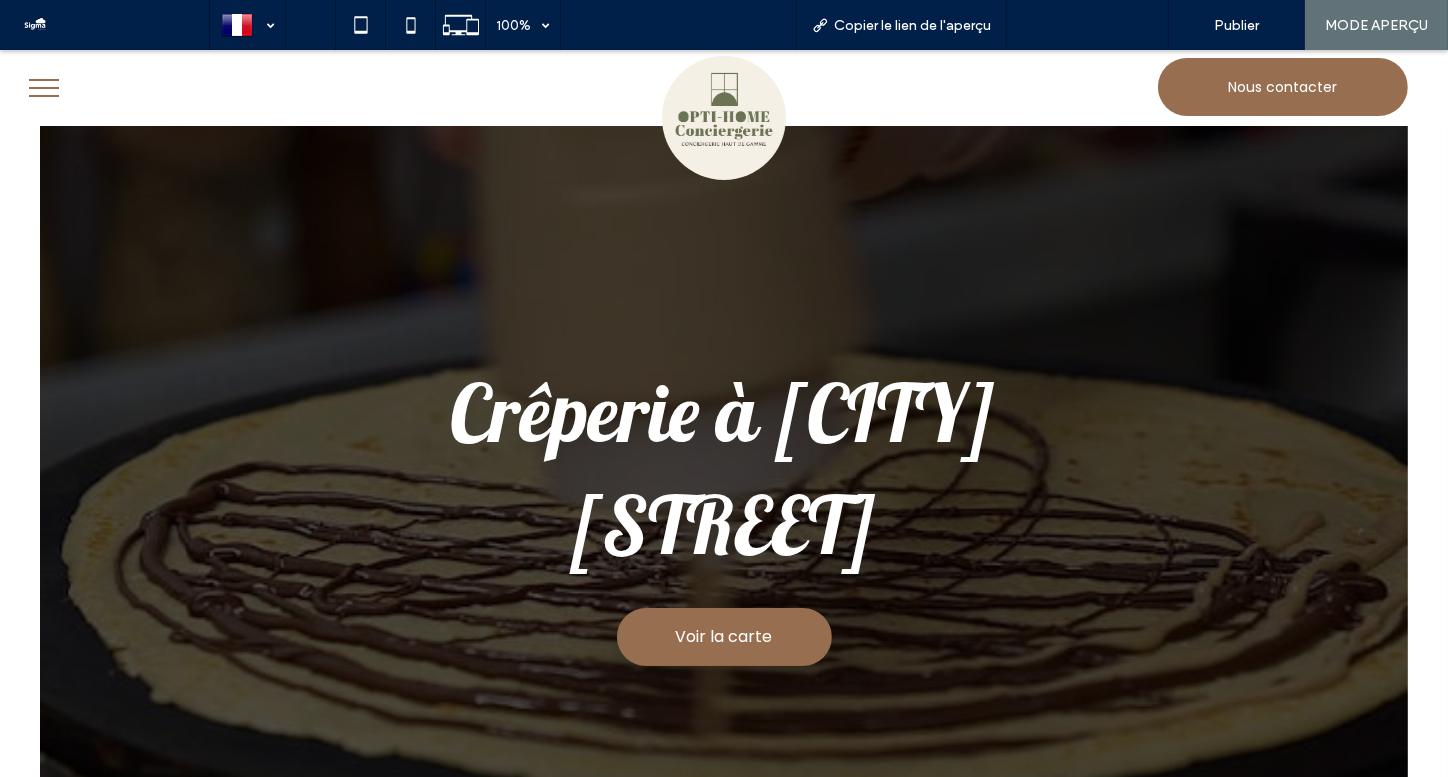 click on "Retour à l'éditeur" at bounding box center [1097, 25] 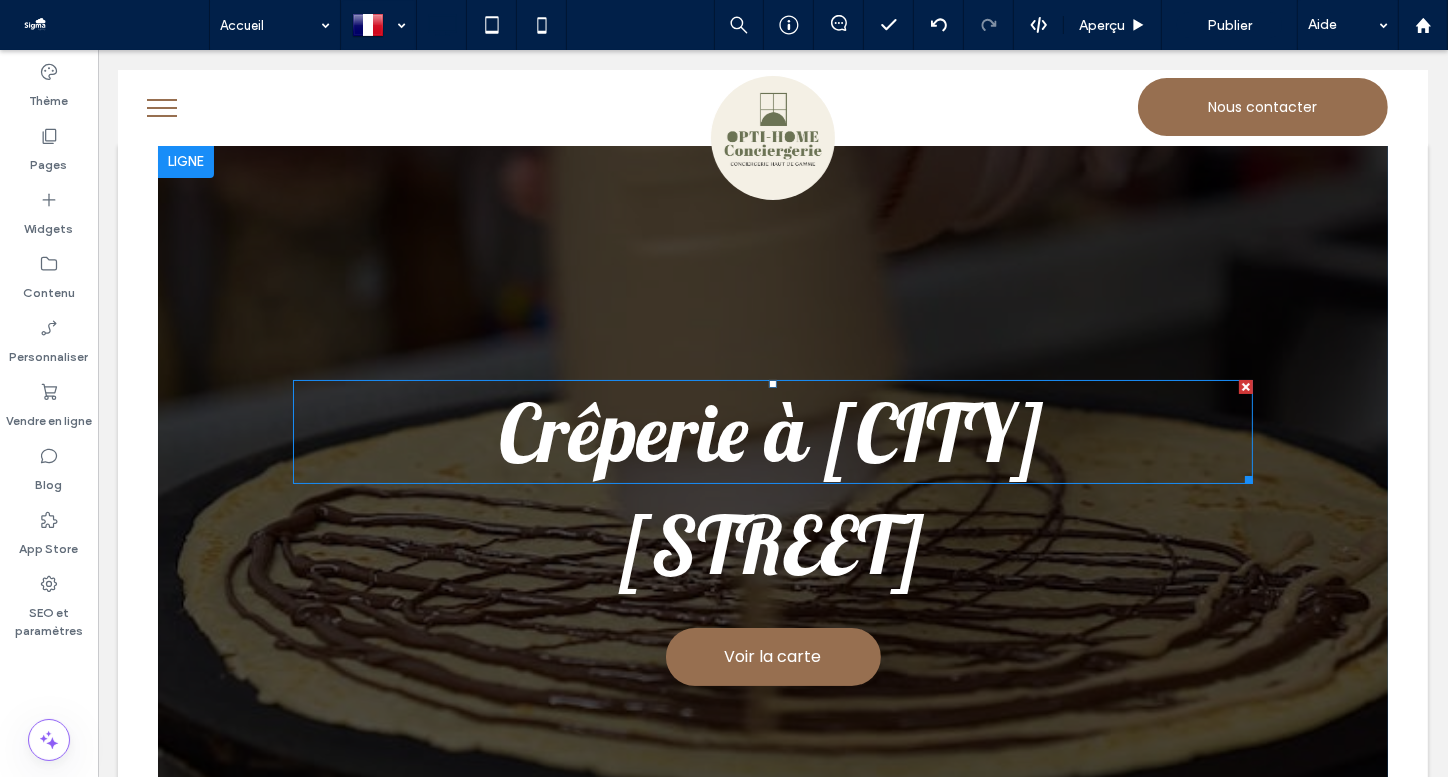 click on "Crêperie à Pau" at bounding box center [772, 432] 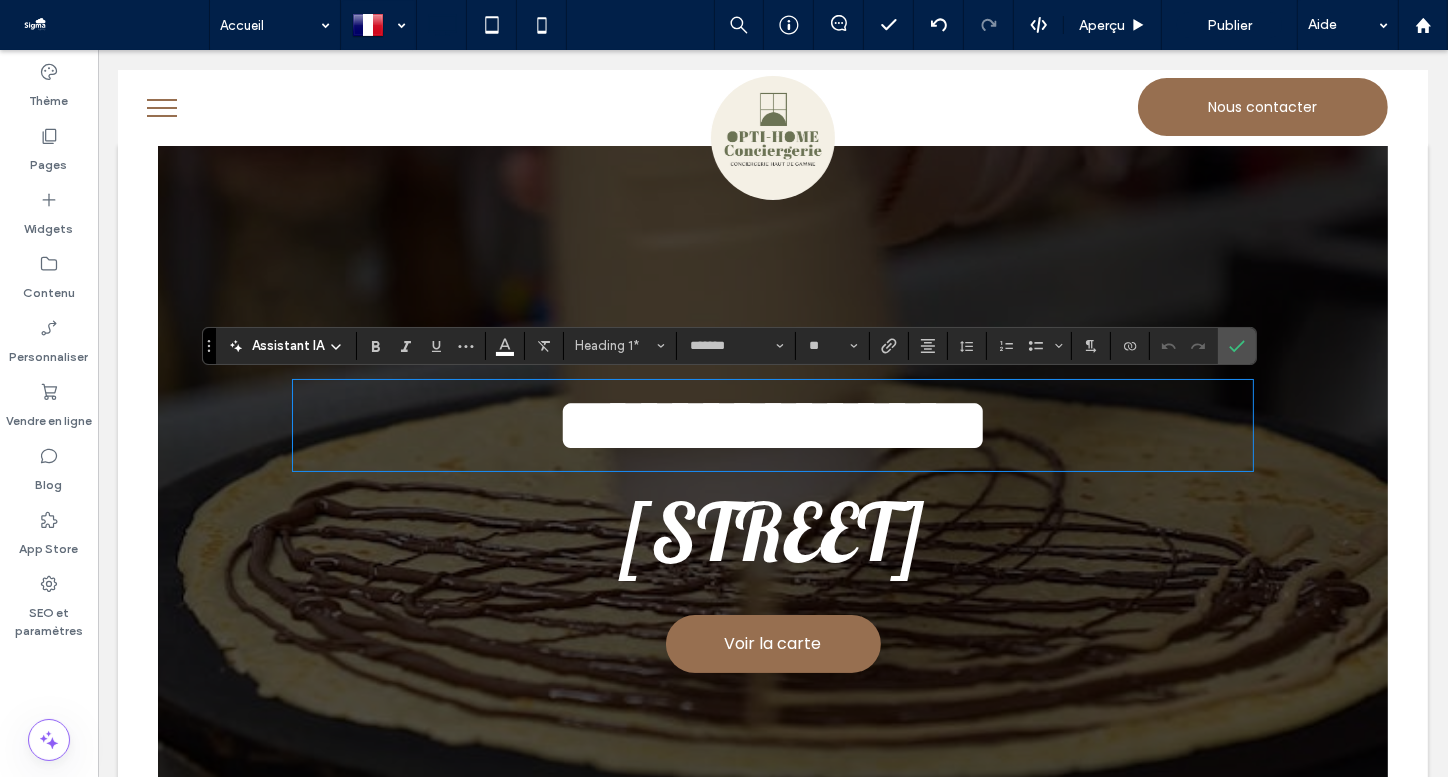 type 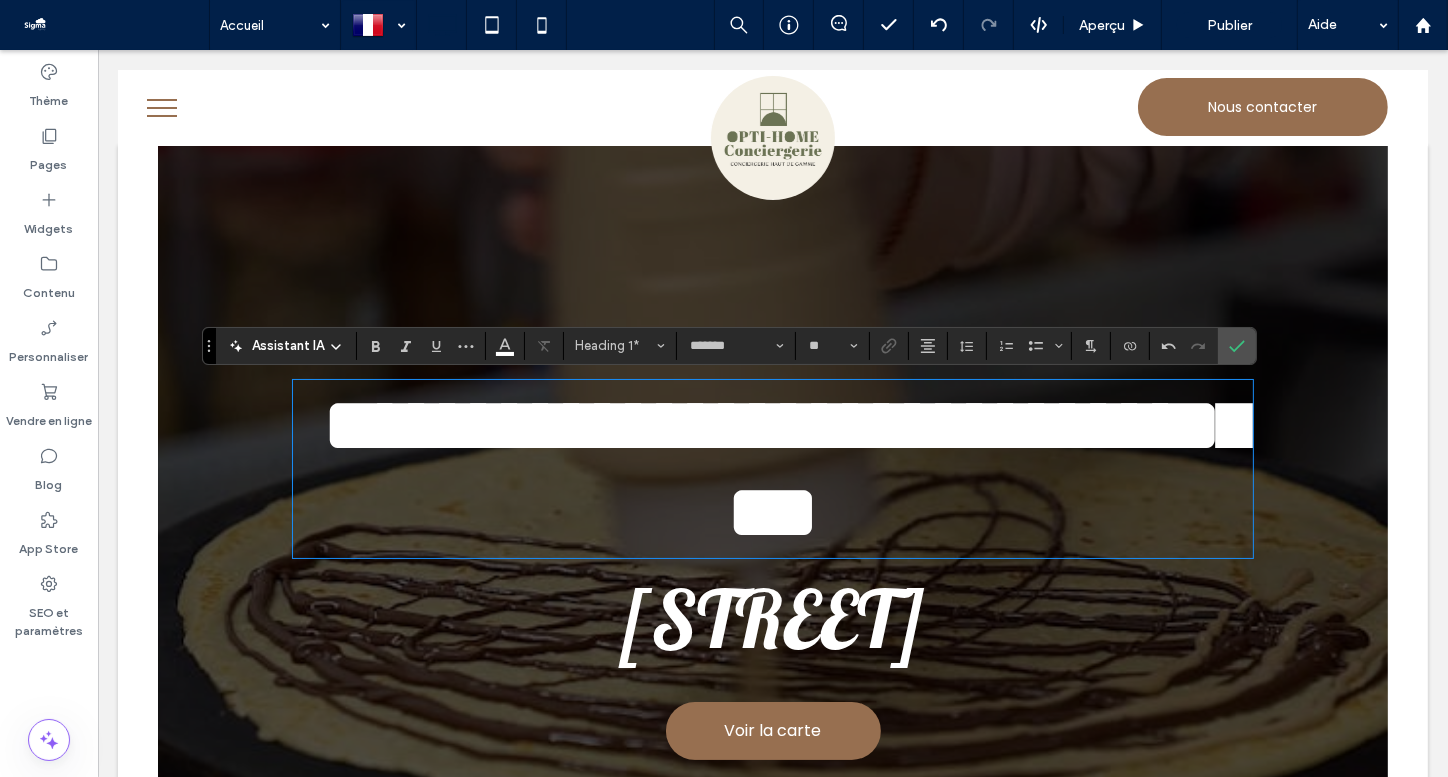 click on "**********" at bounding box center [788, 469] 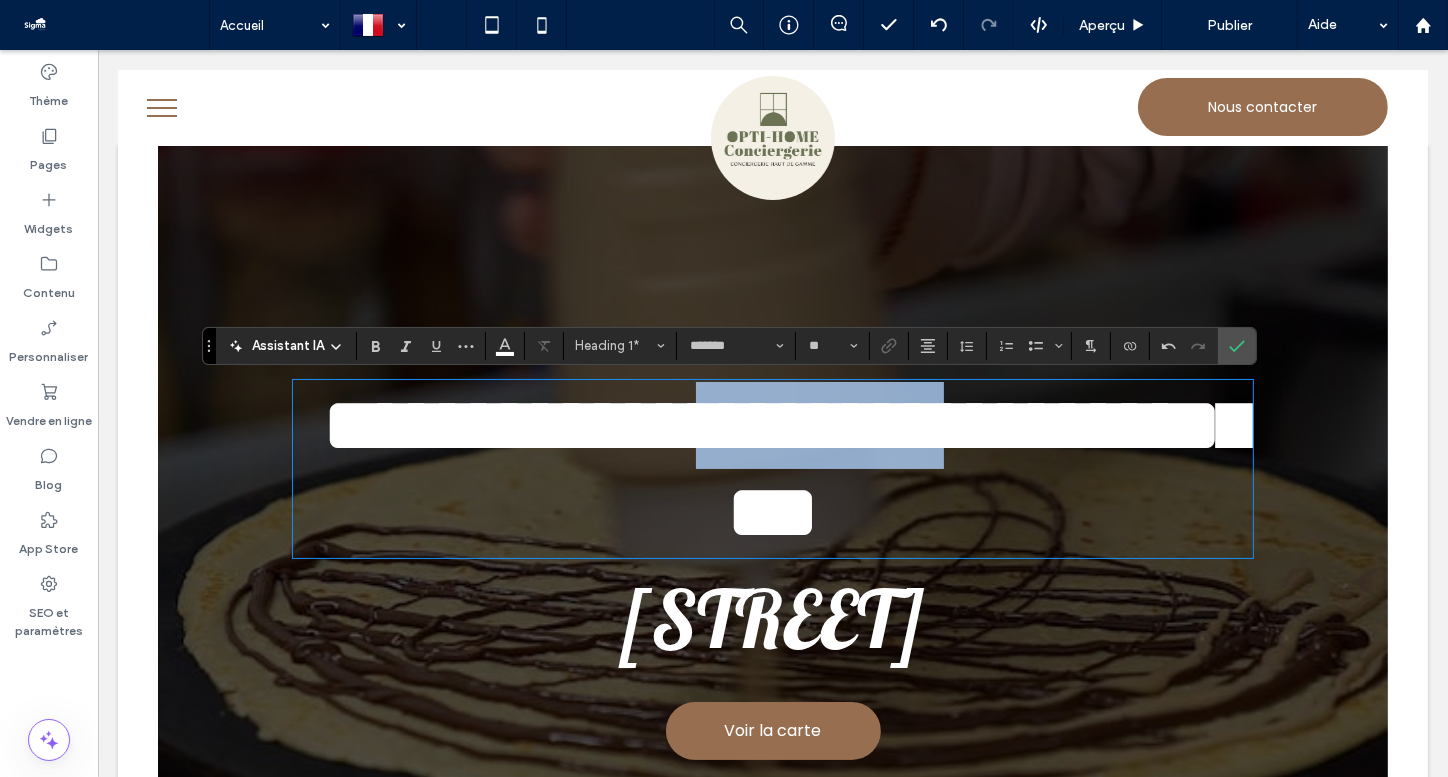 click on "**********" at bounding box center [788, 469] 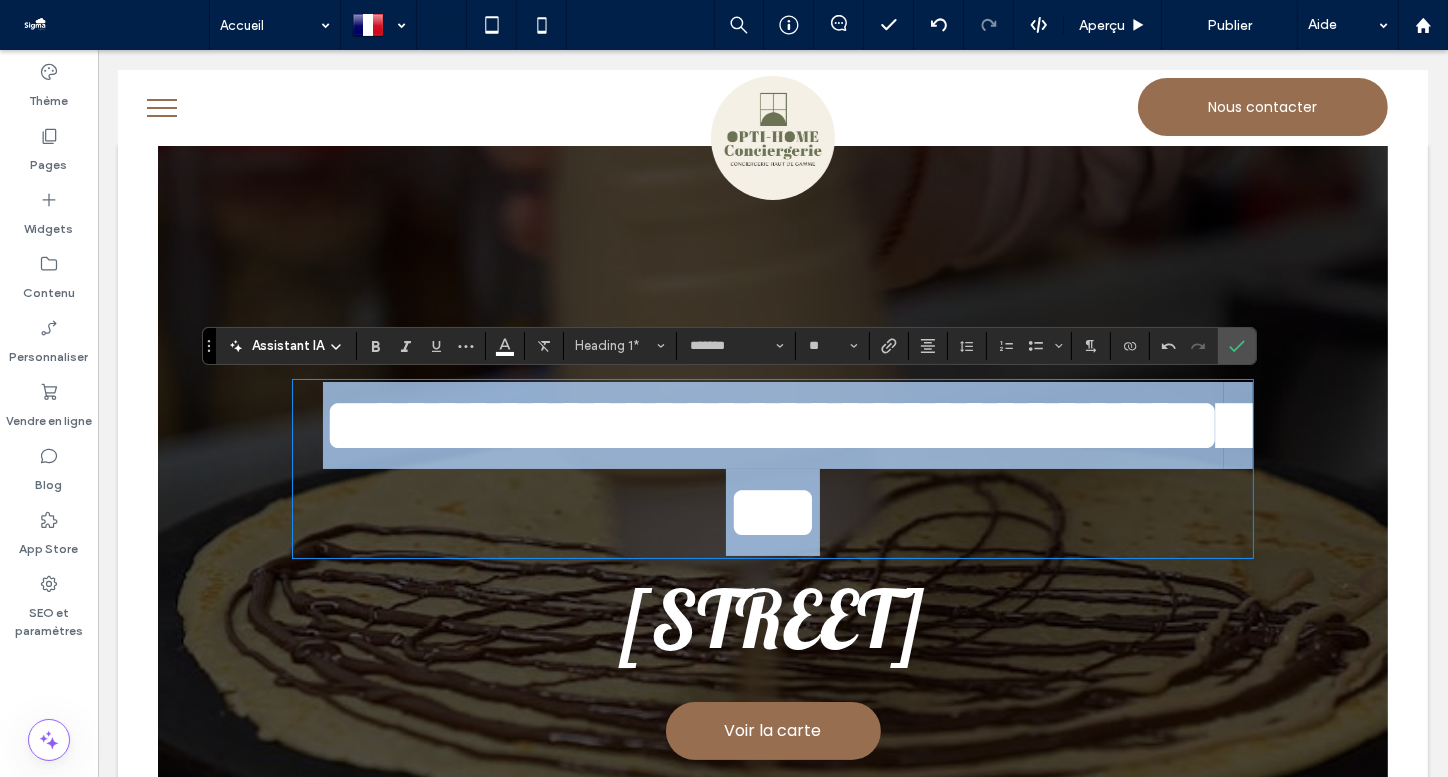 click on "**********" at bounding box center (788, 469) 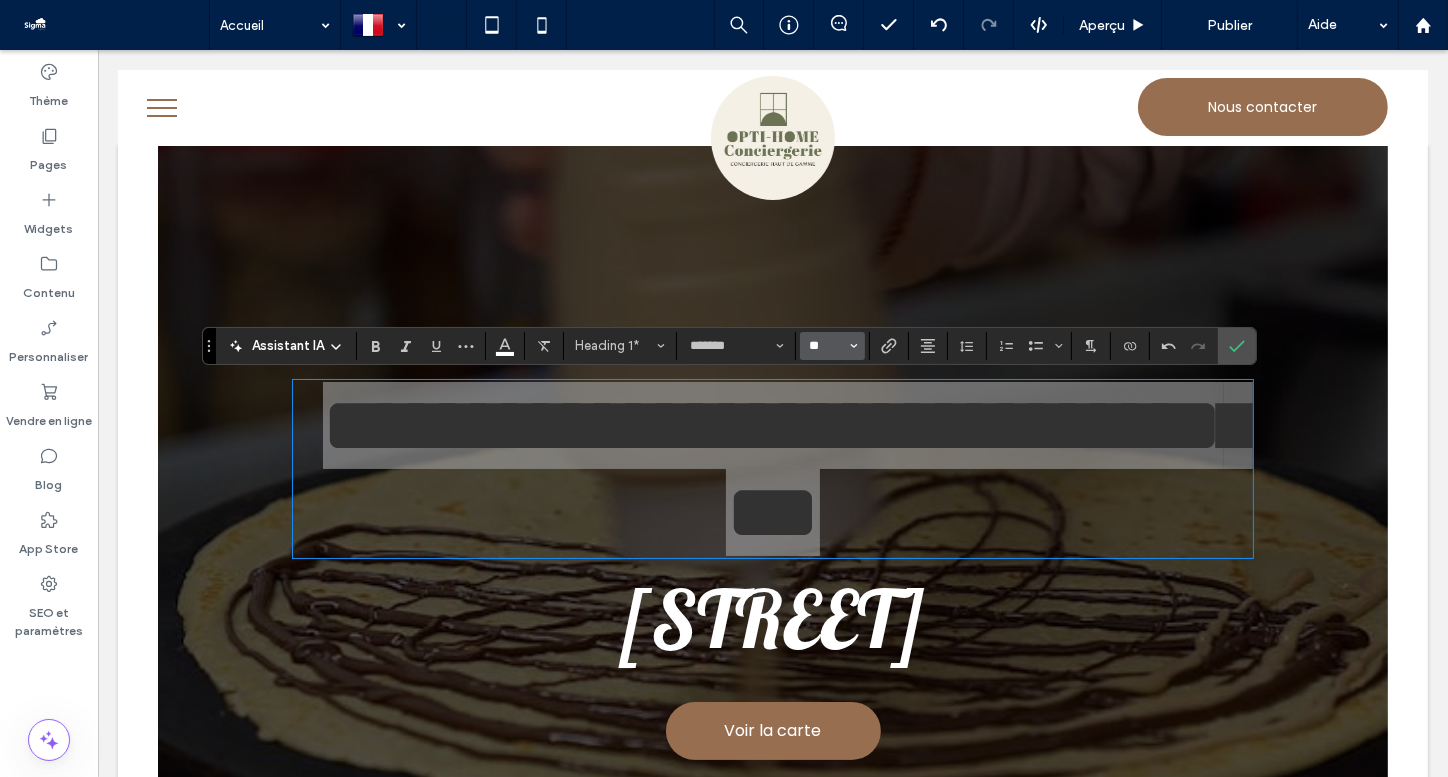 click on "**" at bounding box center (826, 346) 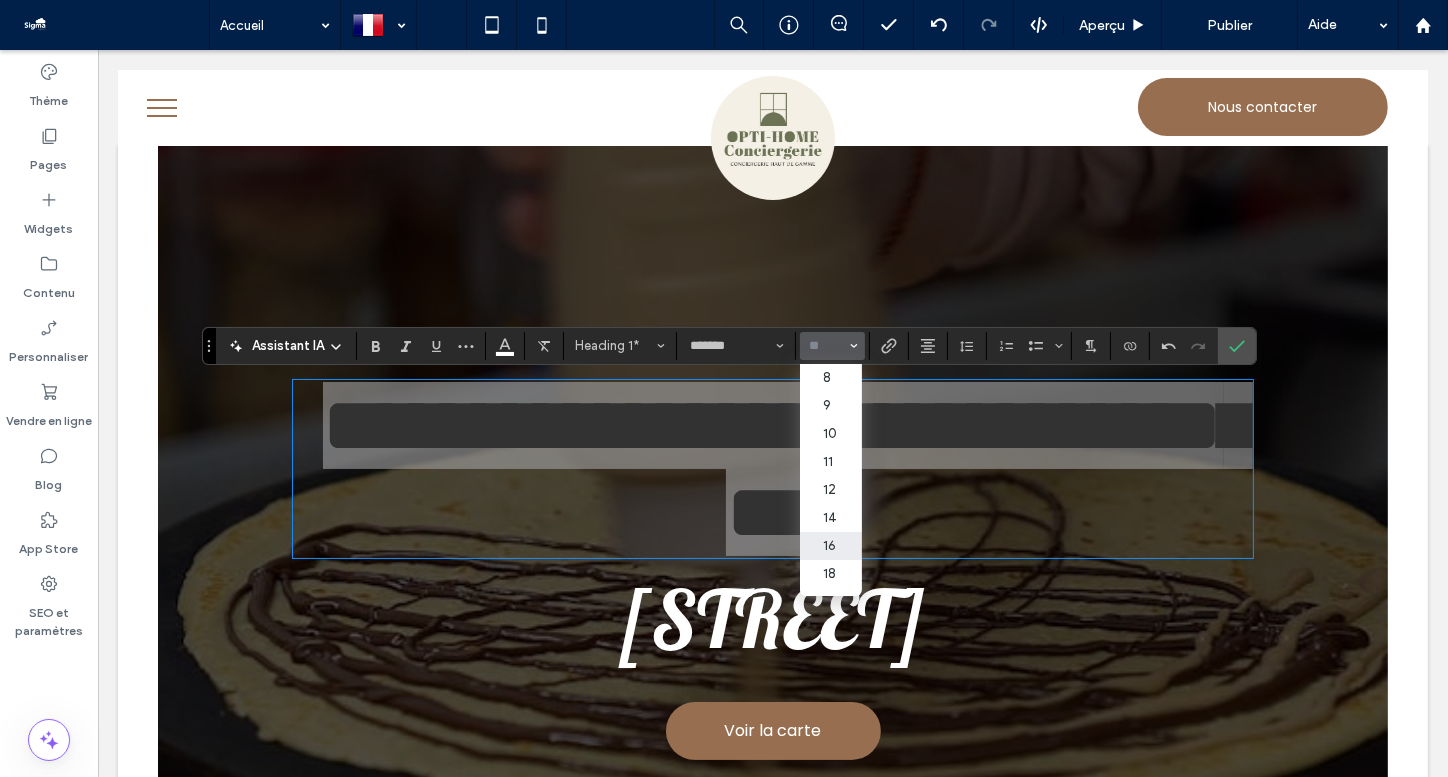 scroll, scrollTop: 177, scrollLeft: 0, axis: vertical 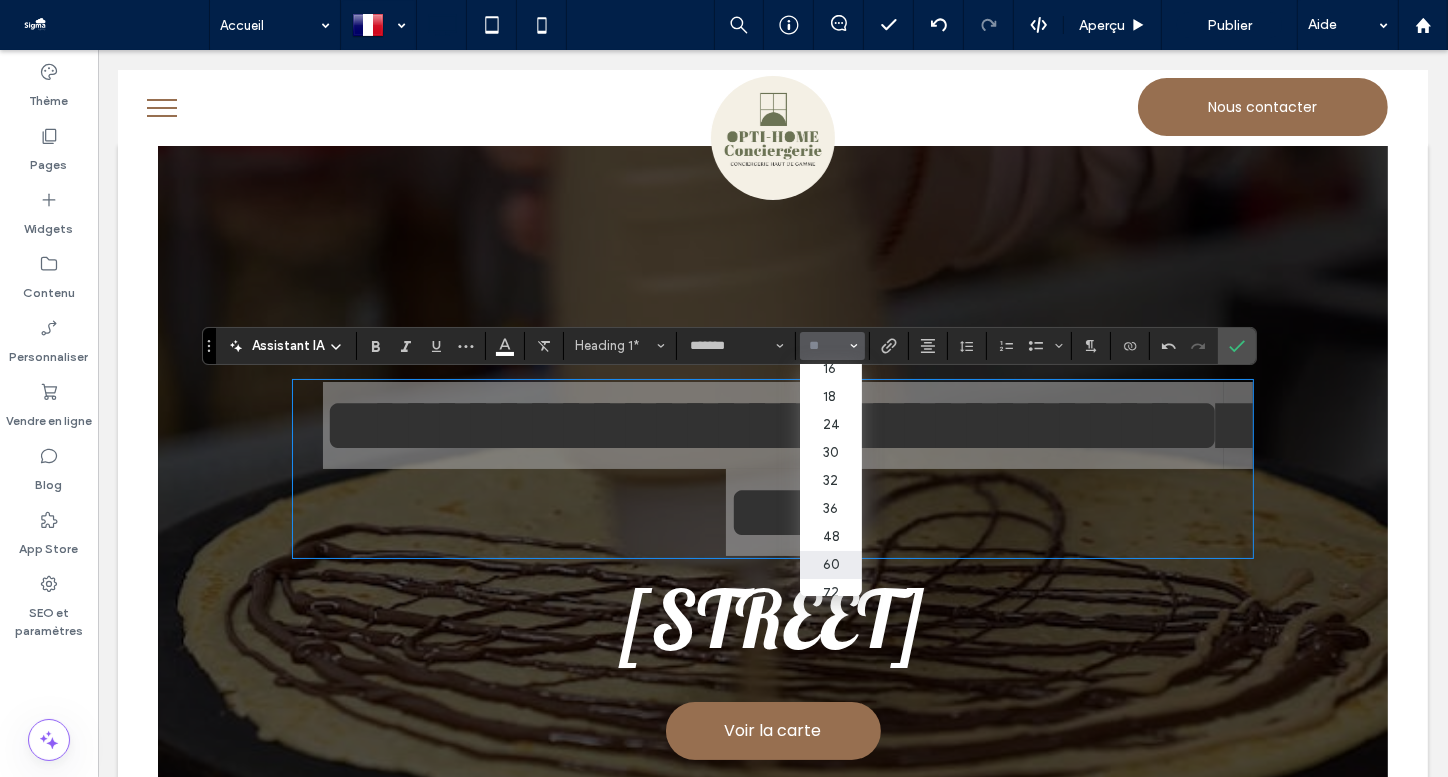 click on "60" at bounding box center (830, 565) 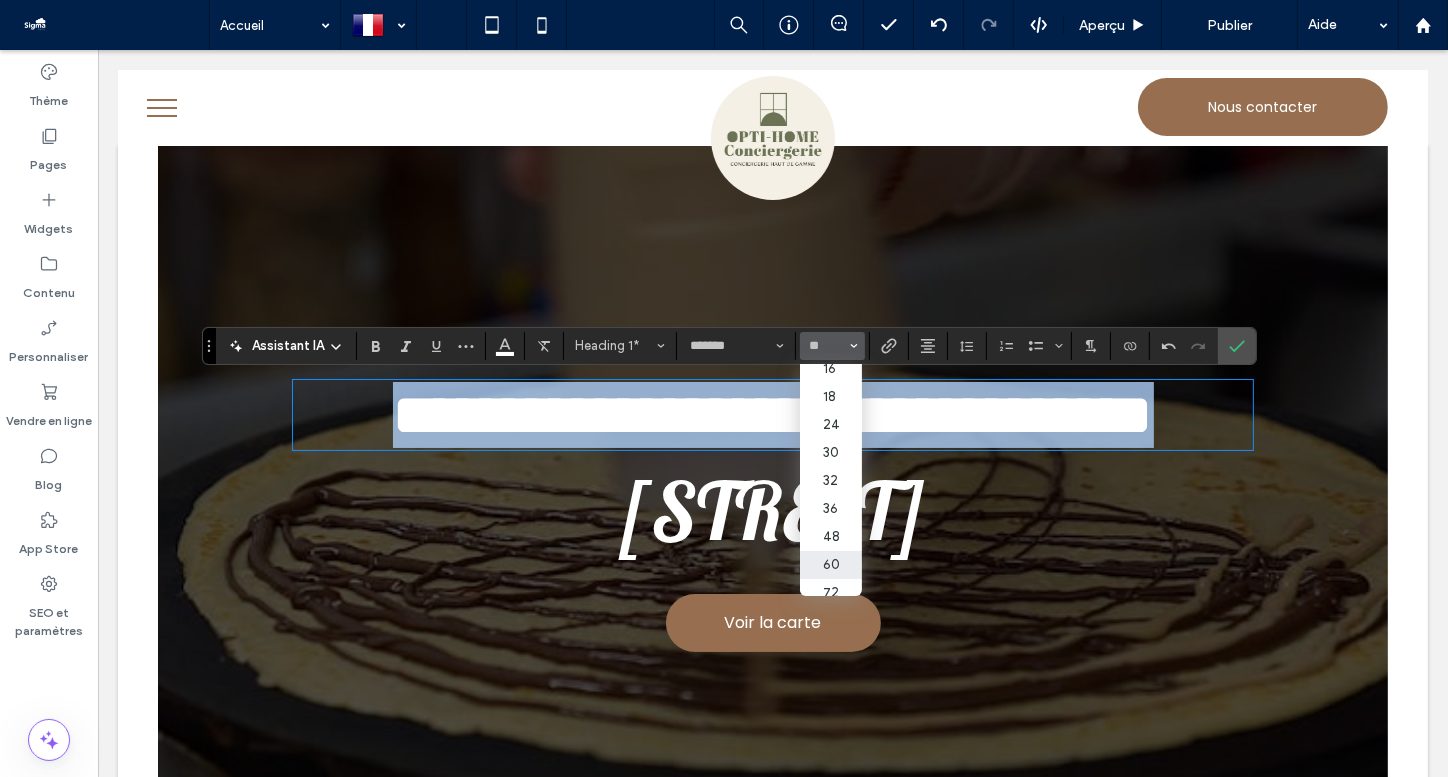 type on "**" 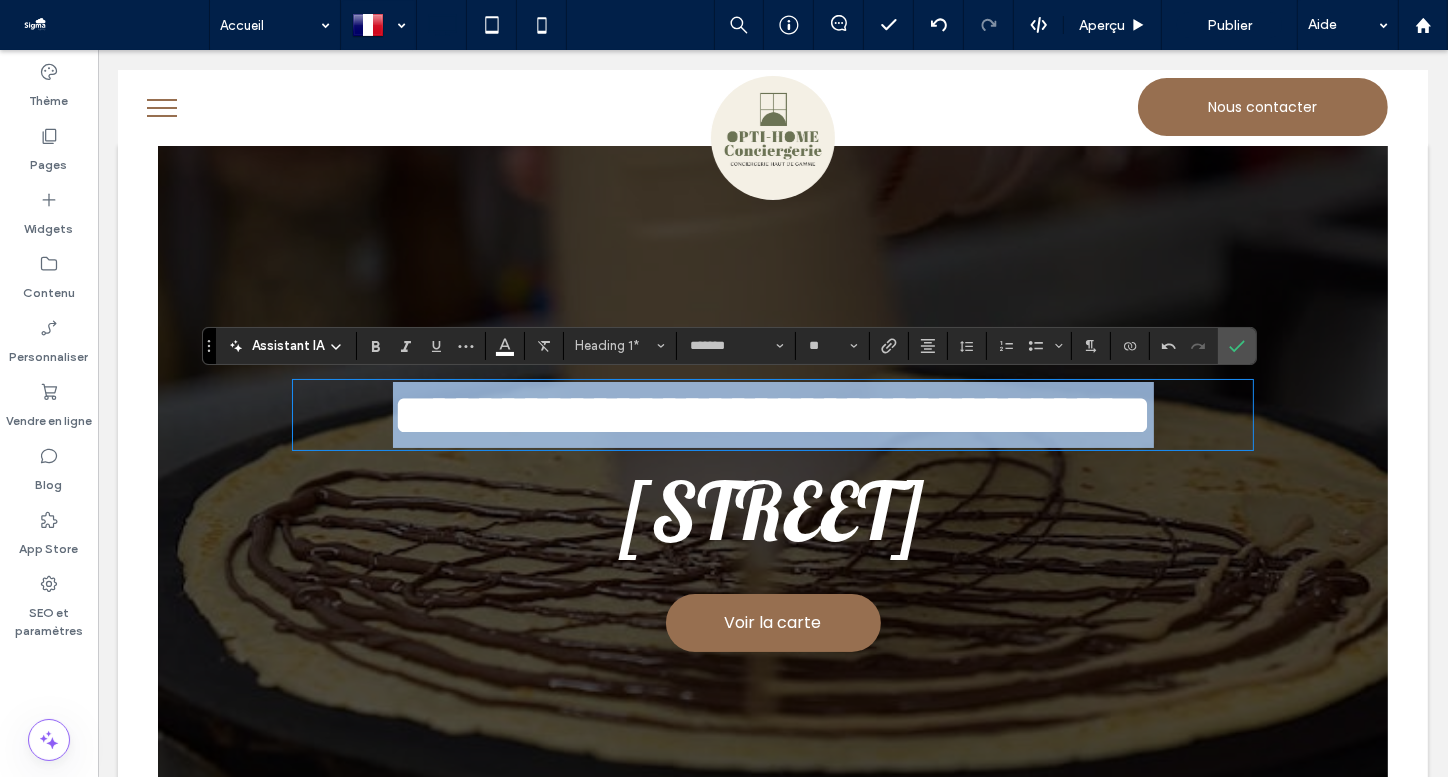 click on "**********" at bounding box center (772, 415) 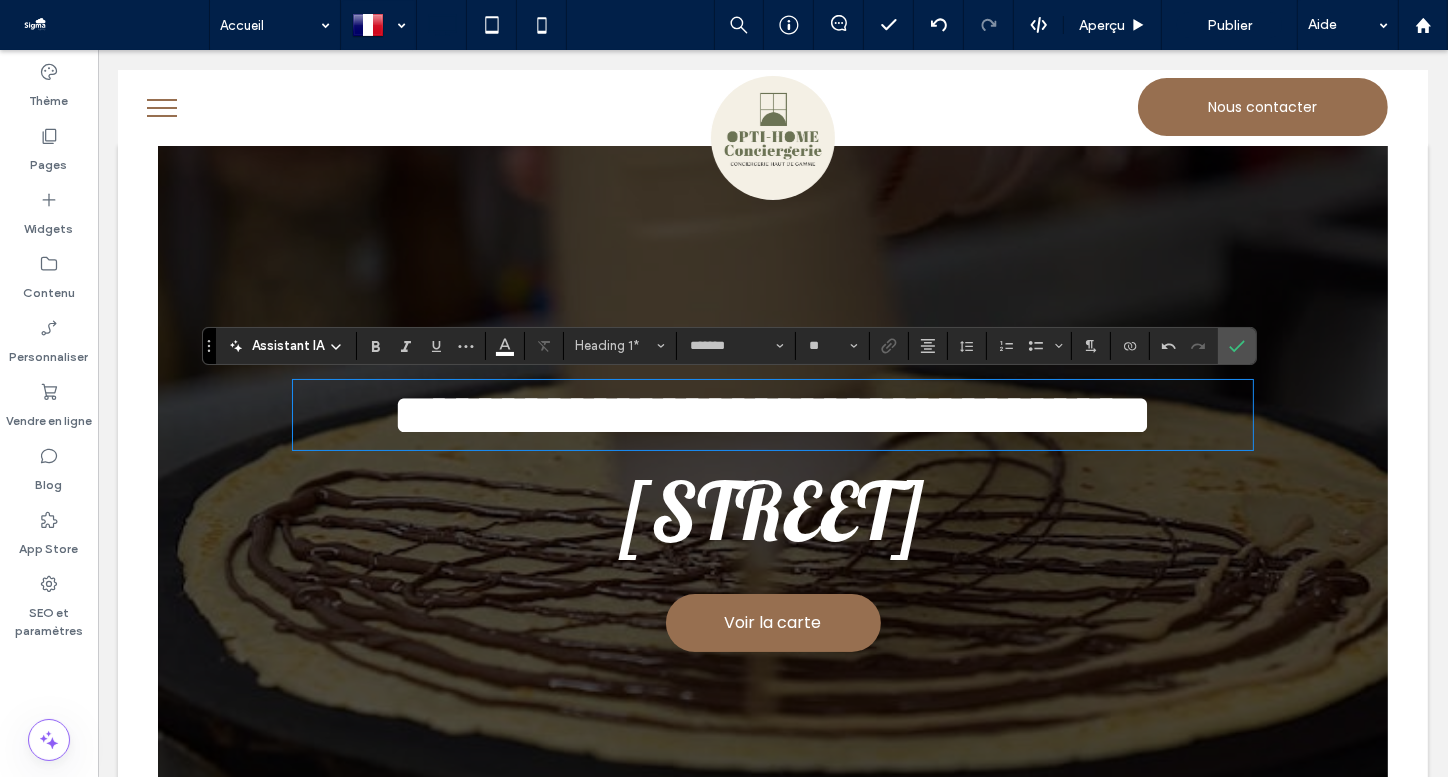 click on "**********" at bounding box center (772, 415) 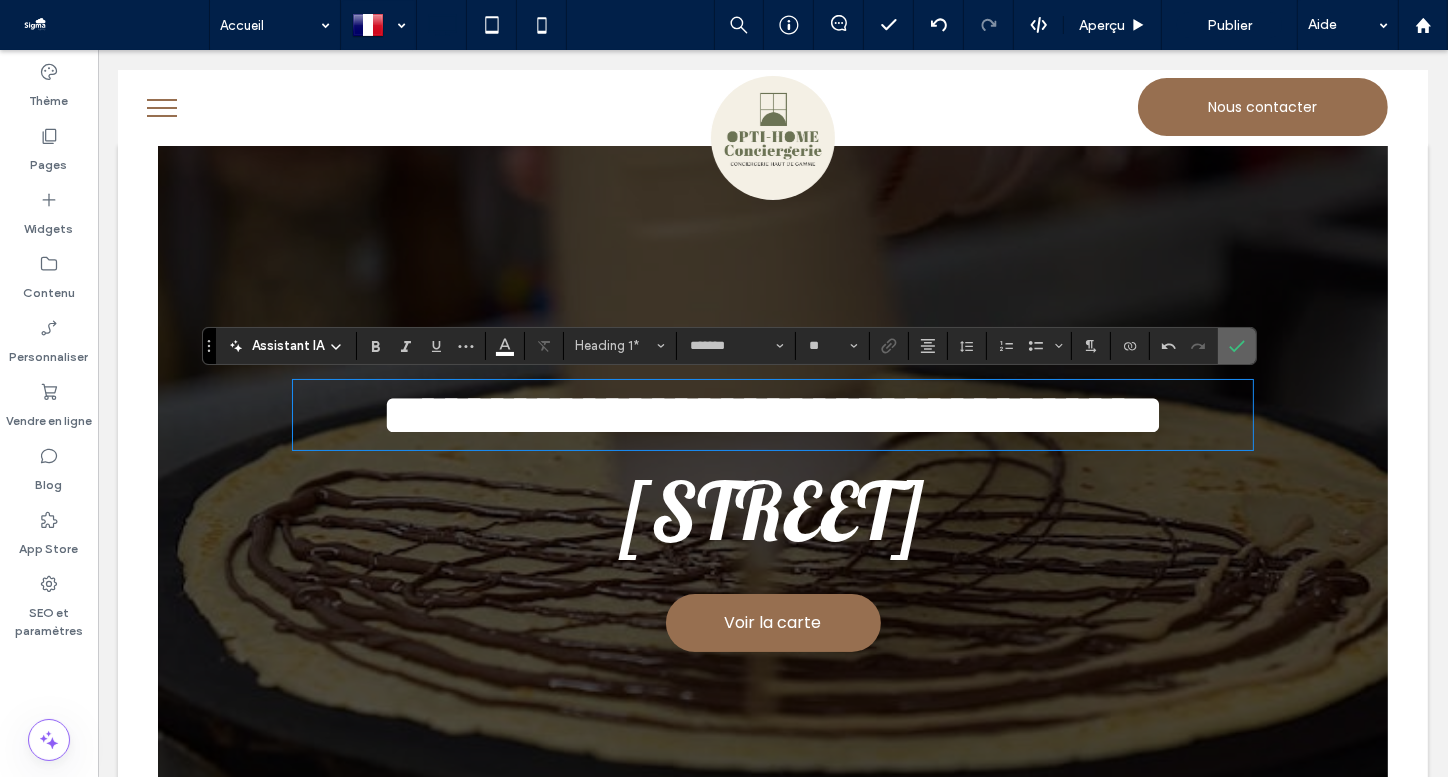 click at bounding box center [1233, 346] 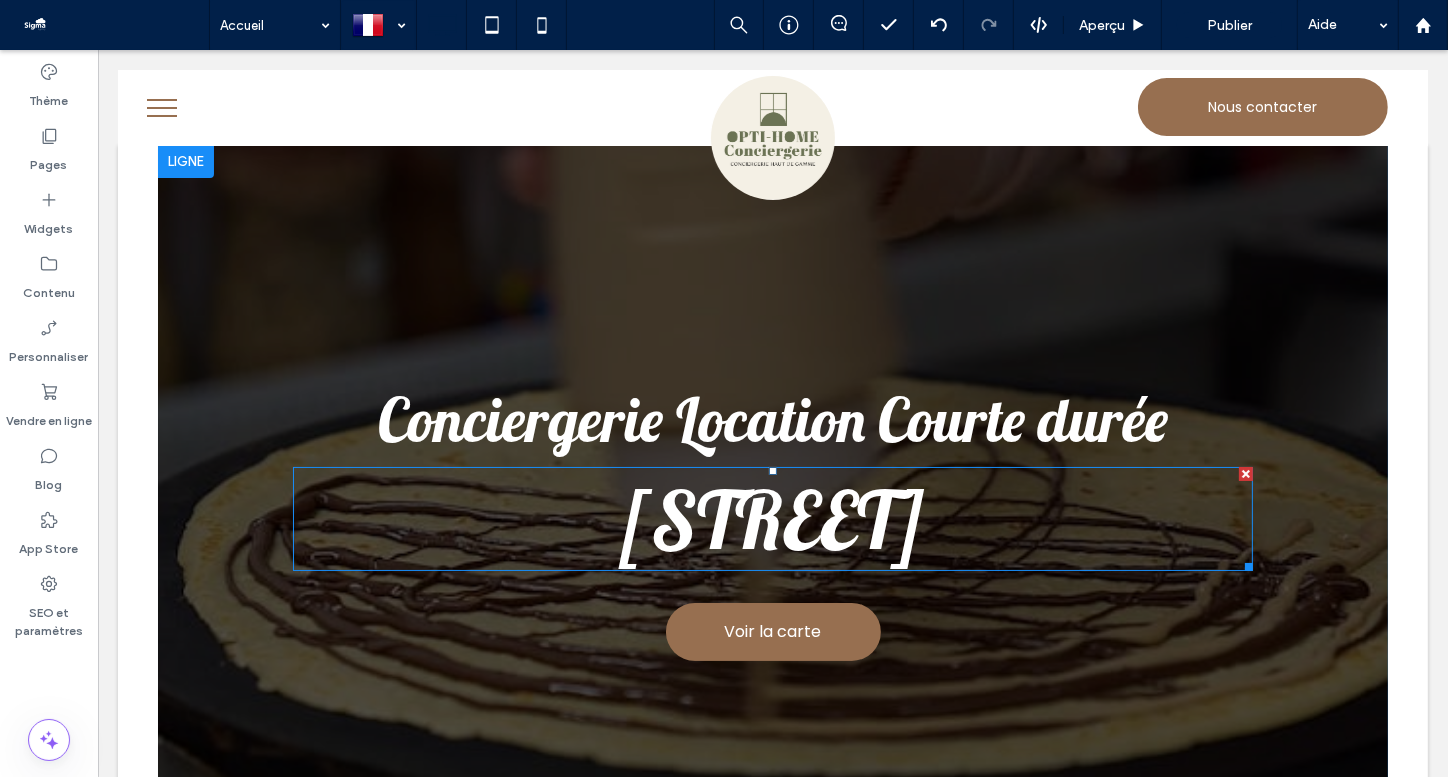 click on "Boulevard des Pyrénées" at bounding box center (772, 519) 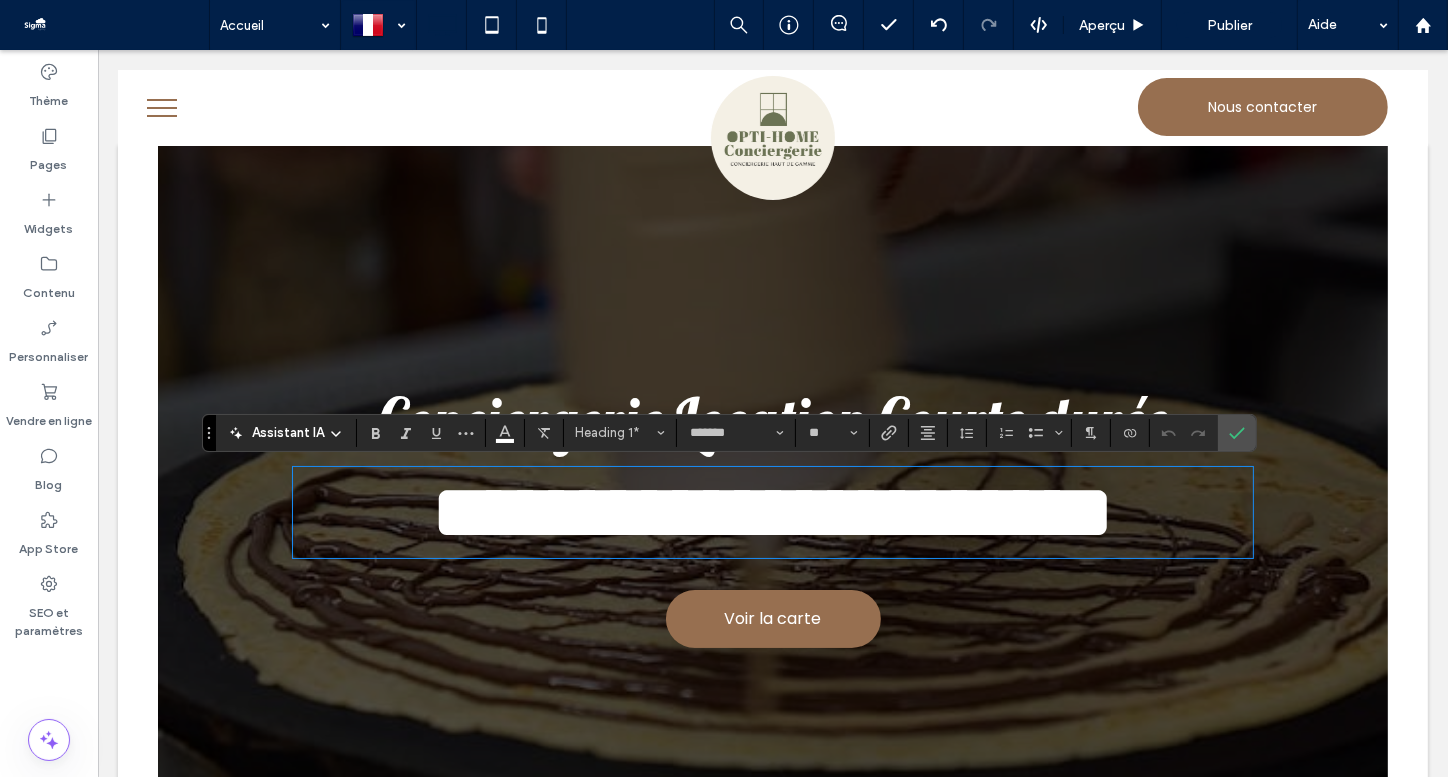 type 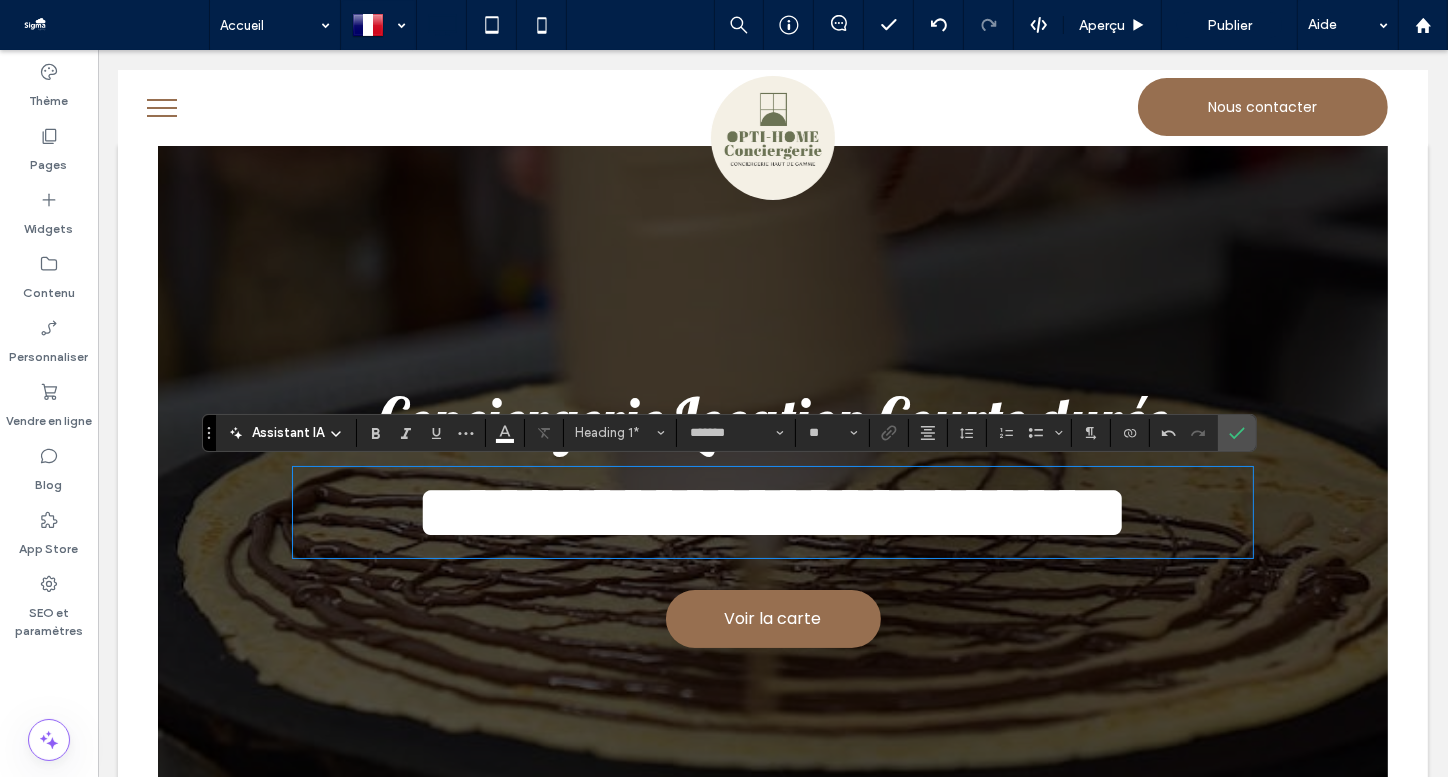 click on "**********" at bounding box center (772, 512) 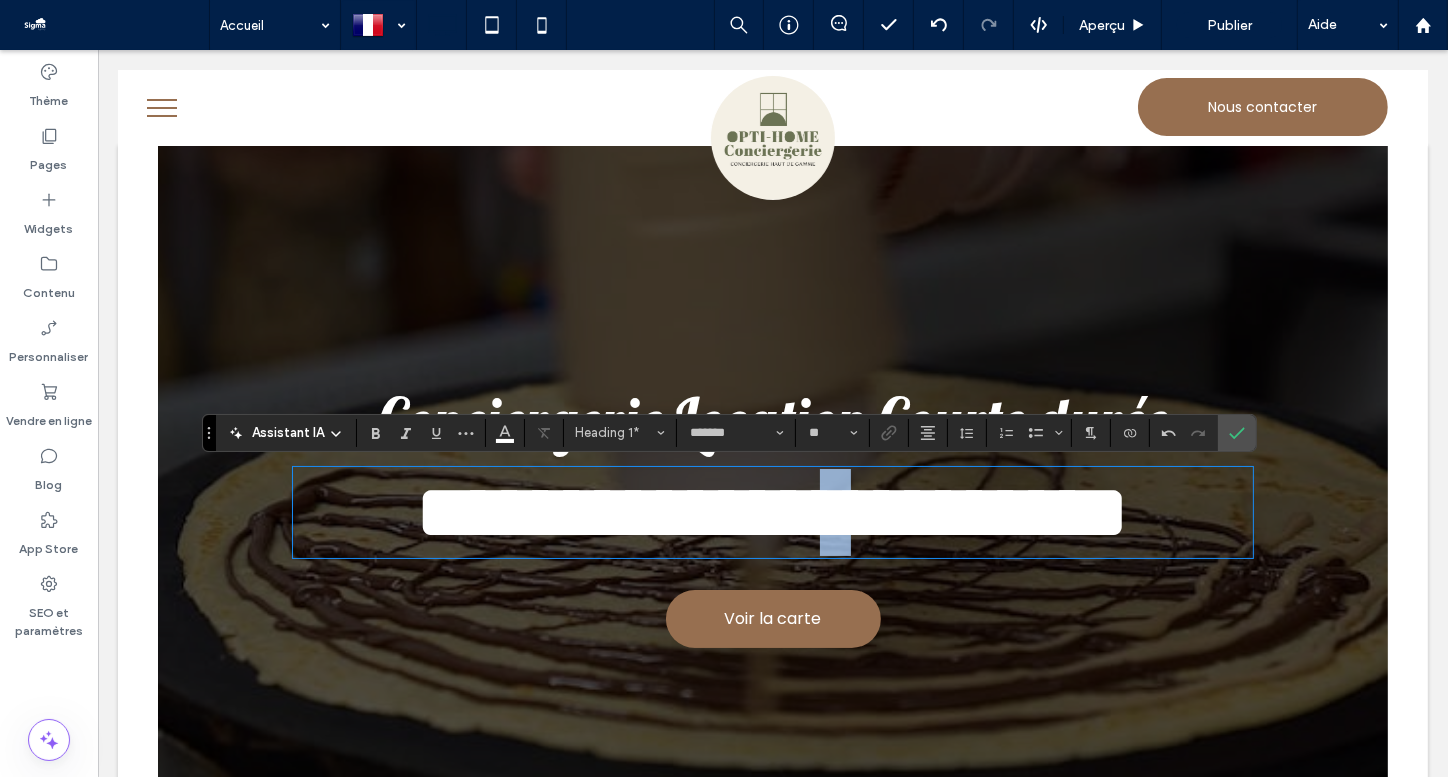 click on "**********" at bounding box center [772, 512] 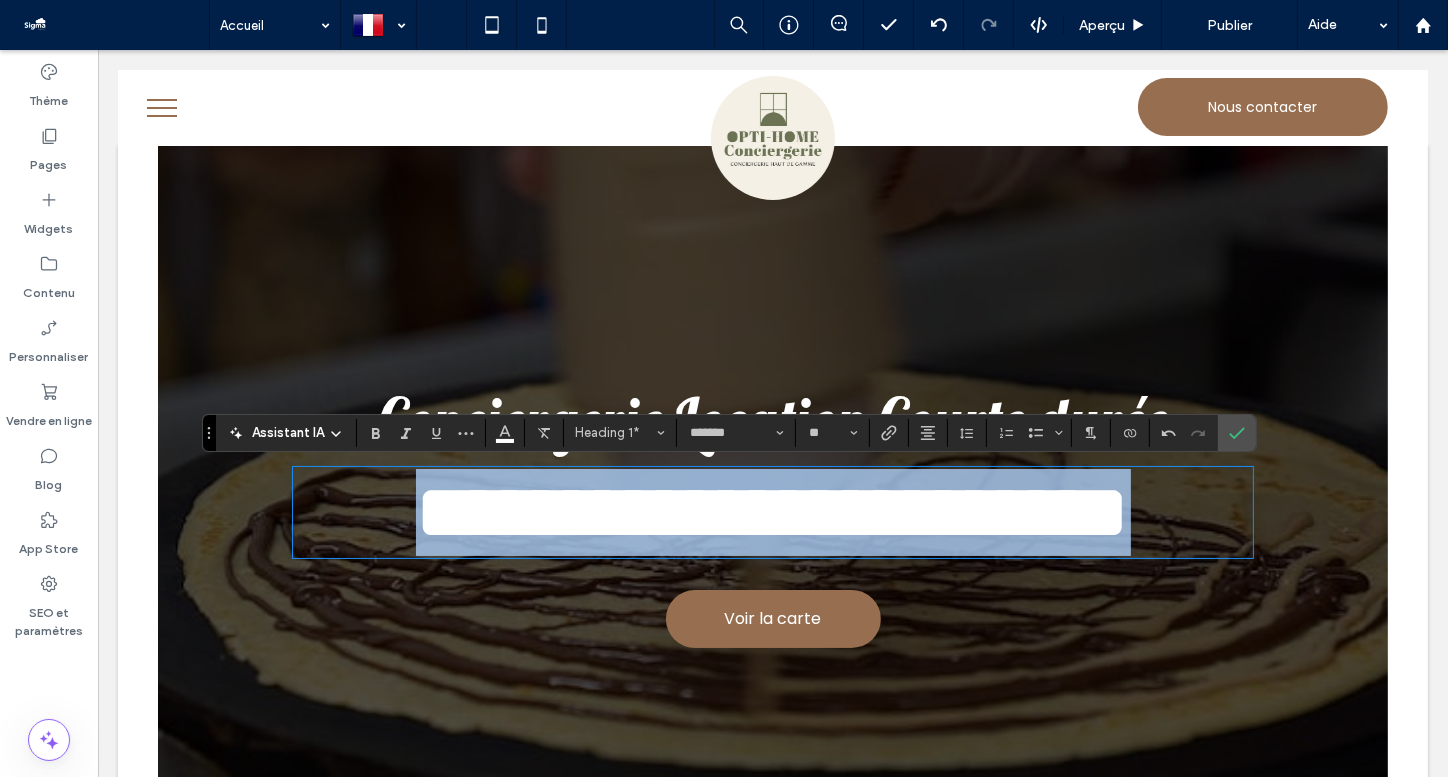 click on "**********" at bounding box center [772, 512] 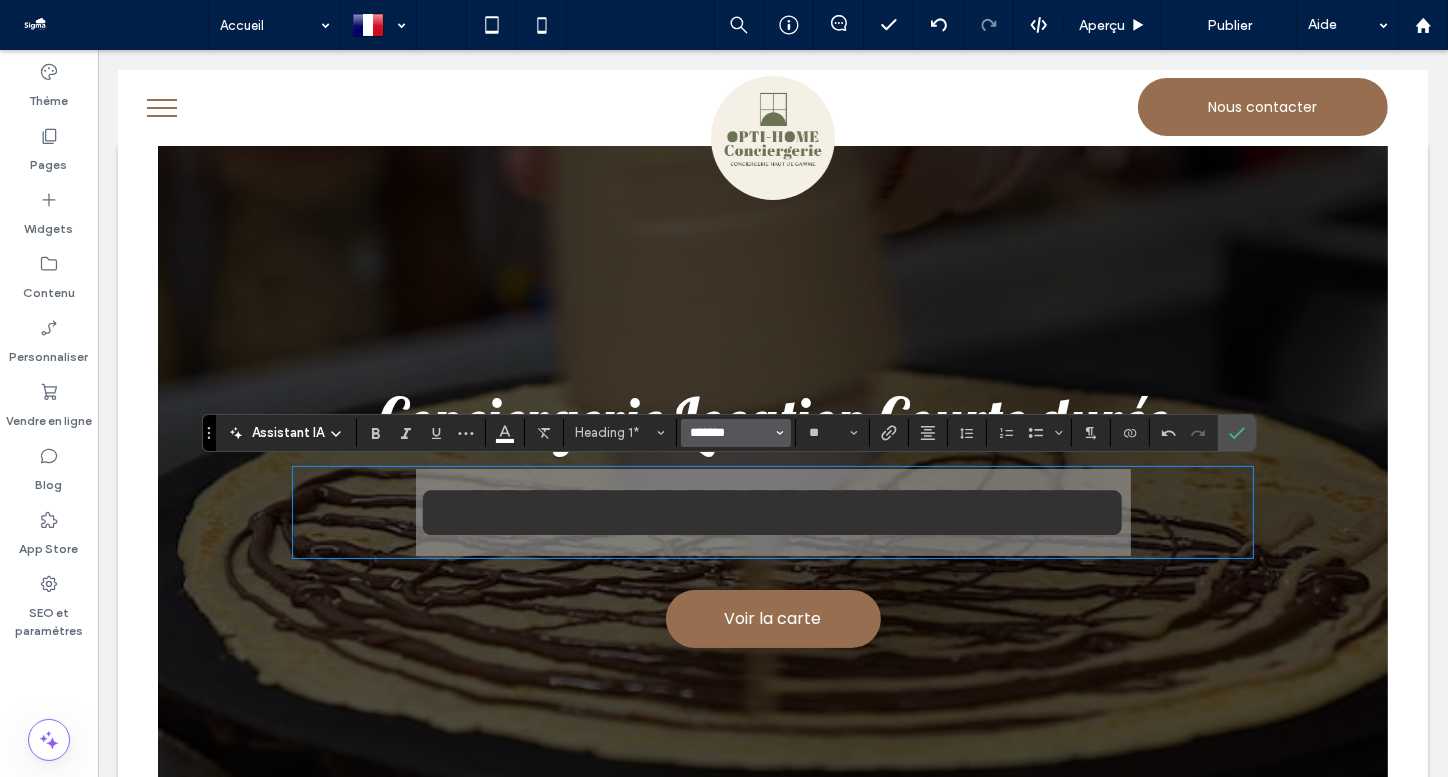 click on "*******" at bounding box center (730, 433) 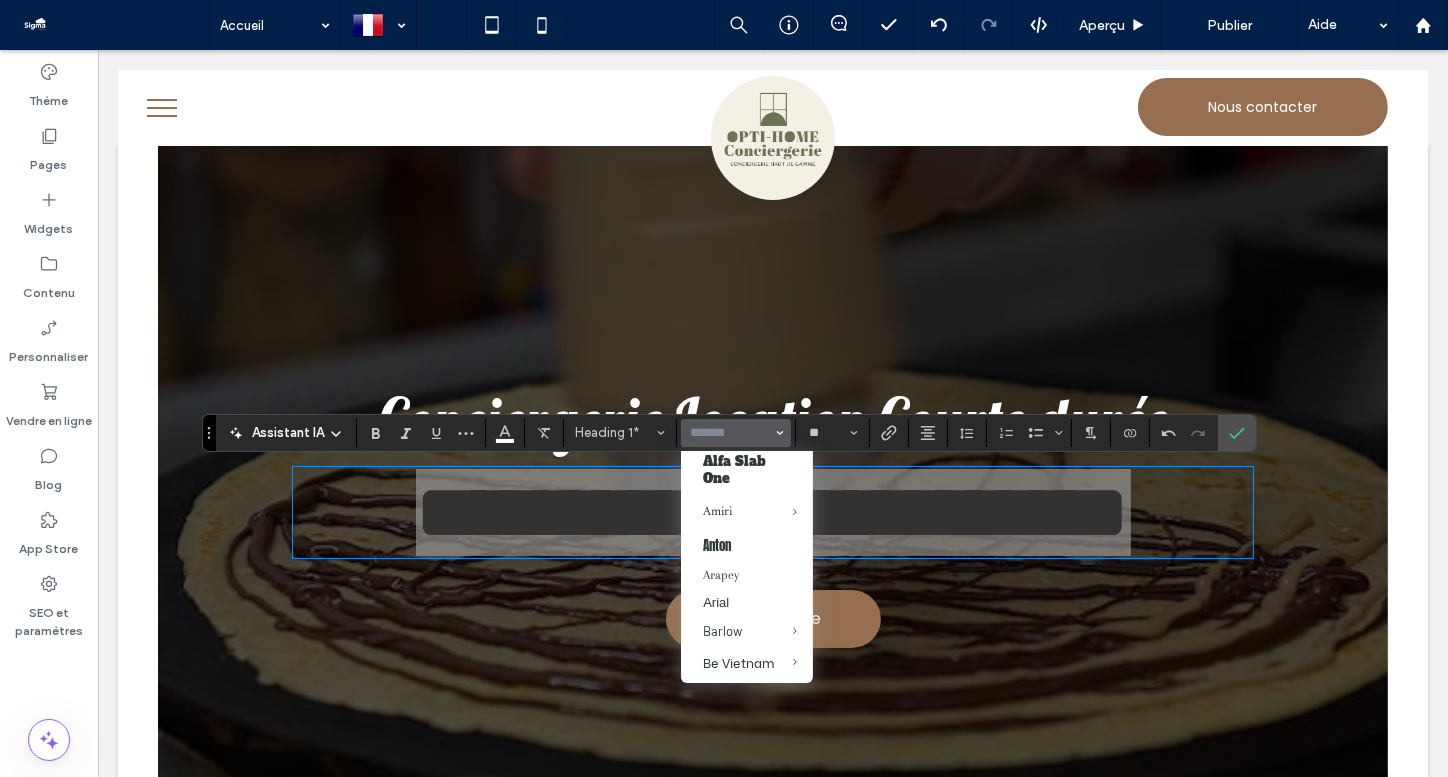 scroll, scrollTop: 220, scrollLeft: 0, axis: vertical 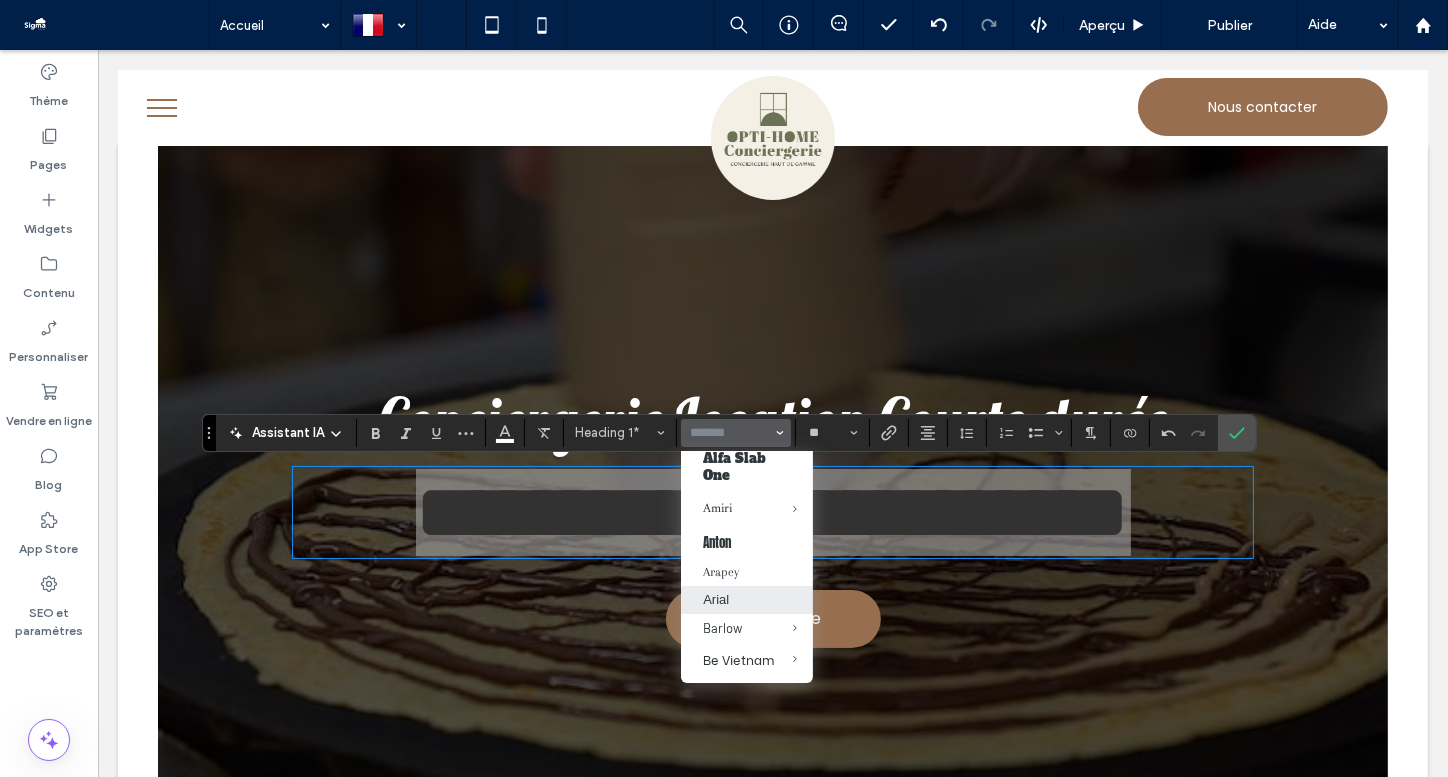 click on "Arial" at bounding box center [747, 600] 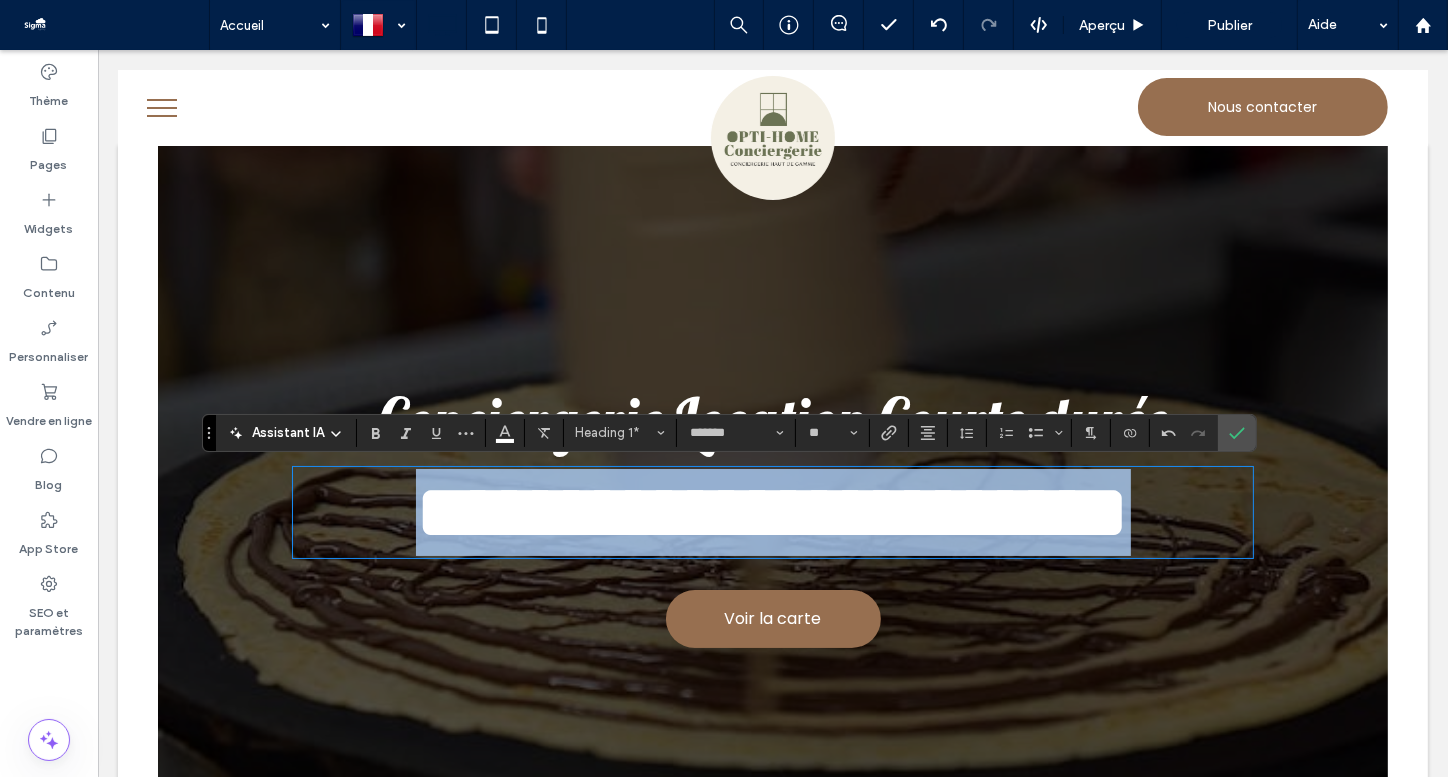 type on "*****" 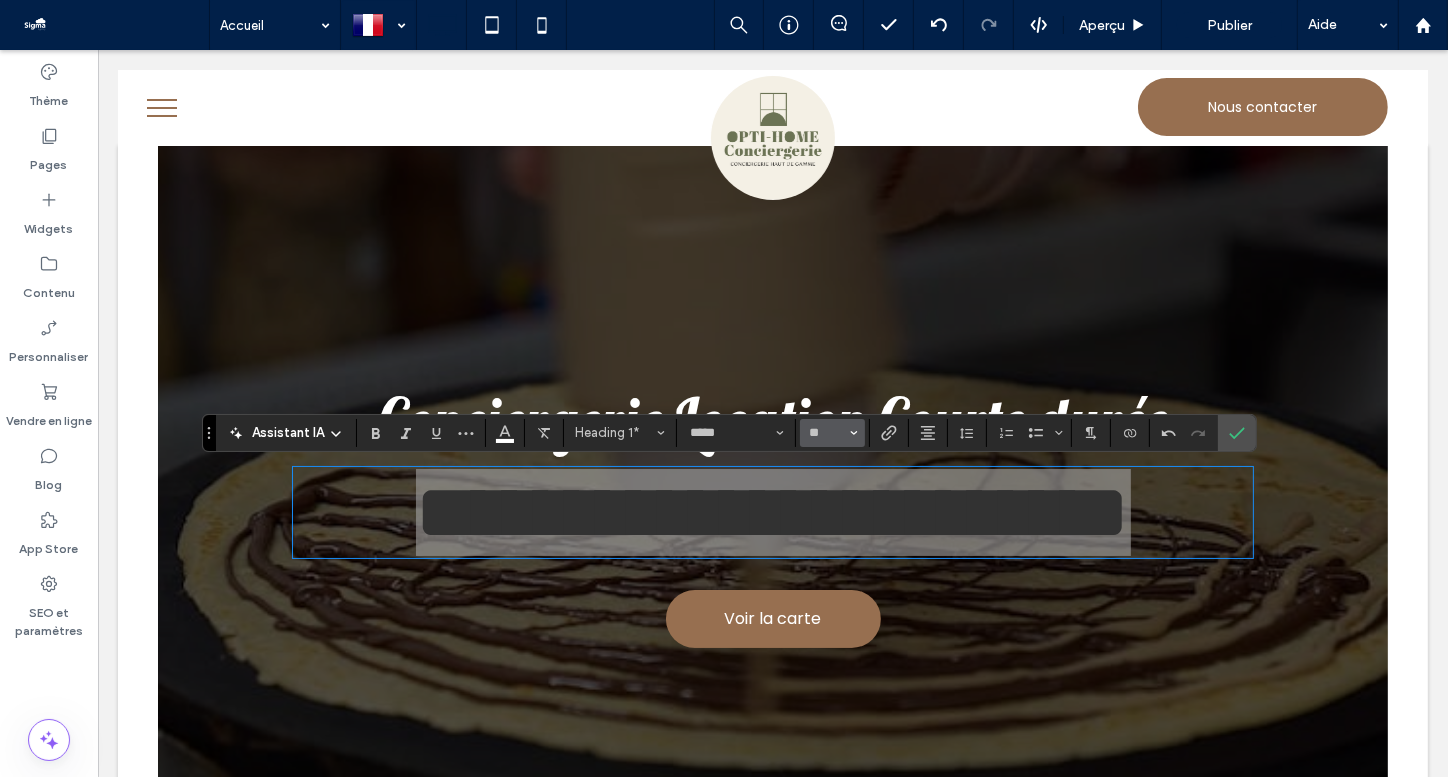 click 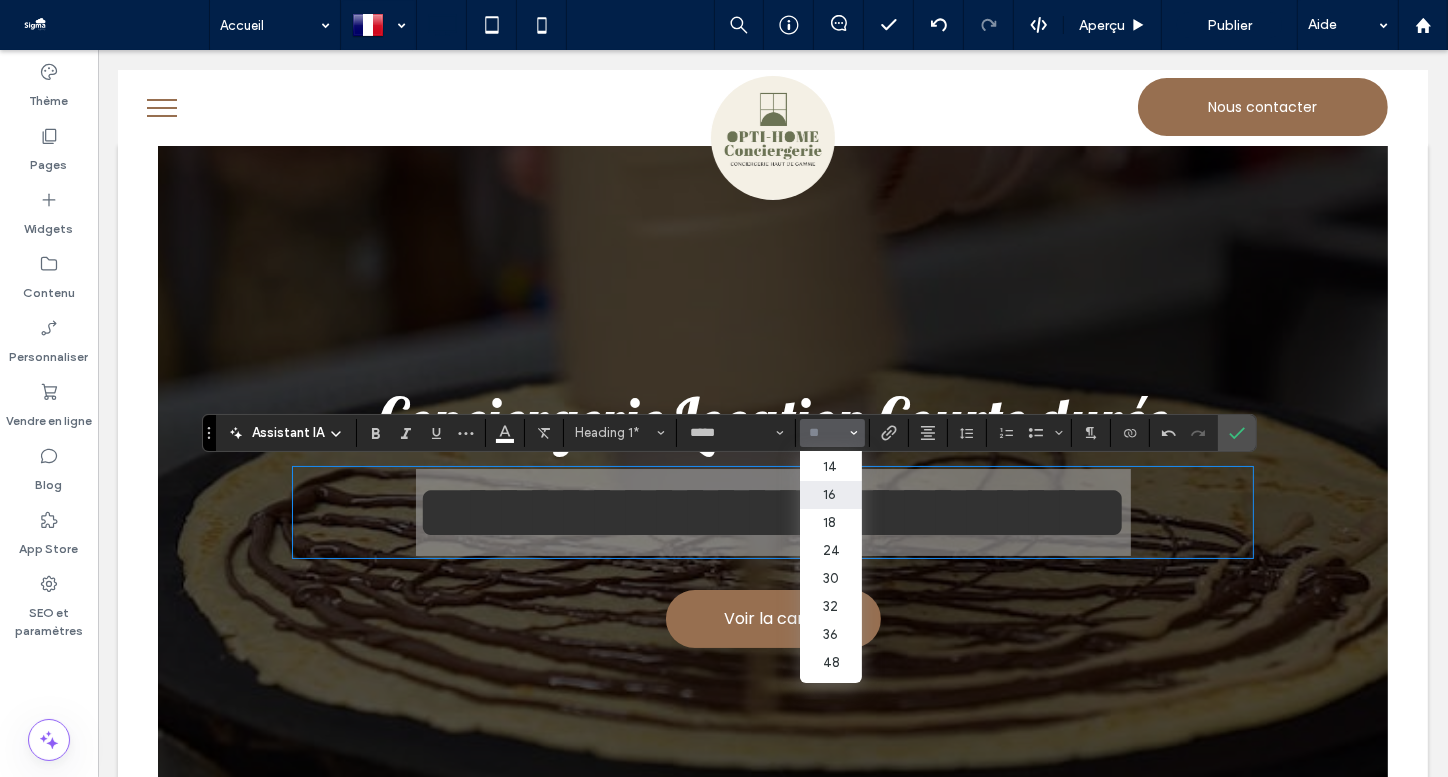 scroll, scrollTop: 139, scrollLeft: 0, axis: vertical 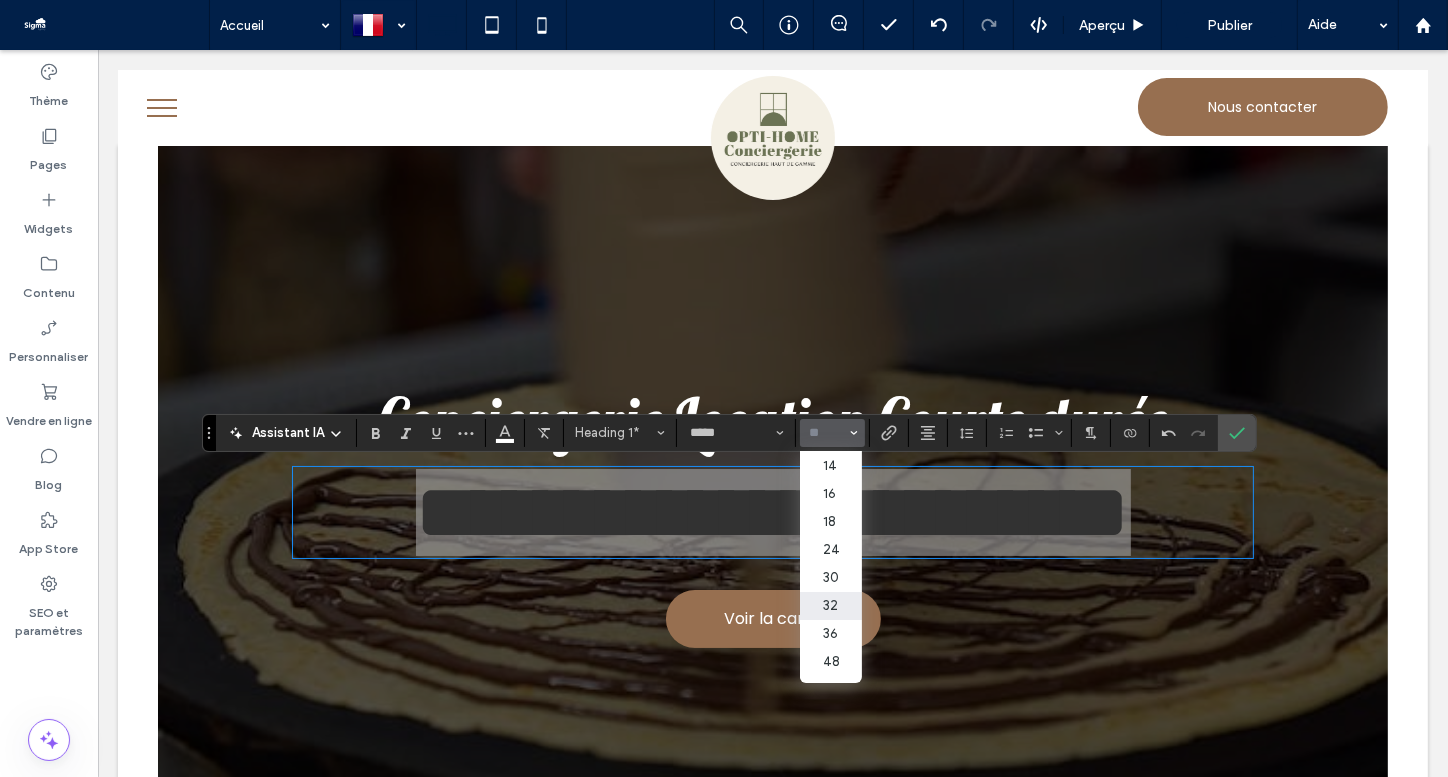 click on "32" at bounding box center (830, 606) 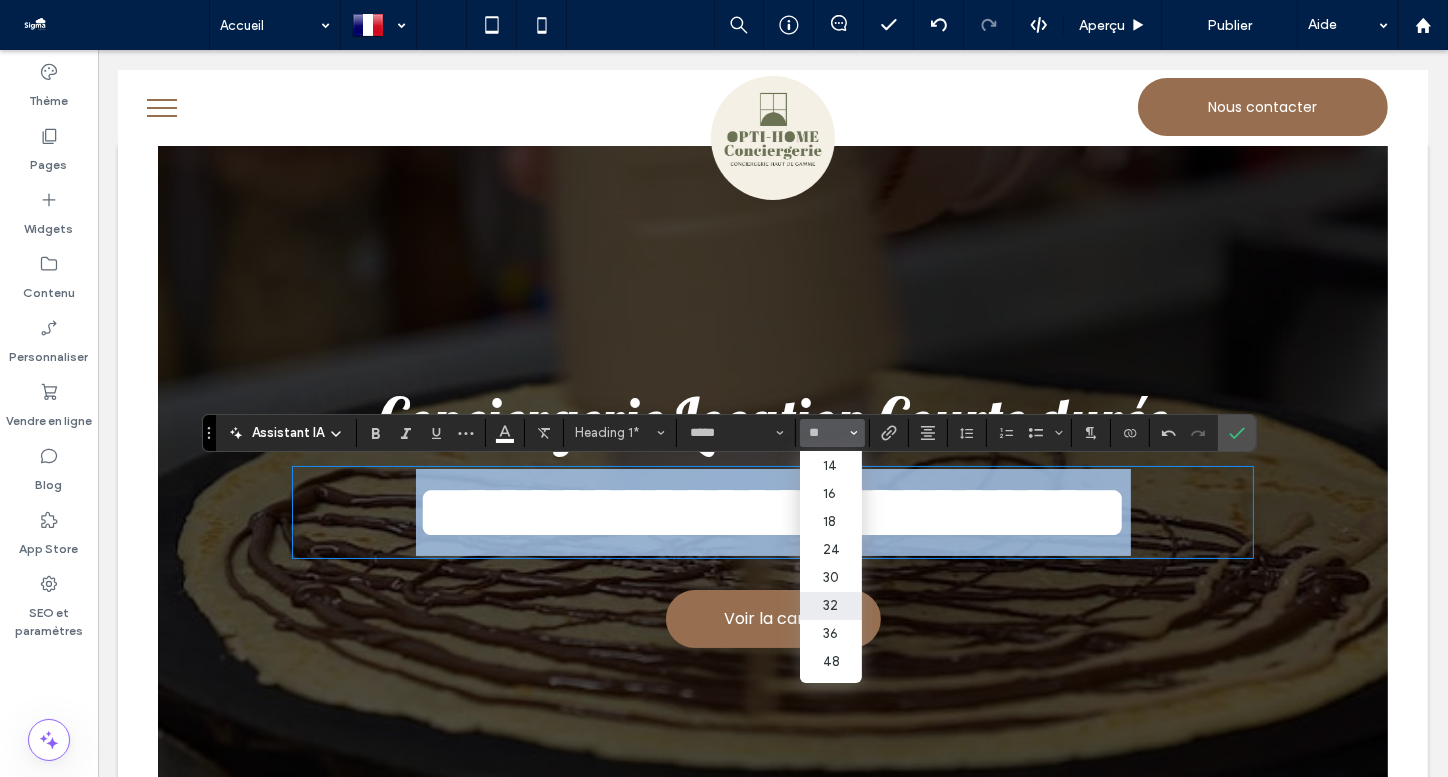 type on "**" 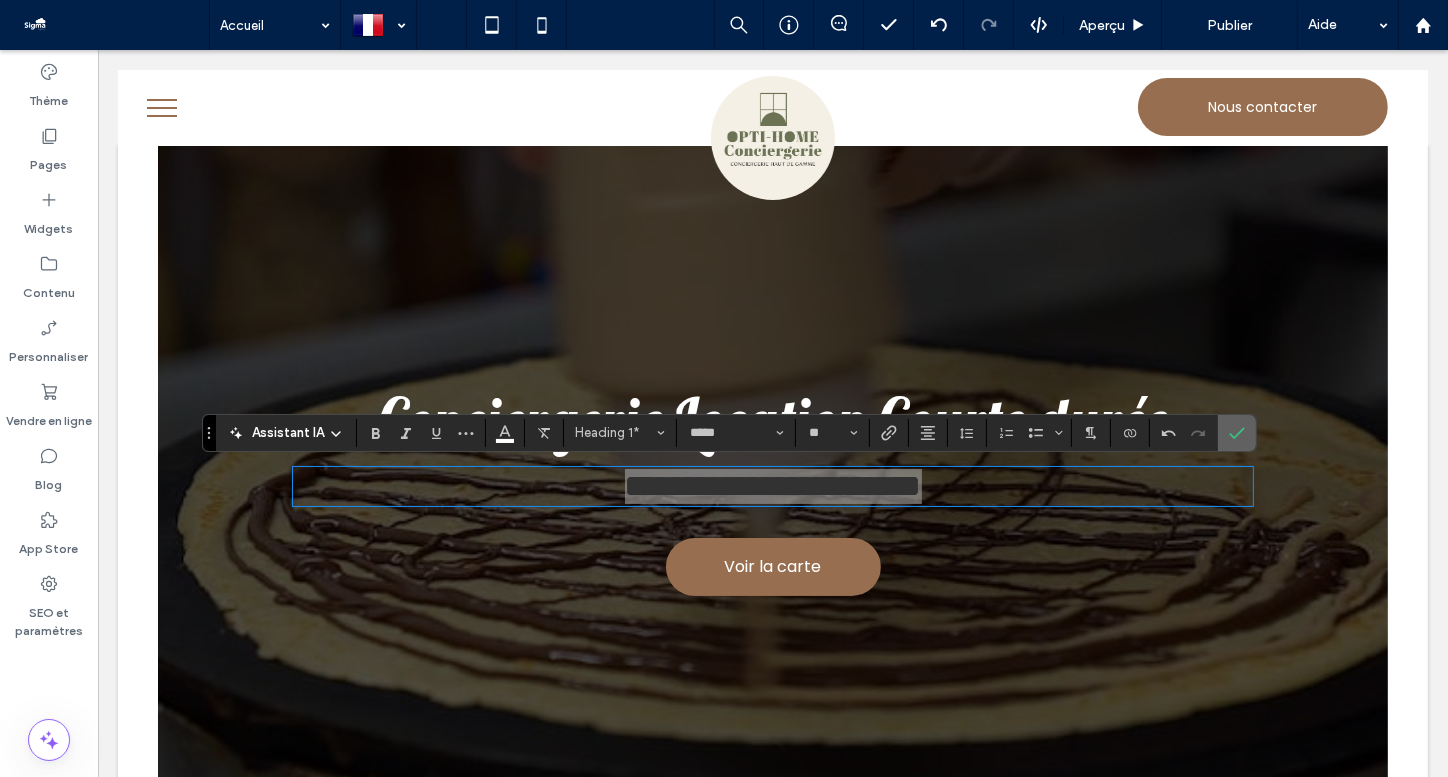 click 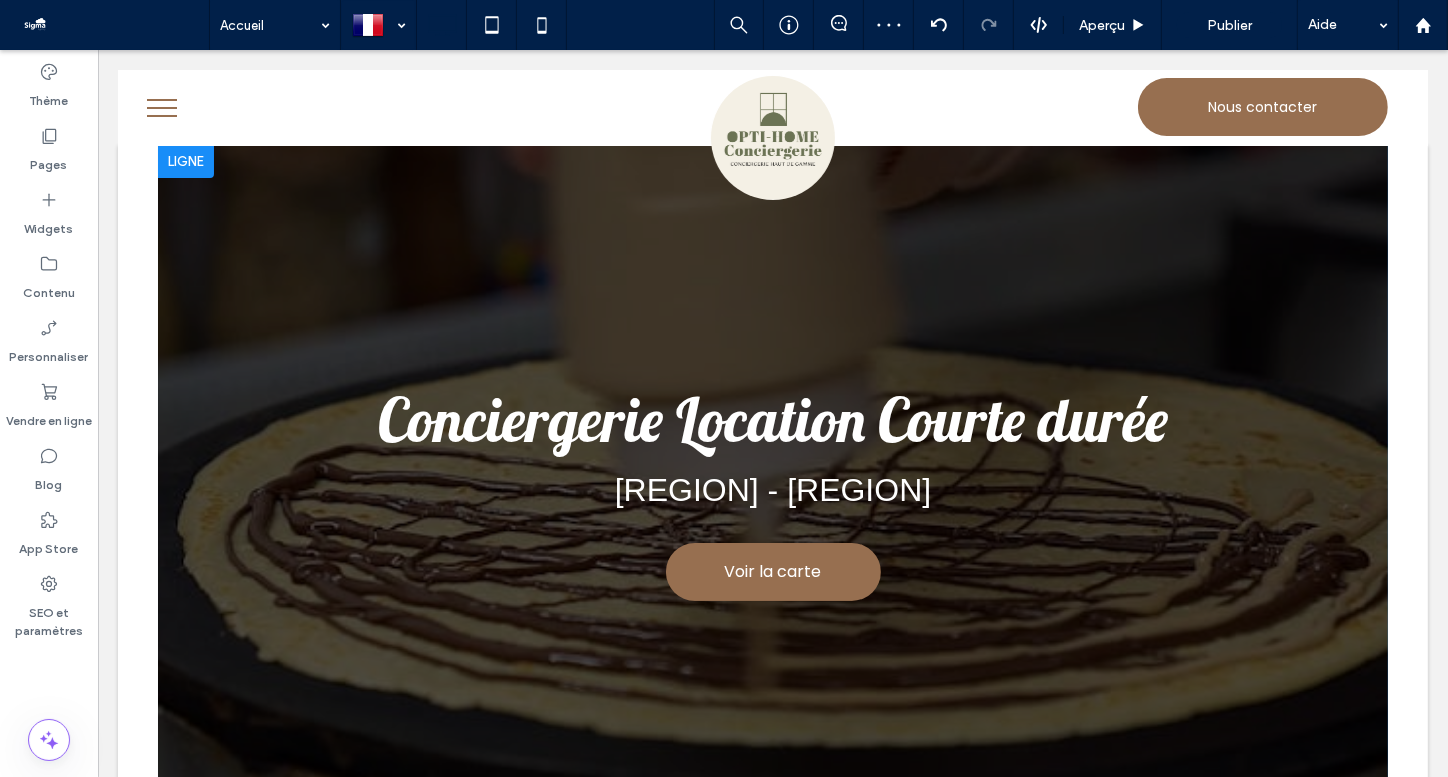 click at bounding box center (772, 488) 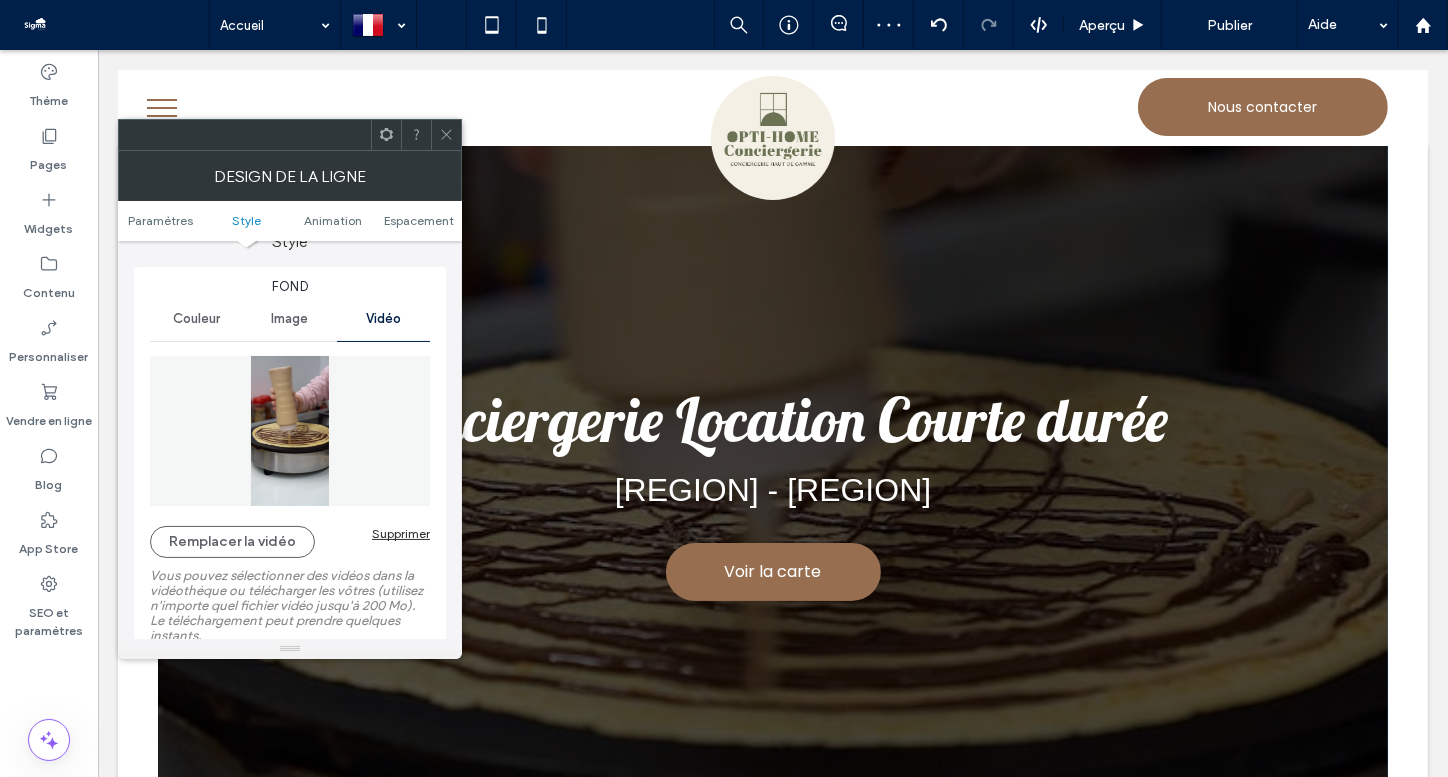 scroll, scrollTop: 217, scrollLeft: 0, axis: vertical 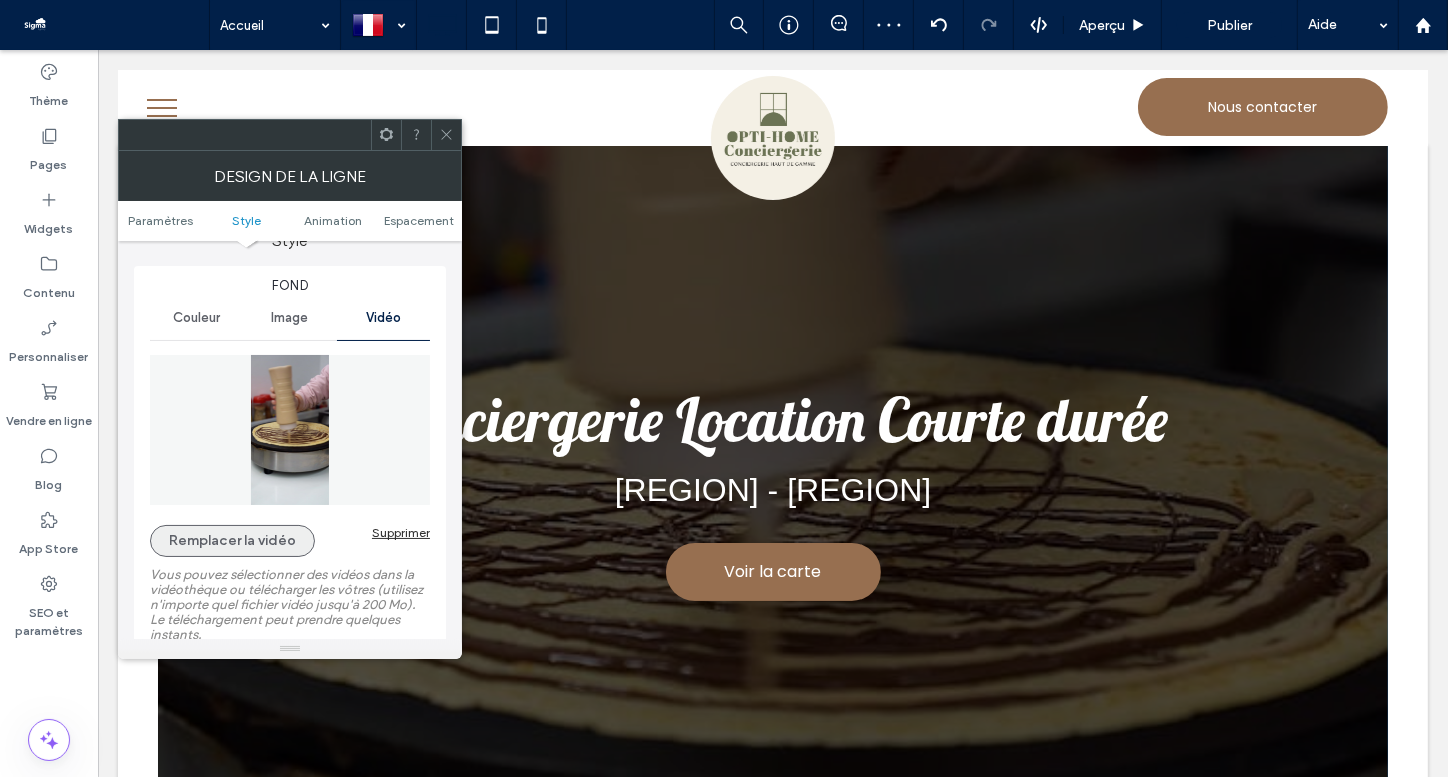 click on "Remplacer la vidéo" at bounding box center [232, 541] 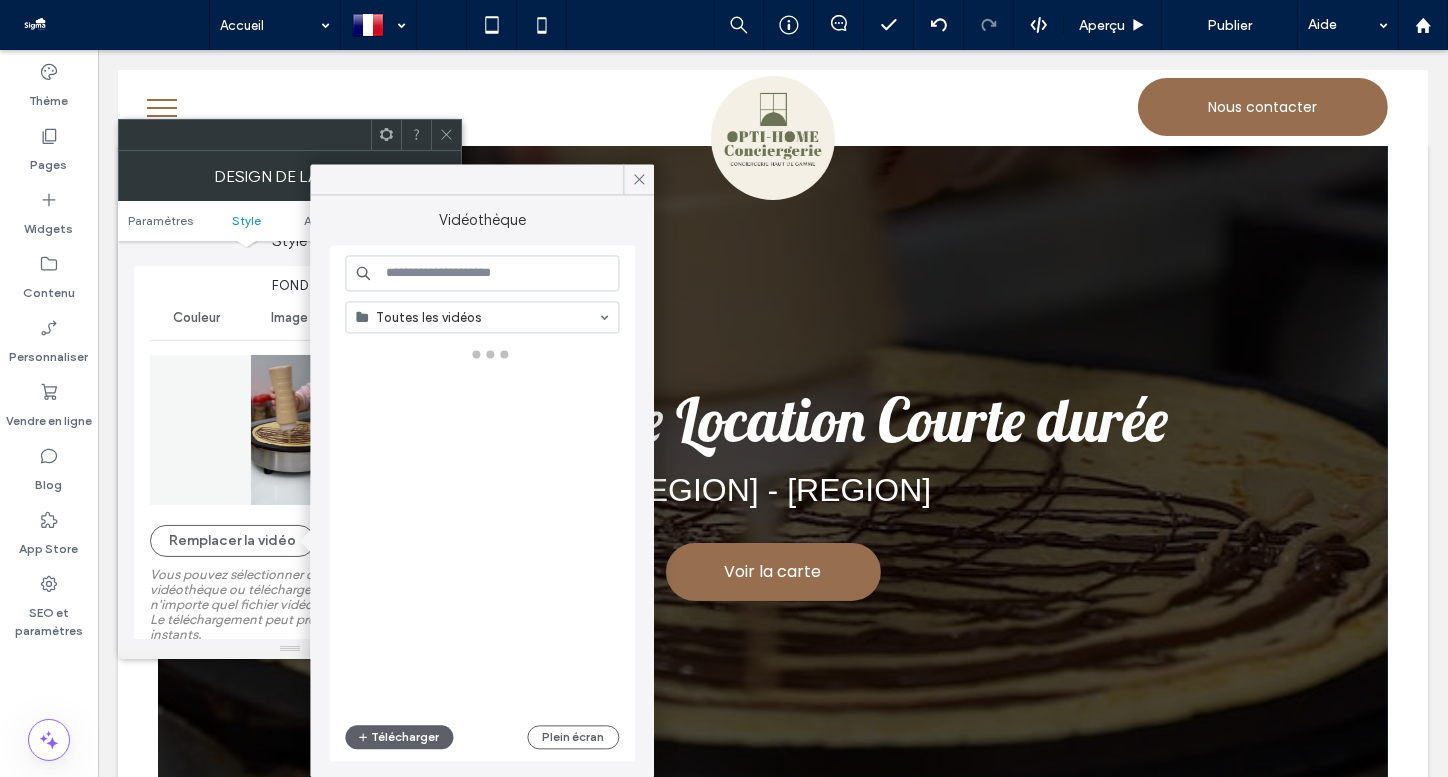 click at bounding box center [482, 273] 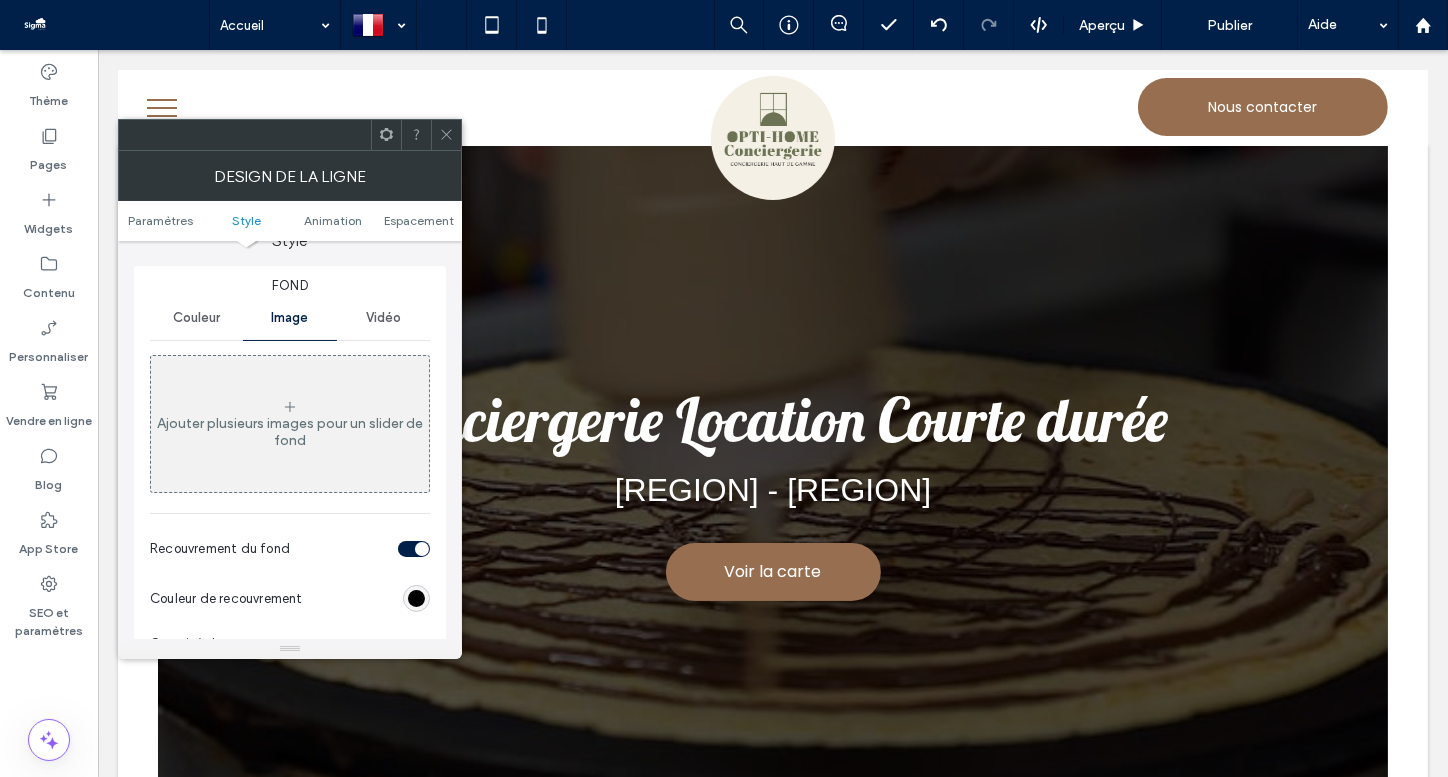 click on "Ajouter plusieurs images pour un slider de fond" at bounding box center [290, 432] 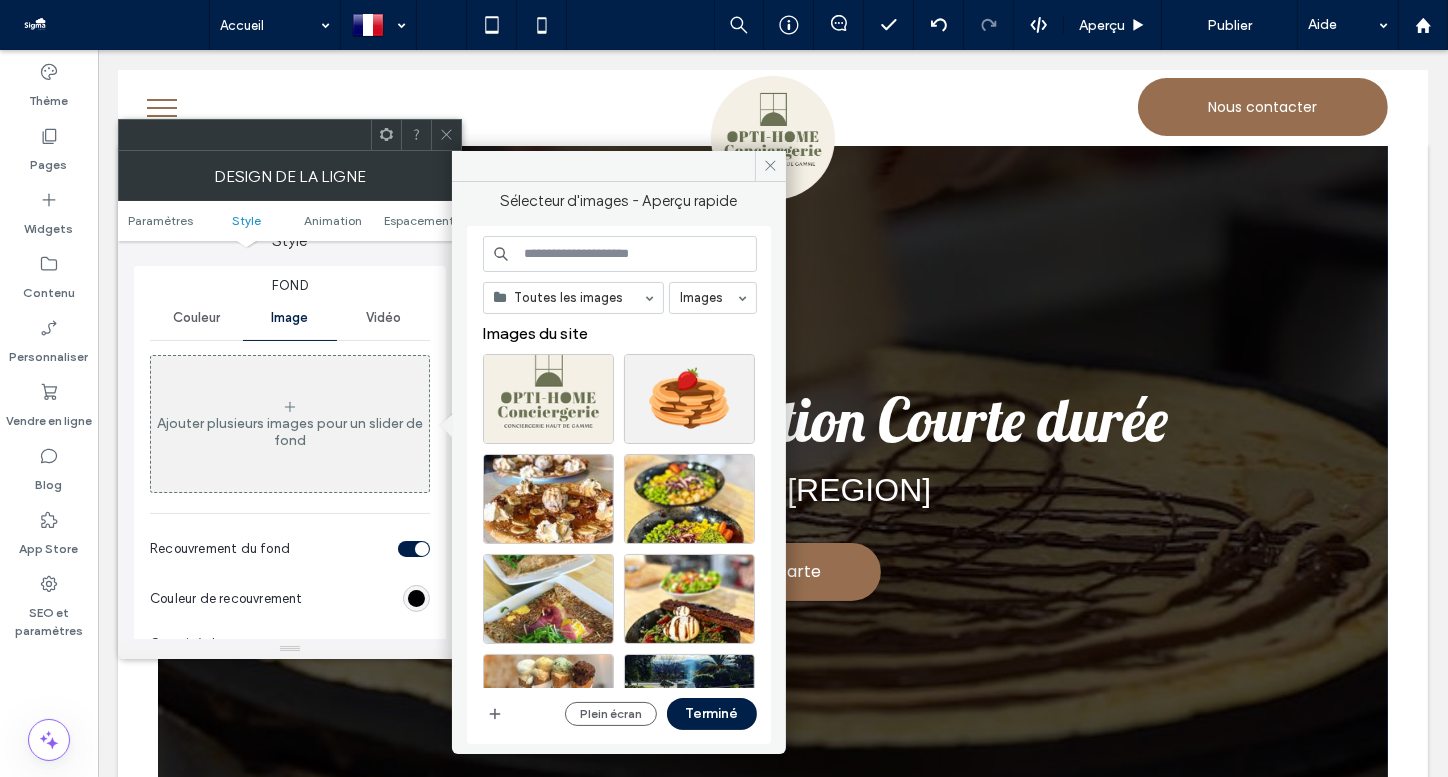 click at bounding box center [620, 254] 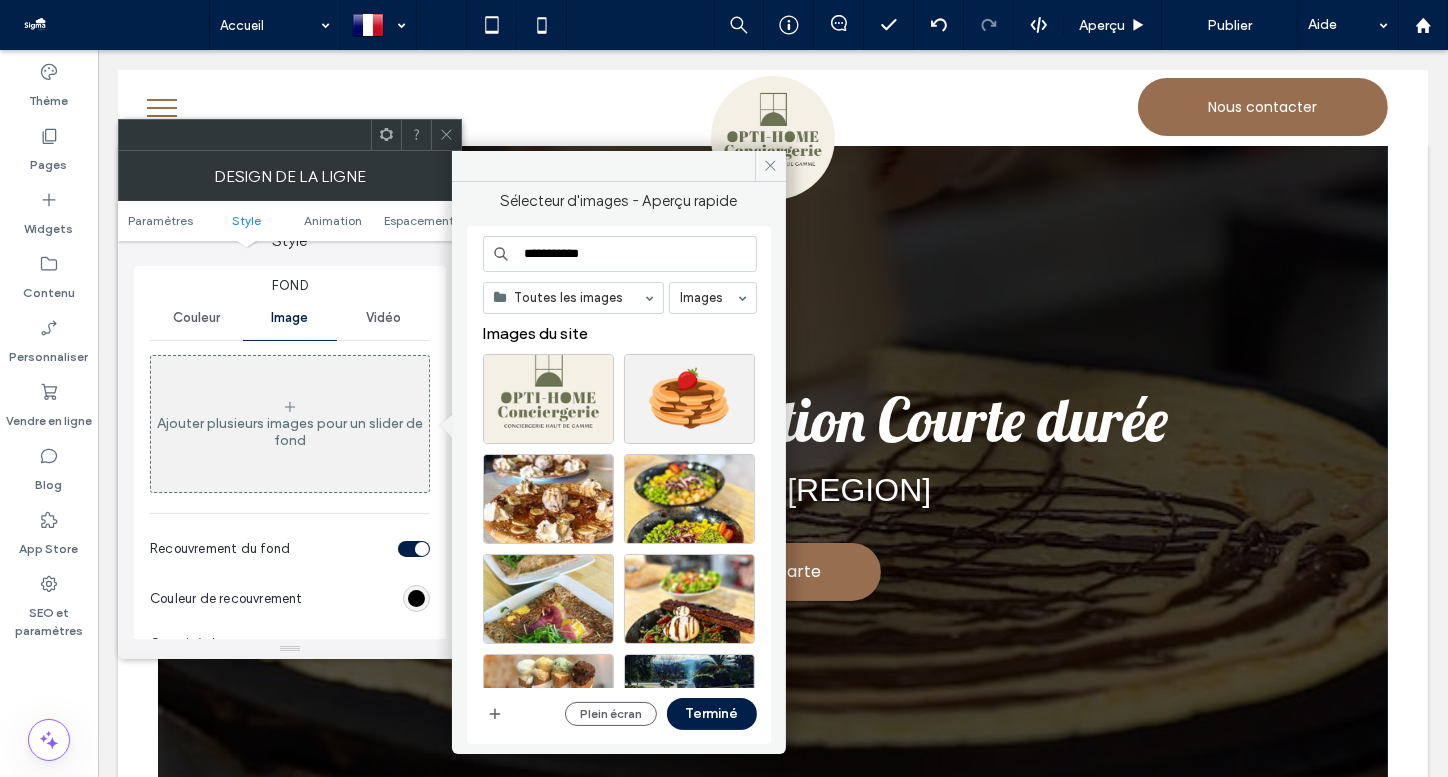 type on "**********" 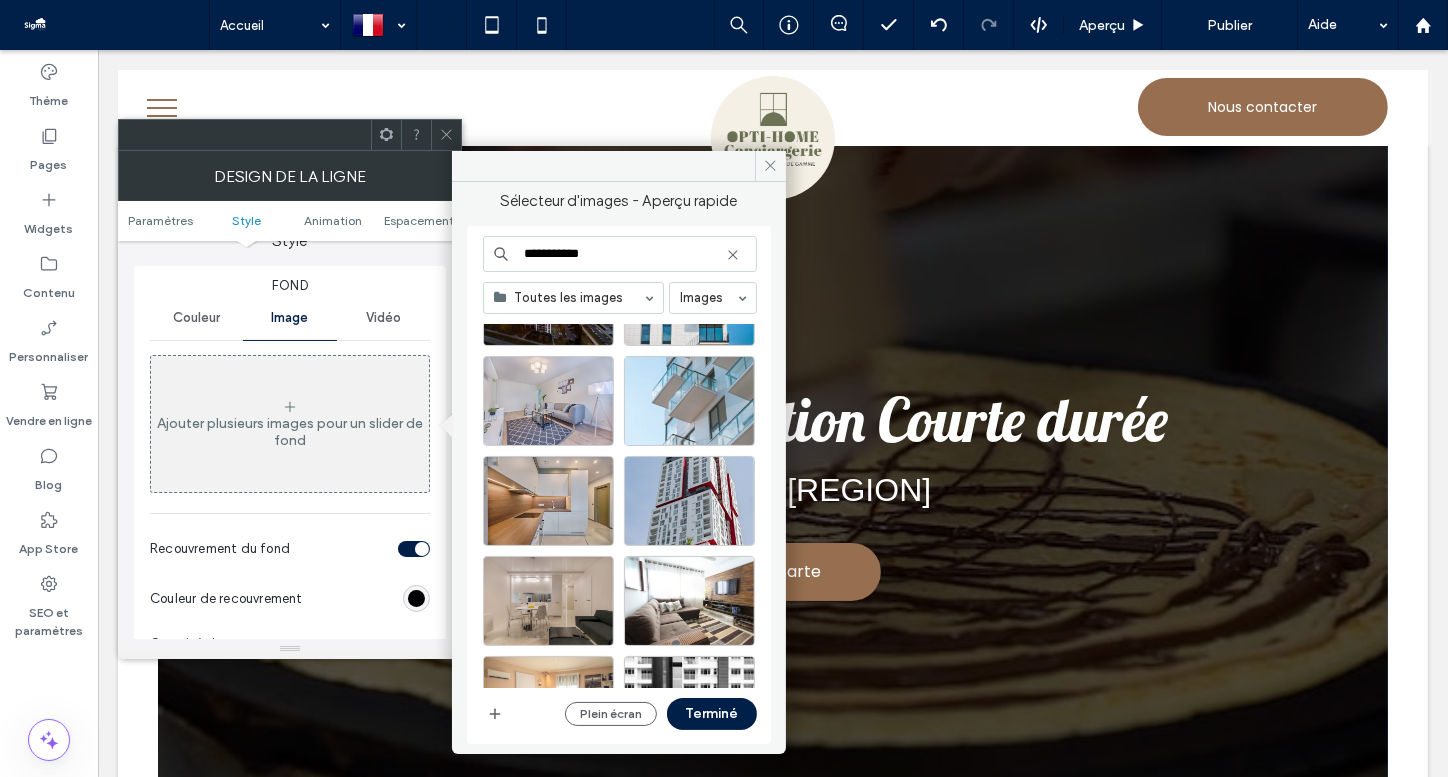 scroll, scrollTop: 399, scrollLeft: 0, axis: vertical 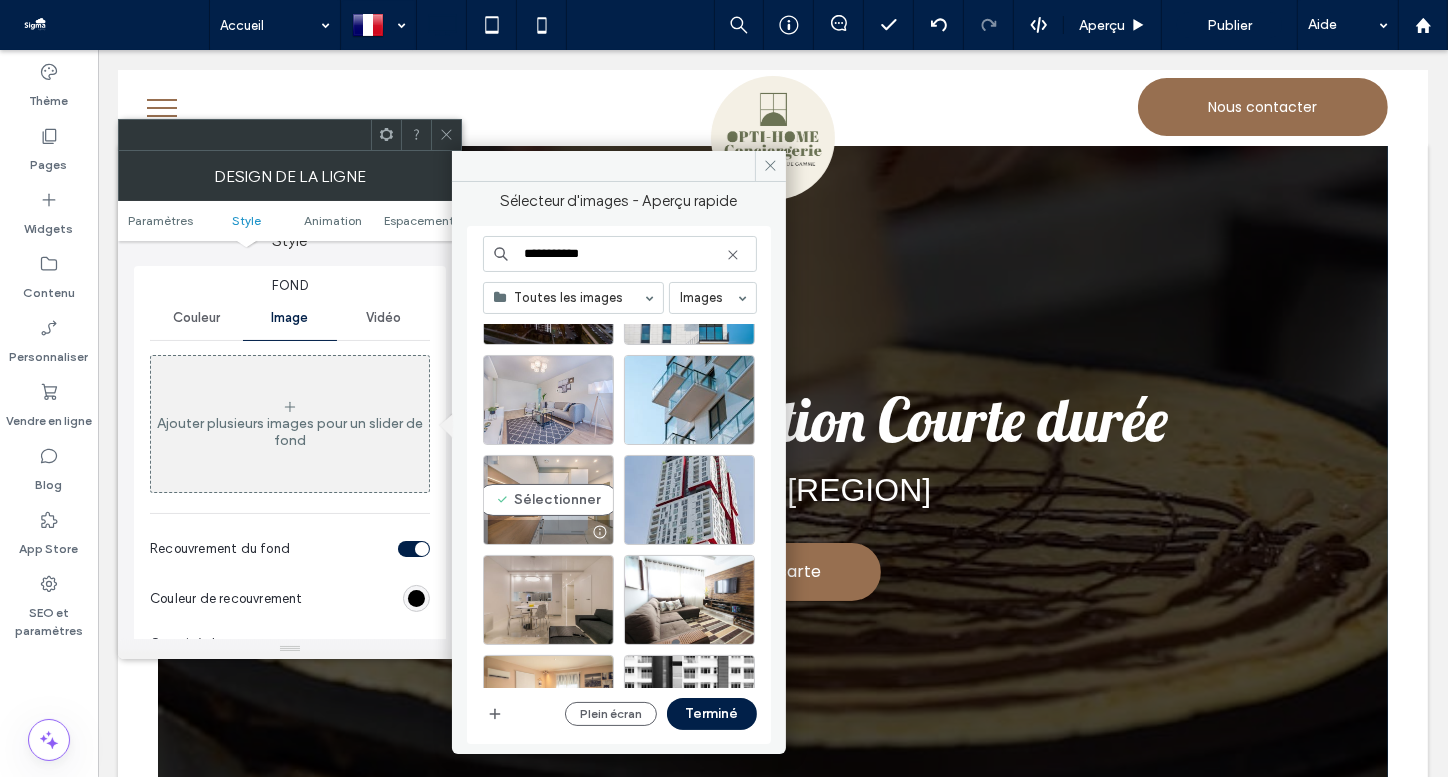 click on "Sélectionner" at bounding box center [548, 500] 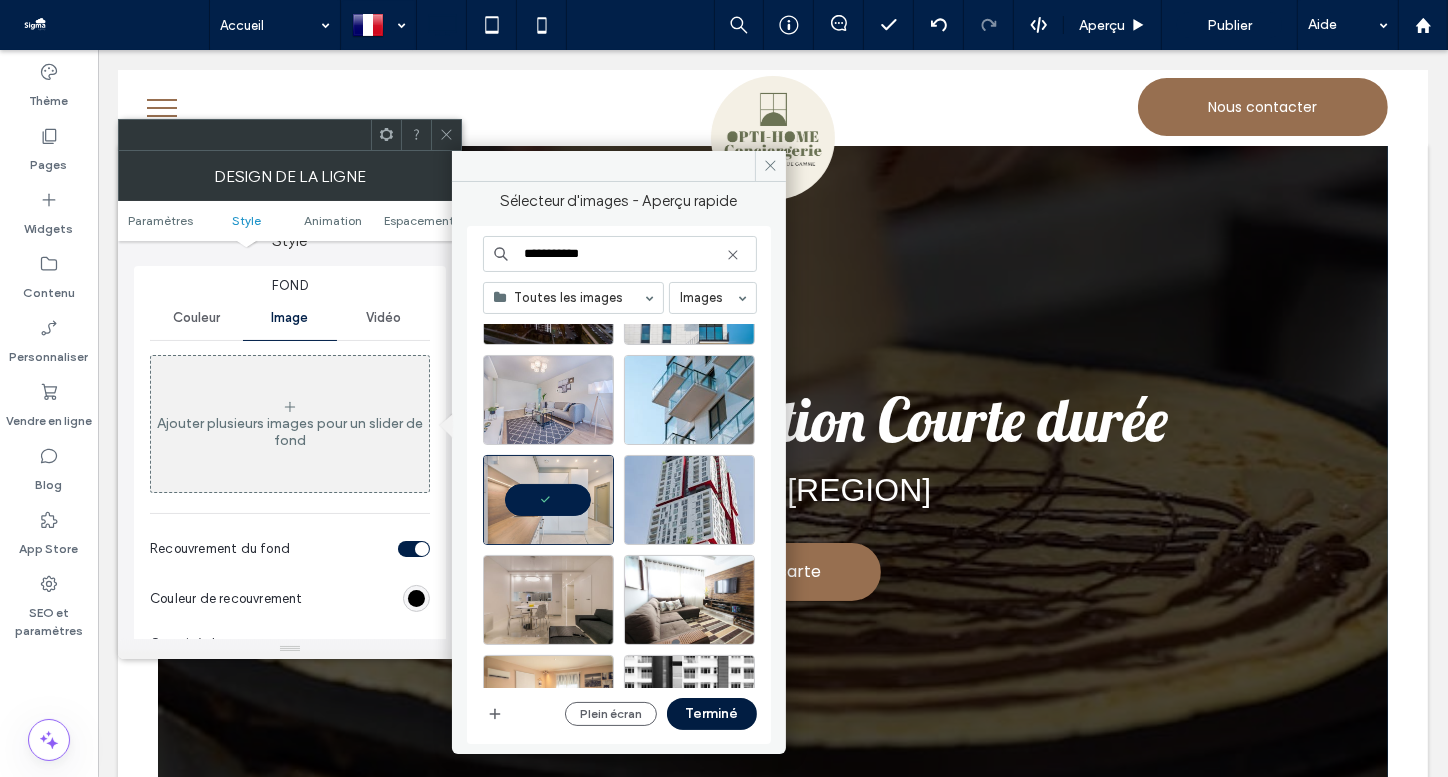 click on "Terminé" at bounding box center [712, 714] 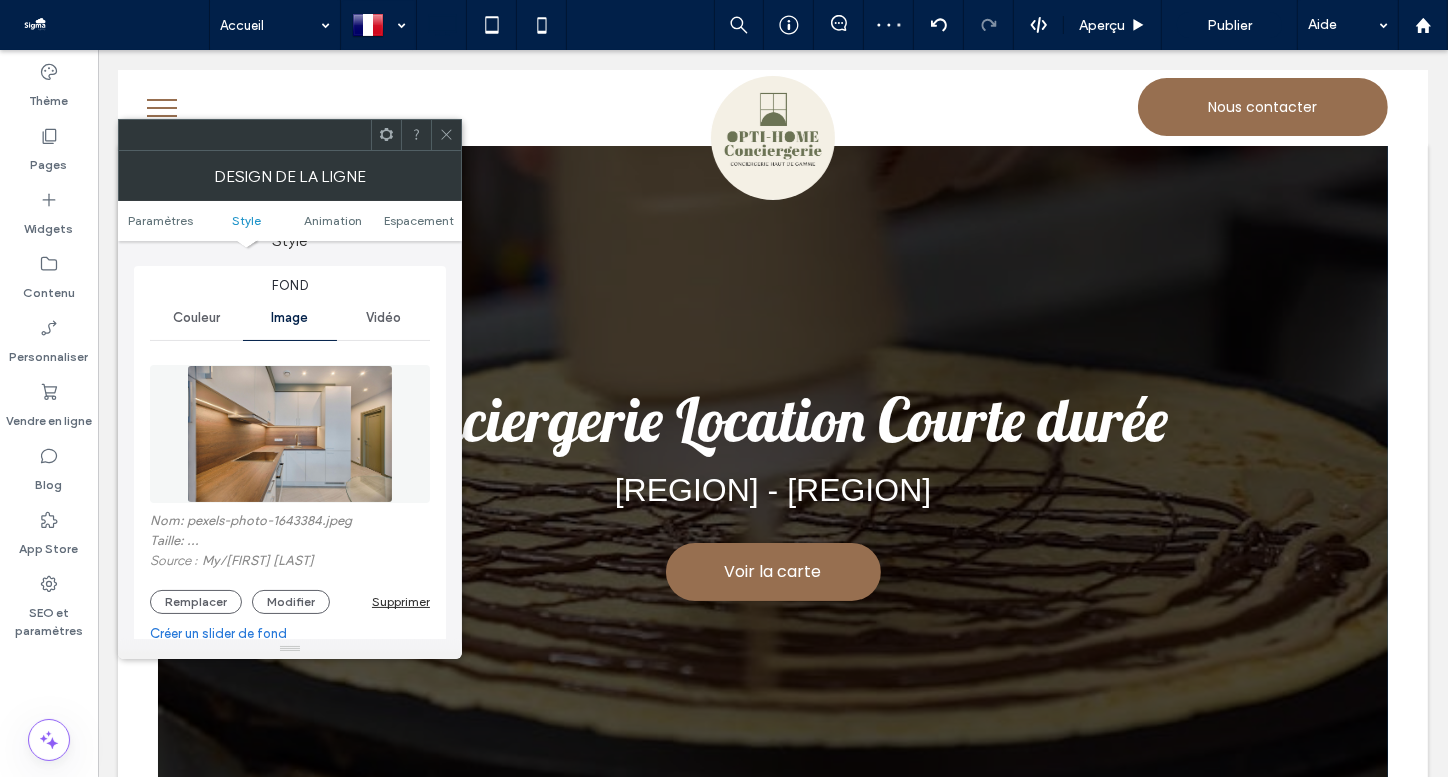 click on "Vidéo" at bounding box center [383, 318] 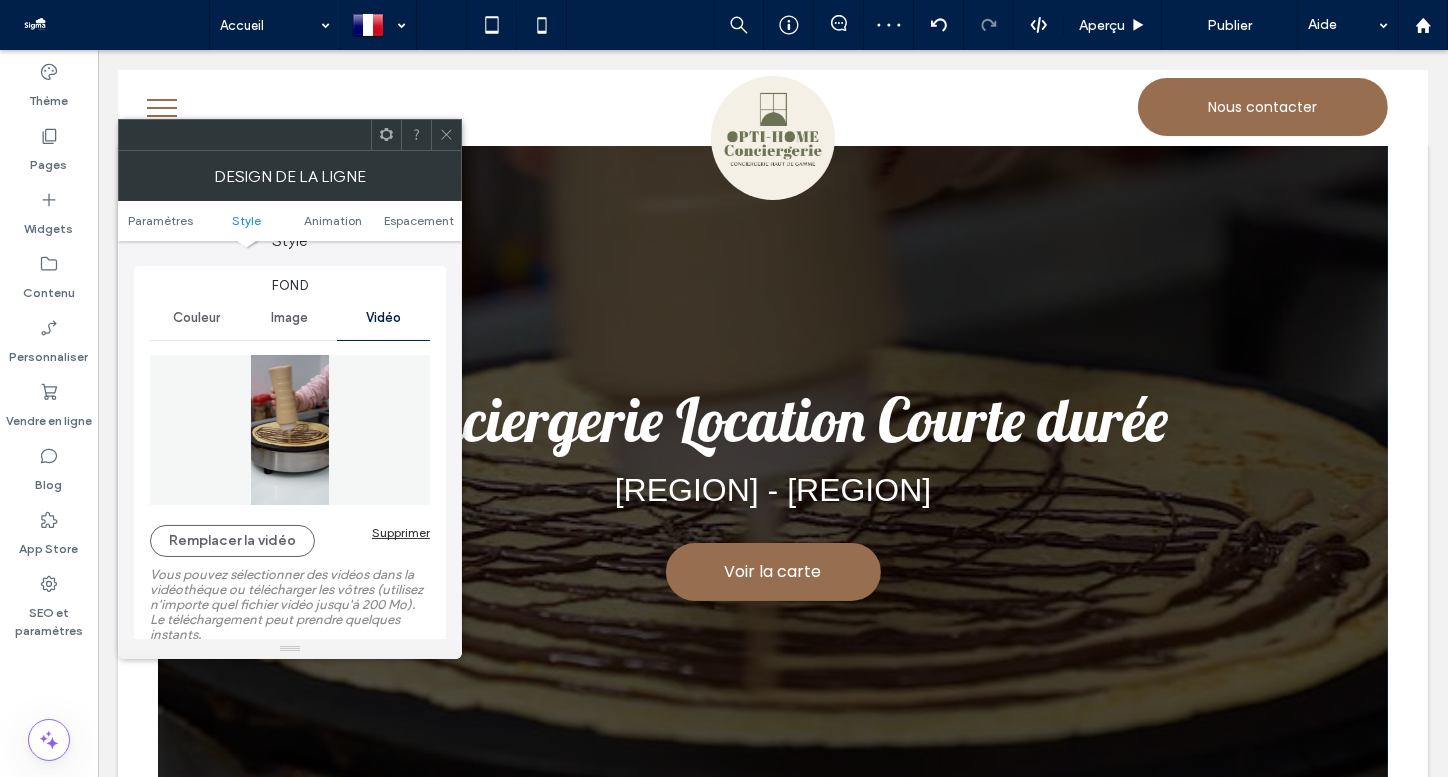 click on "Supprimer" at bounding box center [401, 532] 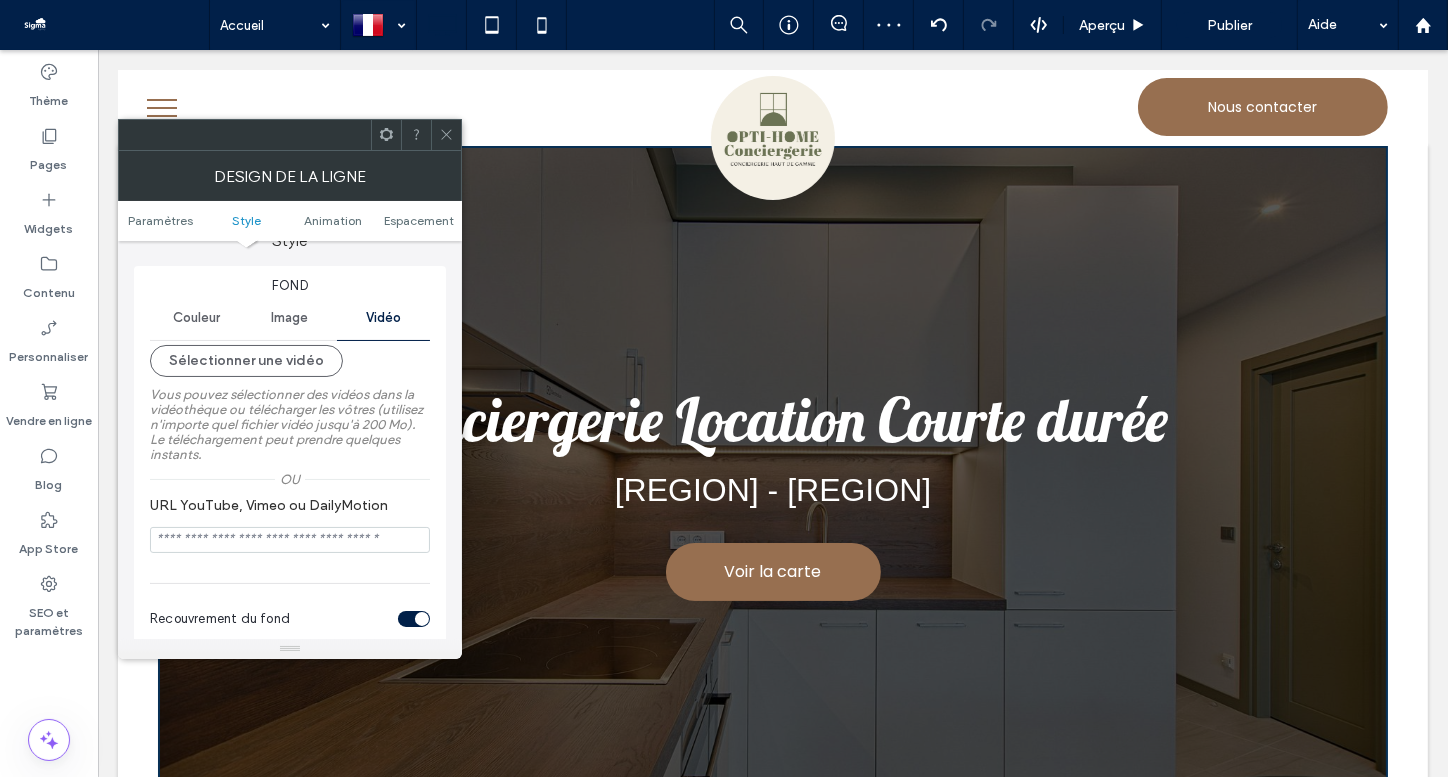 click 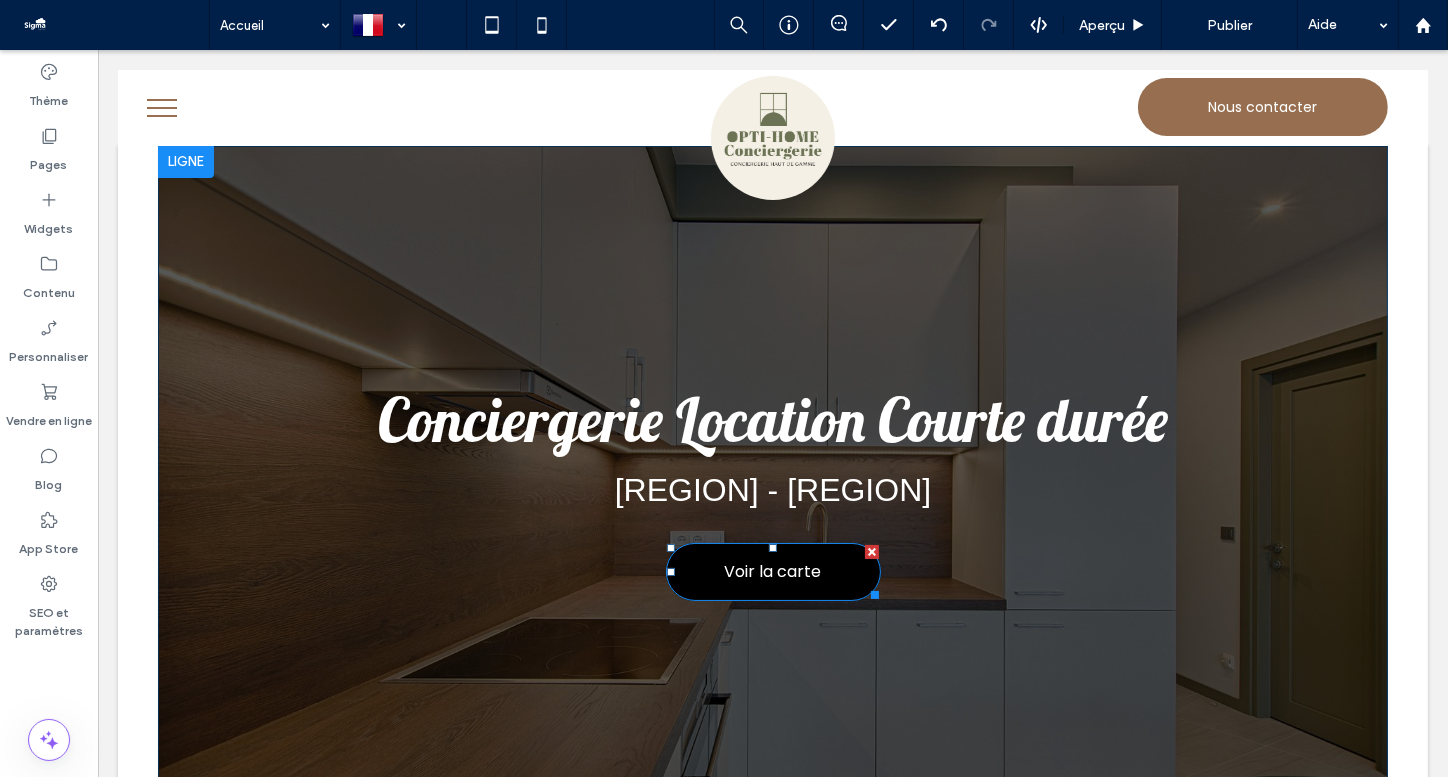 click on "Voir la carte" at bounding box center [772, 571] 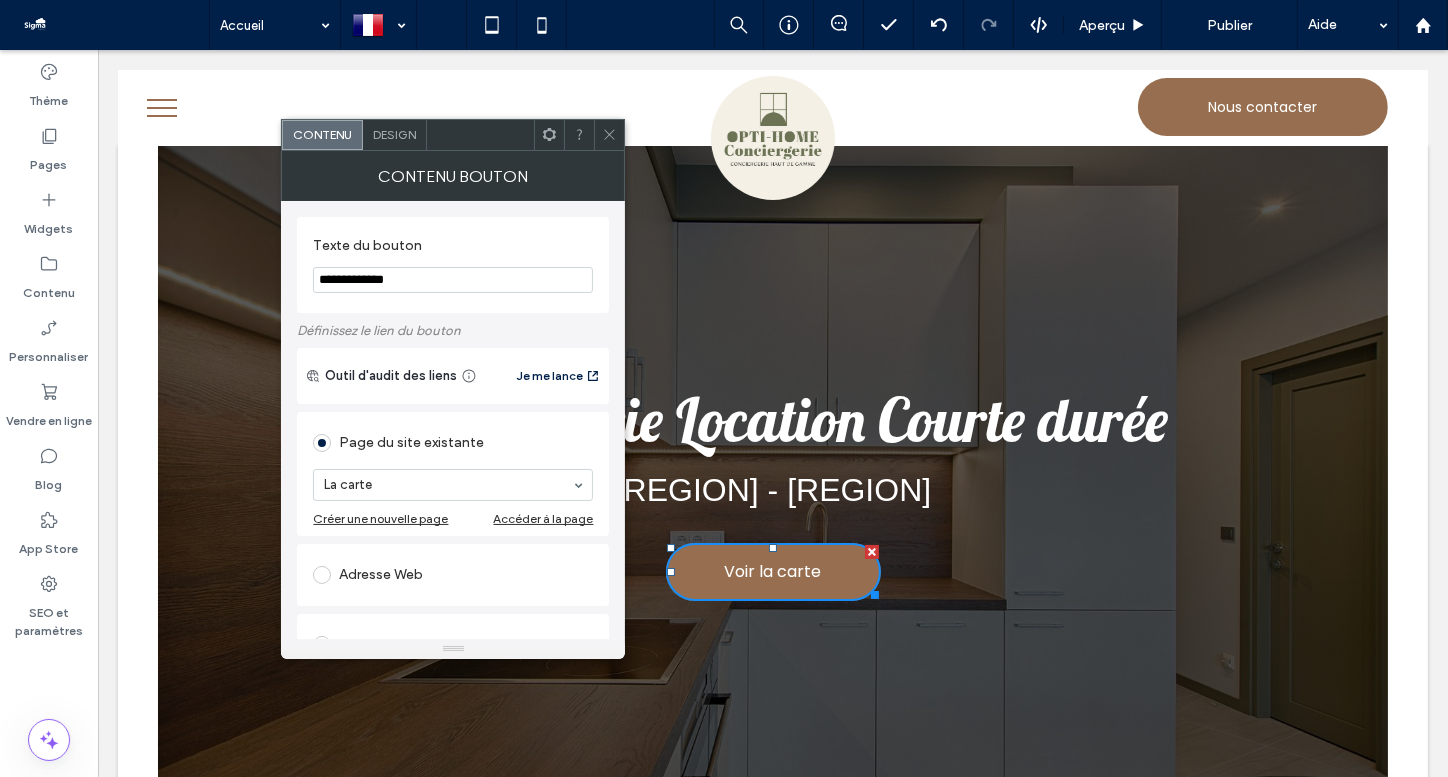 click on "**********" at bounding box center (453, 265) 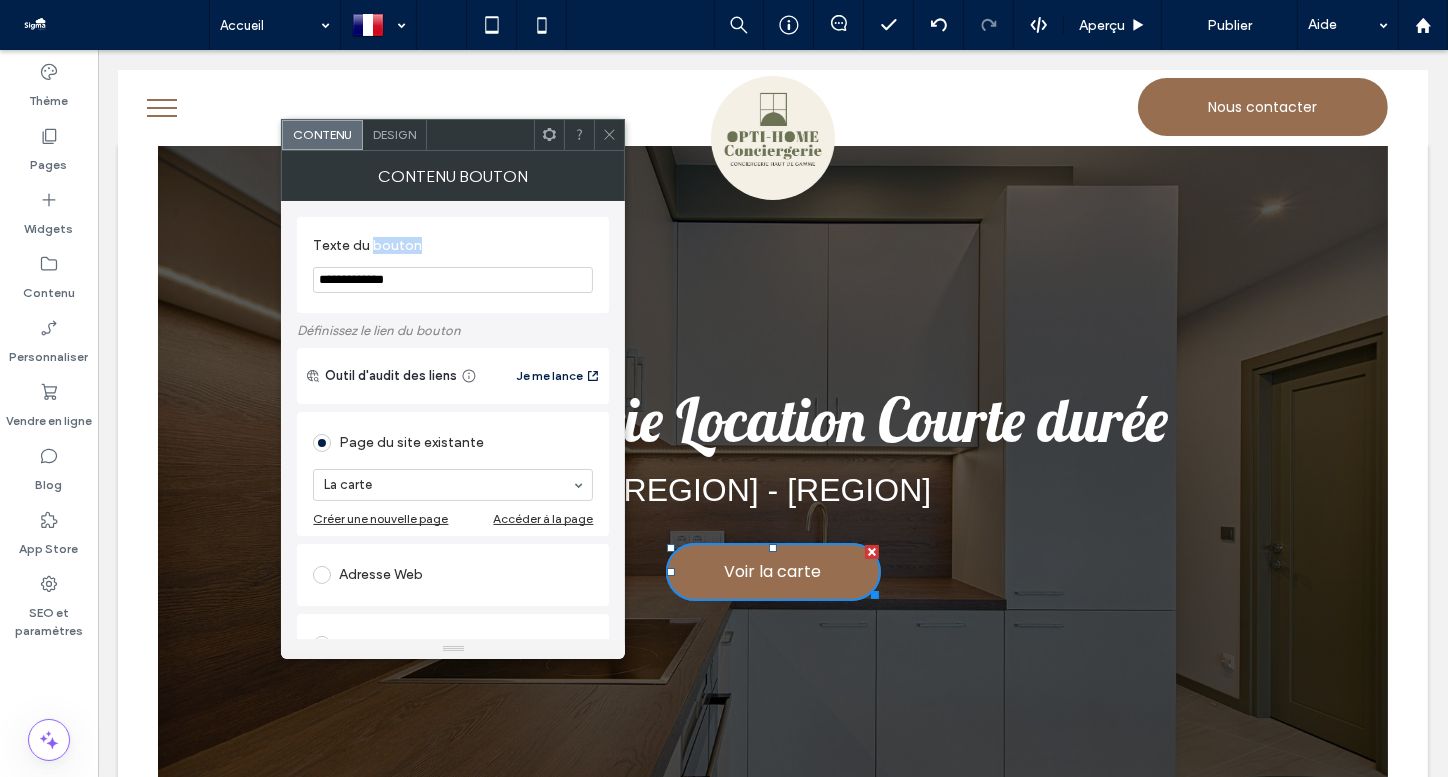 click on "**********" at bounding box center [453, 265] 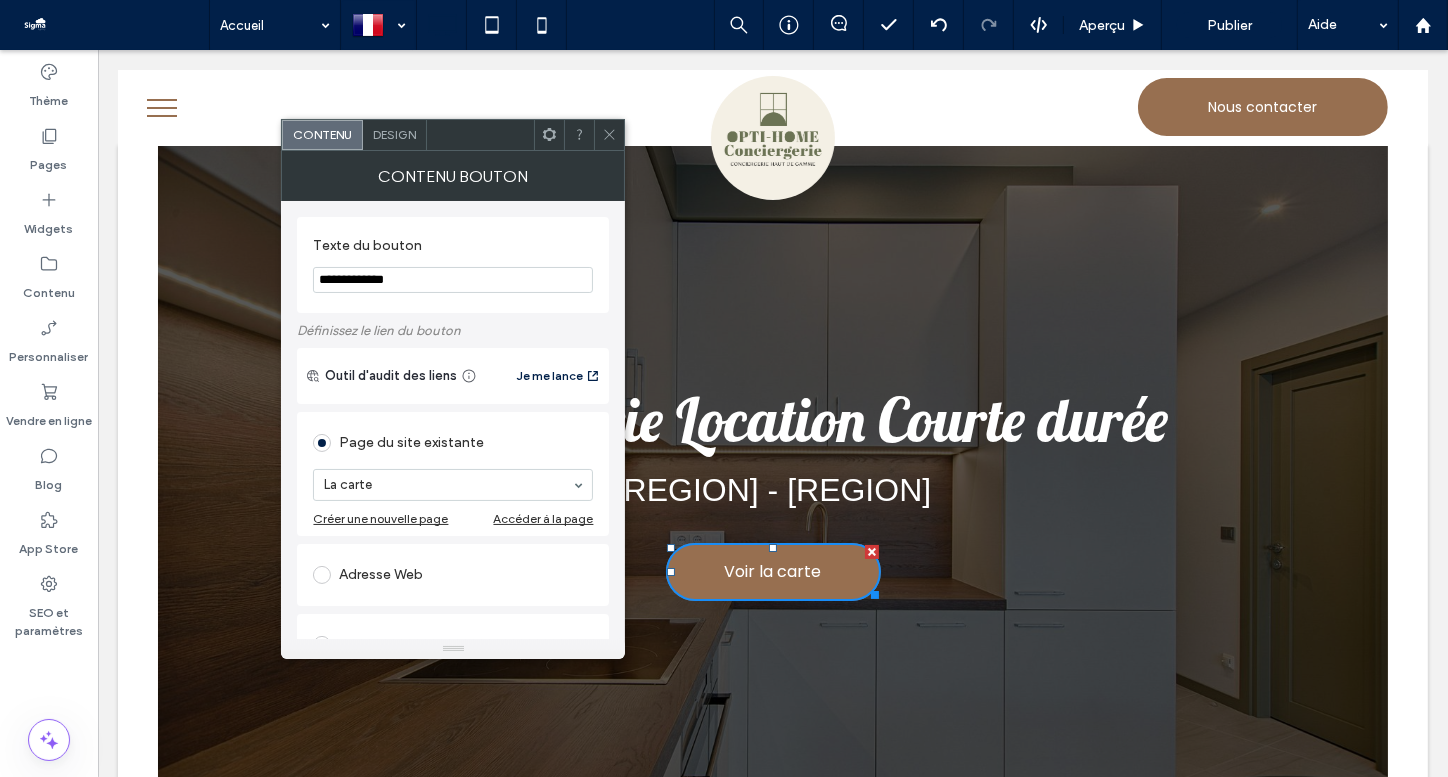 click on "**********" at bounding box center (453, 280) 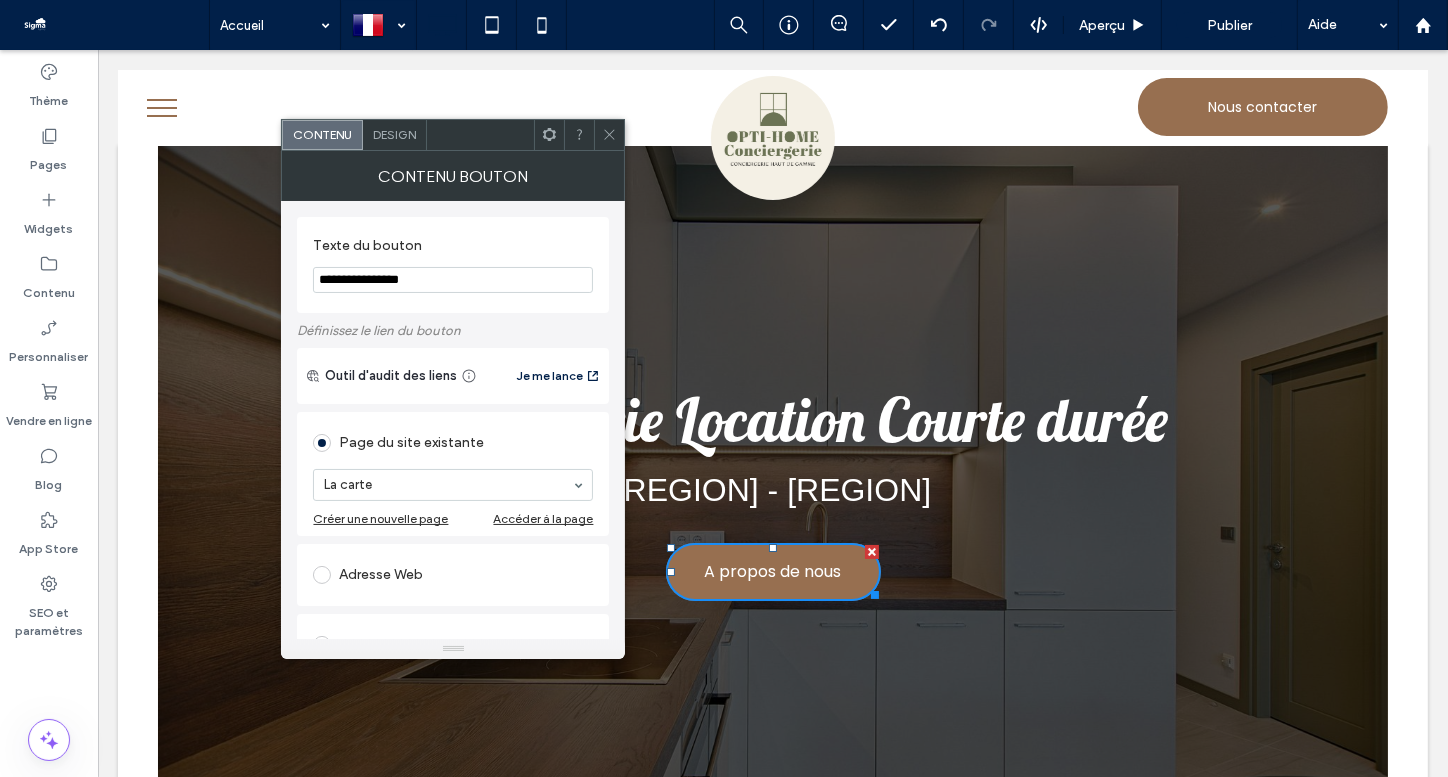 type on "**********" 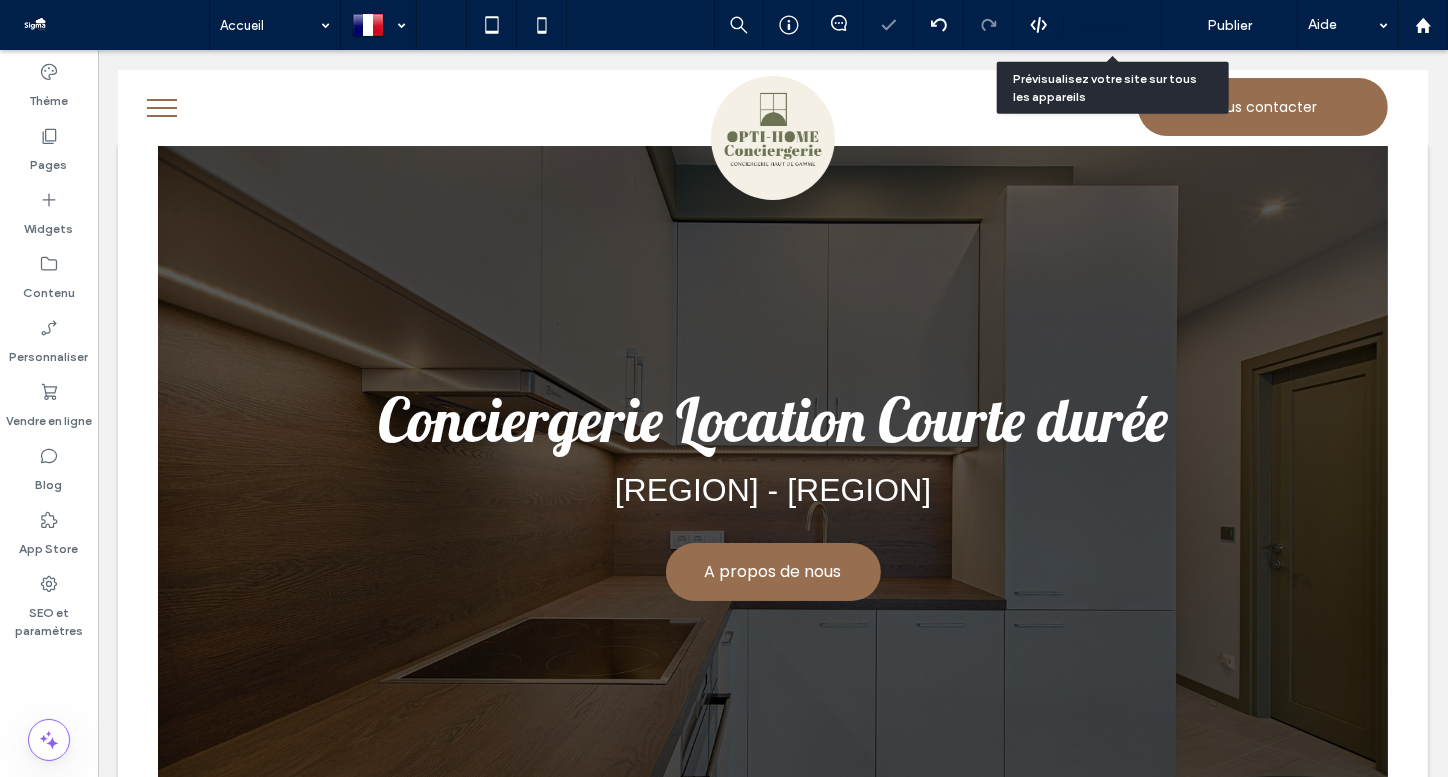 click on "Aperçu" at bounding box center (1113, 25) 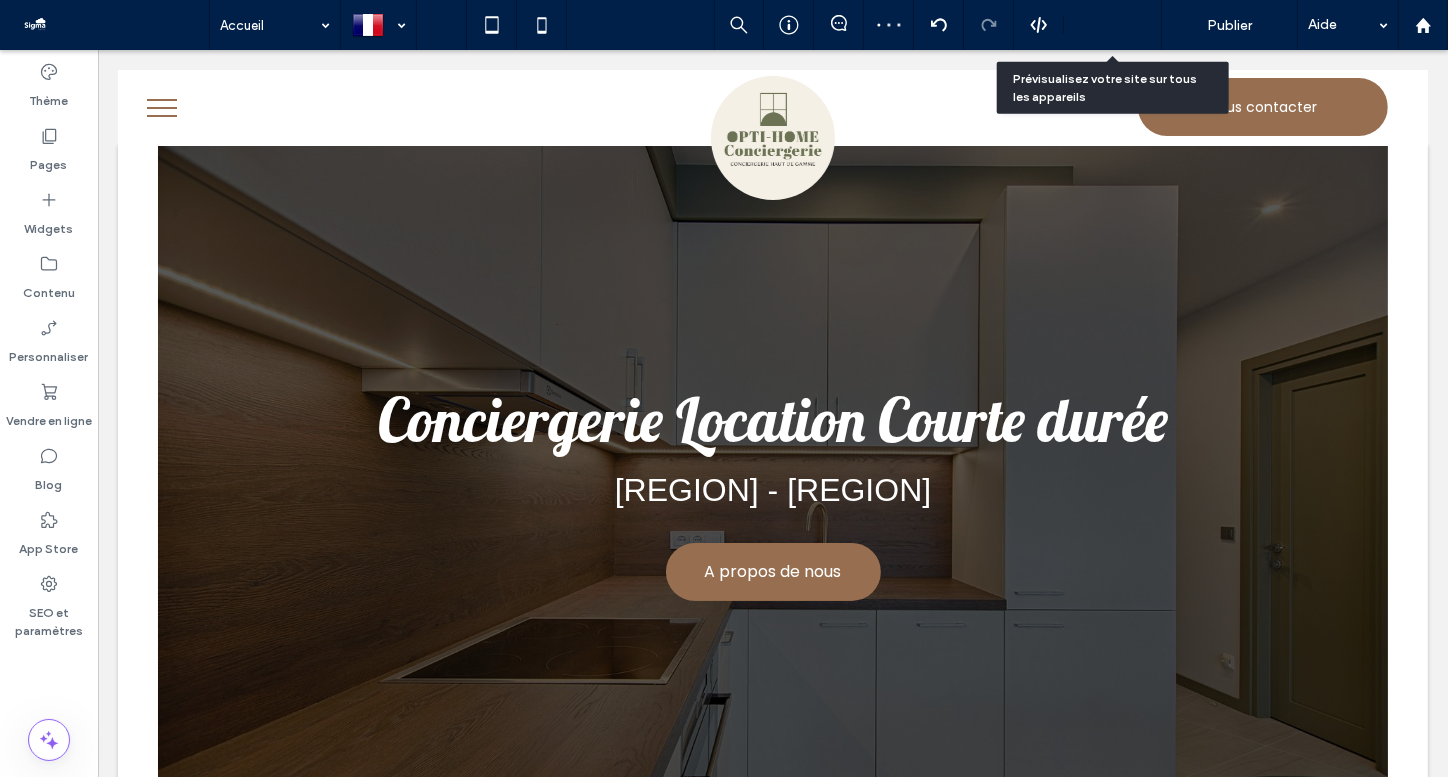 click on "Aperçu" at bounding box center [1102, 25] 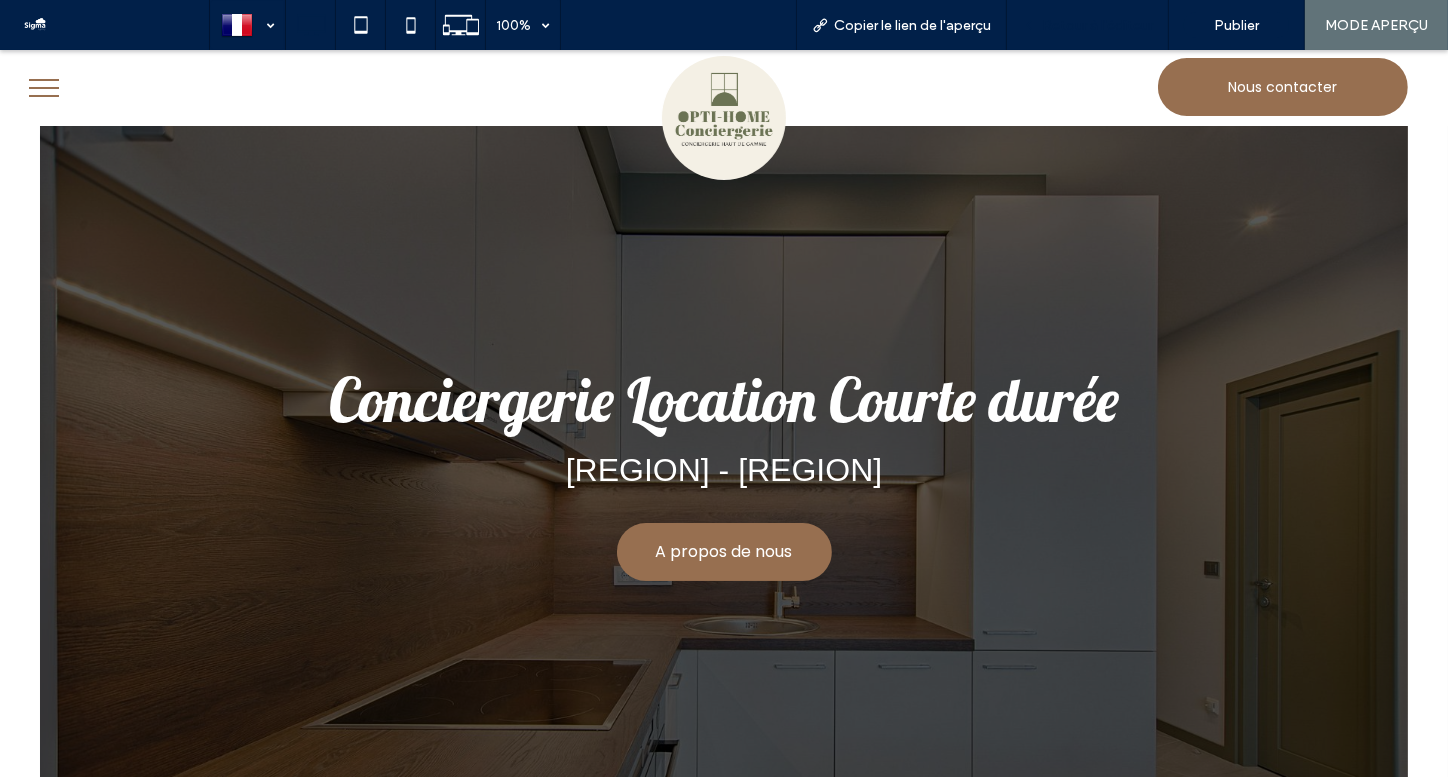 drag, startPoint x: 1093, startPoint y: 34, endPoint x: 1062, endPoint y: 0, distance: 46.010868 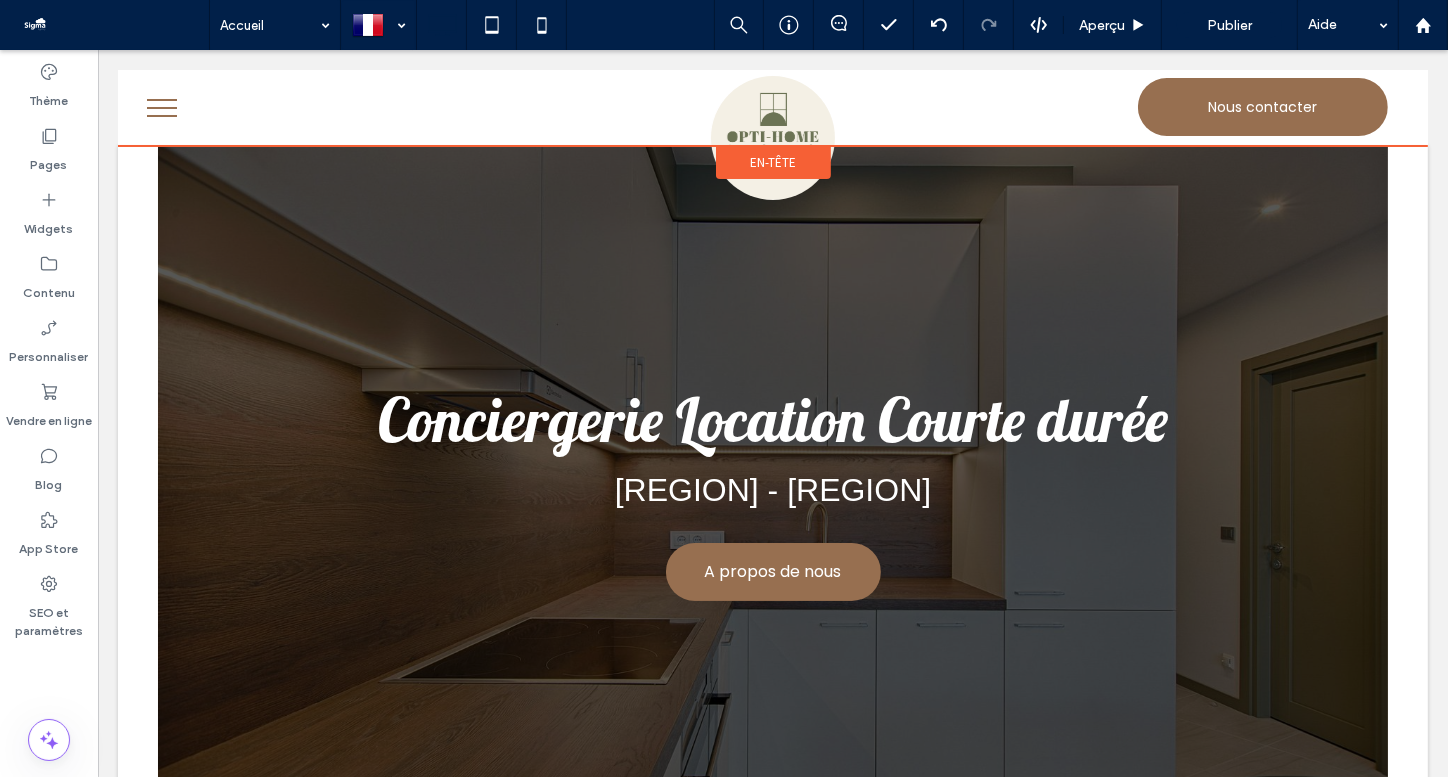 click on "En-tête" at bounding box center [772, 162] 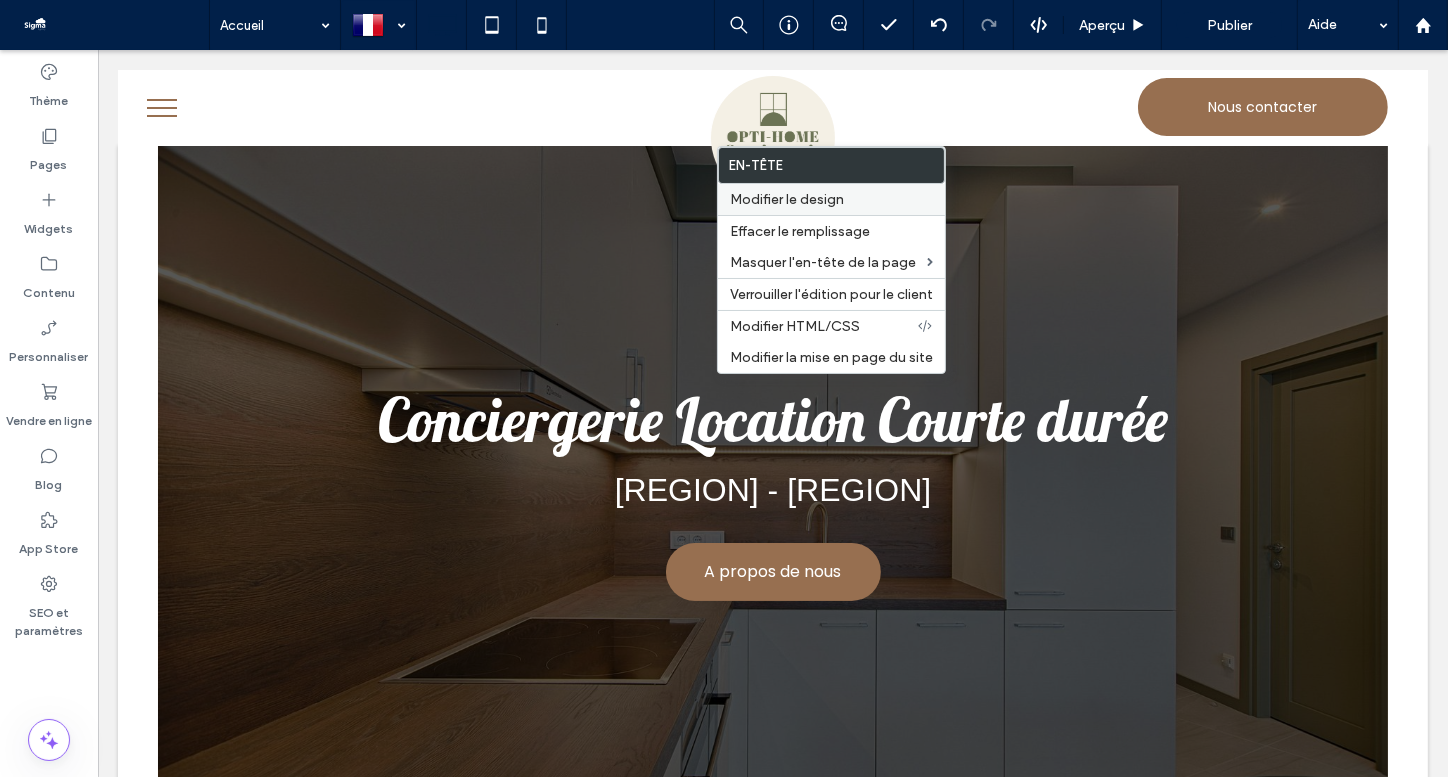 click on "Modifier le design" at bounding box center (787, 199) 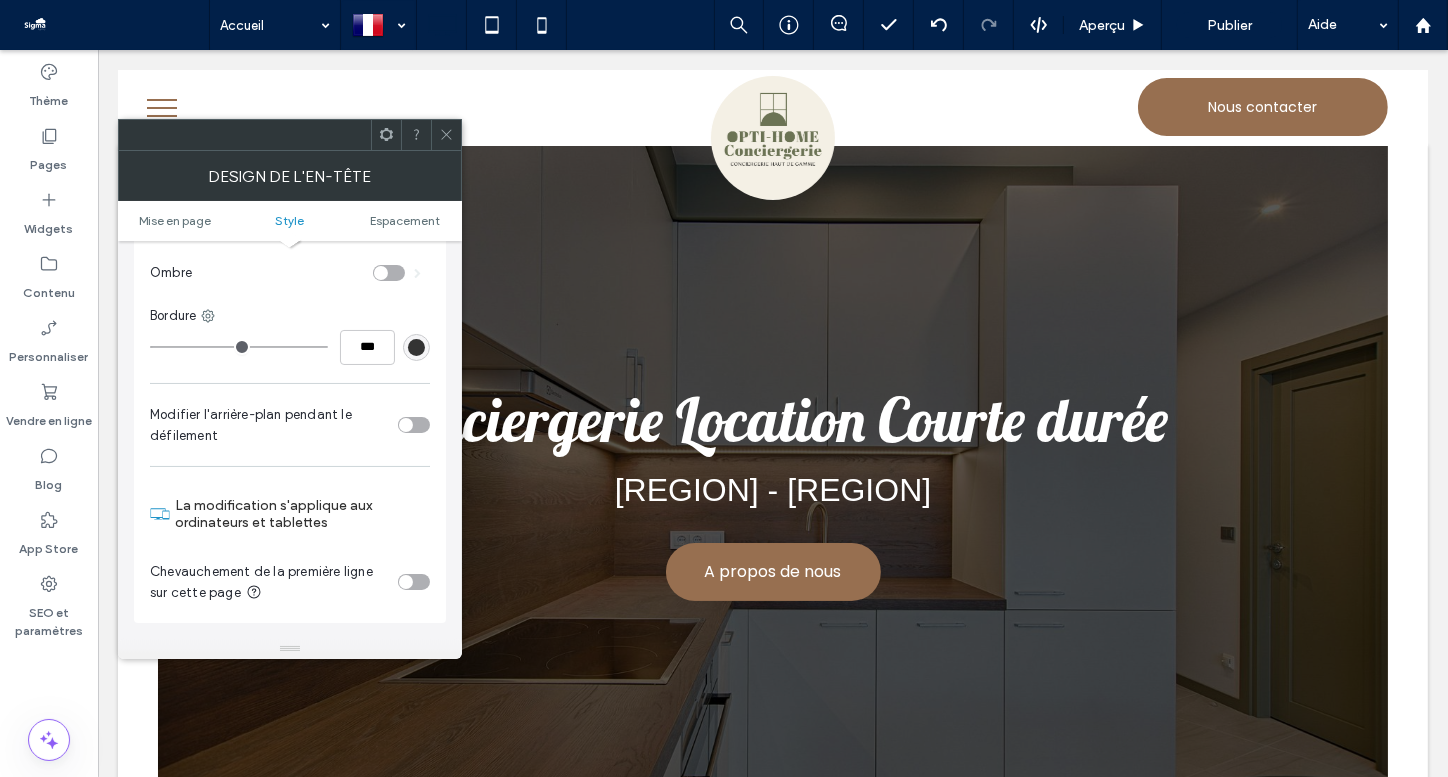 scroll, scrollTop: 0, scrollLeft: 0, axis: both 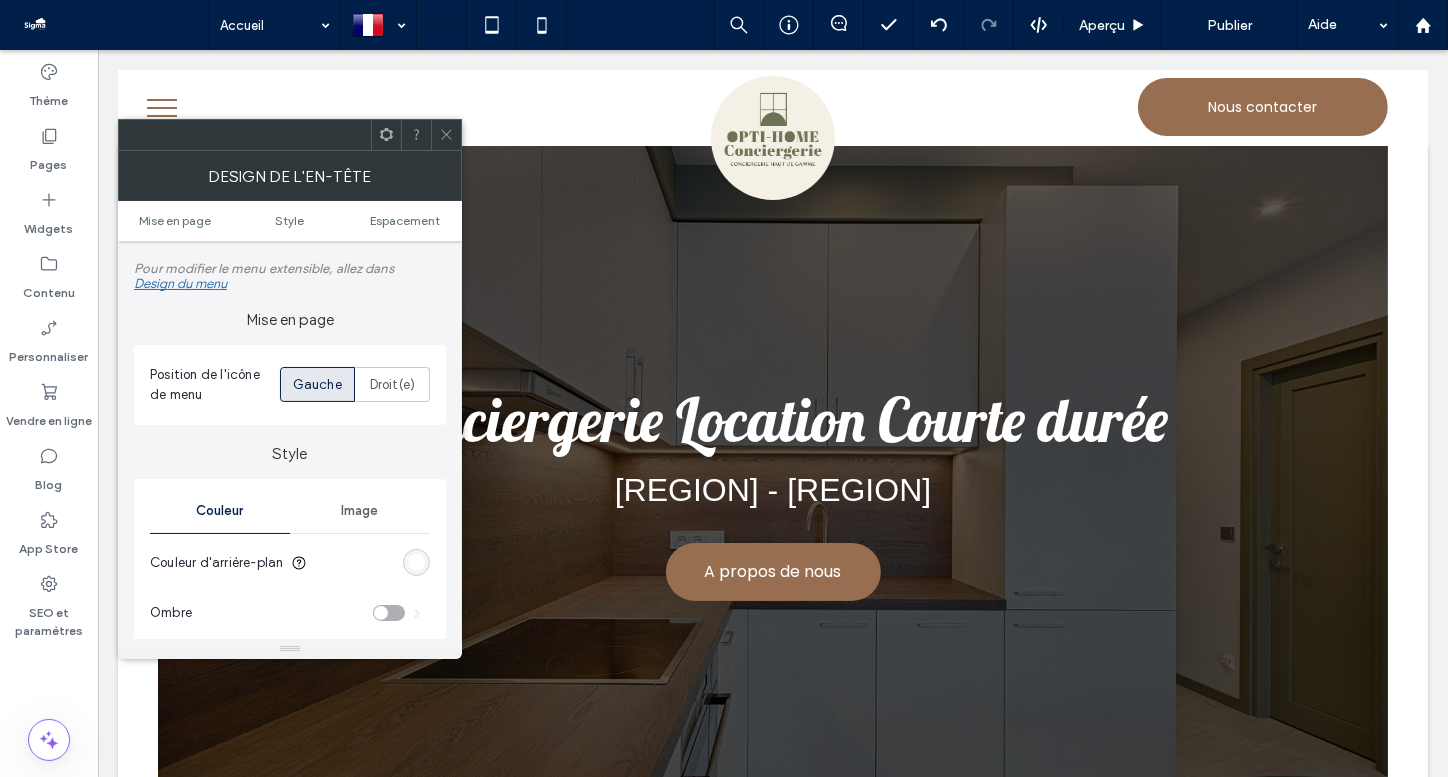 click on "Design du menu" at bounding box center (180, 283) 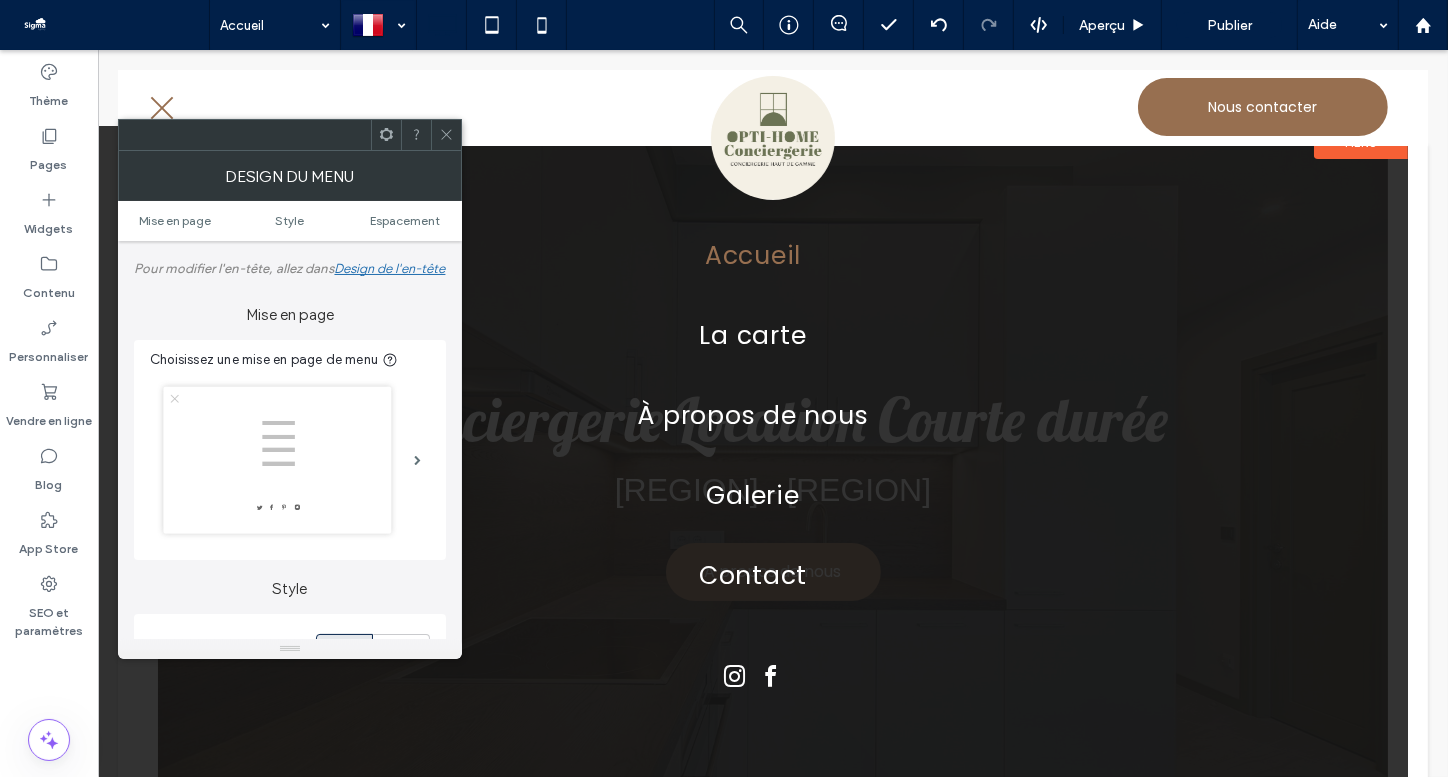 click at bounding box center [277, 460] 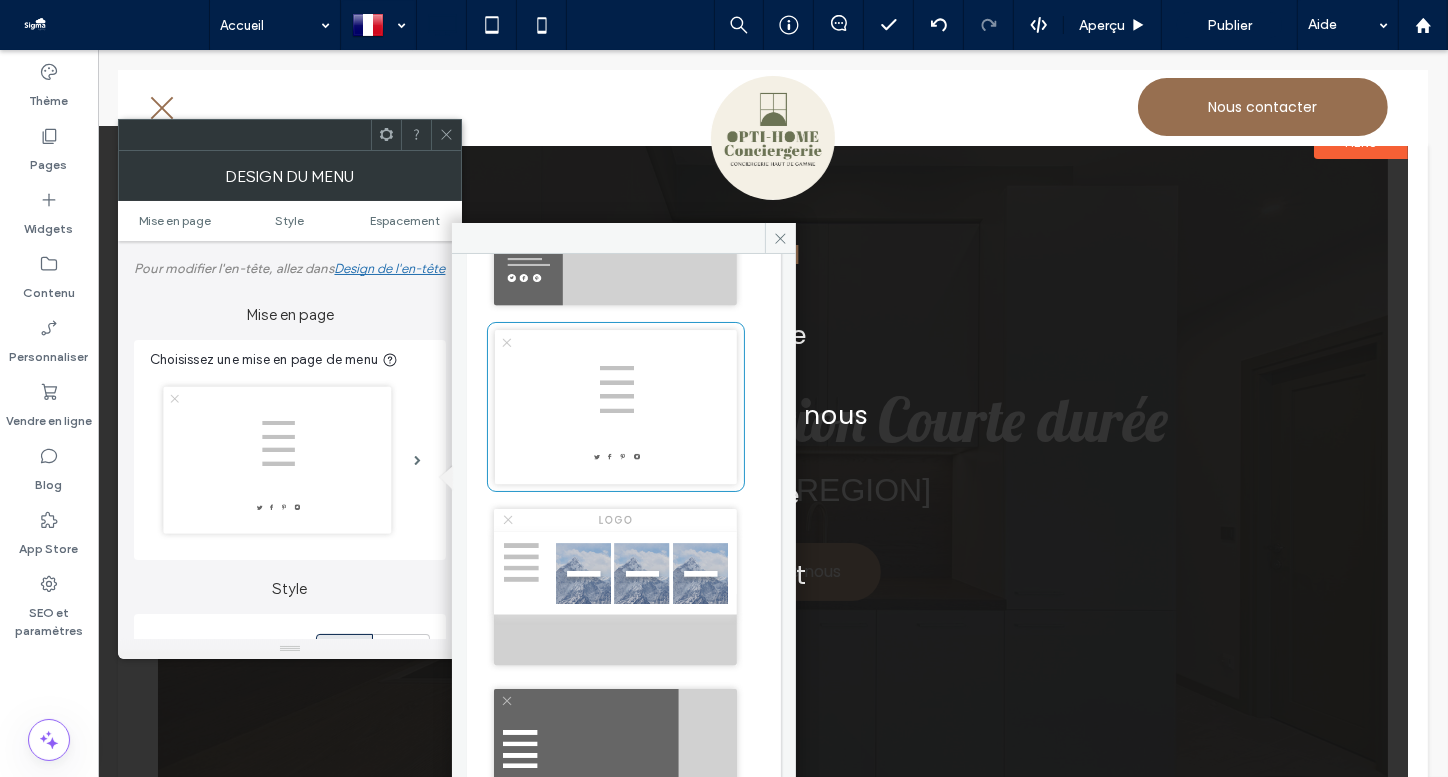 scroll, scrollTop: 0, scrollLeft: 0, axis: both 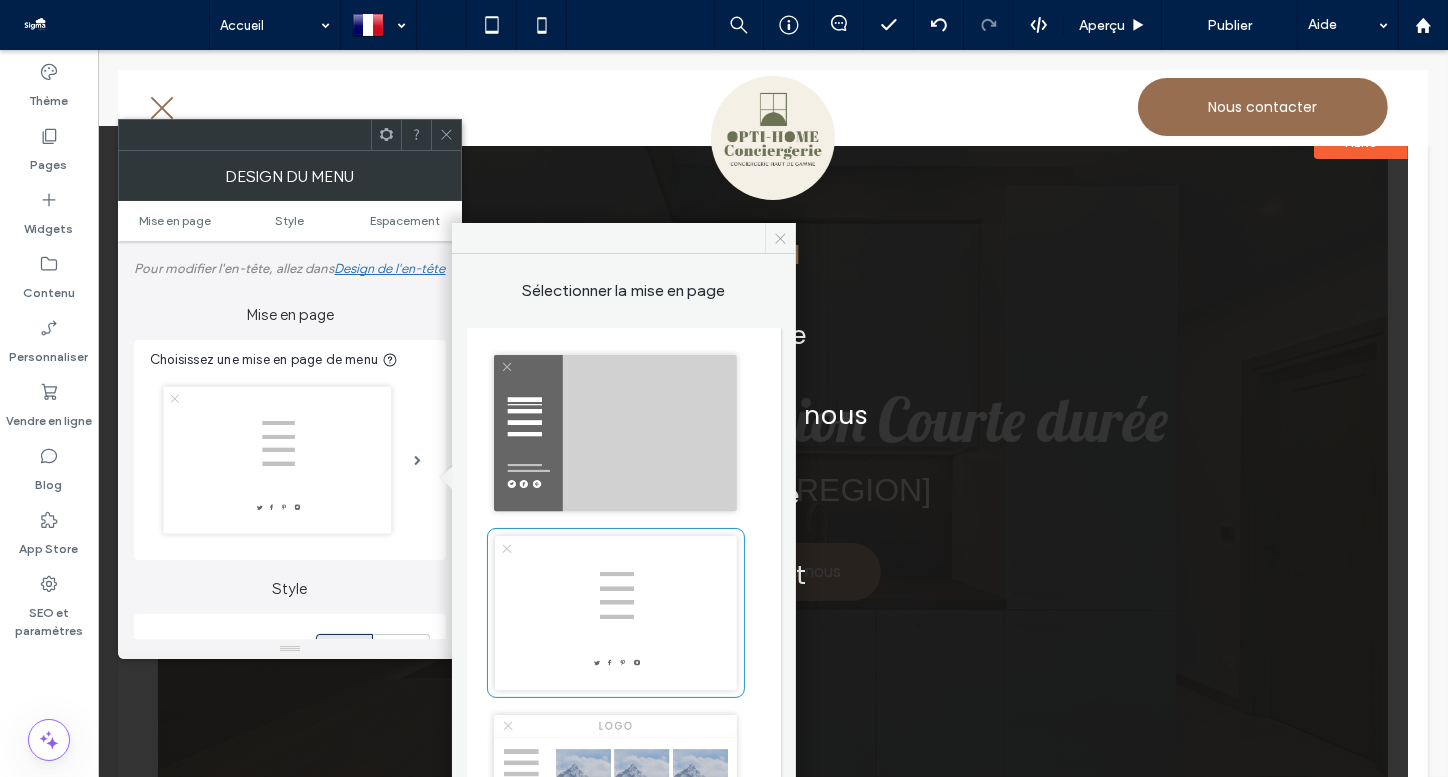 click 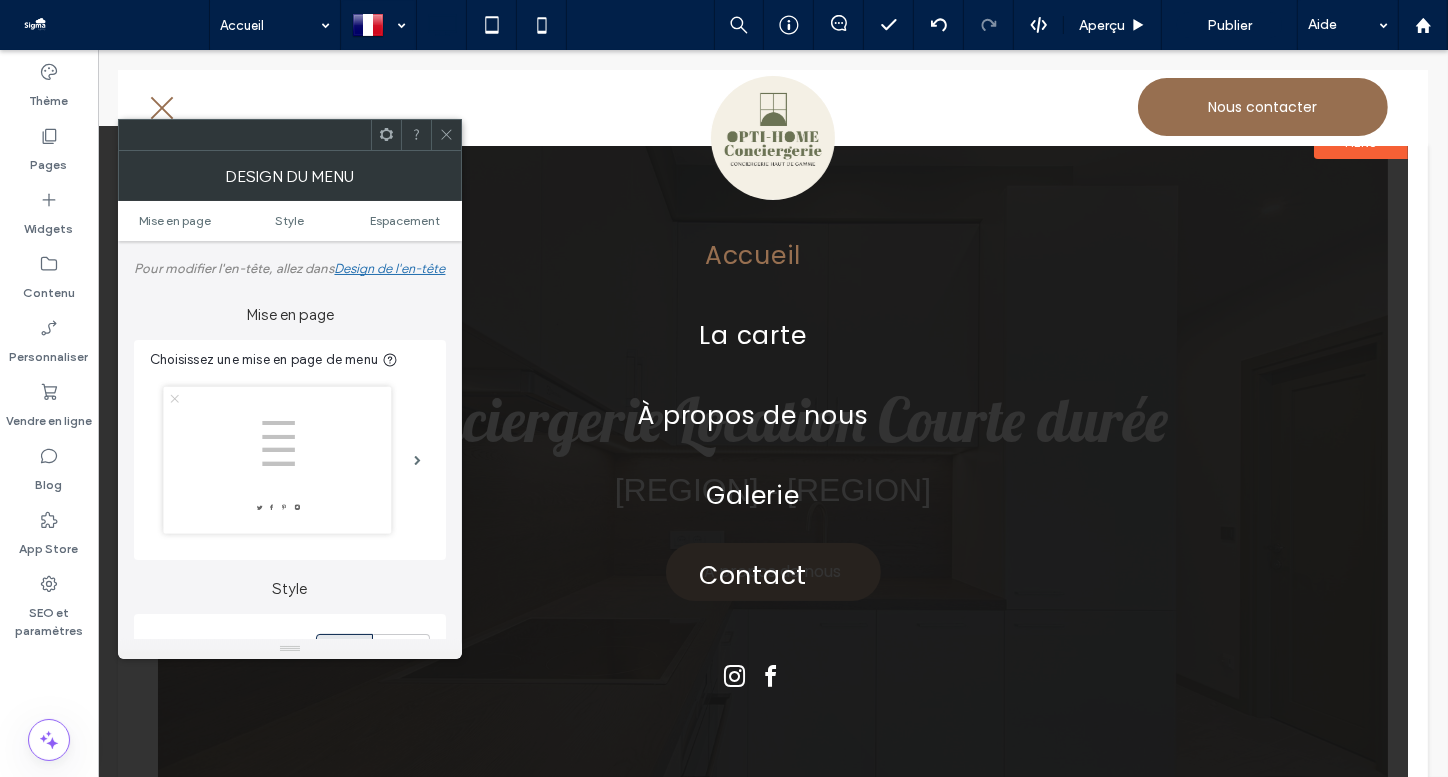 click 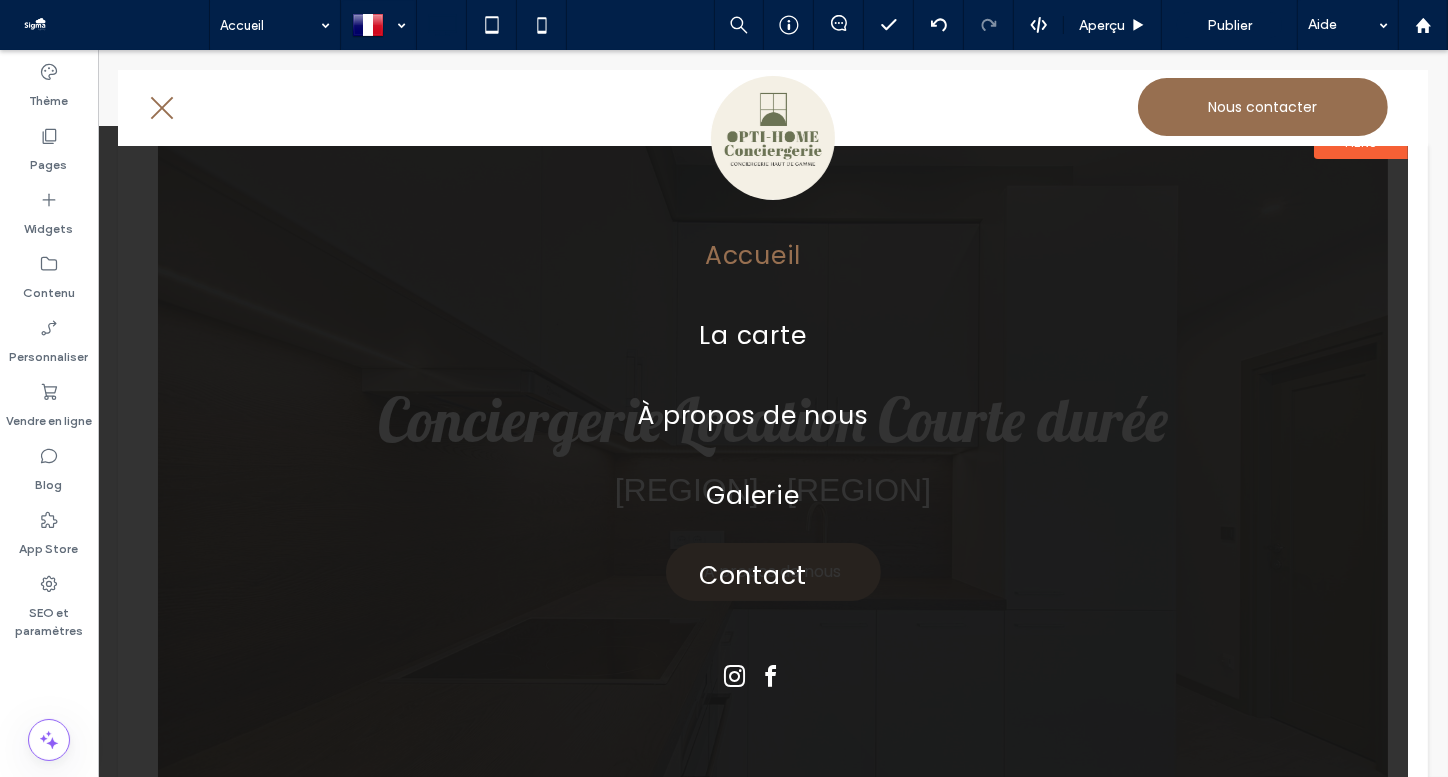 click at bounding box center [161, 108] 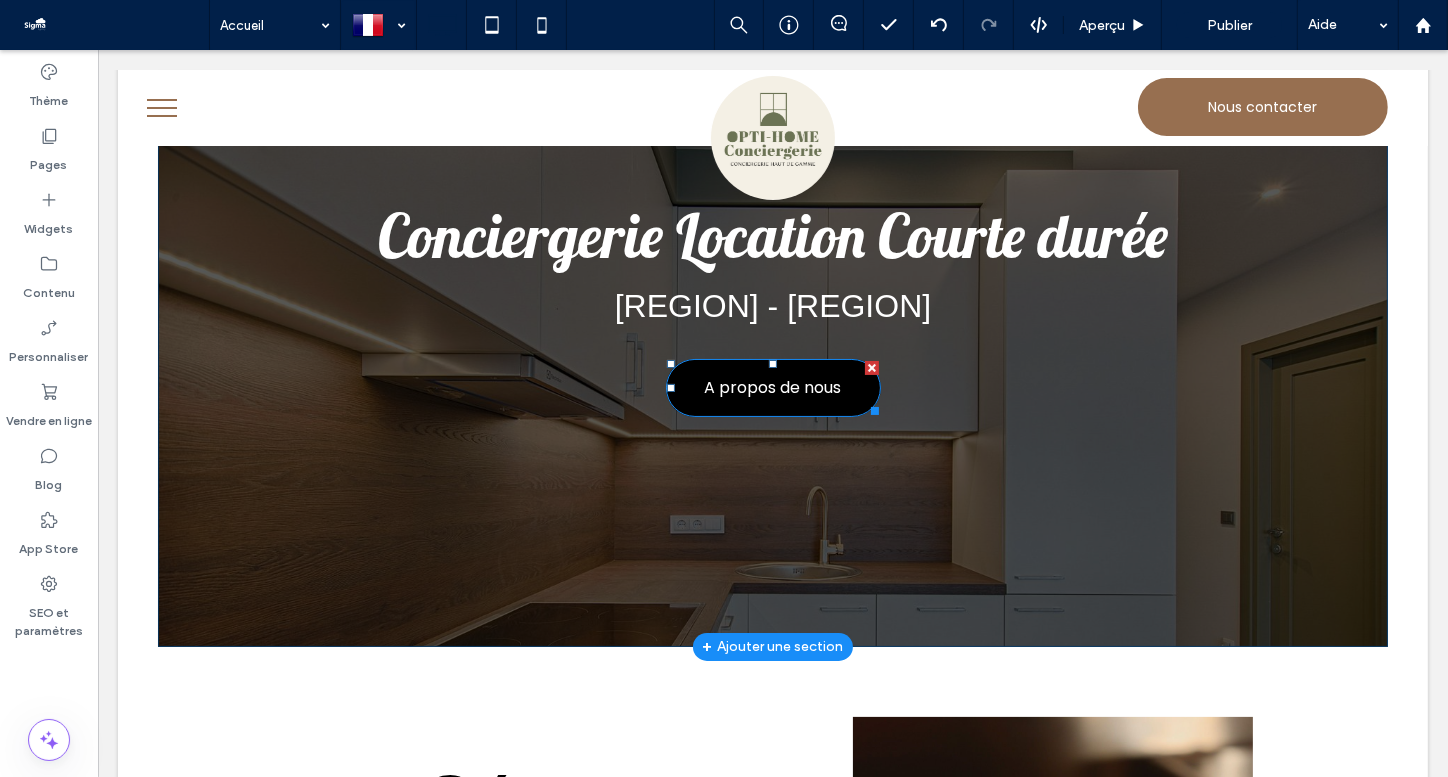 scroll, scrollTop: 0, scrollLeft: 0, axis: both 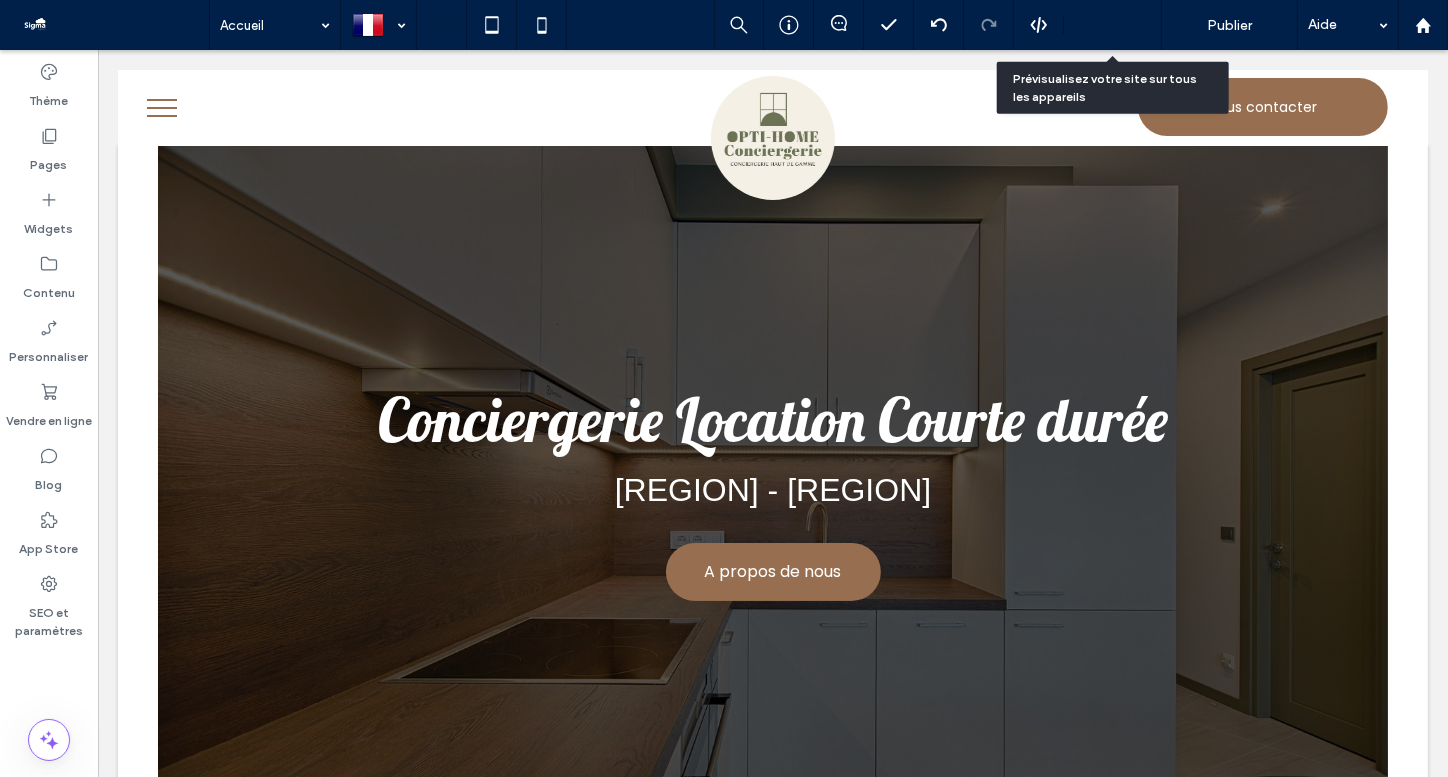 click on "Aperçu" at bounding box center [1102, 25] 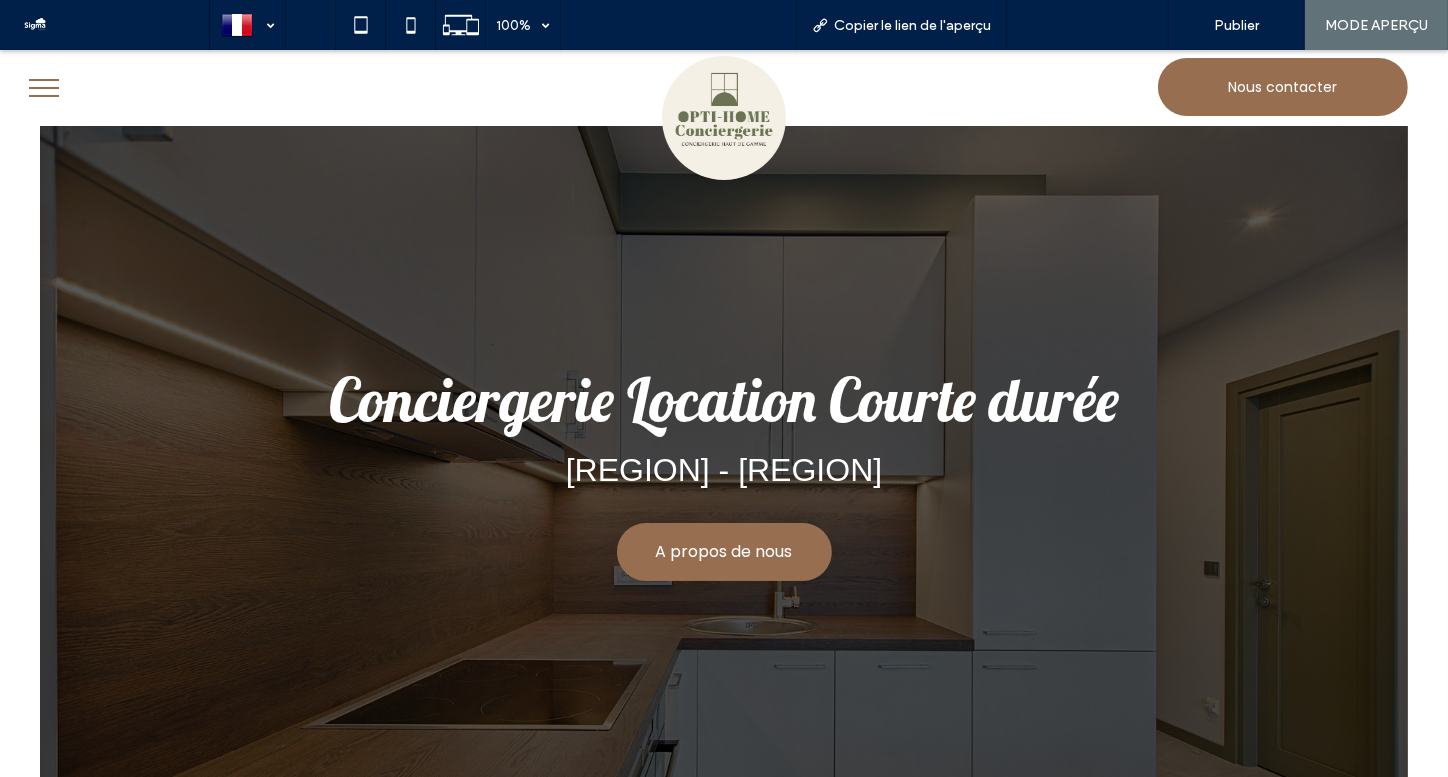click on "Retour à l'éditeur" at bounding box center [1088, 25] 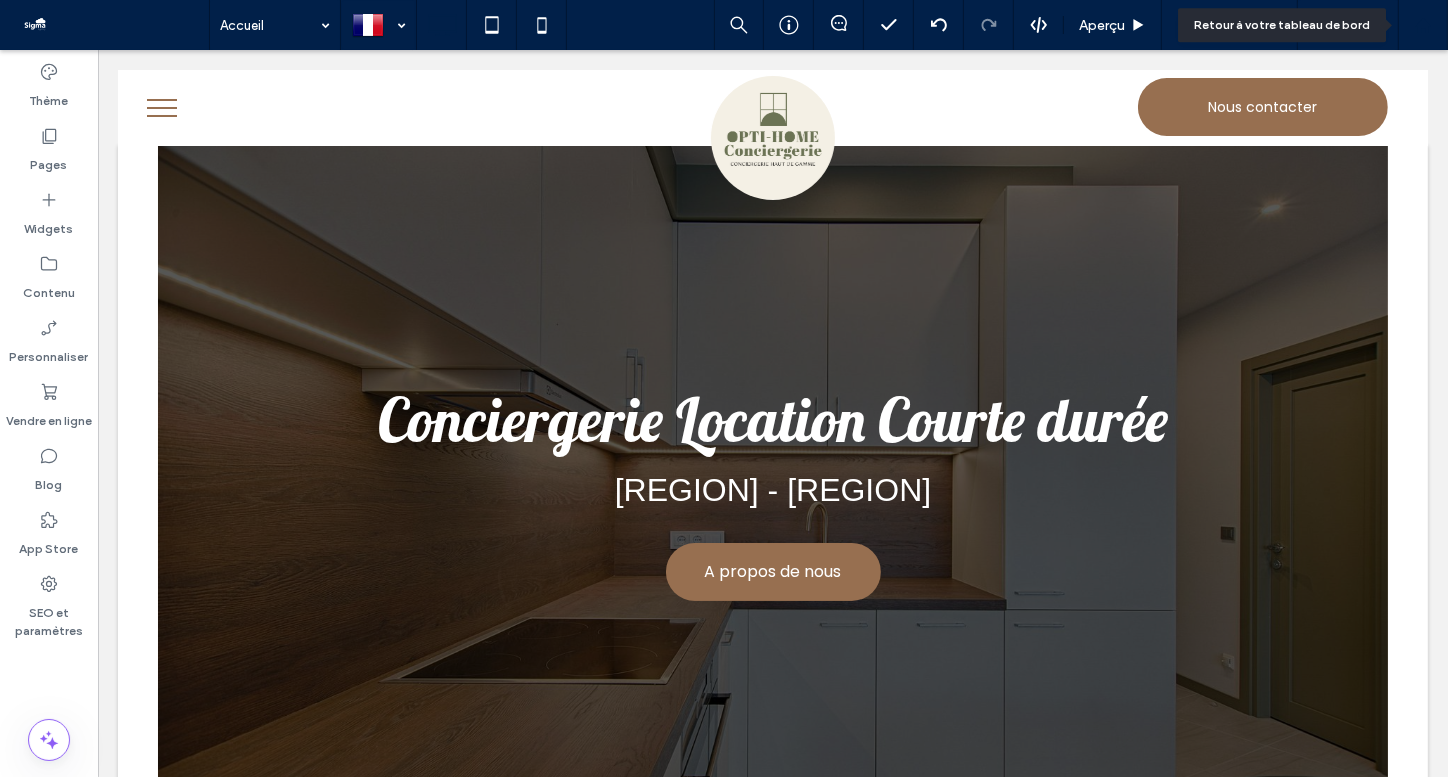 click 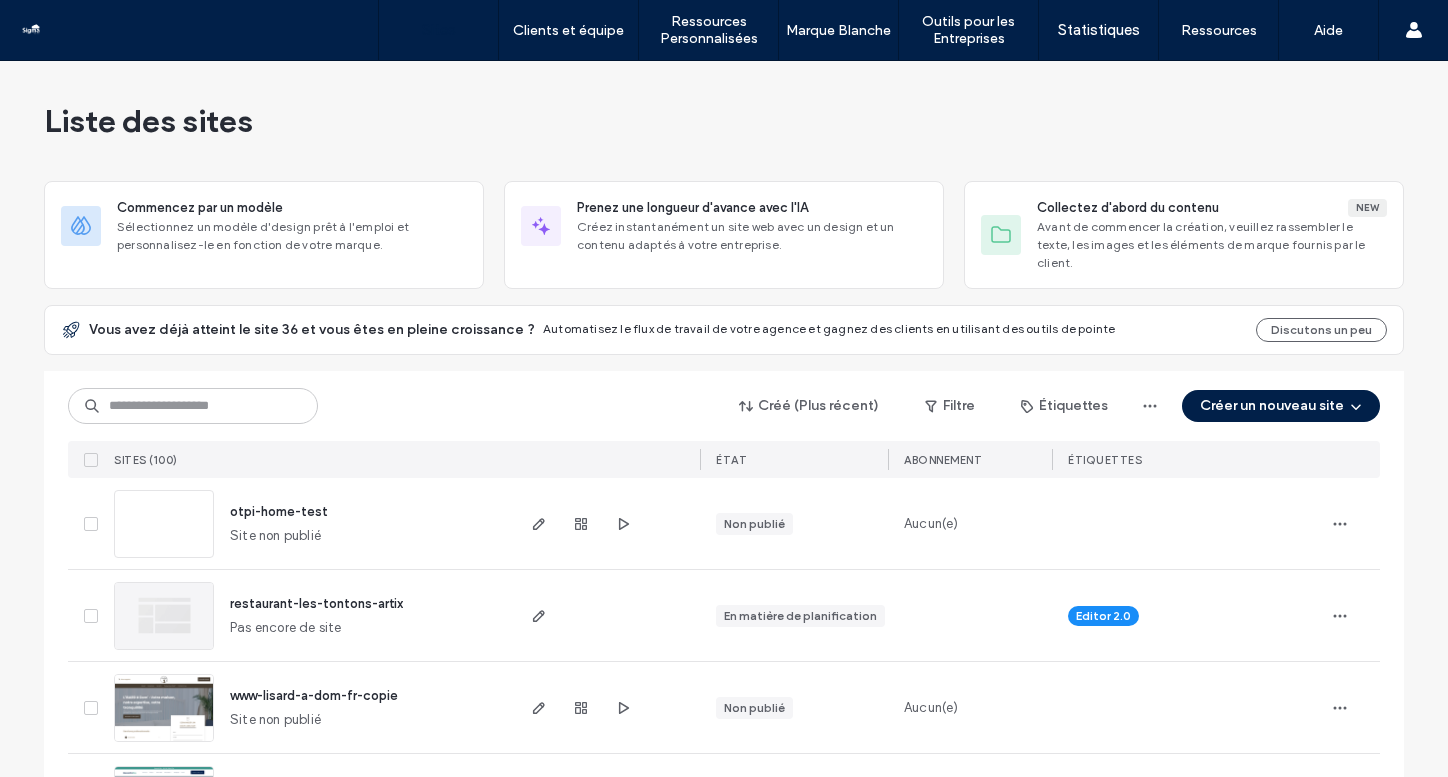 scroll, scrollTop: 0, scrollLeft: 0, axis: both 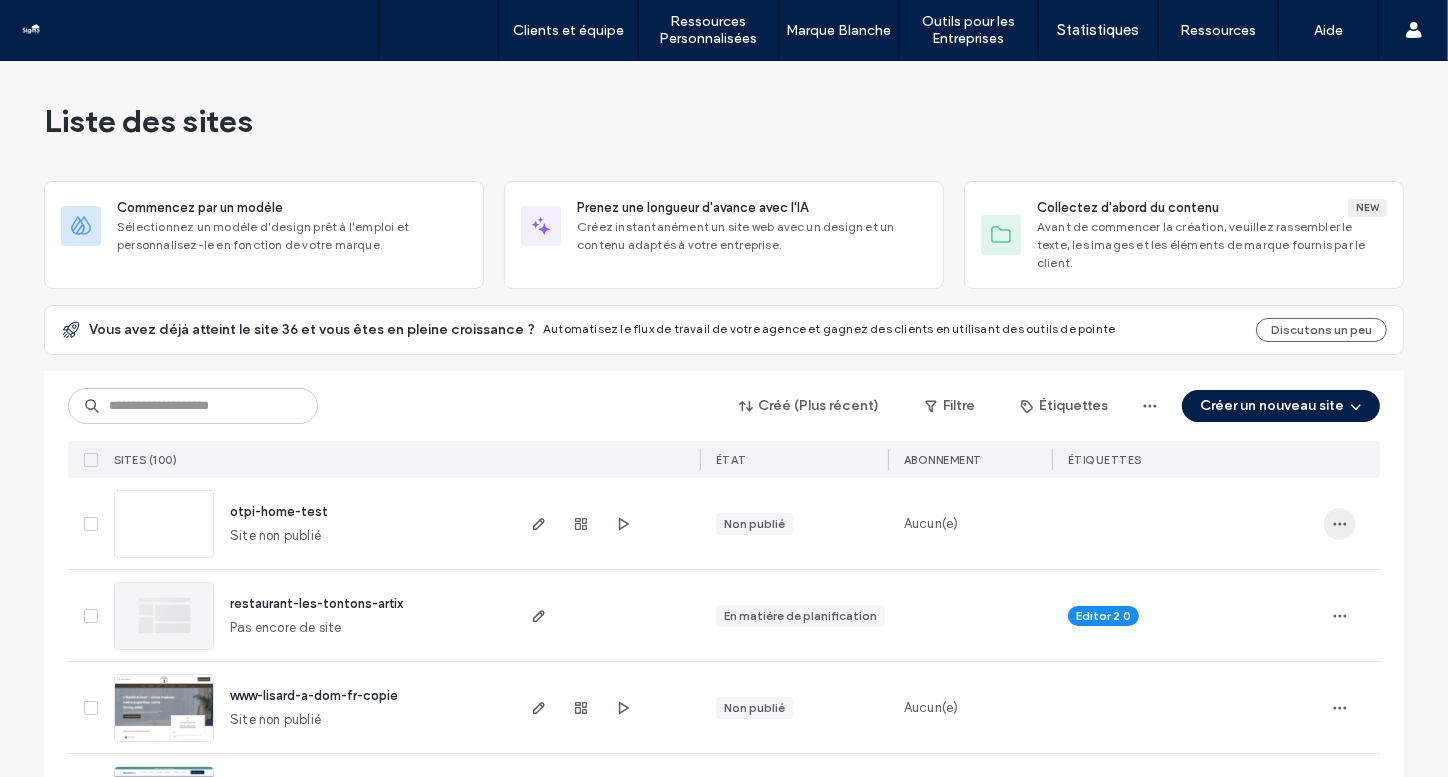 click 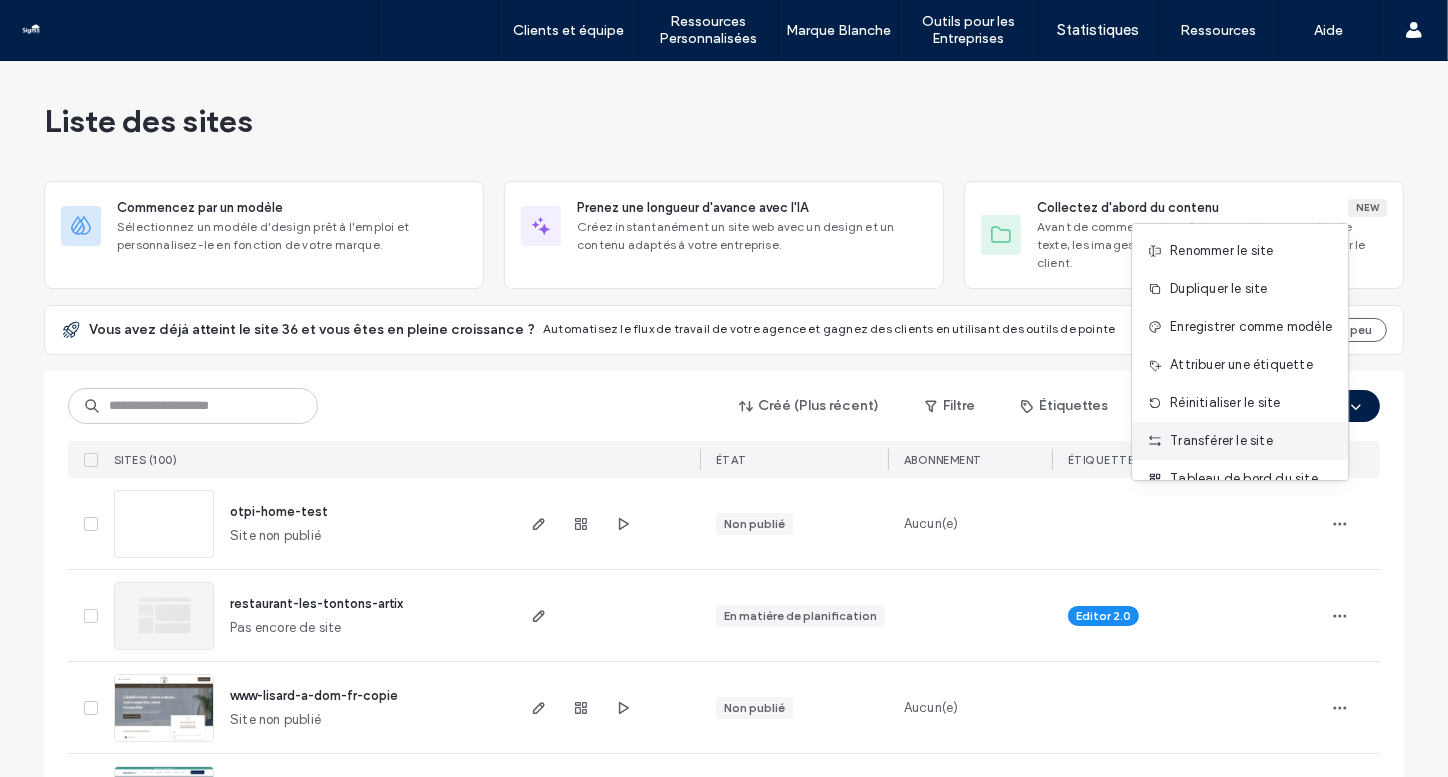 scroll, scrollTop: 63, scrollLeft: 0, axis: vertical 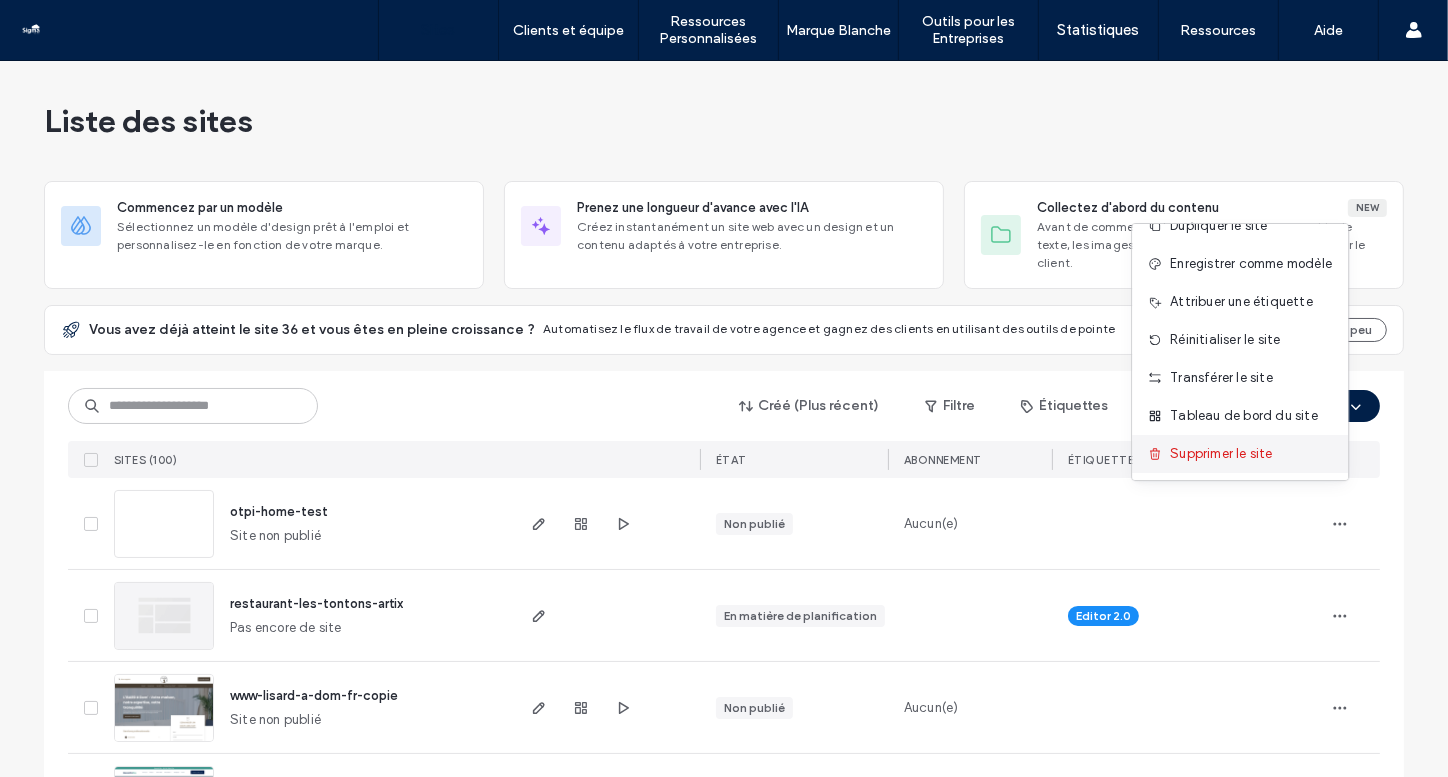 click on "Supprimer le site" at bounding box center (1222, 454) 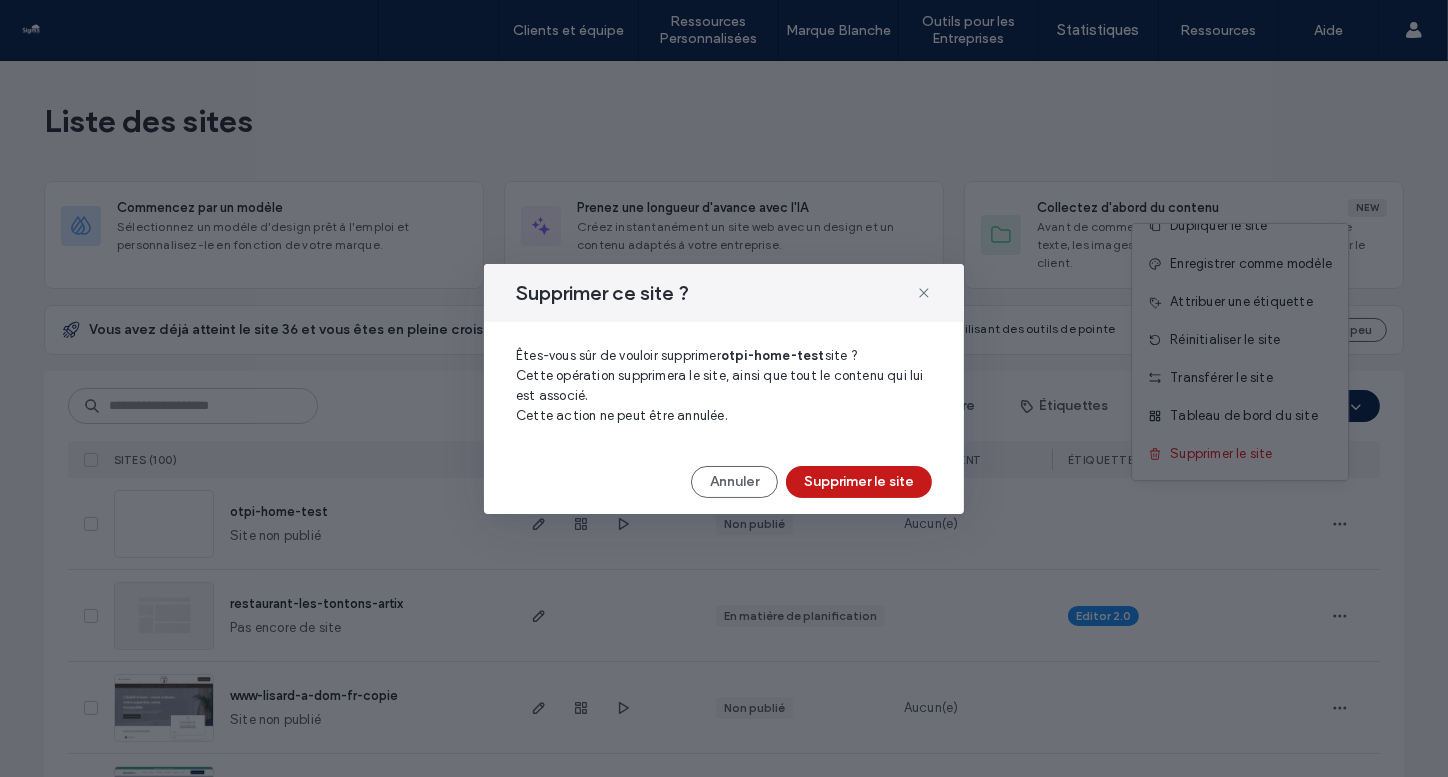 click on "Supprimer le site" at bounding box center (859, 482) 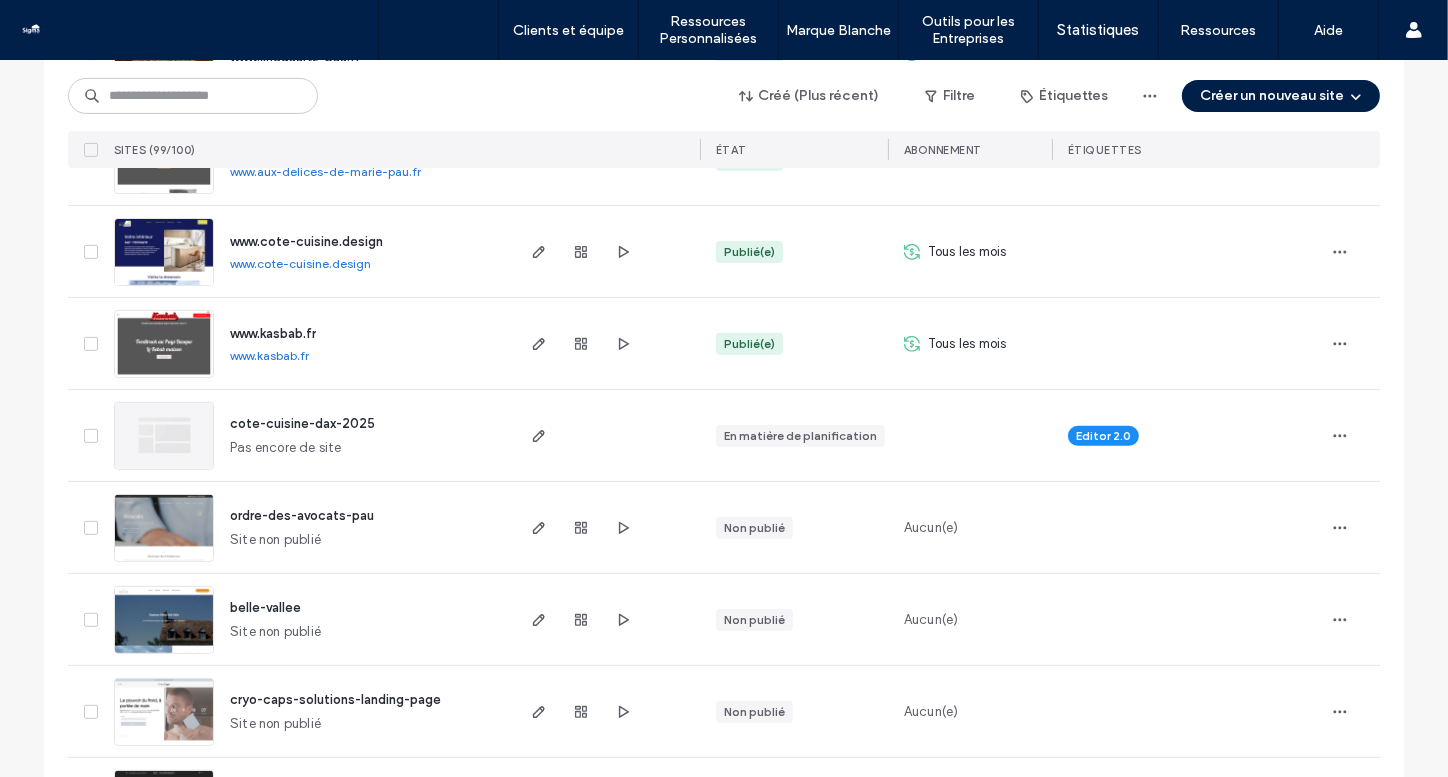 scroll, scrollTop: 824, scrollLeft: 0, axis: vertical 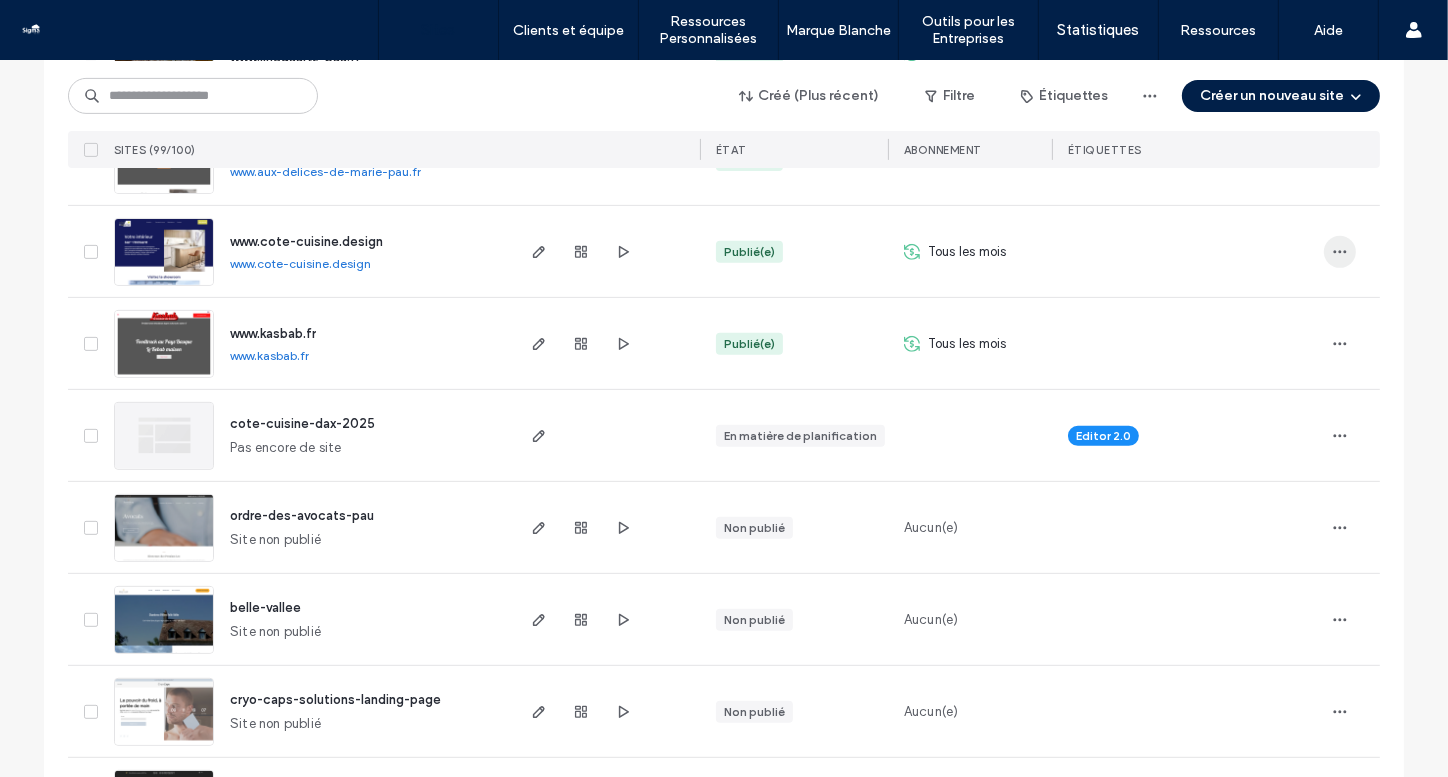 click 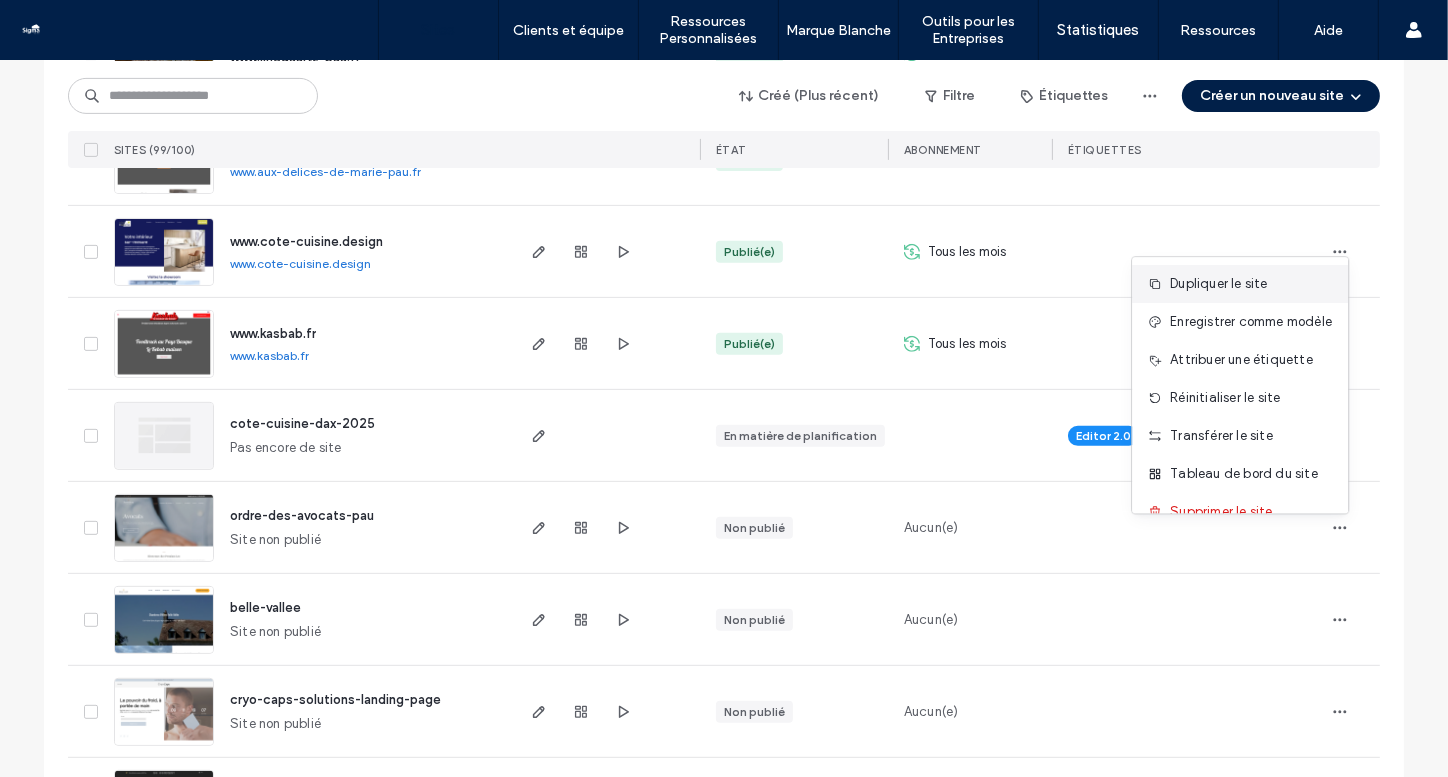 click on "Dupliquer le site" at bounding box center (1241, 284) 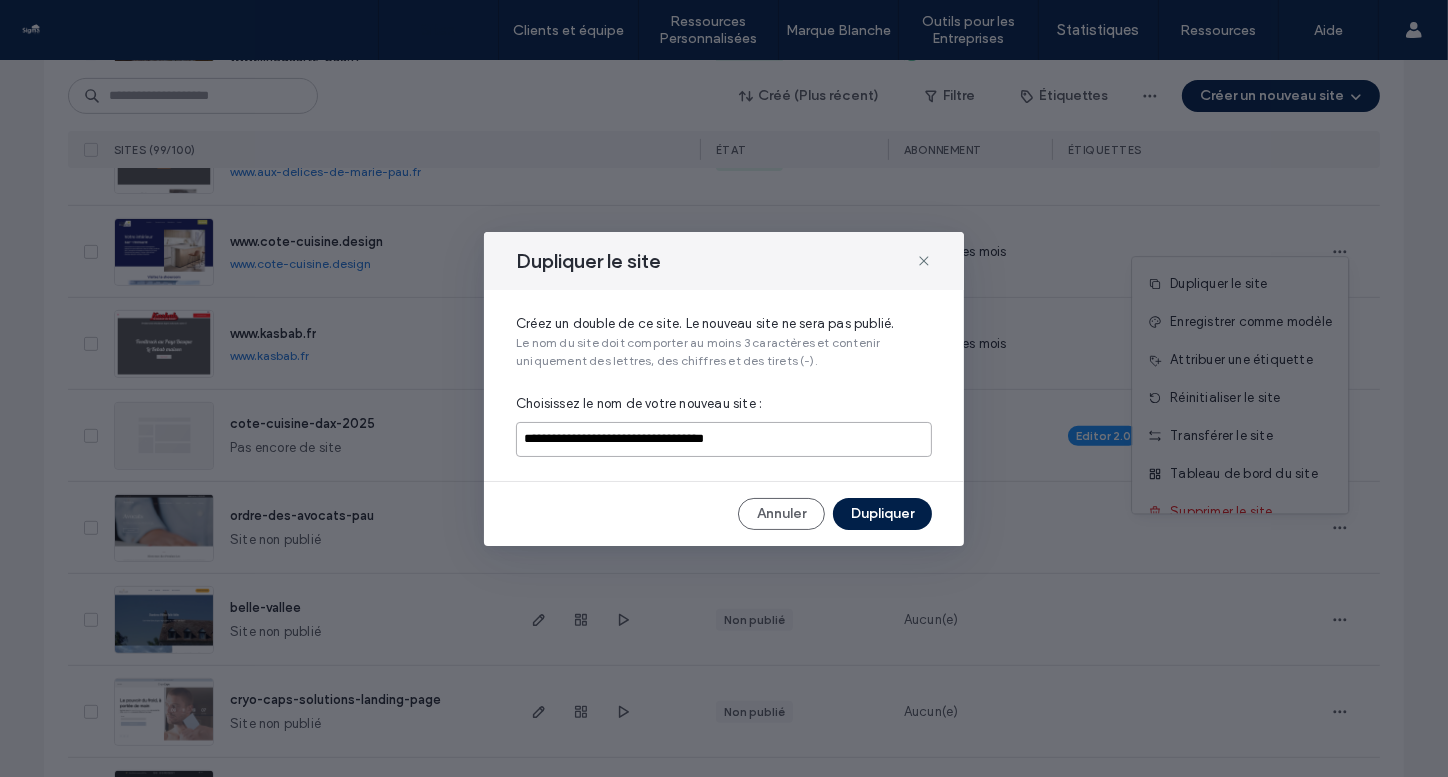 click on "**********" at bounding box center [724, 439] 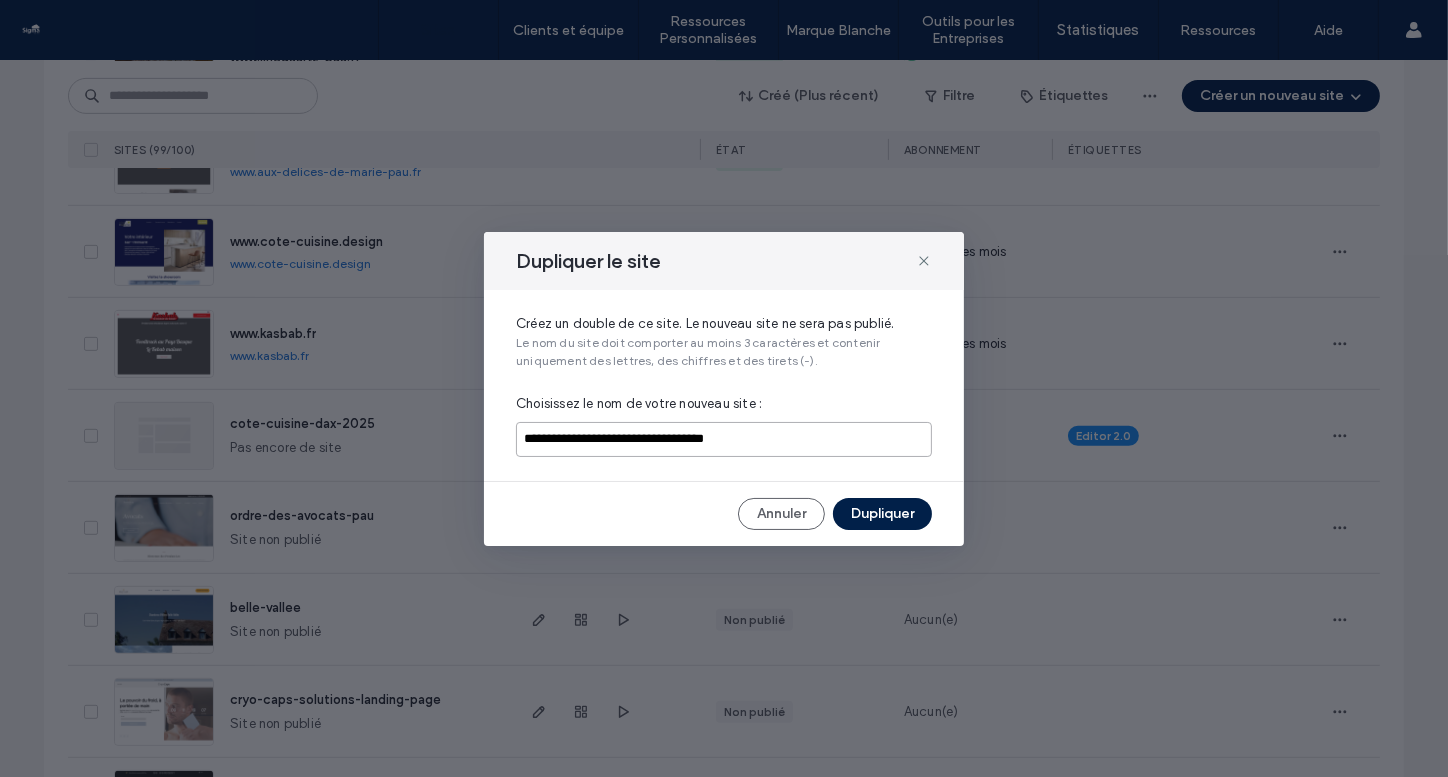 click on "**********" at bounding box center (724, 439) 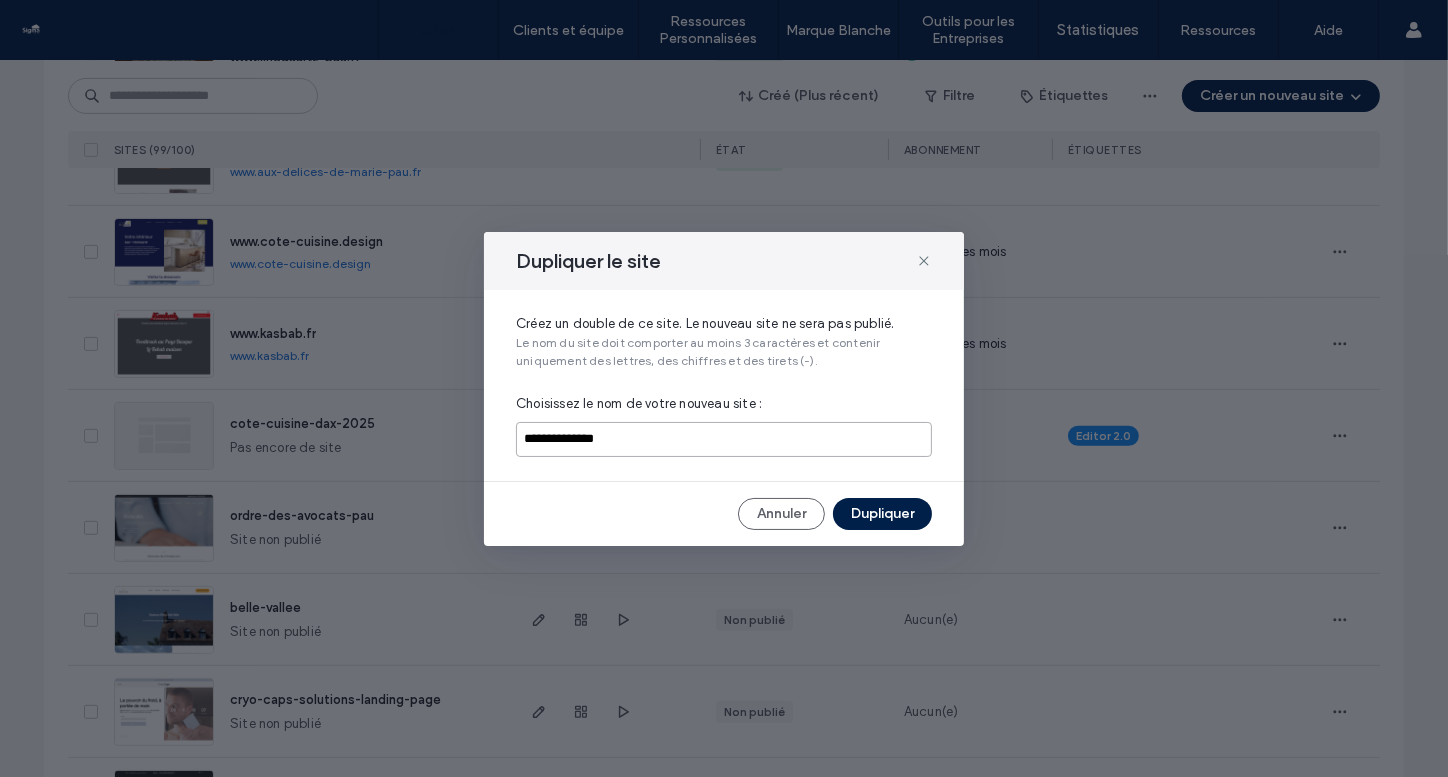 type on "**********" 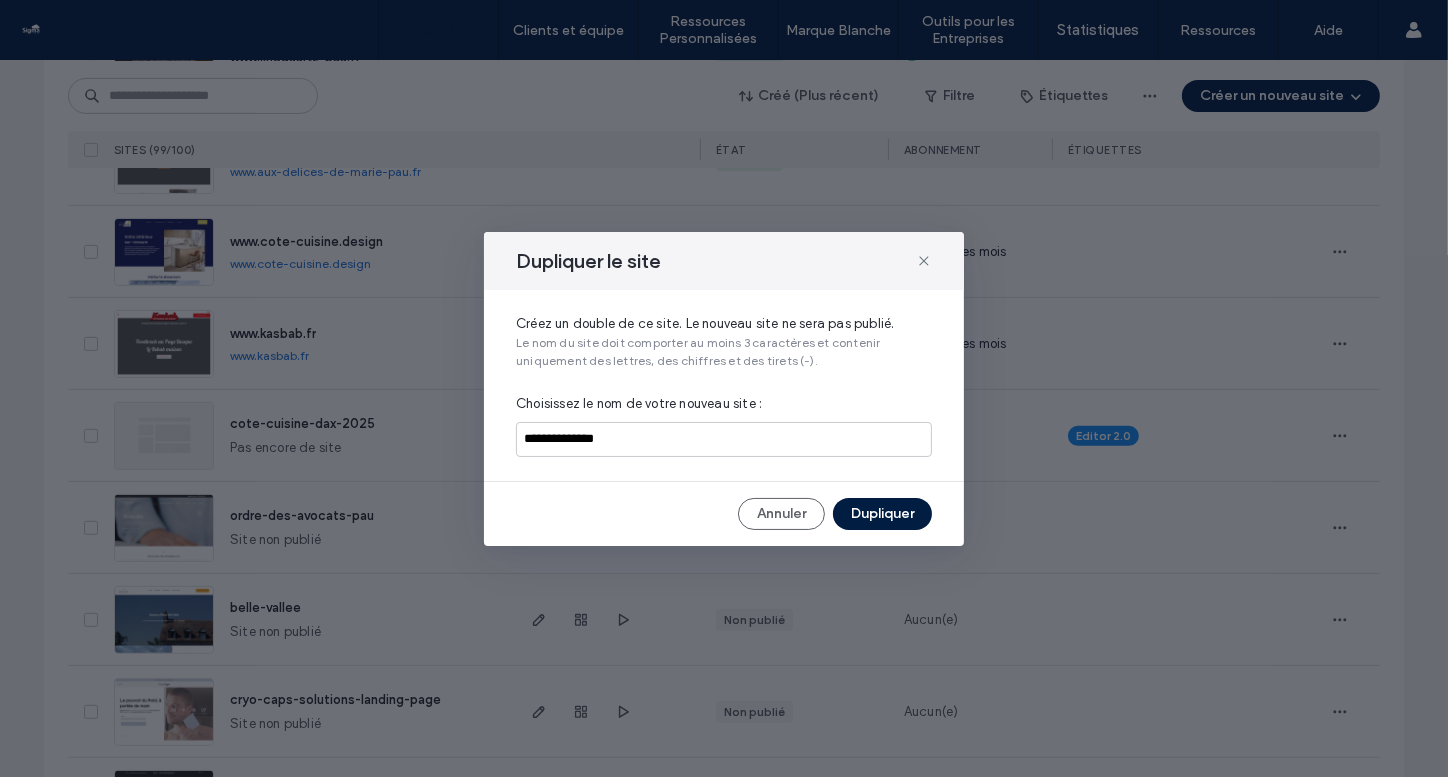 click on "Dupliquer" at bounding box center [882, 514] 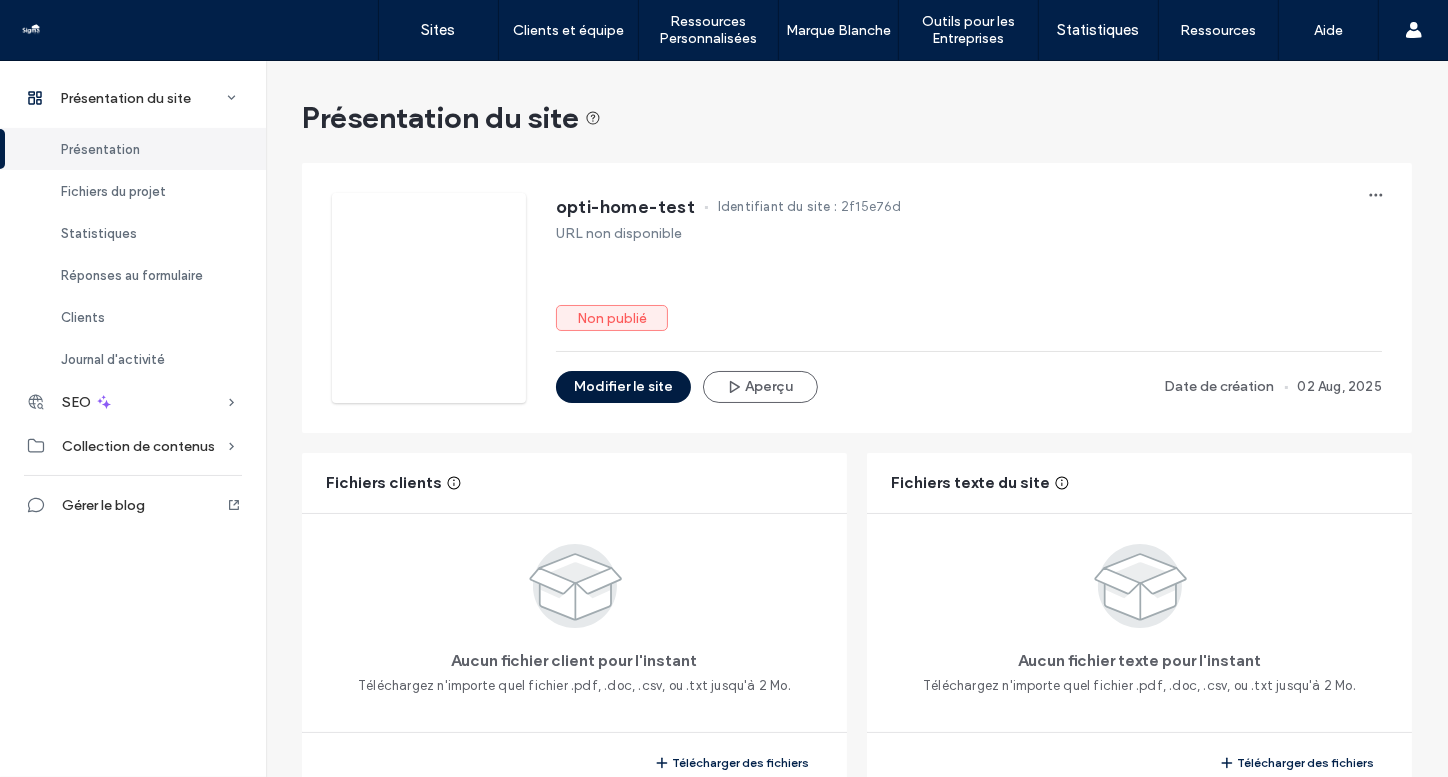 click on "Modifier le site" at bounding box center (623, 387) 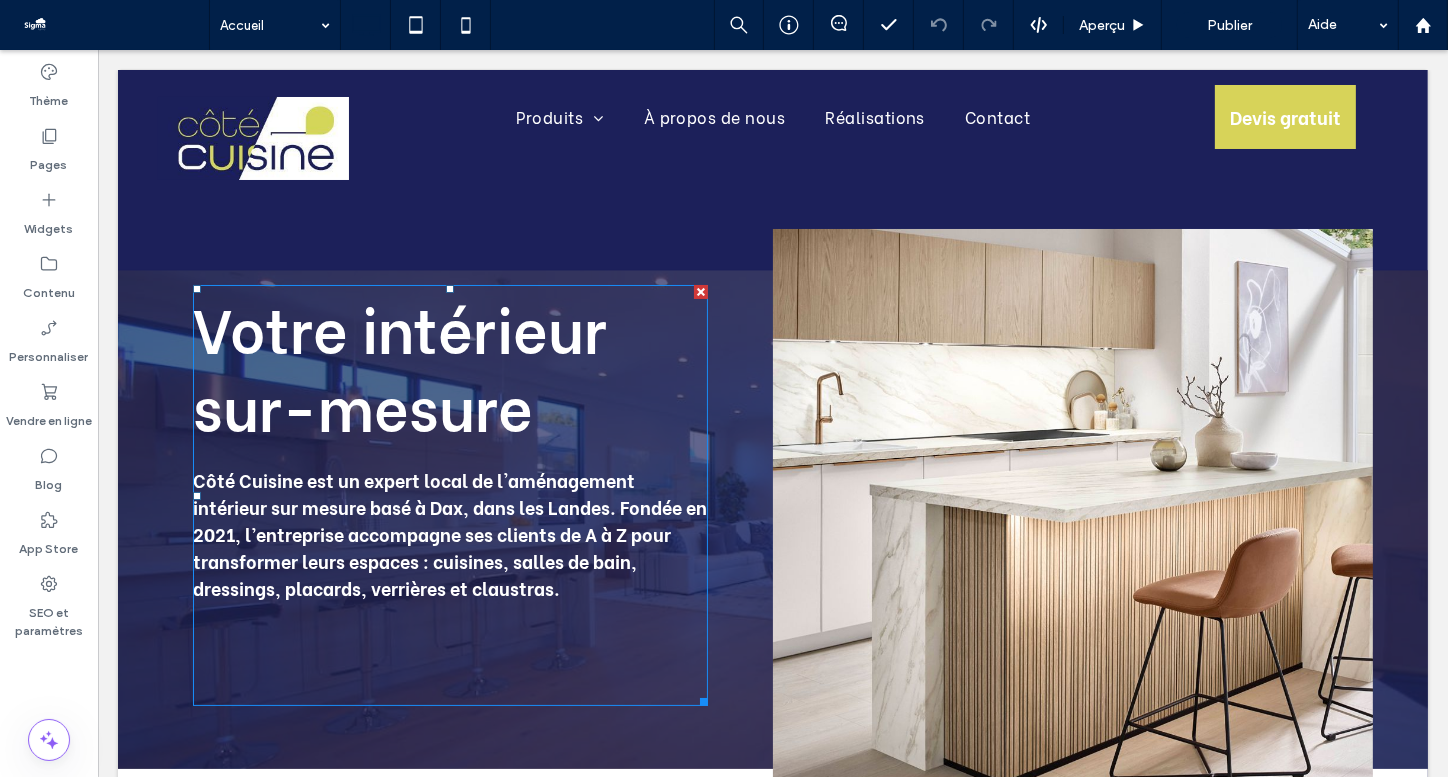 scroll, scrollTop: 0, scrollLeft: 0, axis: both 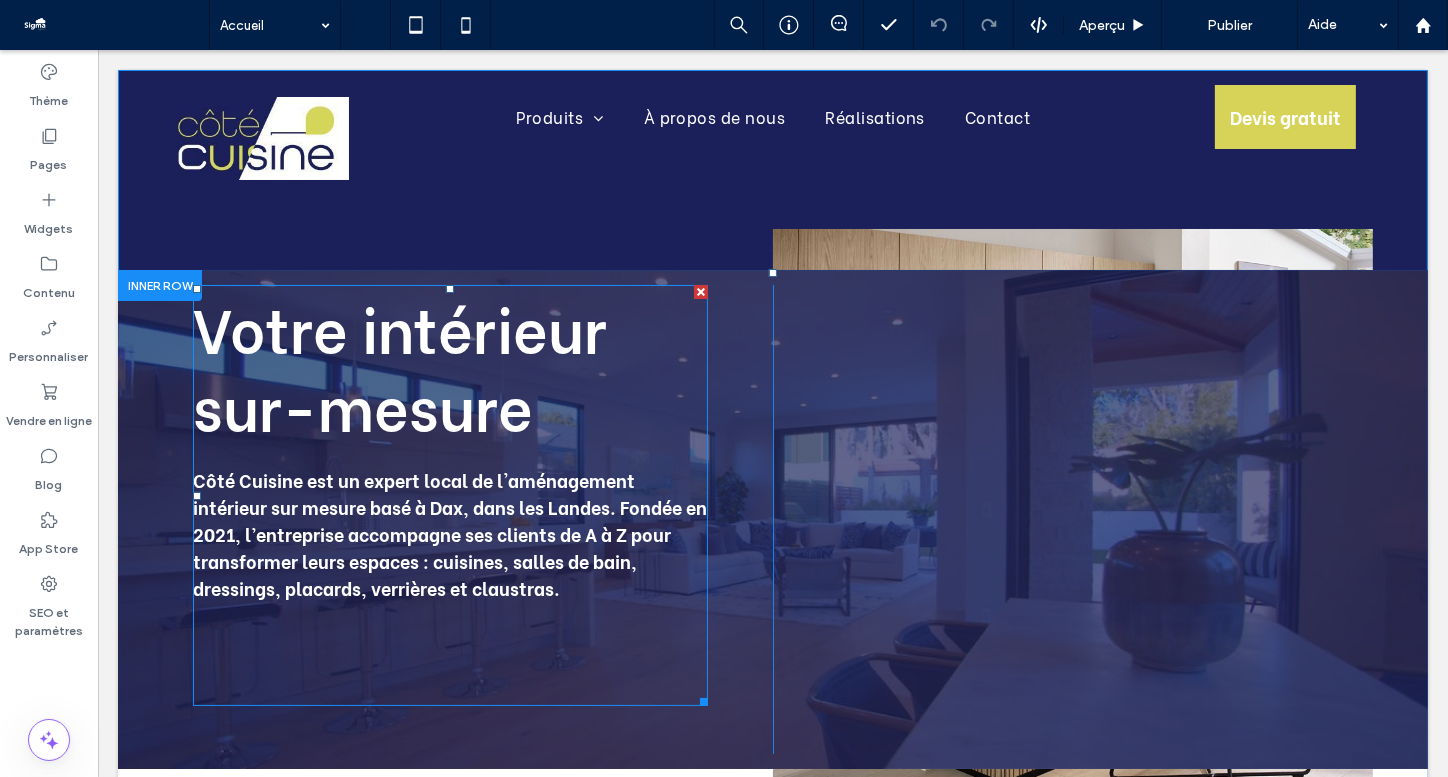 click on "Votre intérieur sur-mesure" at bounding box center (399, 365) 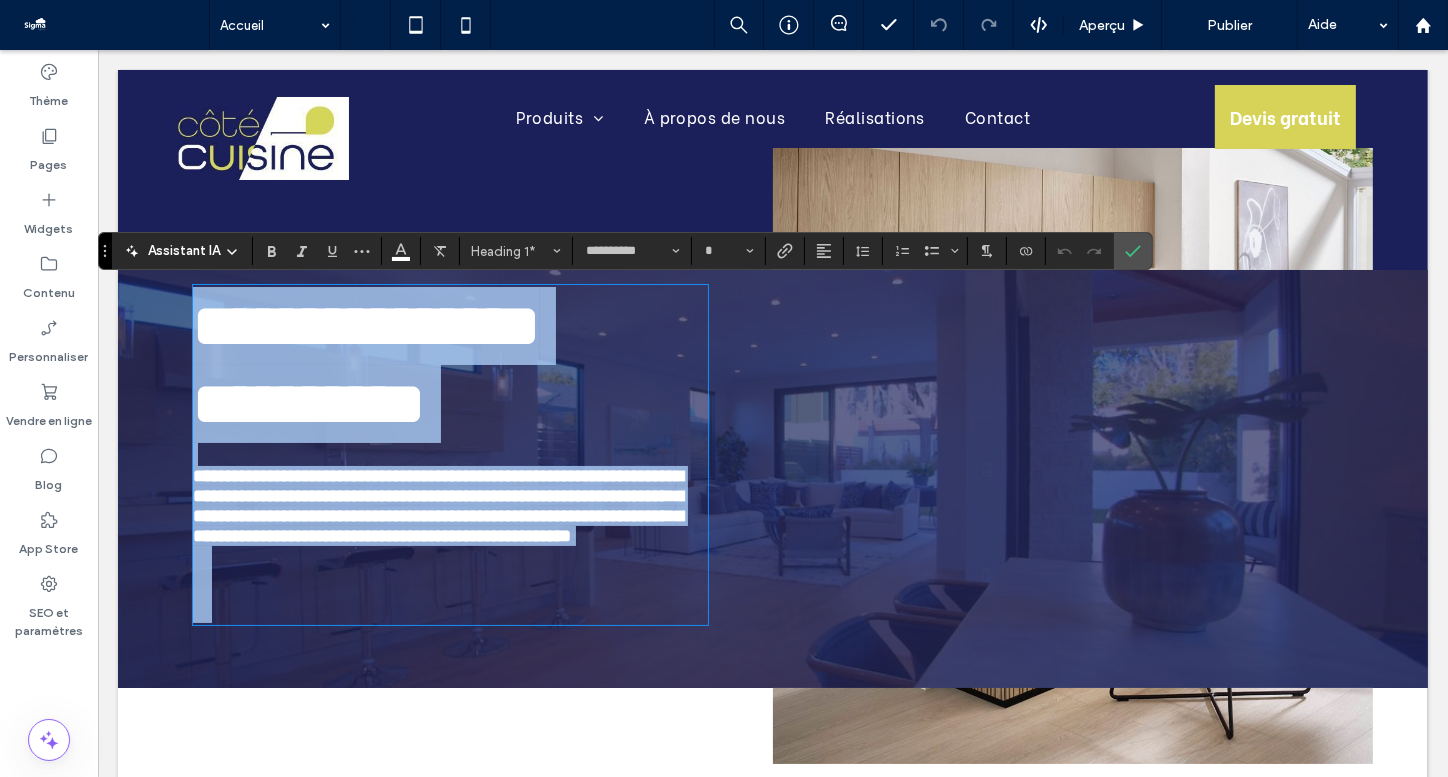 click on "**********" at bounding box center (365, 365) 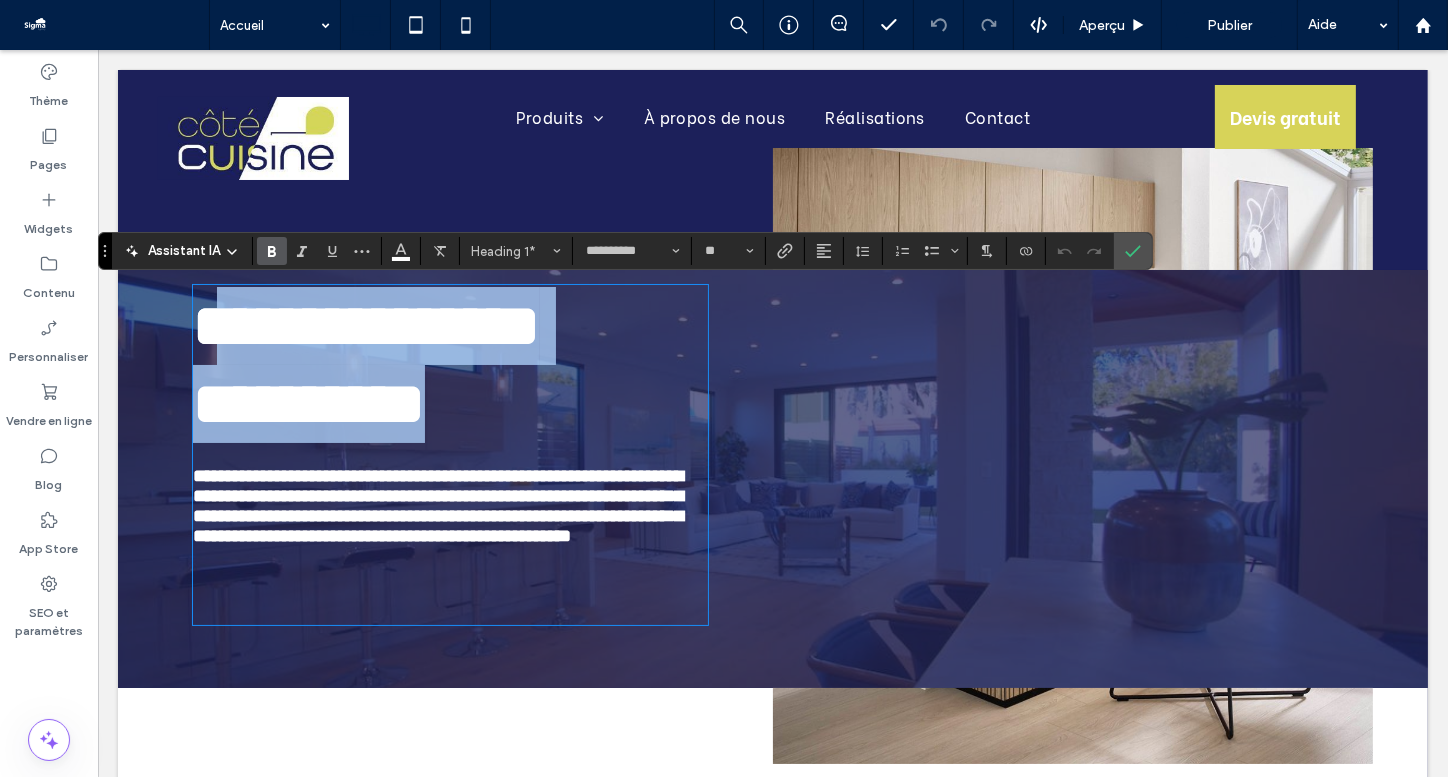 drag, startPoint x: 527, startPoint y: 415, endPoint x: 243, endPoint y: 328, distance: 297.02695 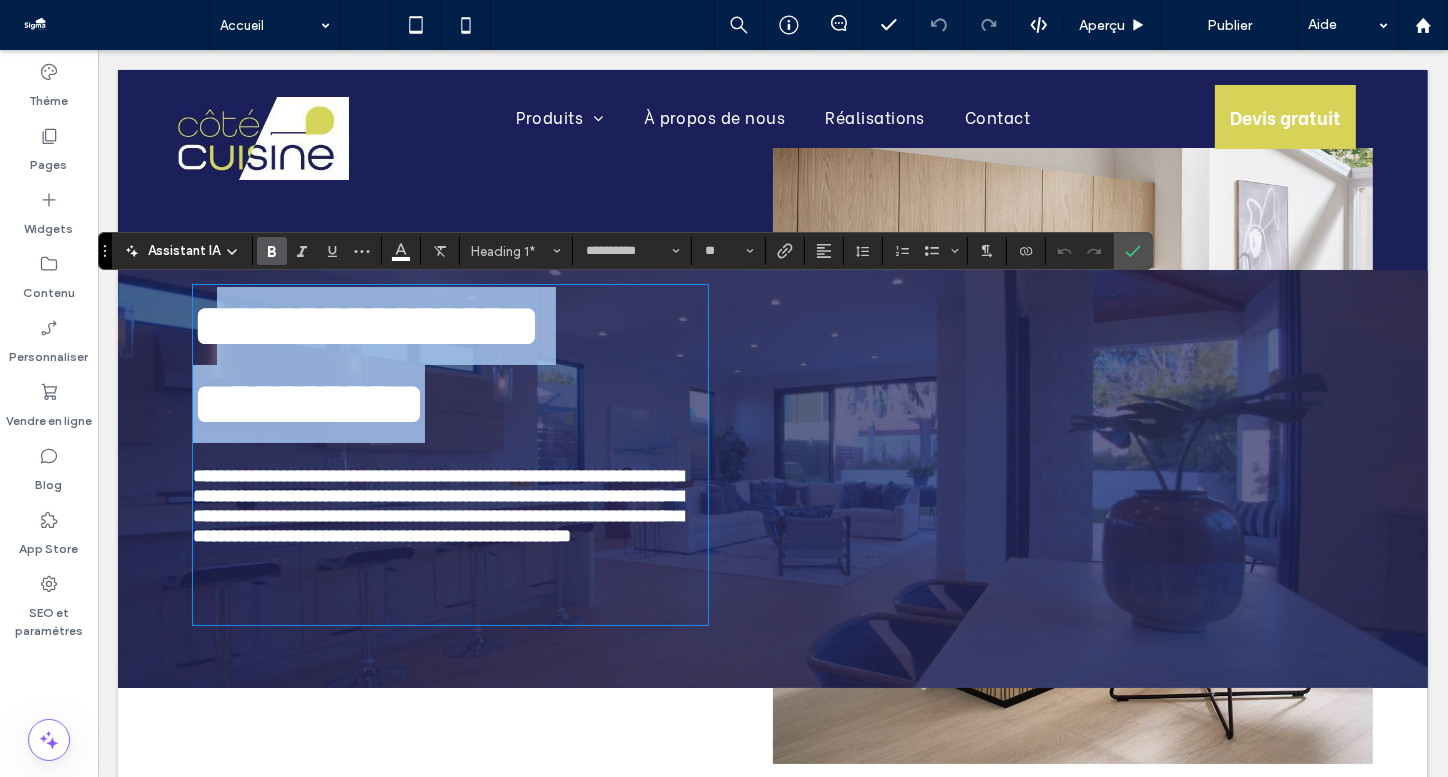 click on "**********" at bounding box center [365, 365] 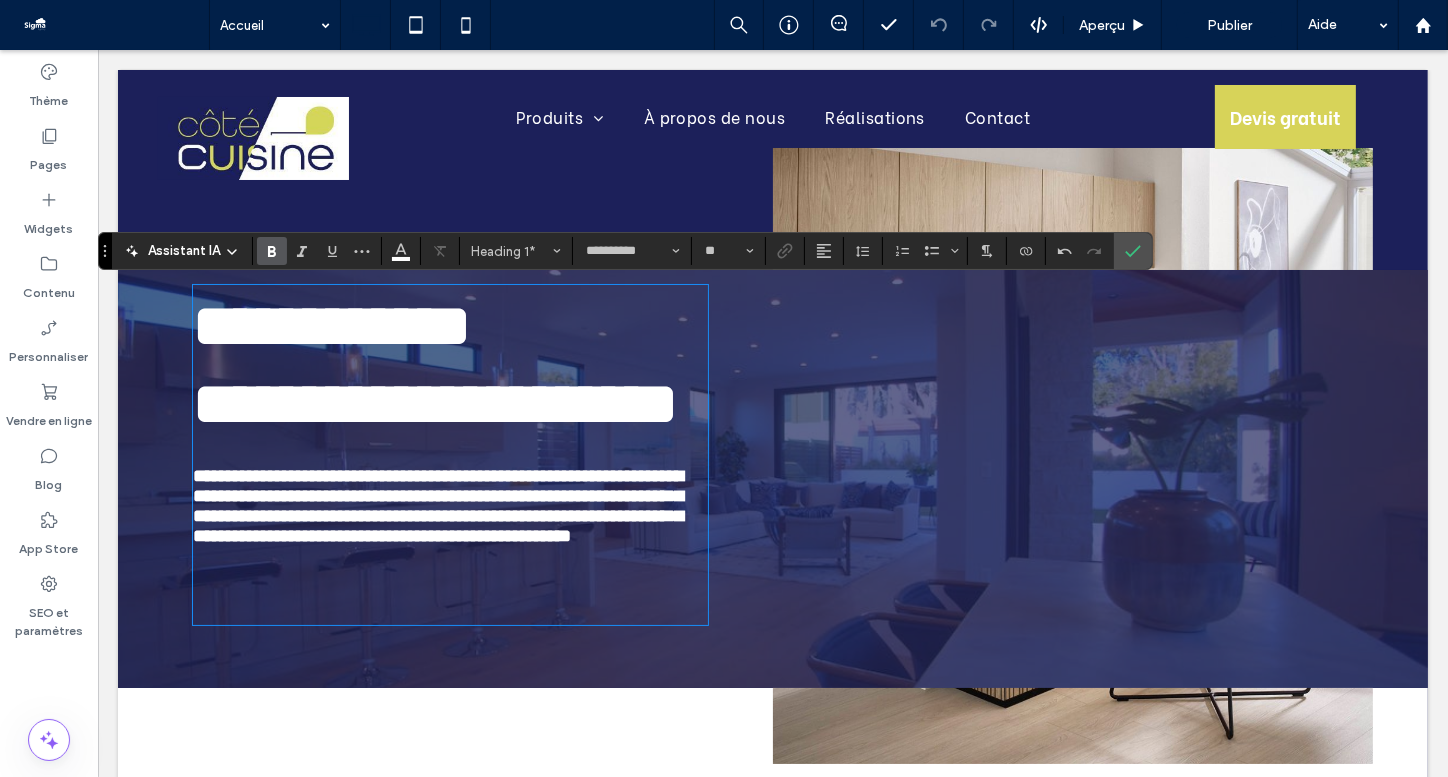 click on "**********" at bounding box center [331, 326] 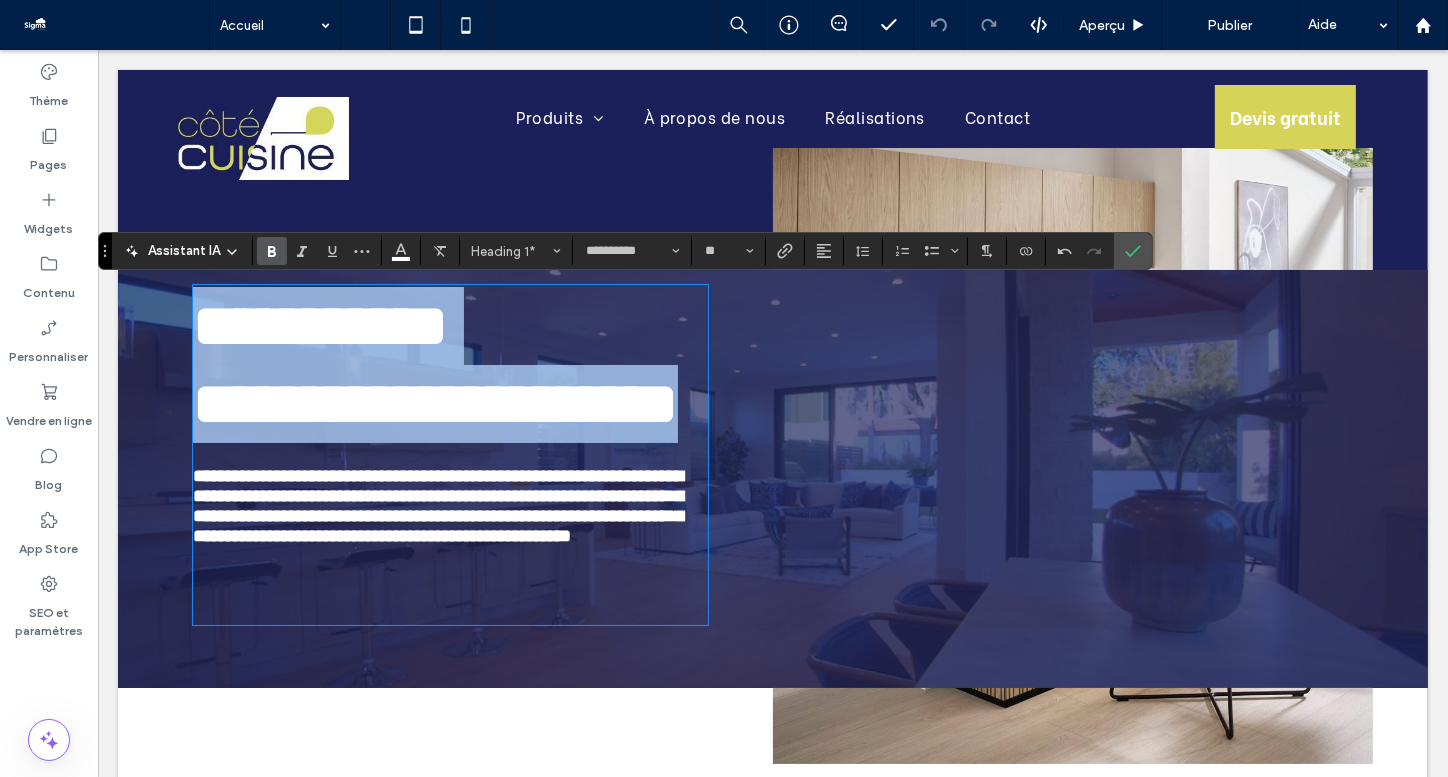 drag, startPoint x: 356, startPoint y: 499, endPoint x: 200, endPoint y: 341, distance: 222.03603 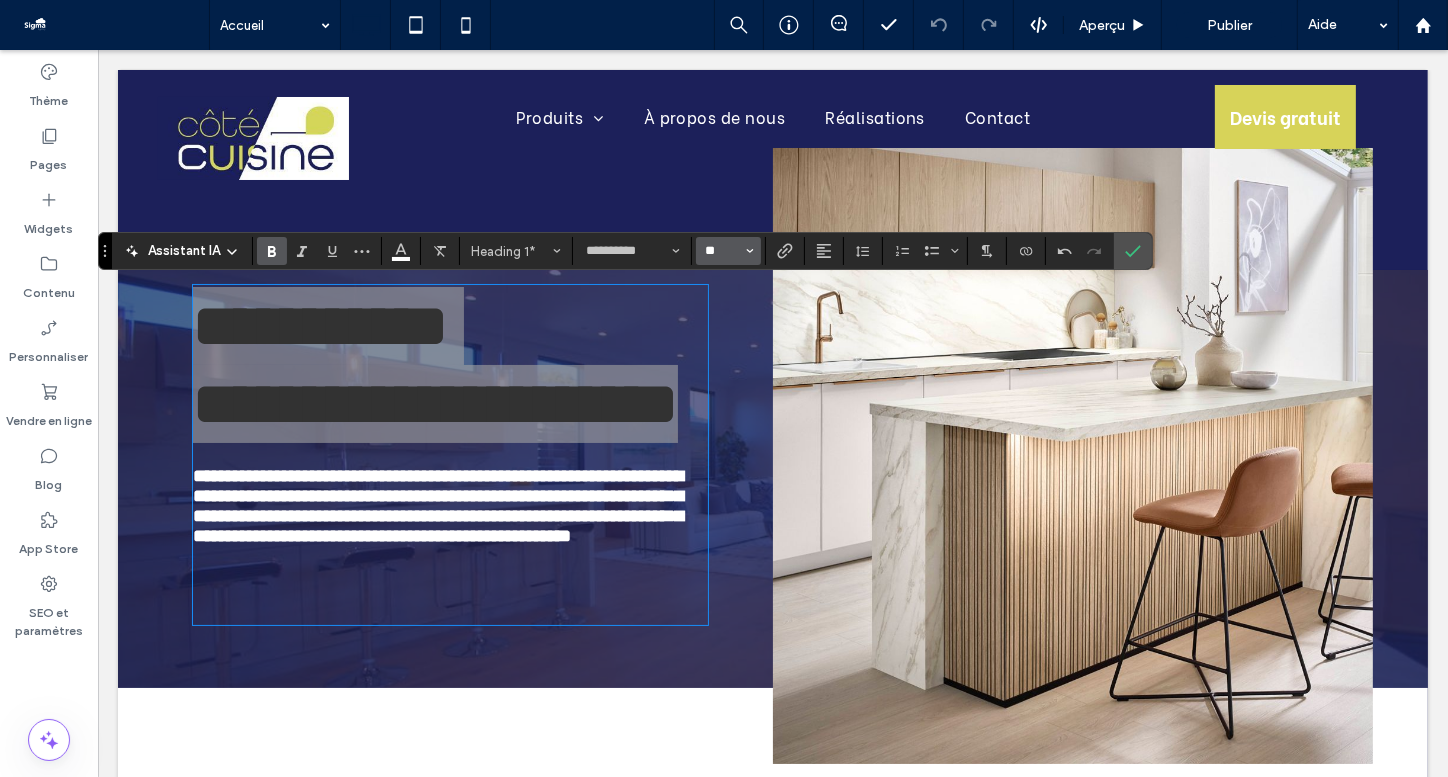 click on "**" at bounding box center [722, 251] 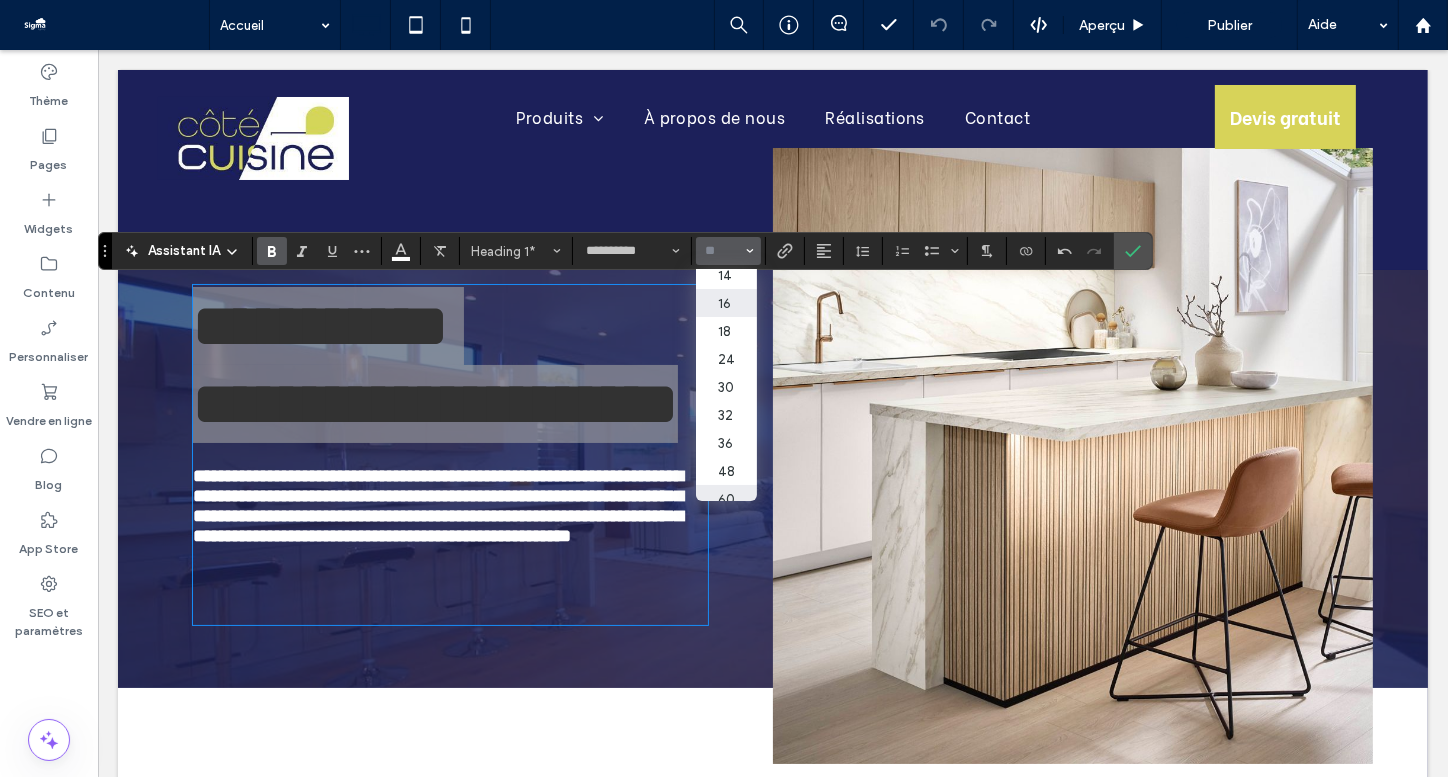 scroll, scrollTop: 177, scrollLeft: 0, axis: vertical 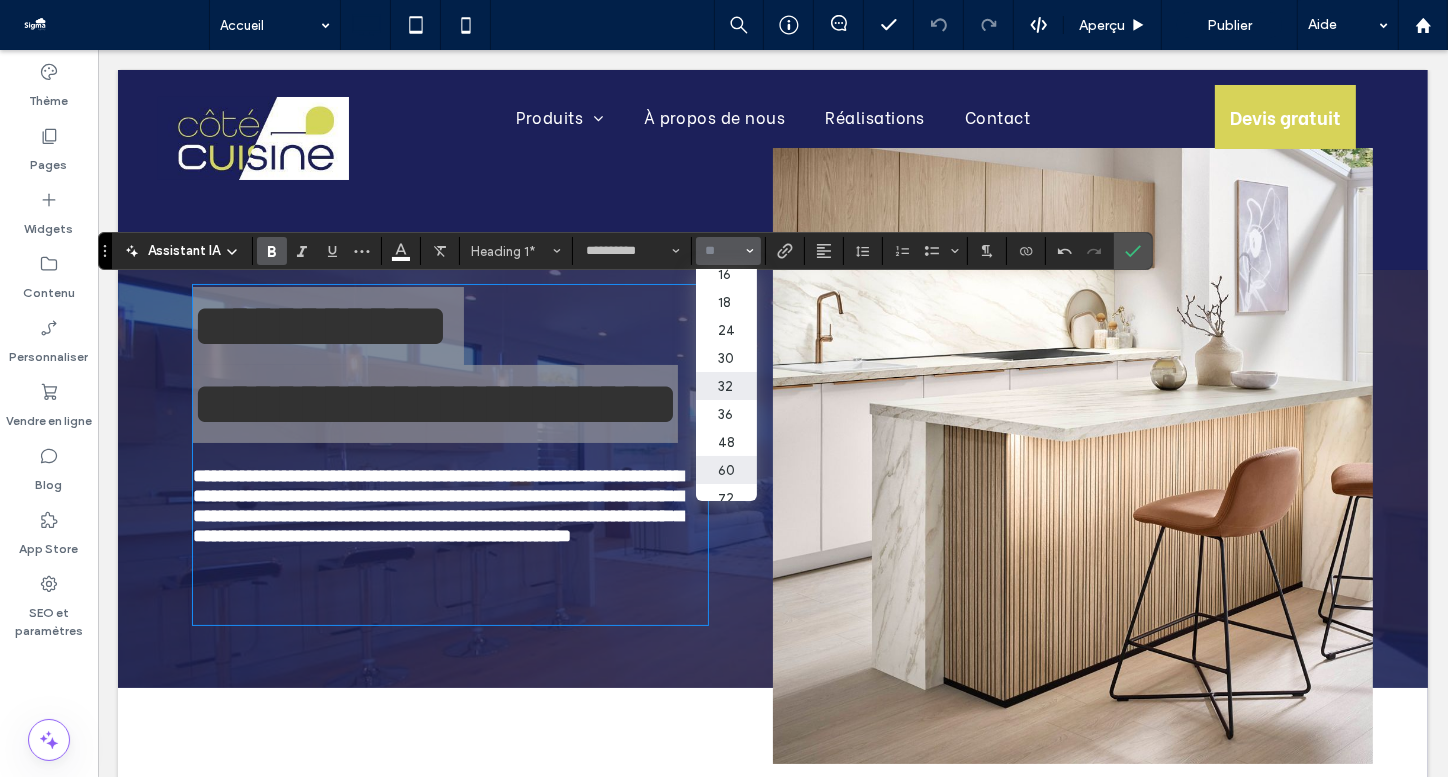 click on "32" at bounding box center [726, 386] 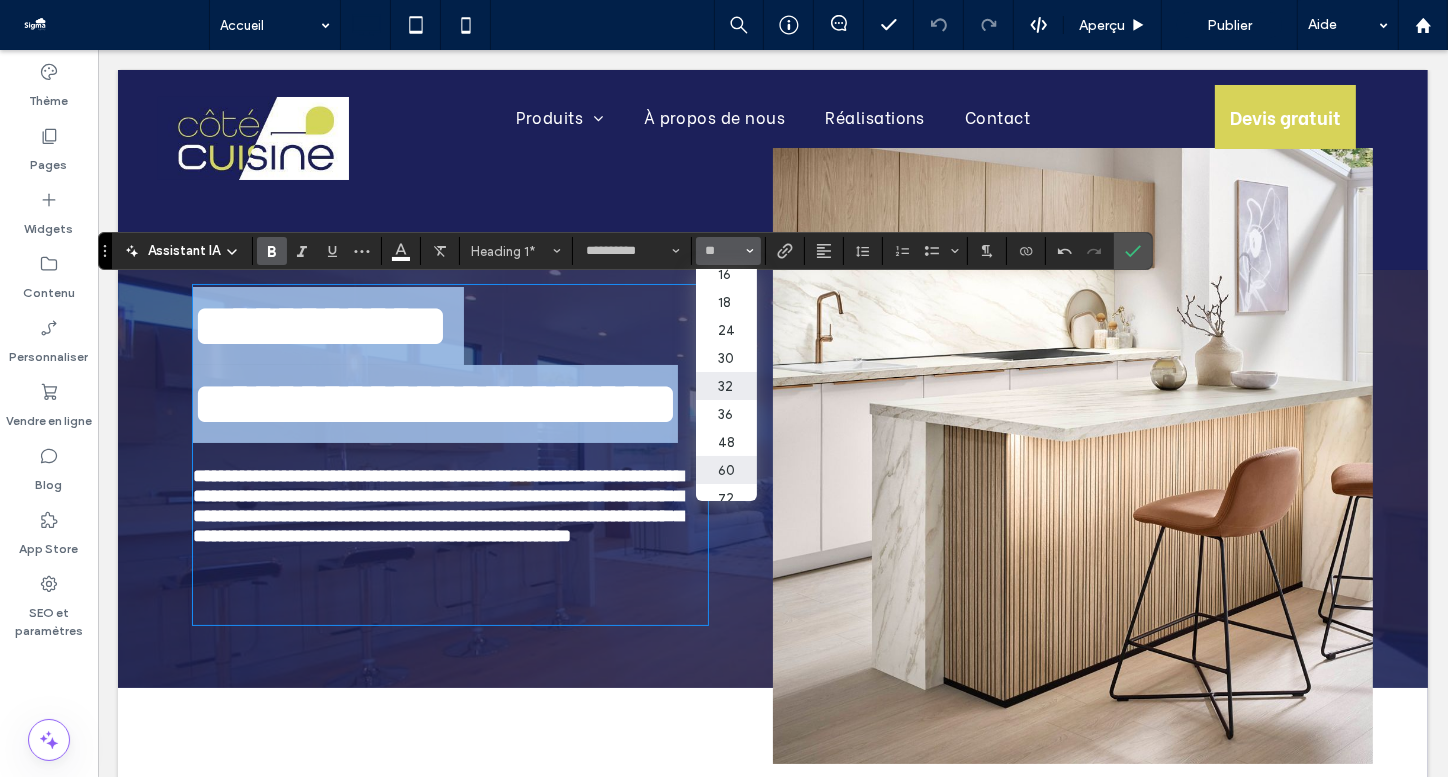type on "**" 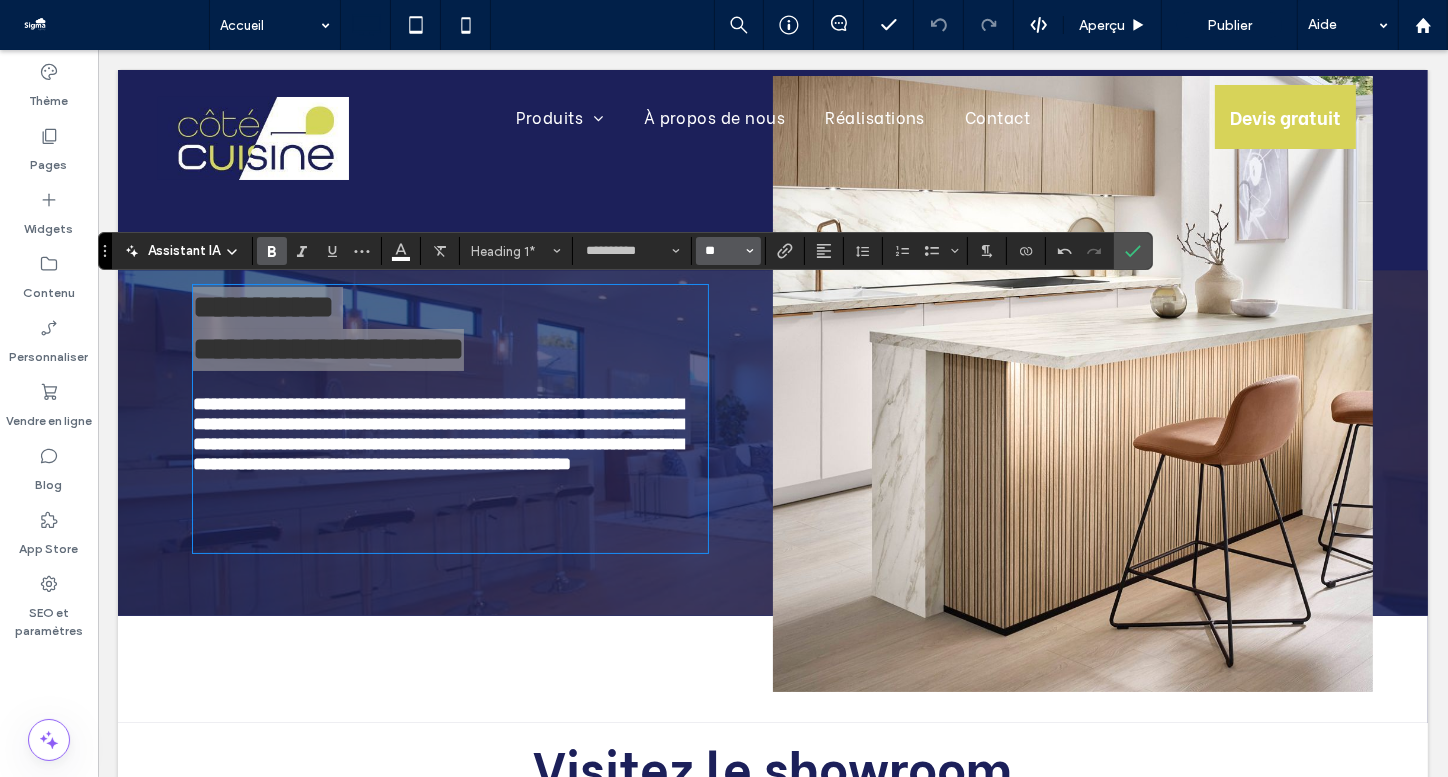 click on "**" at bounding box center [722, 251] 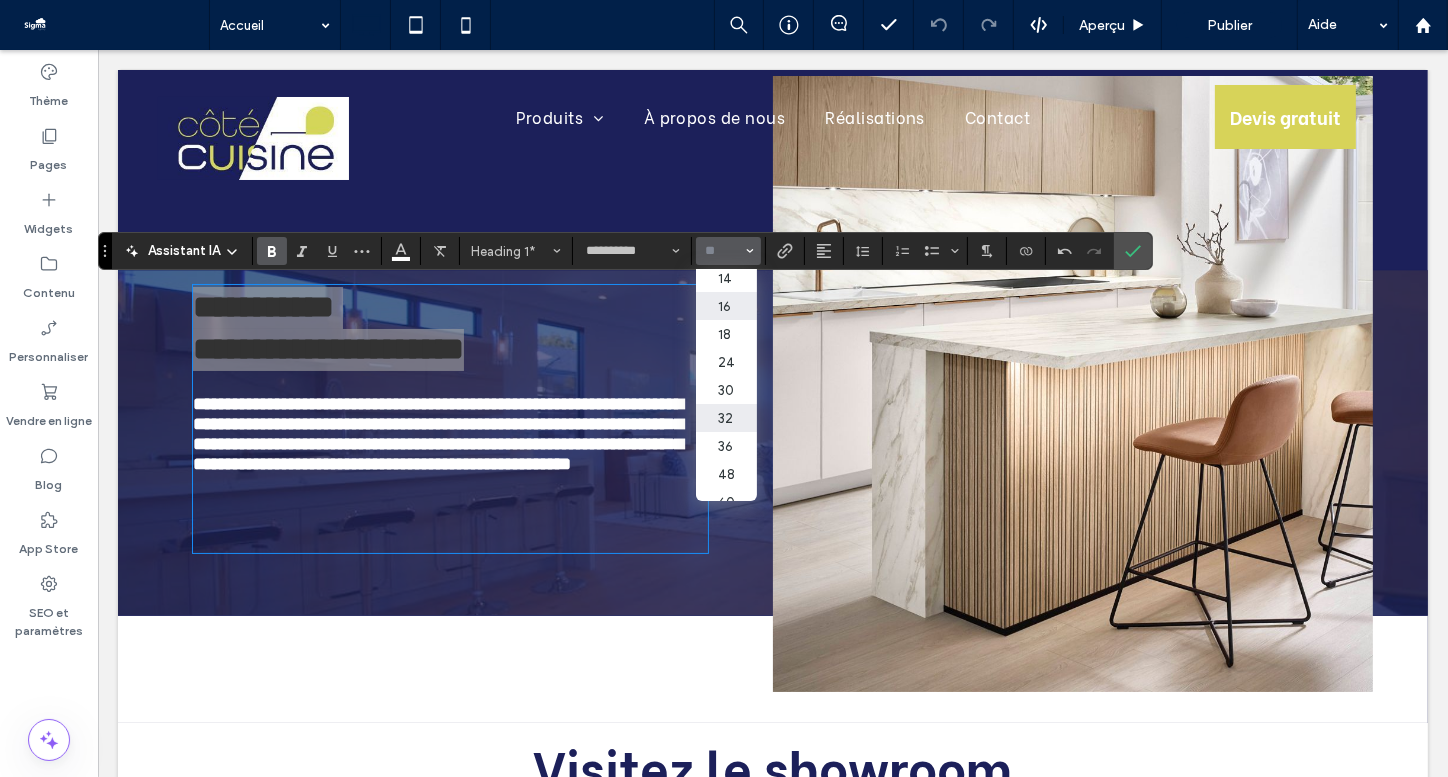 scroll, scrollTop: 150, scrollLeft: 0, axis: vertical 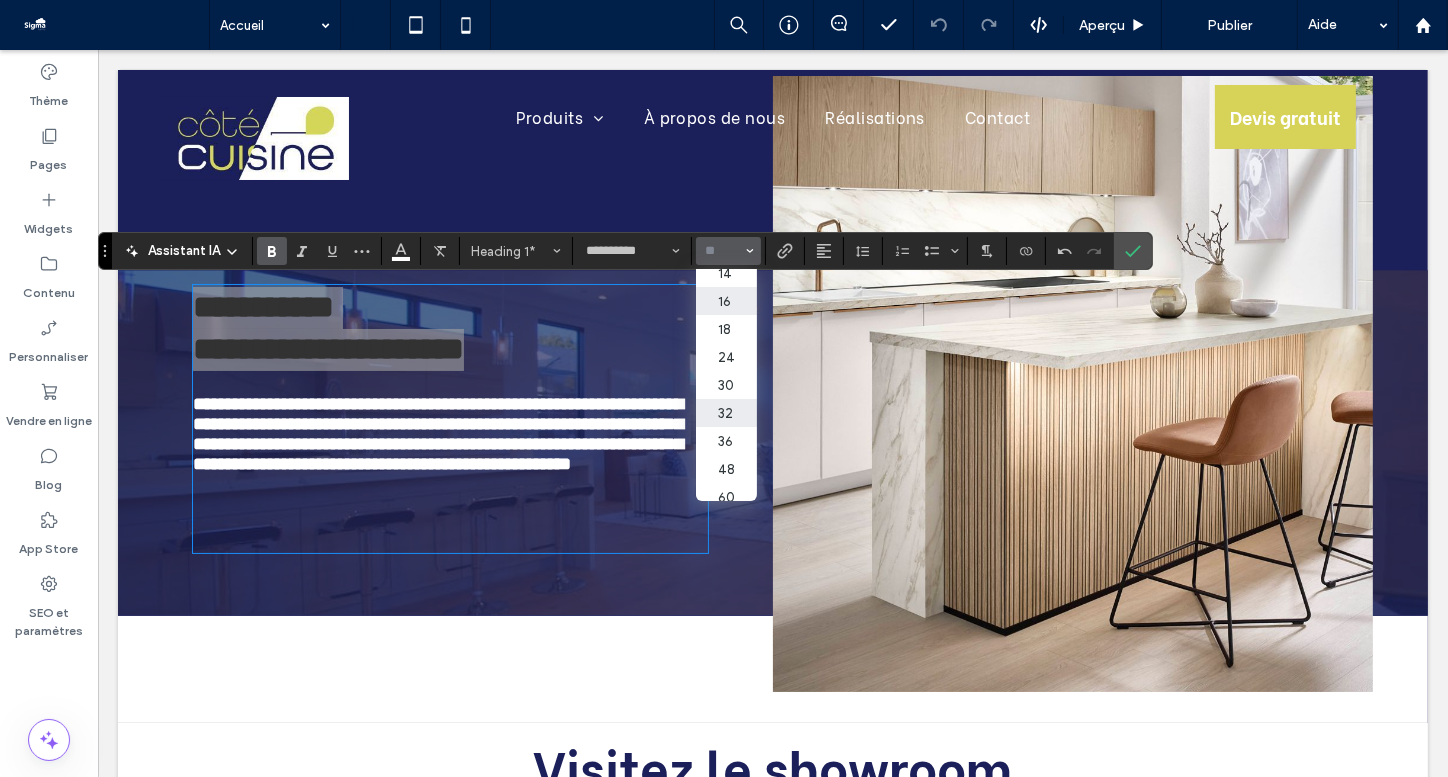 click on "36" at bounding box center [726, 441] 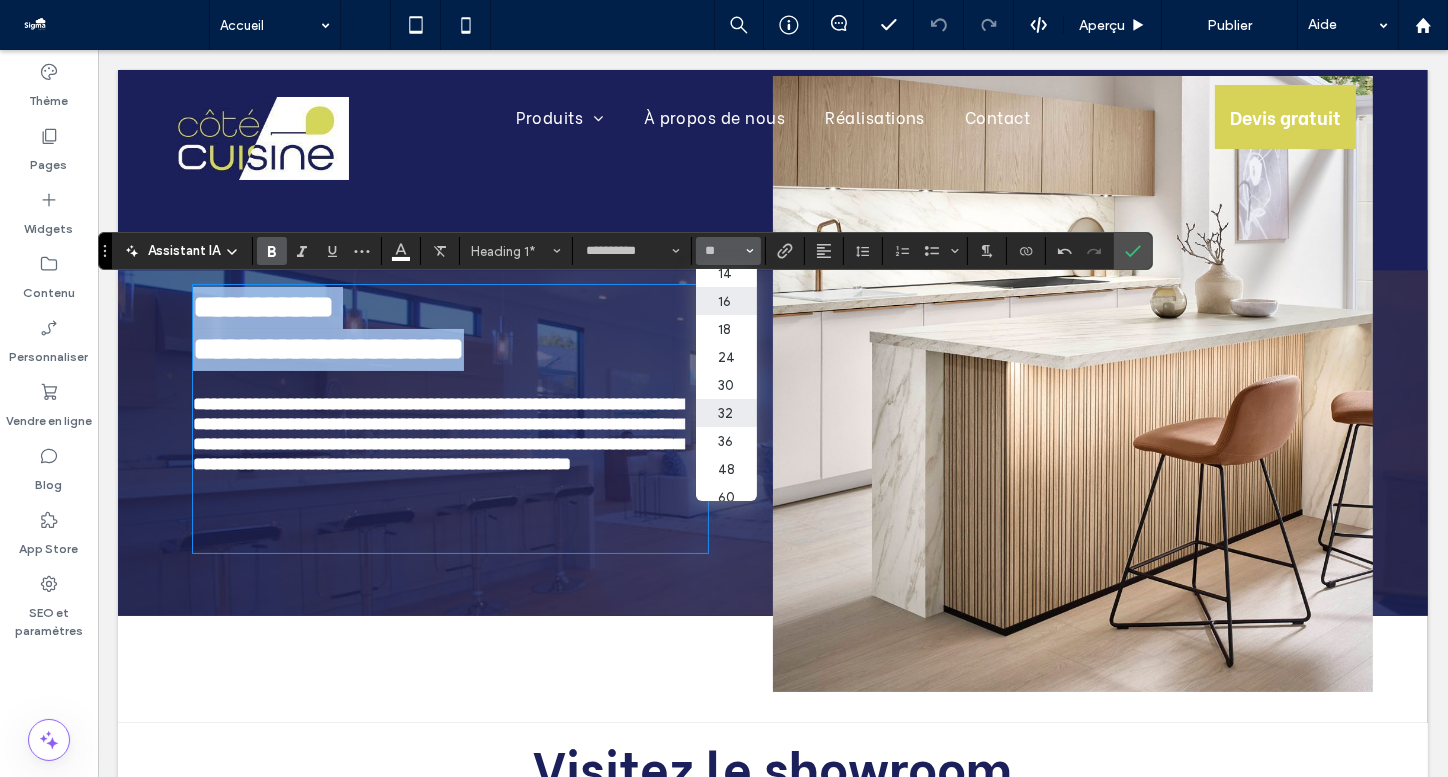 type on "**" 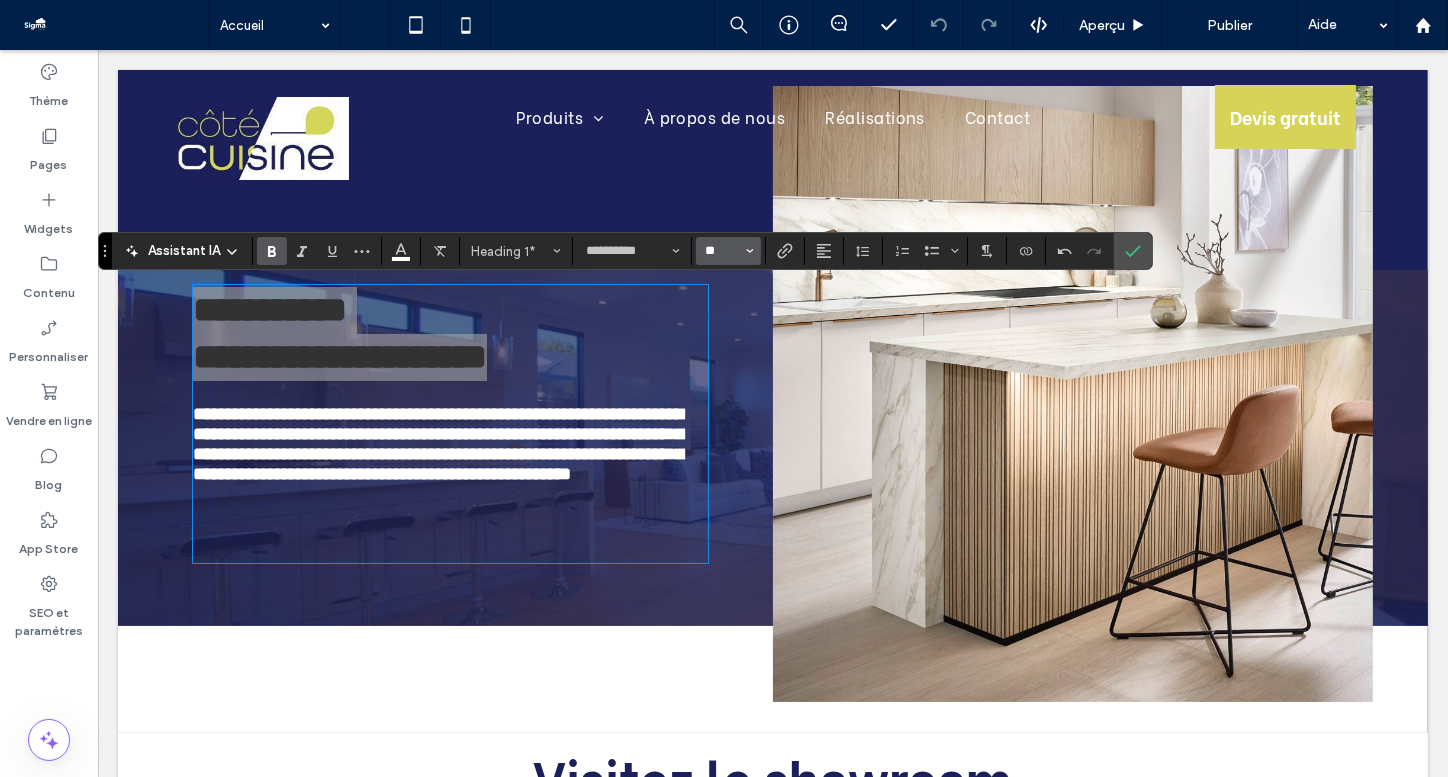 click on "**" at bounding box center (722, 251) 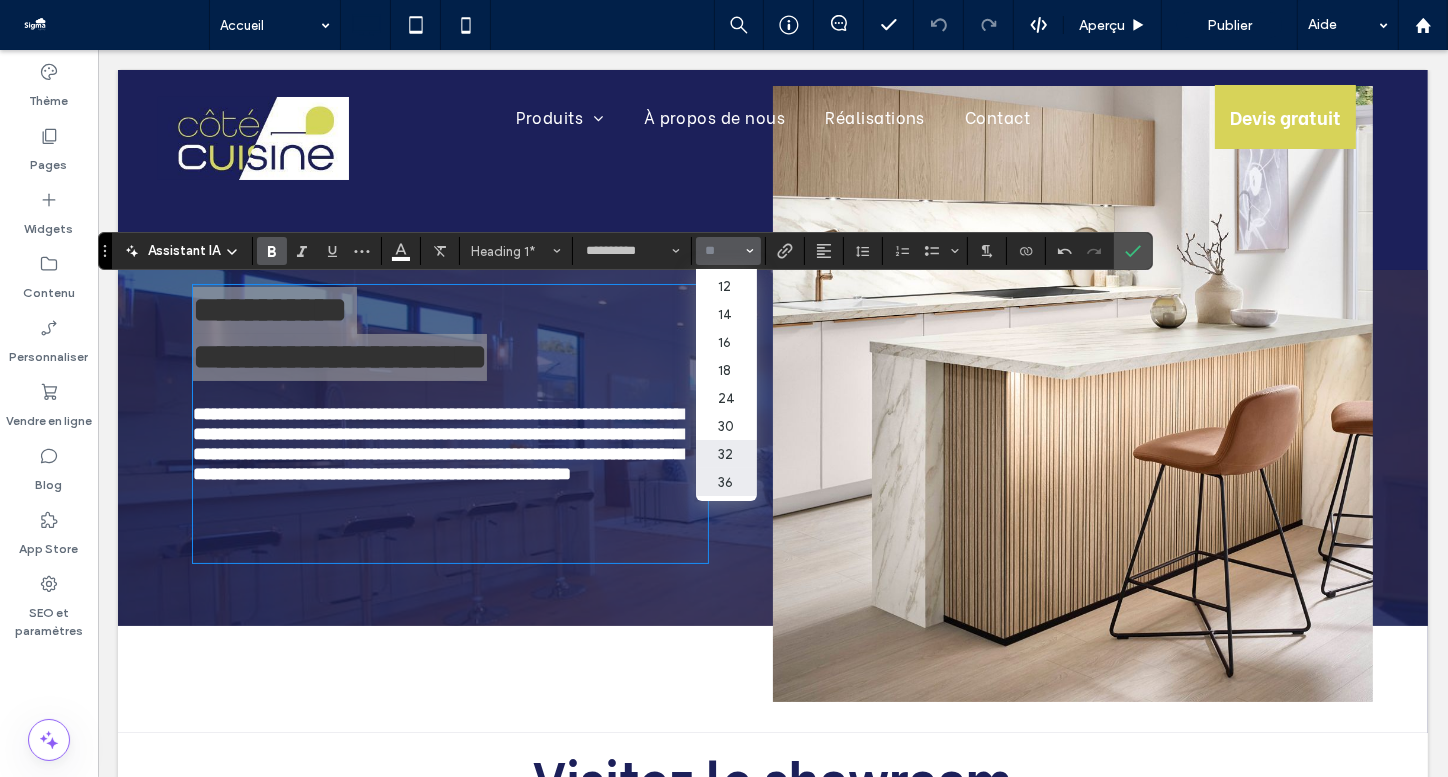 scroll, scrollTop: 163, scrollLeft: 0, axis: vertical 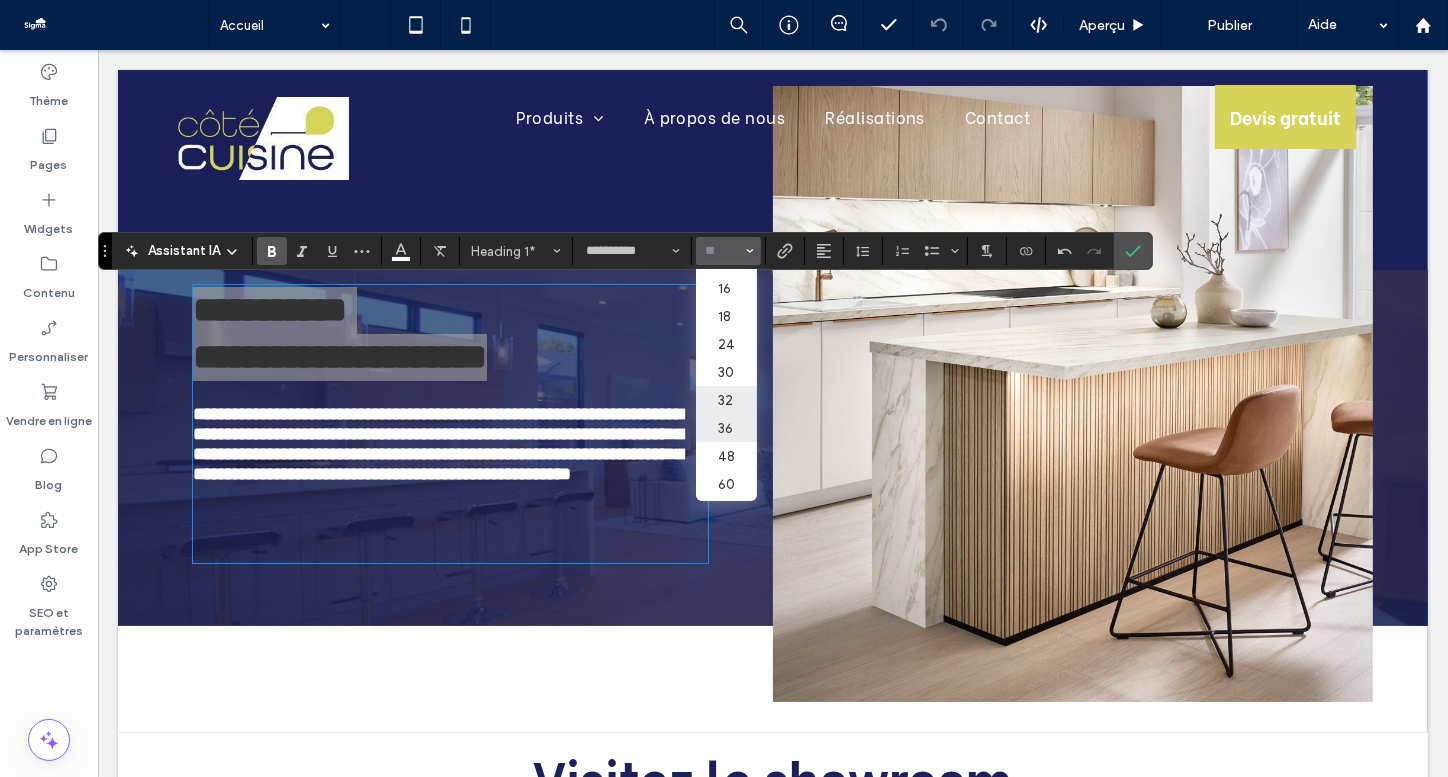 click on "48" at bounding box center [726, 456] 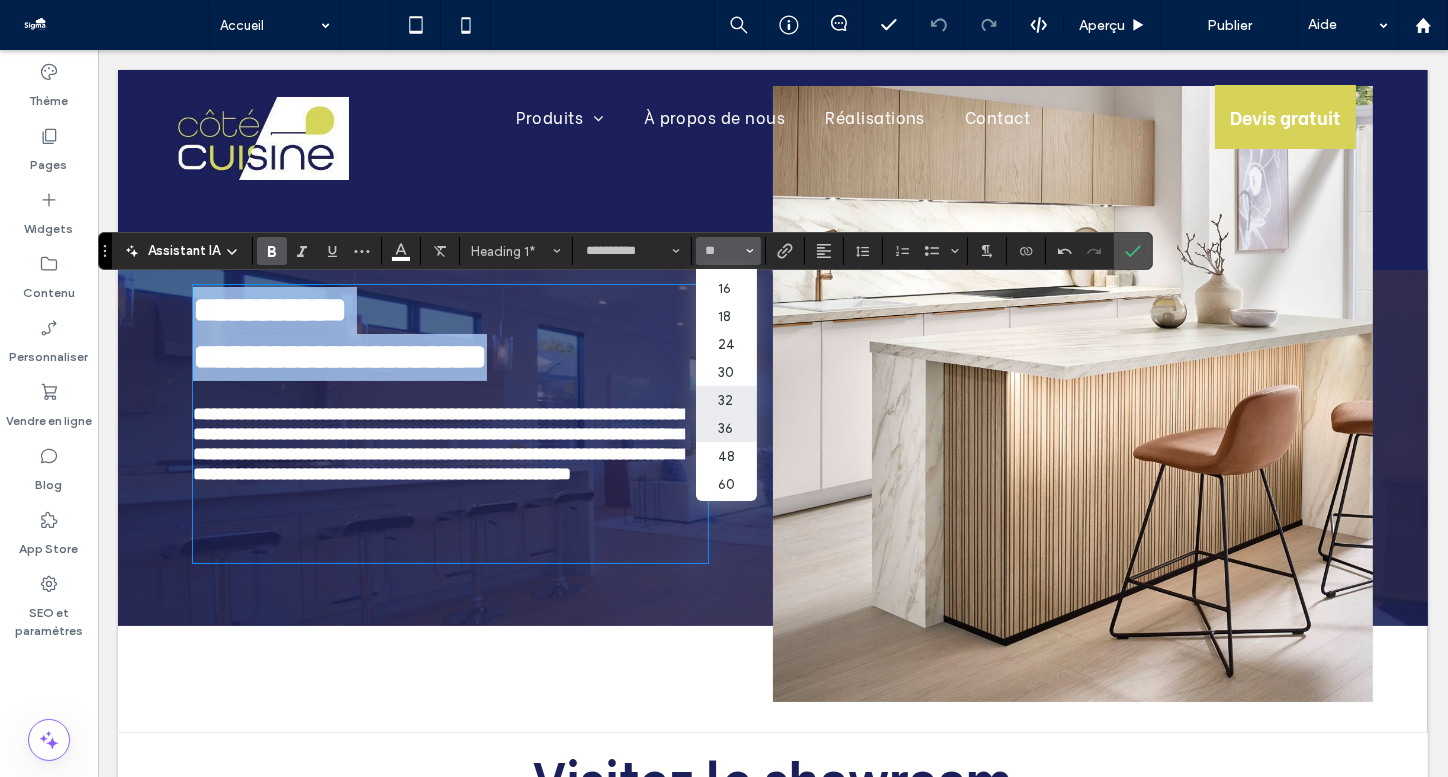 type on "**" 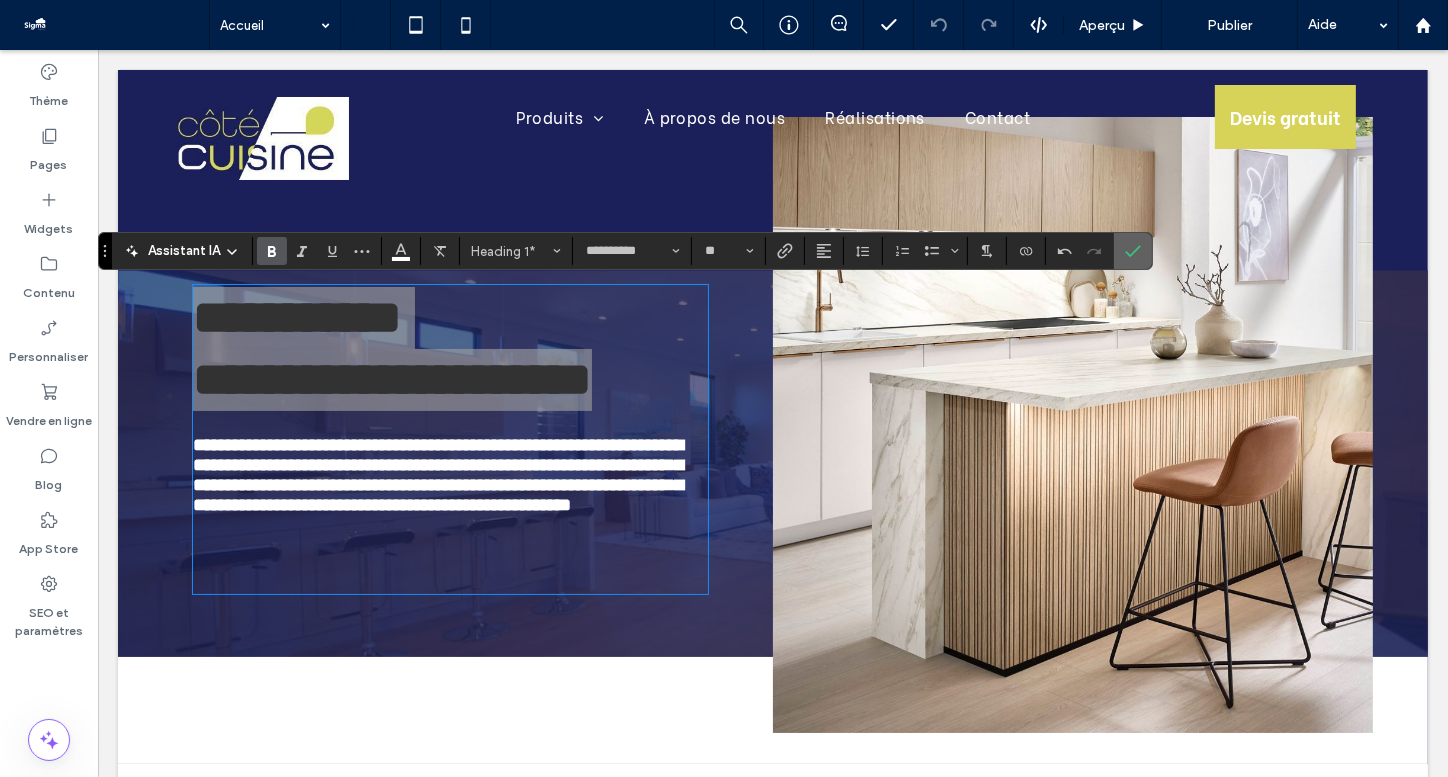 click at bounding box center [1133, 251] 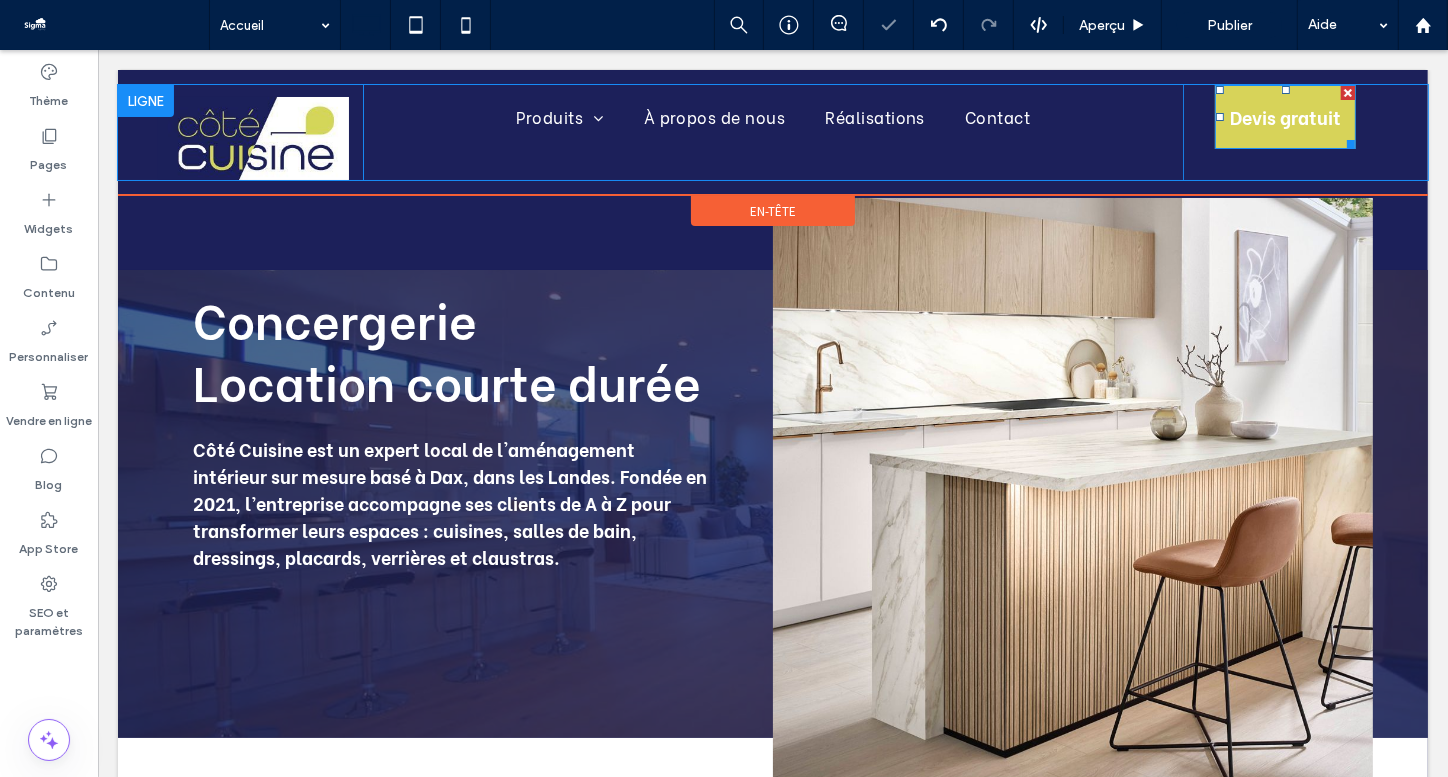click on "Devis gratuit" at bounding box center (1284, 116) 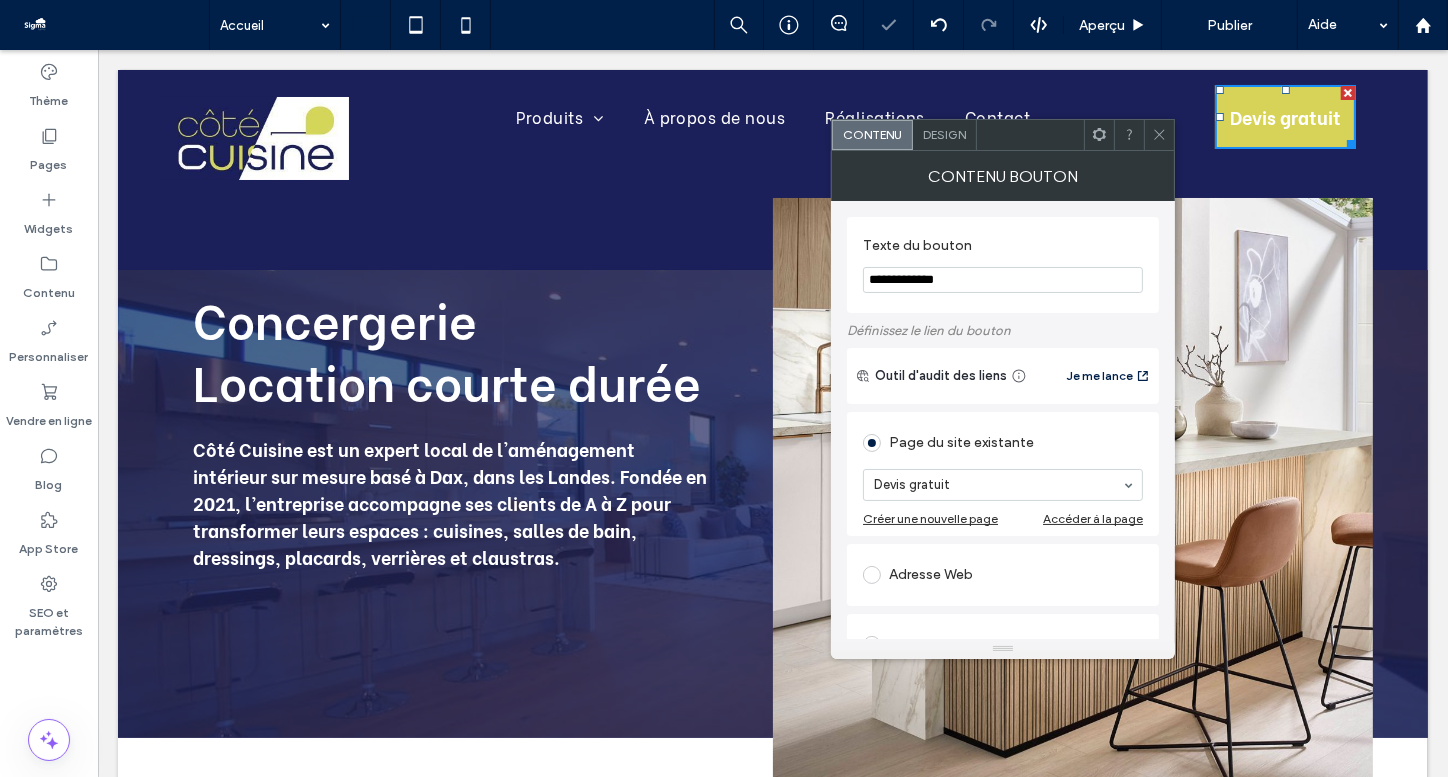 click on "**********" at bounding box center [1003, 280] 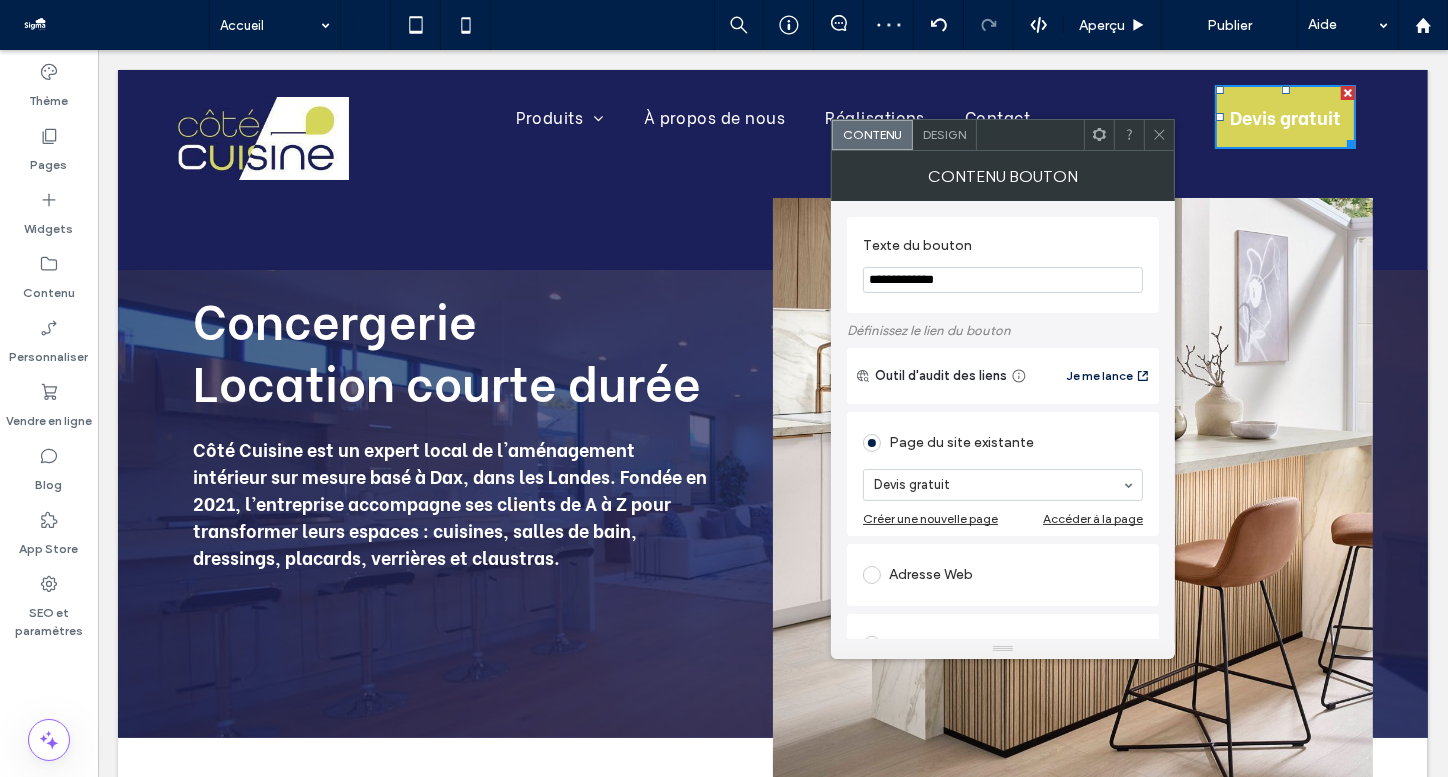 click on "**********" at bounding box center (1003, 280) 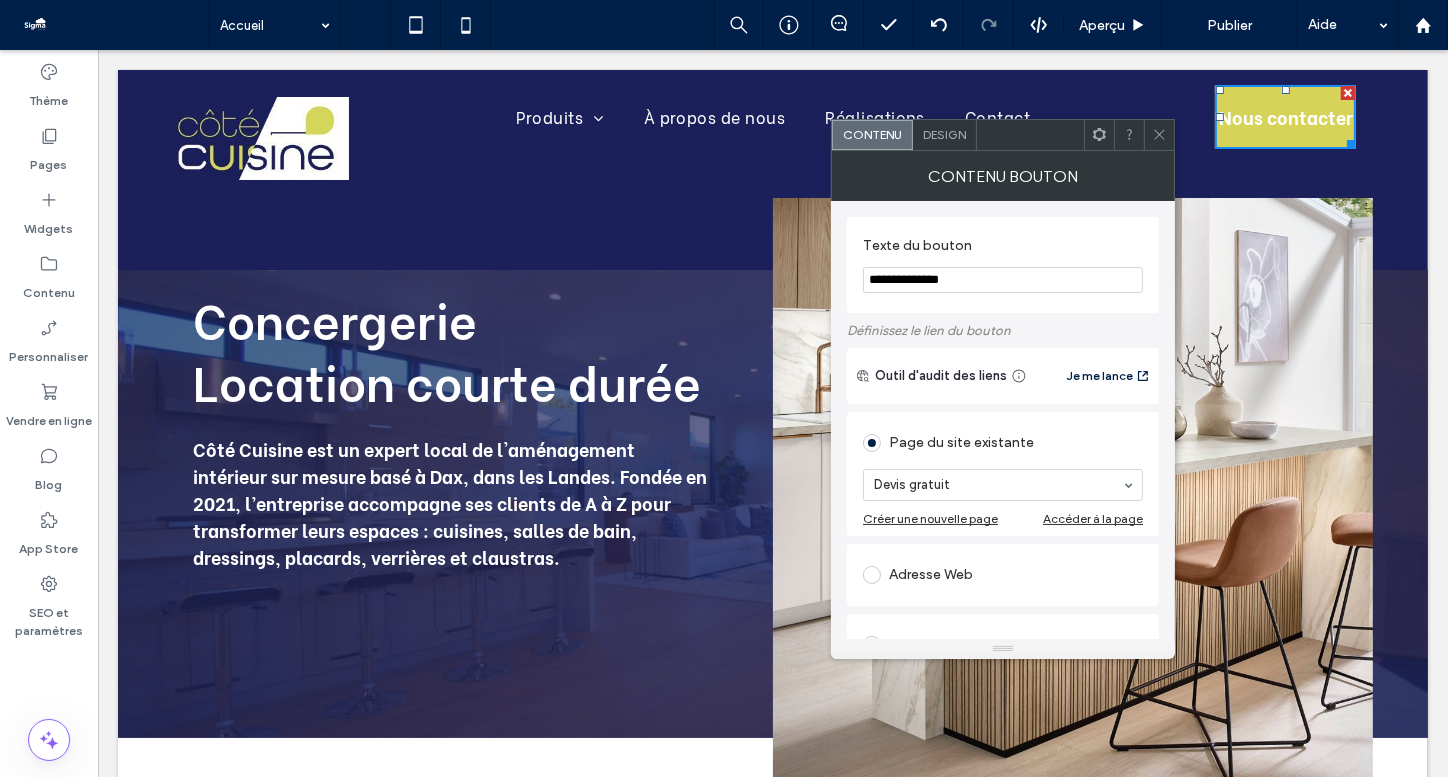 type on "**********" 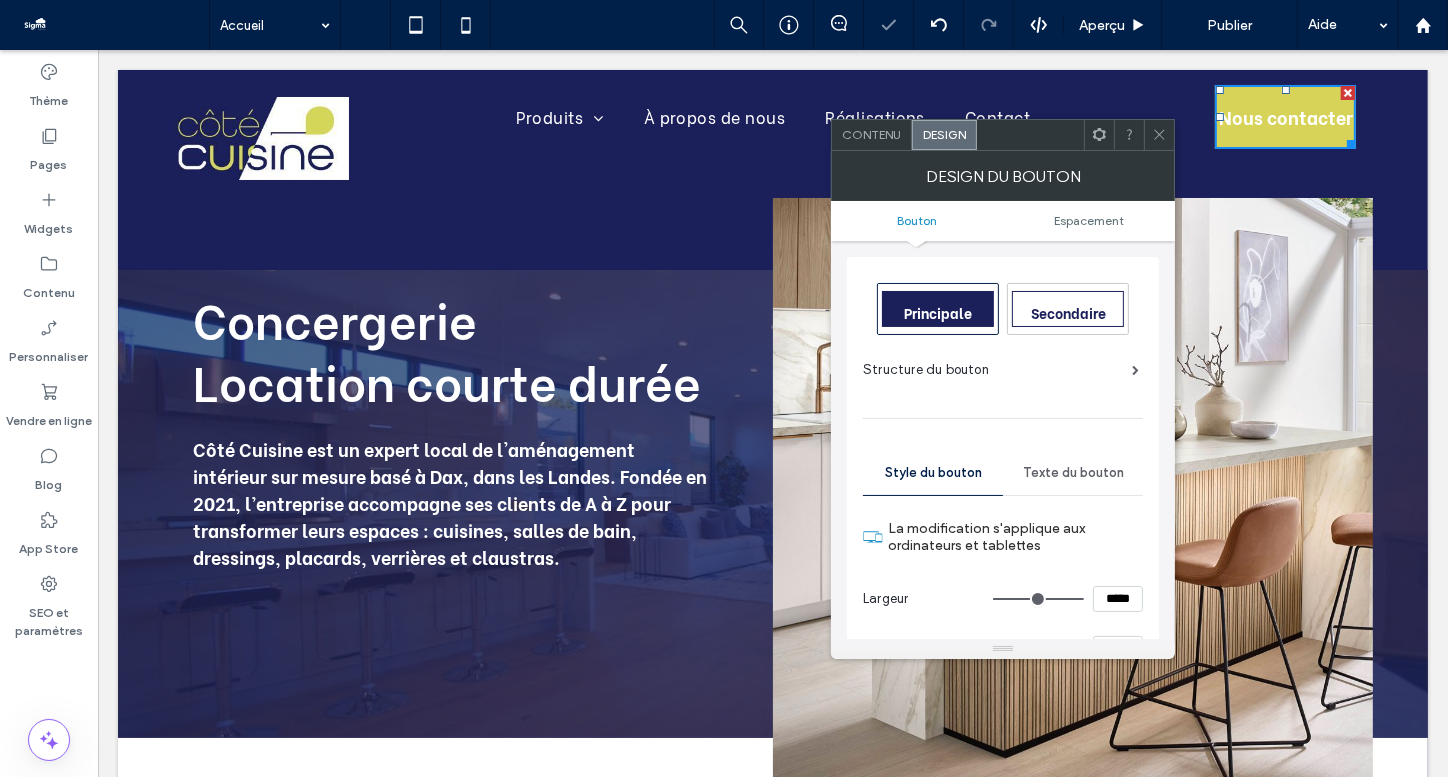 click on "Principale" at bounding box center (938, 311) 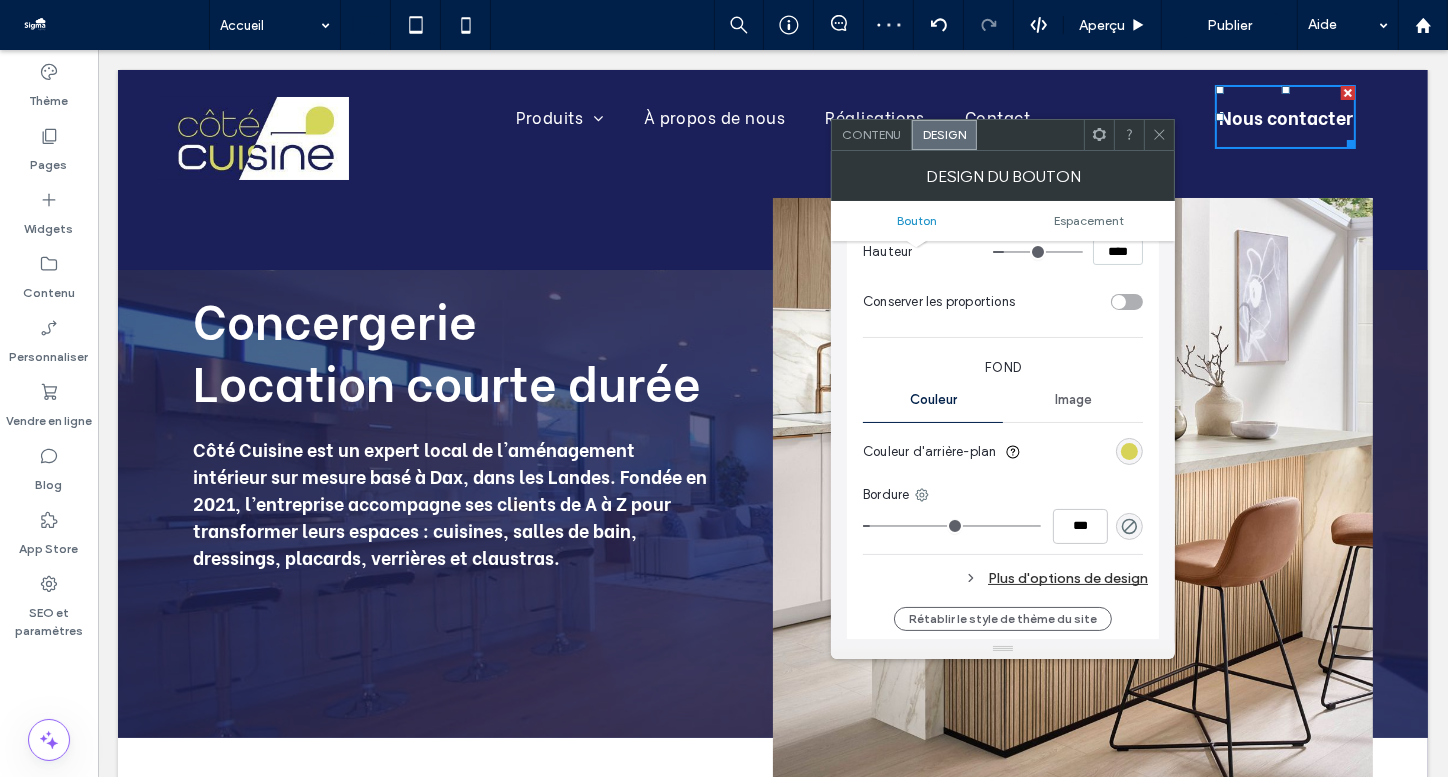 scroll, scrollTop: 474, scrollLeft: 0, axis: vertical 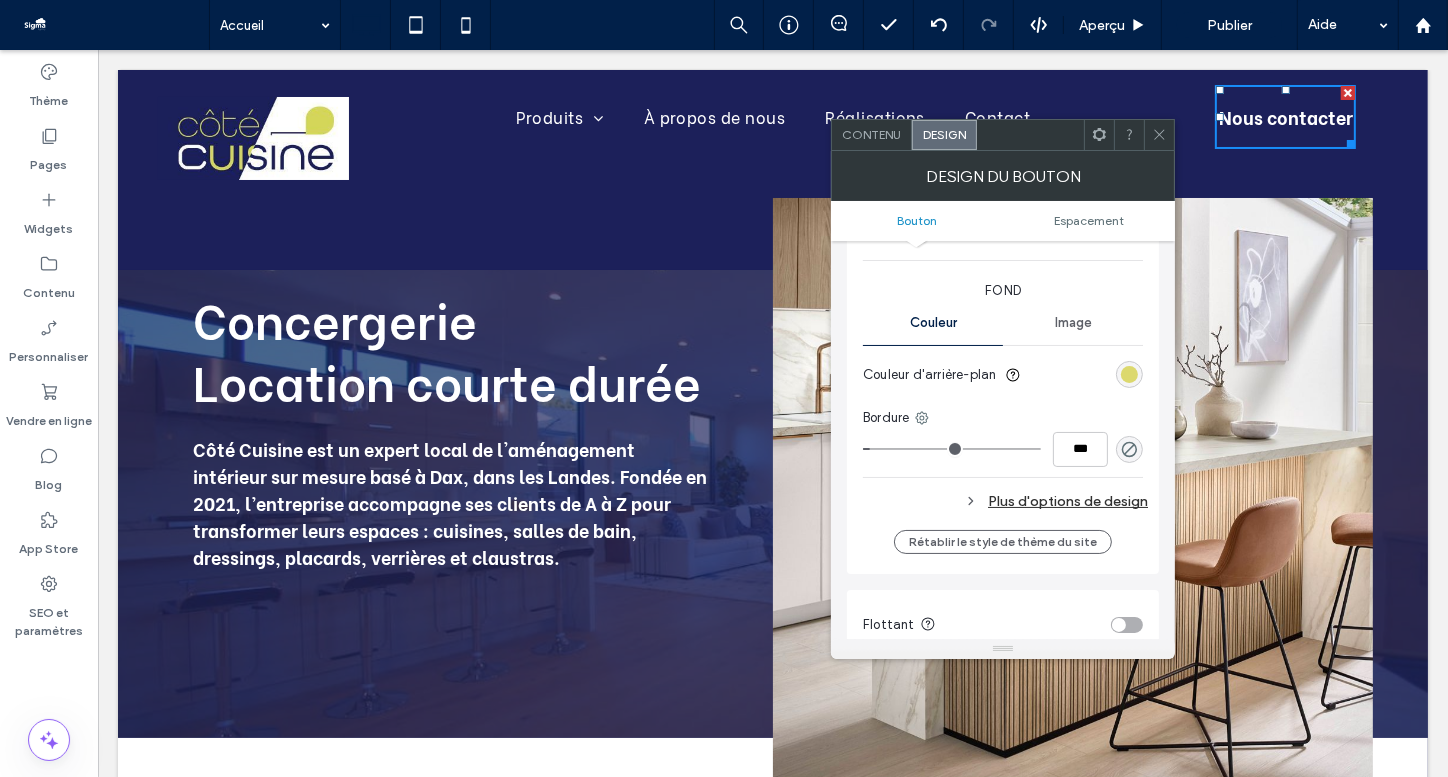 click at bounding box center (1129, 374) 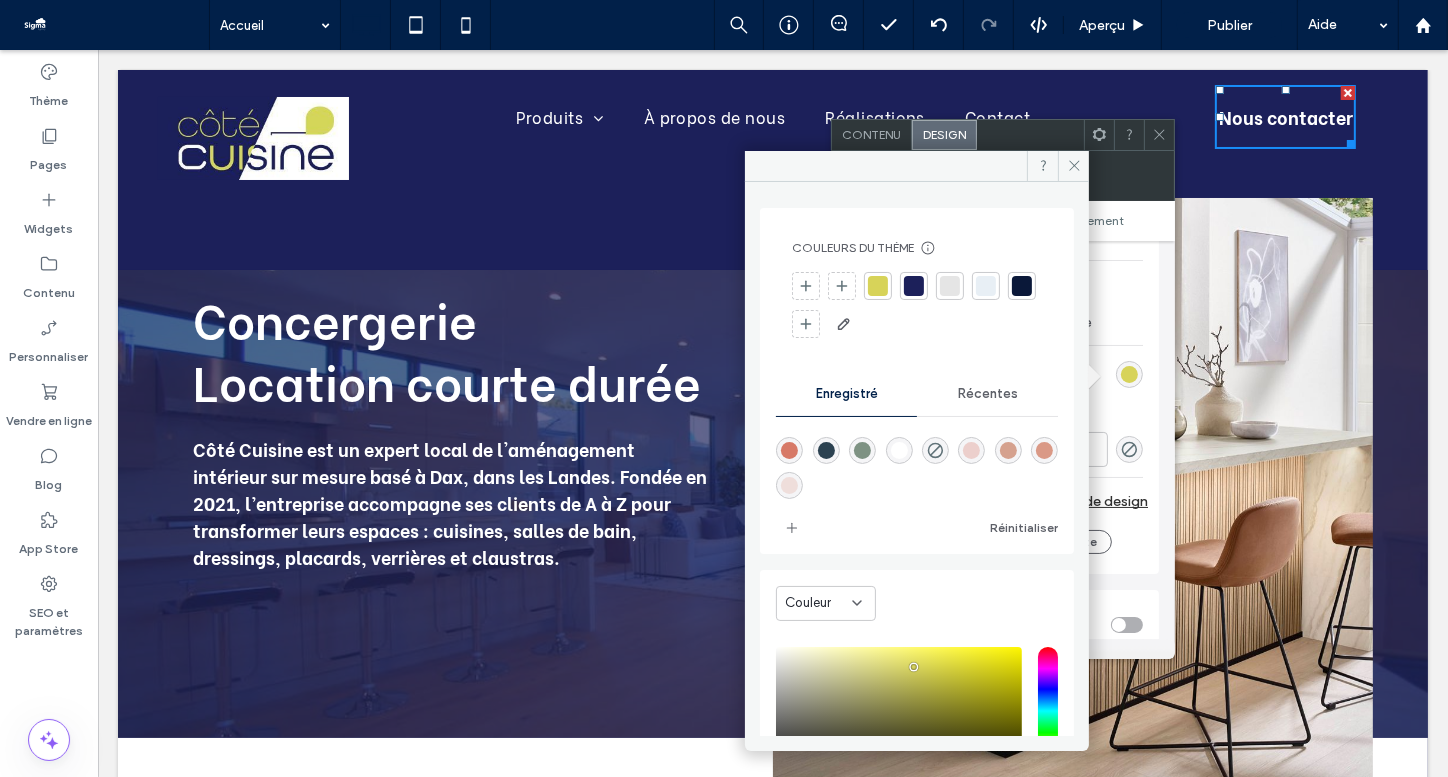click at bounding box center (1008, 450) 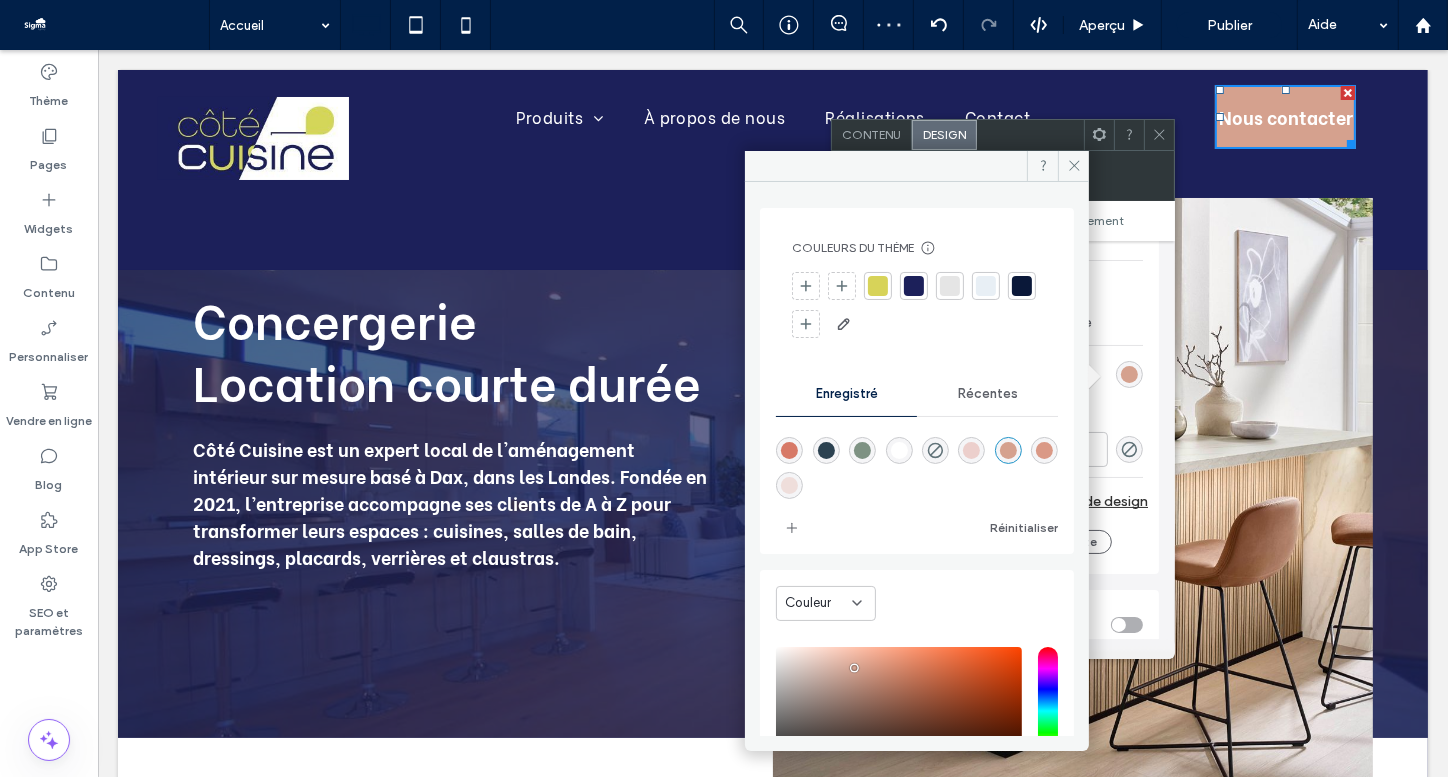 click at bounding box center (950, 286) 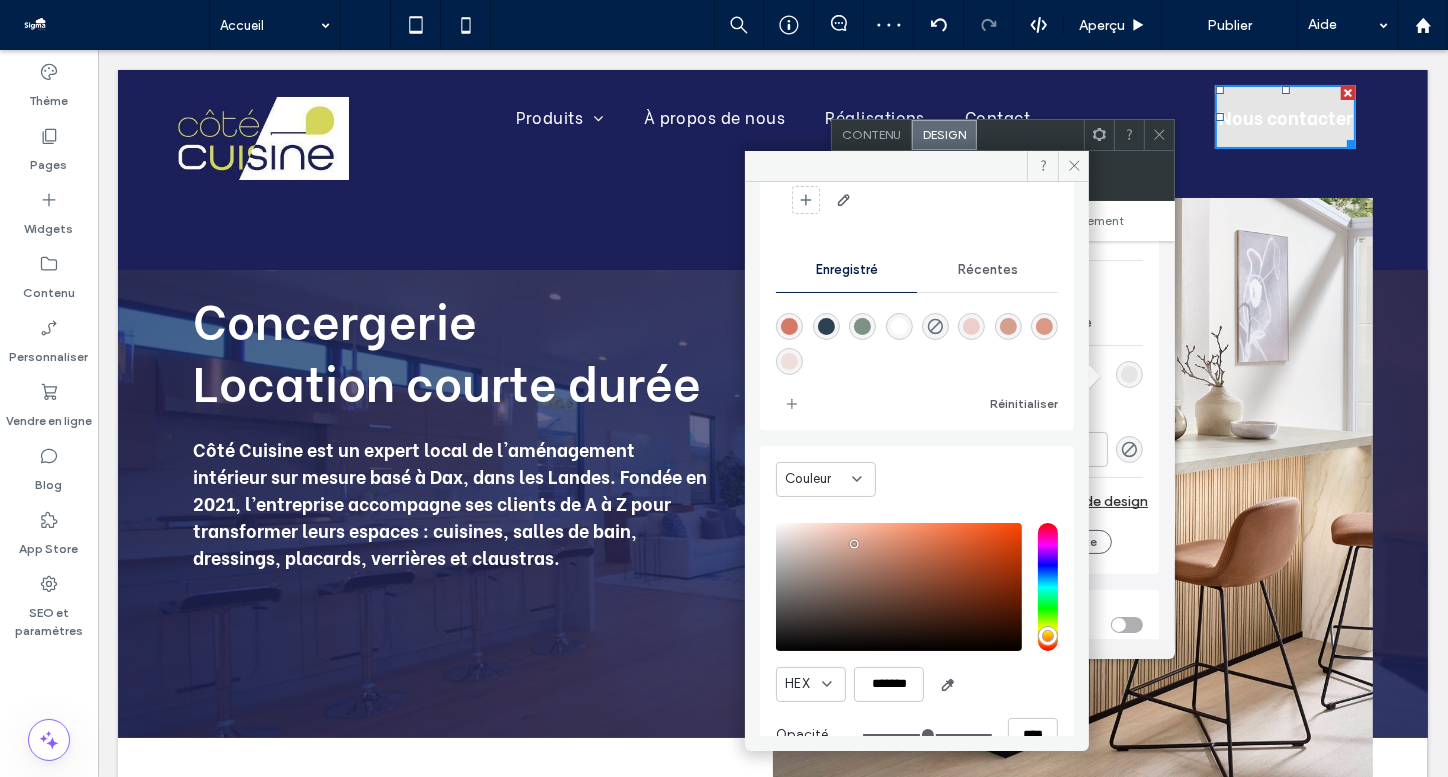 scroll, scrollTop: 169, scrollLeft: 0, axis: vertical 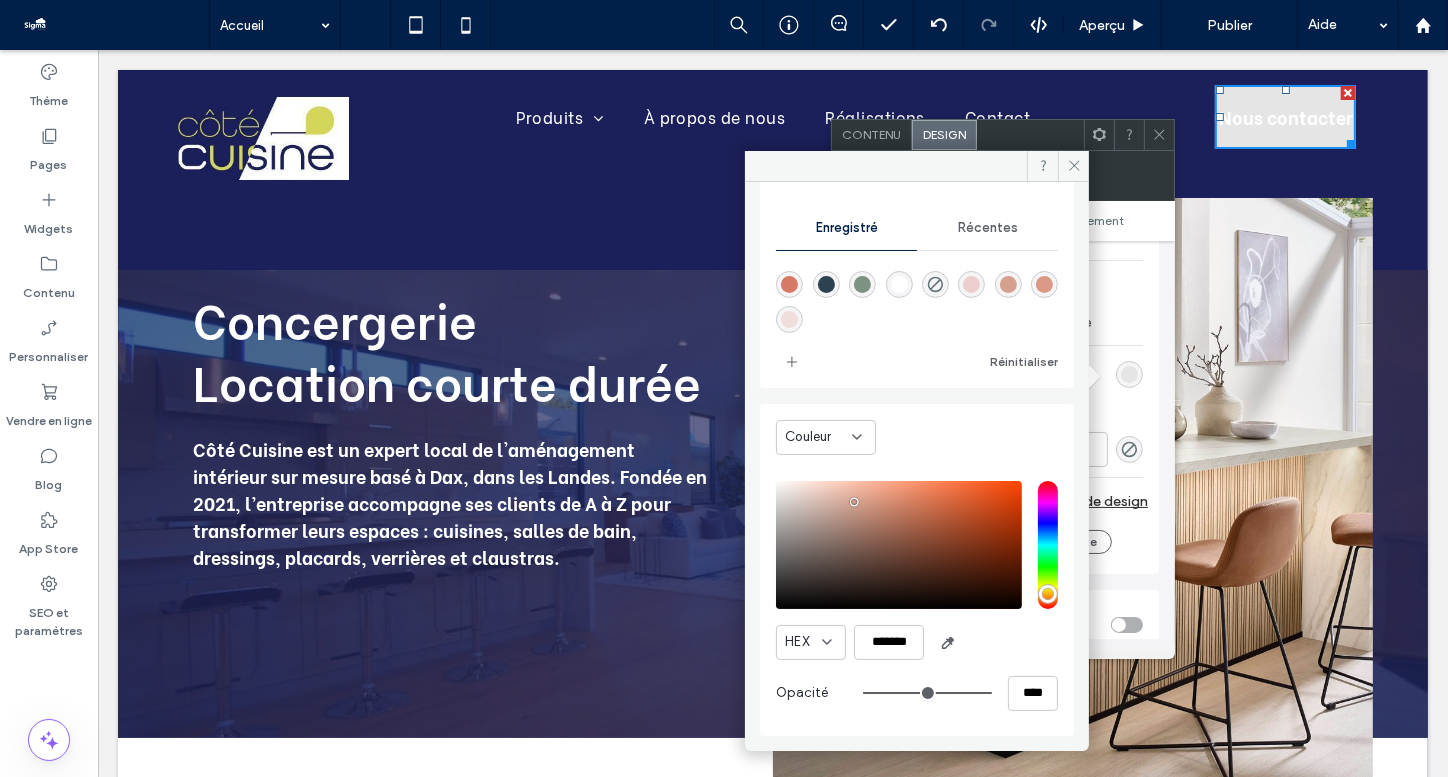 click at bounding box center [1008, 284] 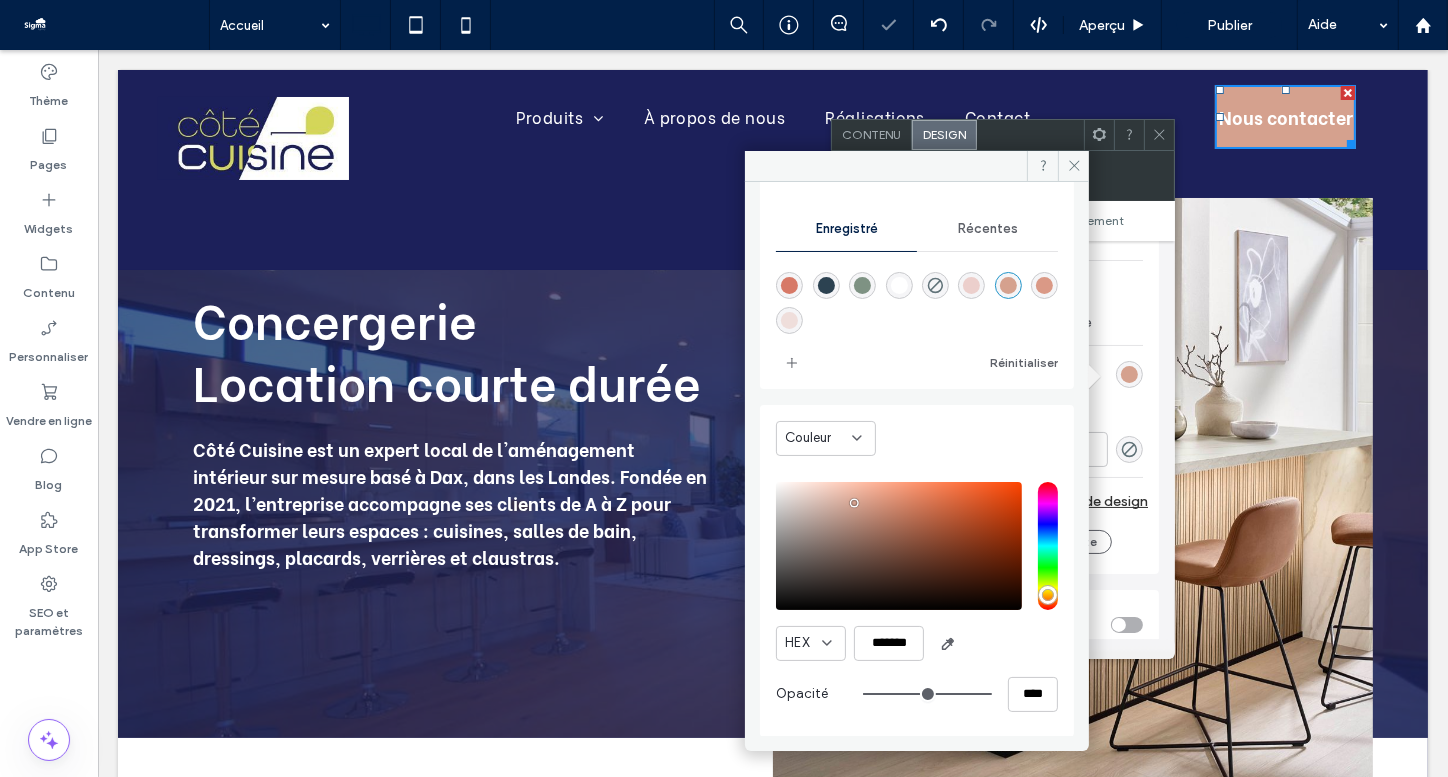 click on "Récentes" at bounding box center [988, 229] 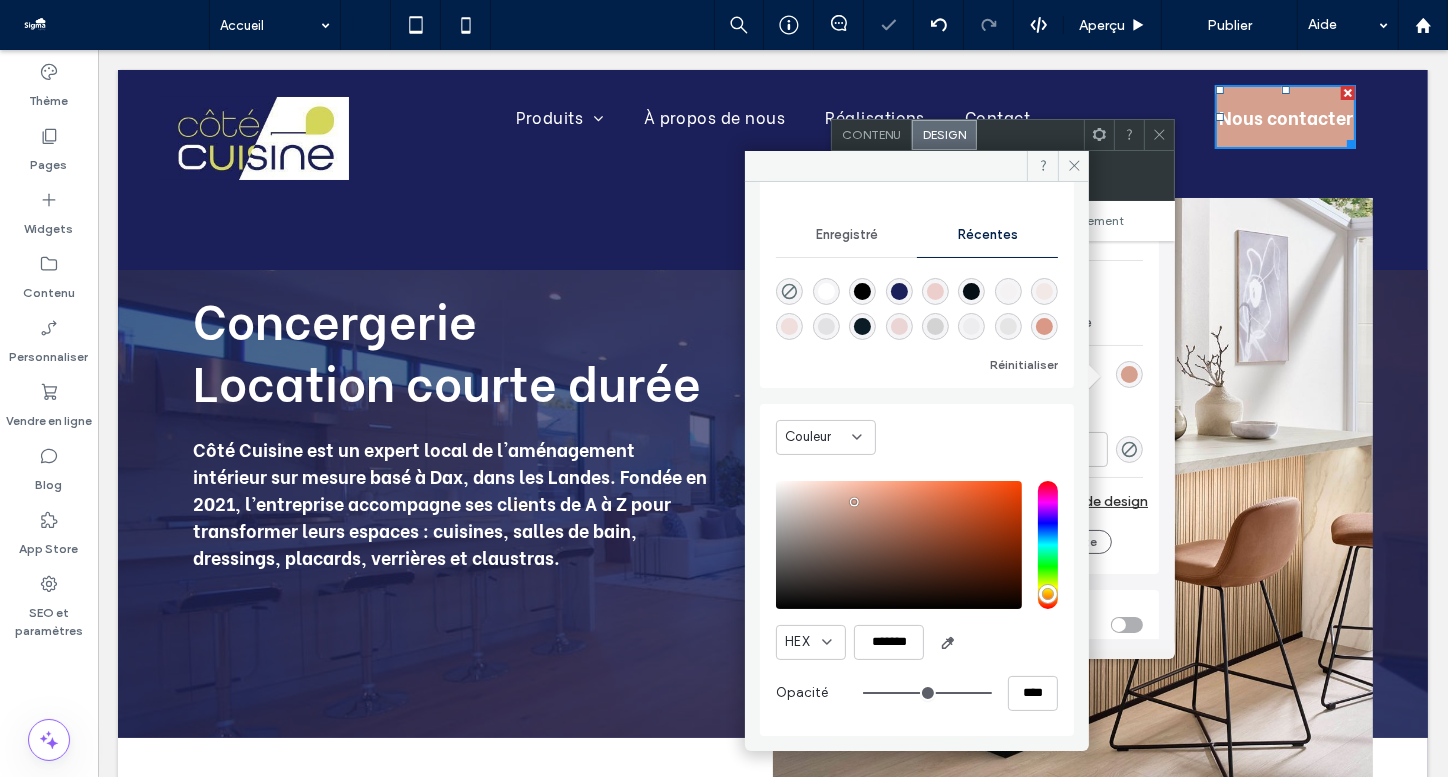scroll, scrollTop: 159, scrollLeft: 0, axis: vertical 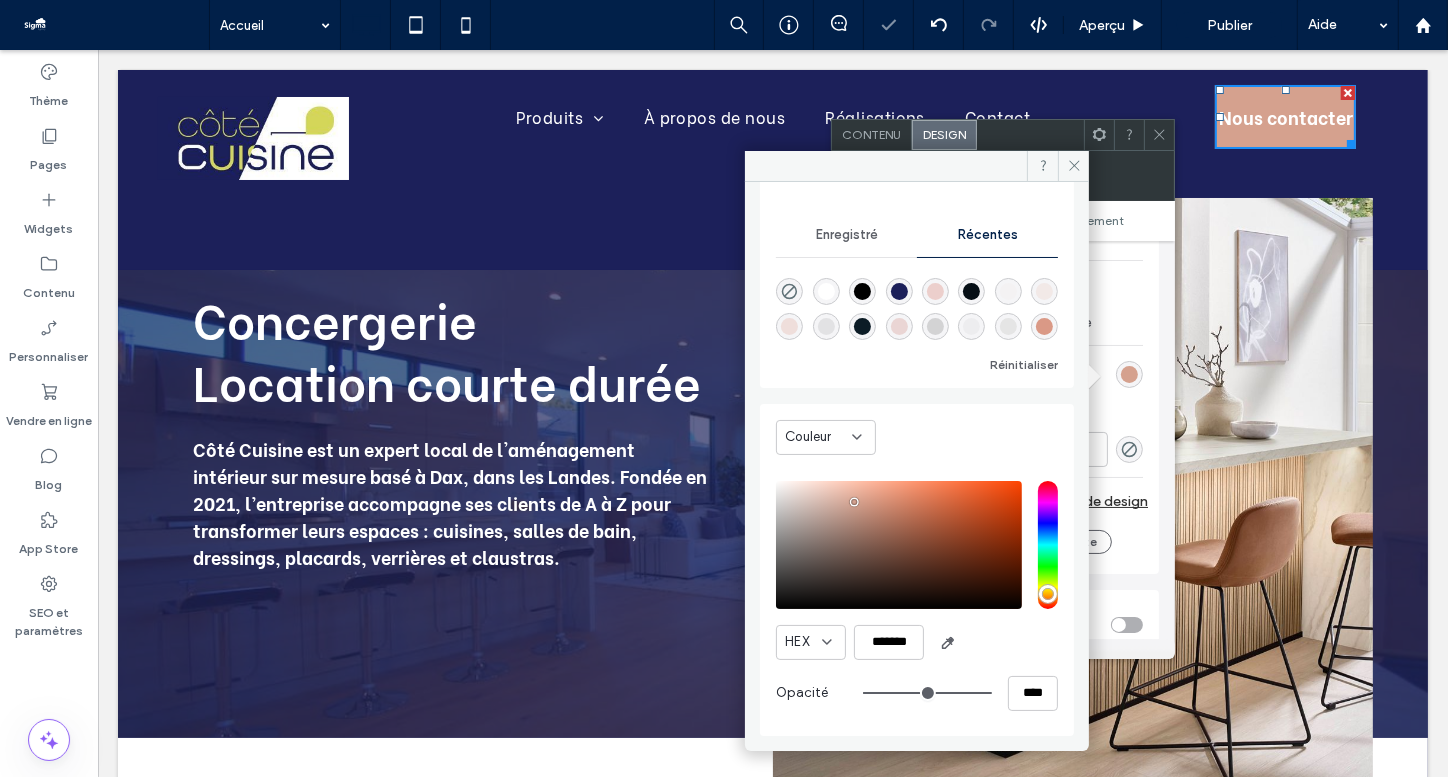 click on "Enregistré" at bounding box center (847, 235) 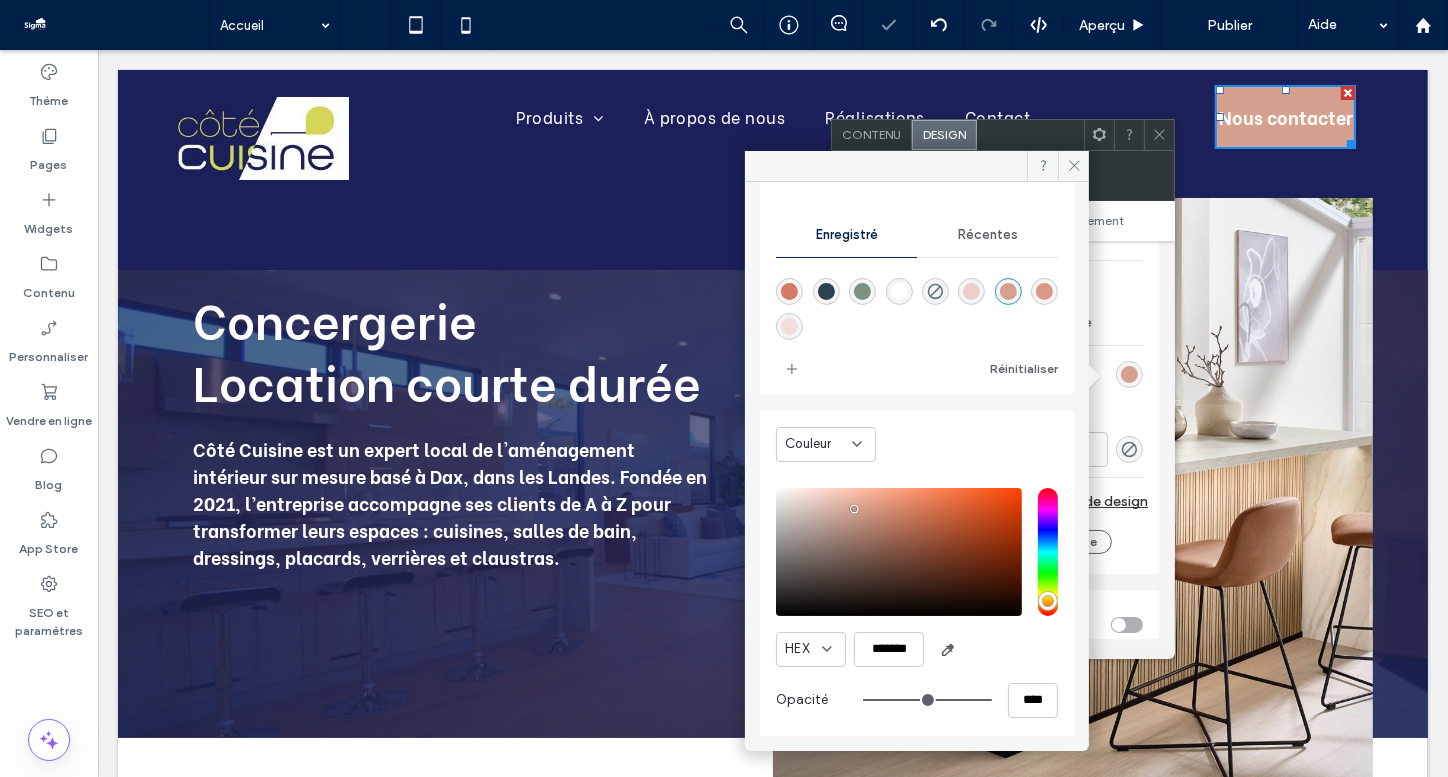 scroll, scrollTop: 165, scrollLeft: 0, axis: vertical 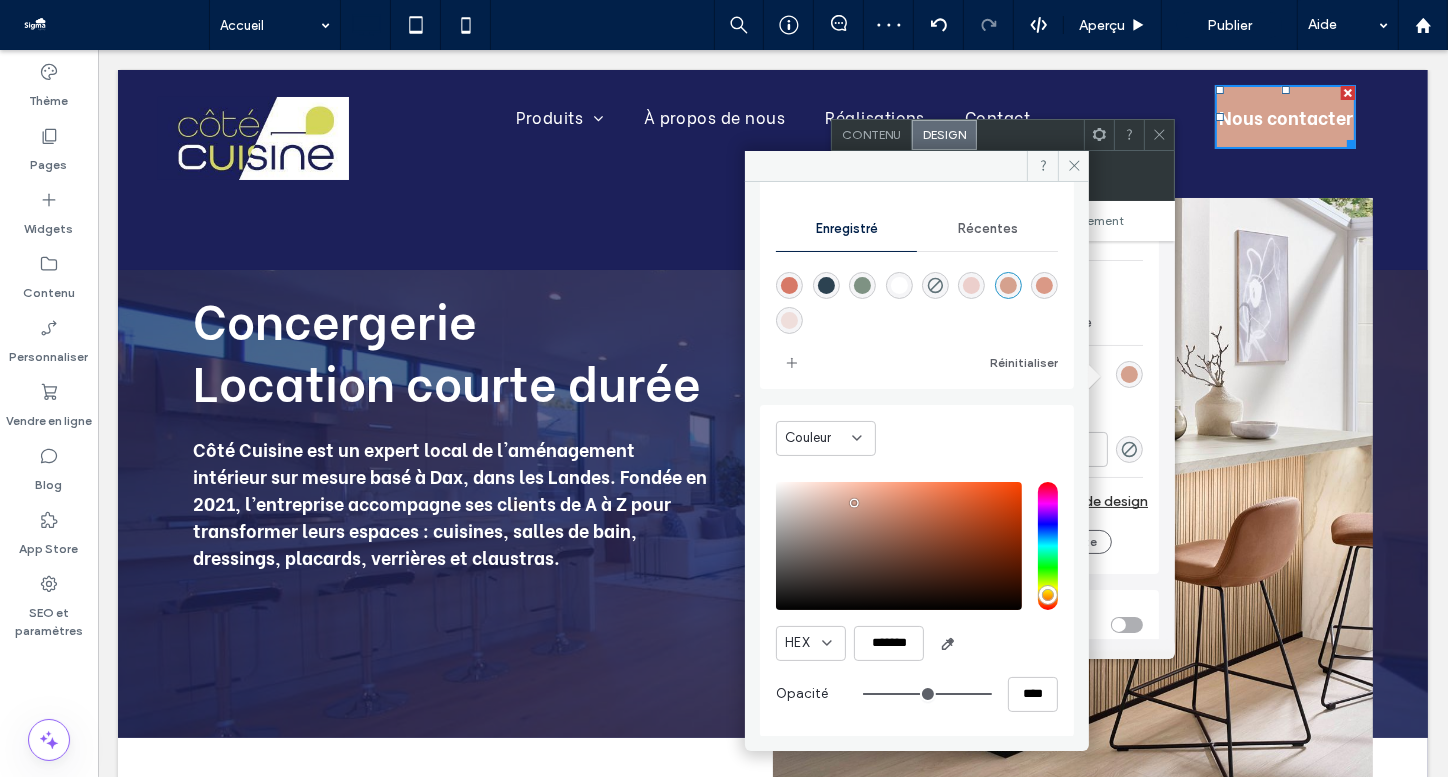 click at bounding box center (1044, 285) 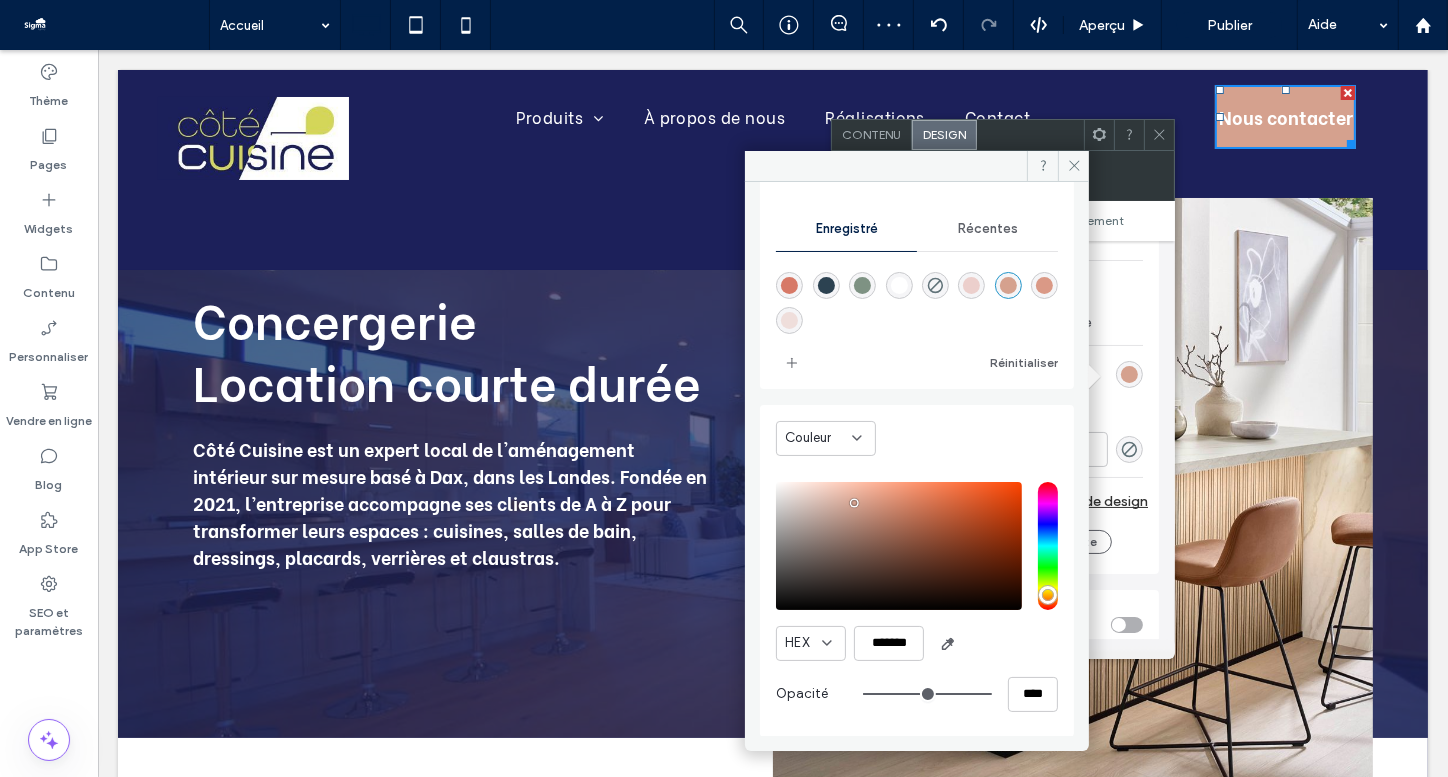 type on "*******" 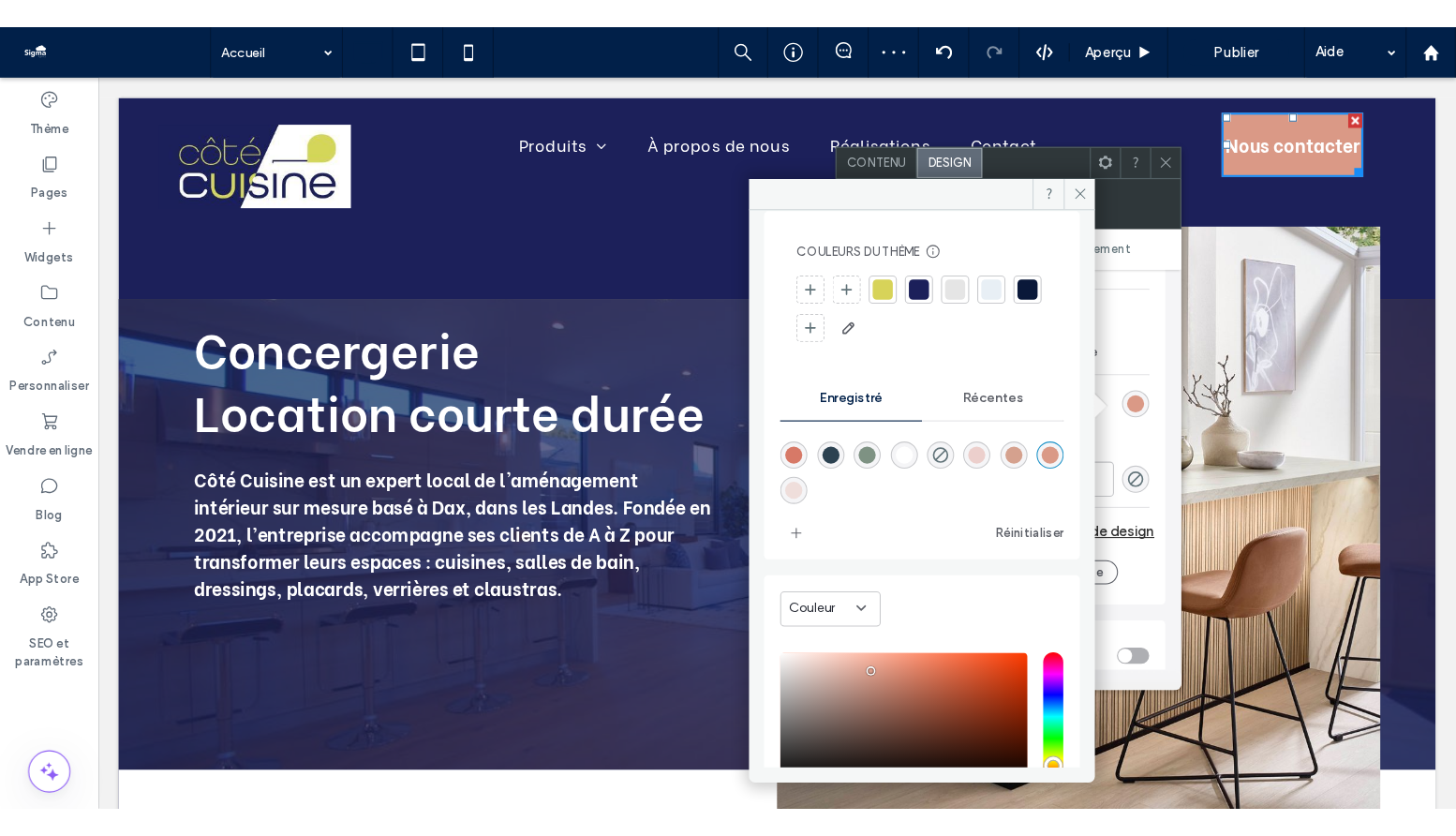 scroll, scrollTop: 0, scrollLeft: 0, axis: both 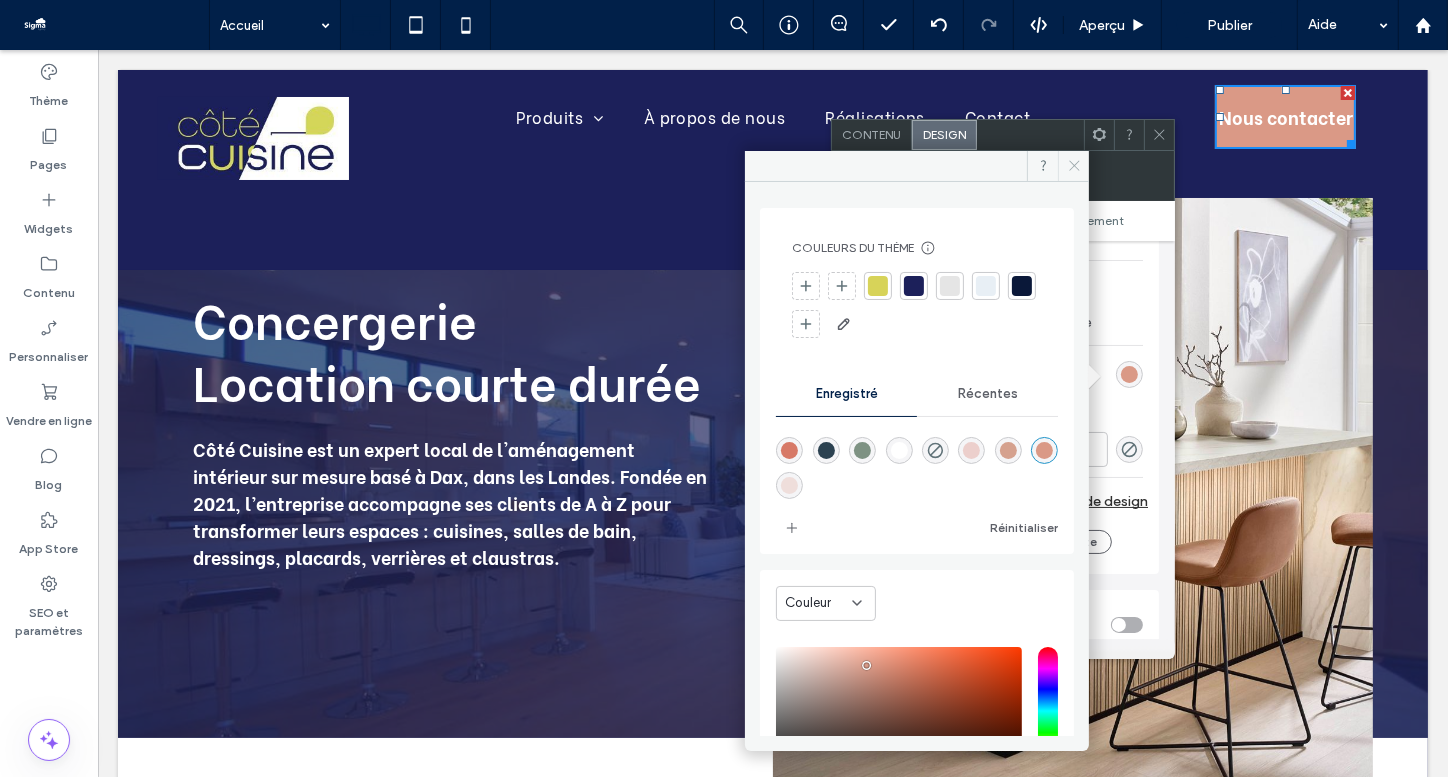 click 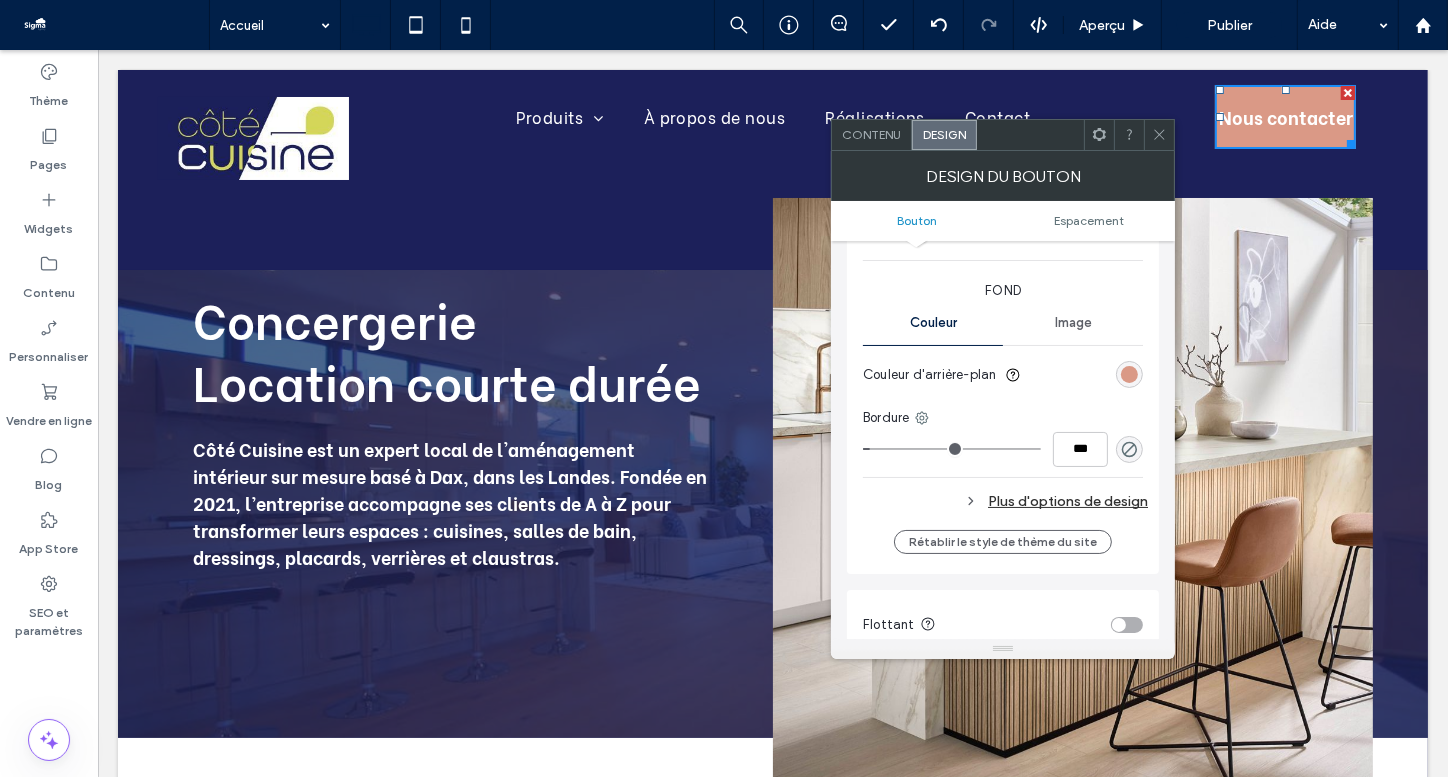 click 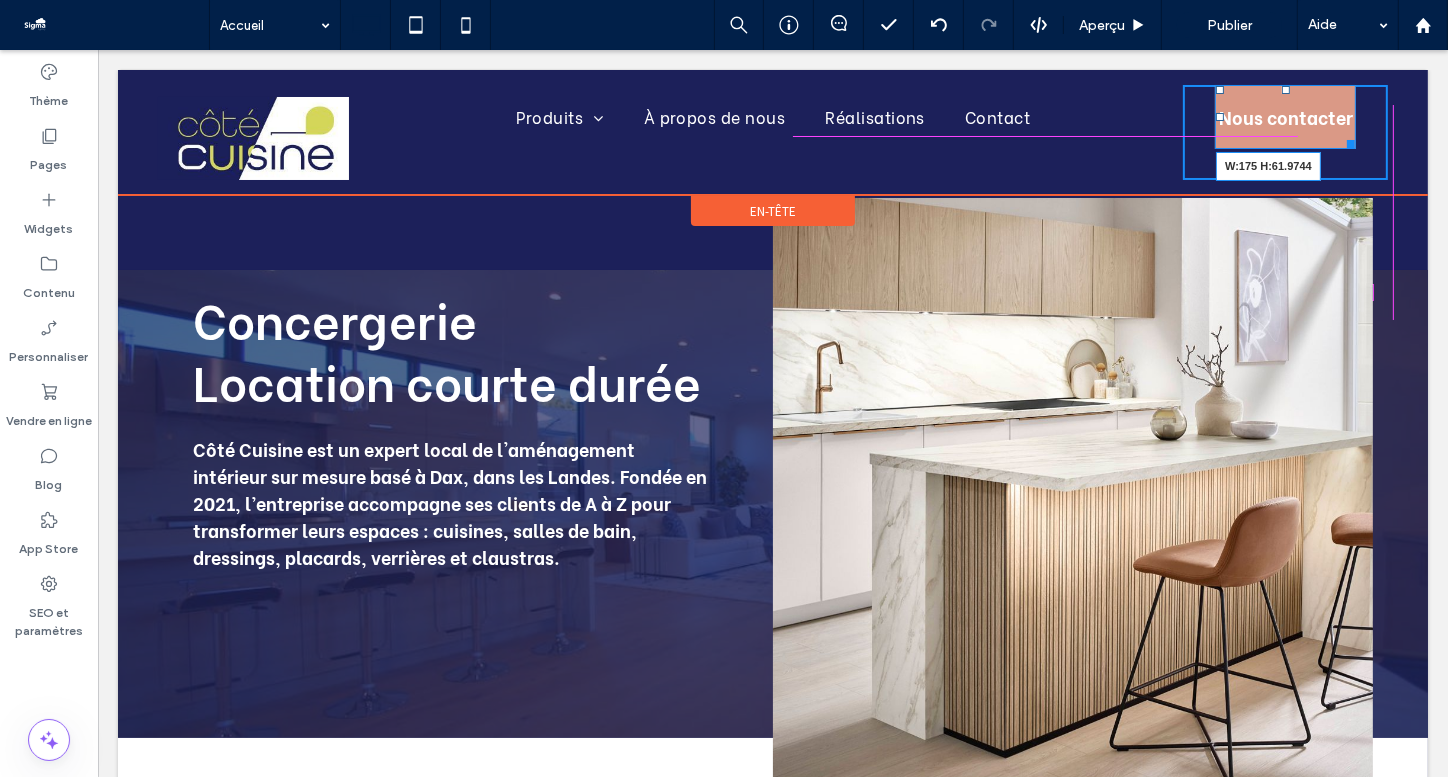 drag, startPoint x: 1352, startPoint y: 141, endPoint x: 1371, endPoint y: 140, distance: 19.026299 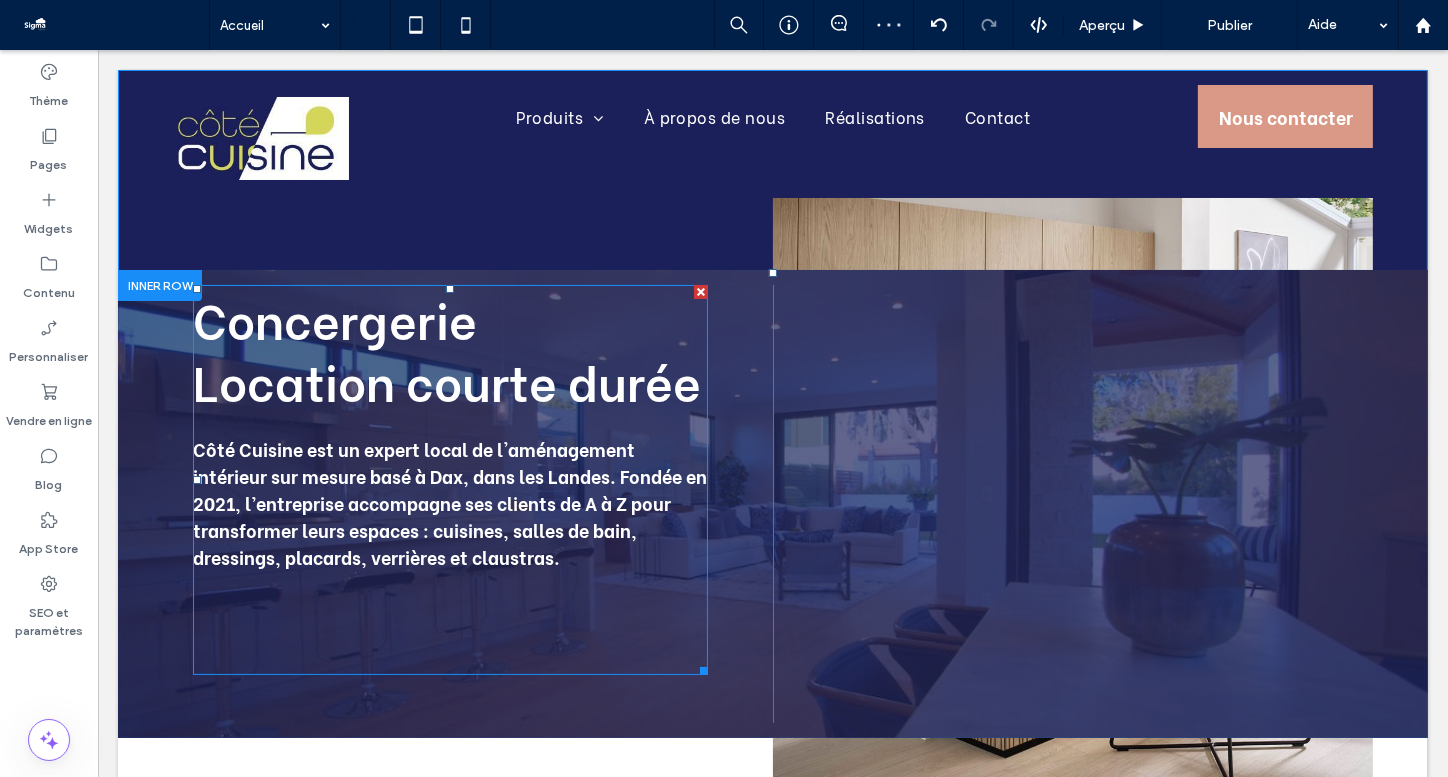 click on "Côté Cuisine est un expert local de l'aménagement intérieur sur mesure basé à Dax, dans les Landes. Fondée en 2021, l’entreprise accompagne ses clients de A à Z pour transformer leurs espaces : cuisines, salles de bain, dressings, placards, verrières et claustras." at bounding box center [449, 502] 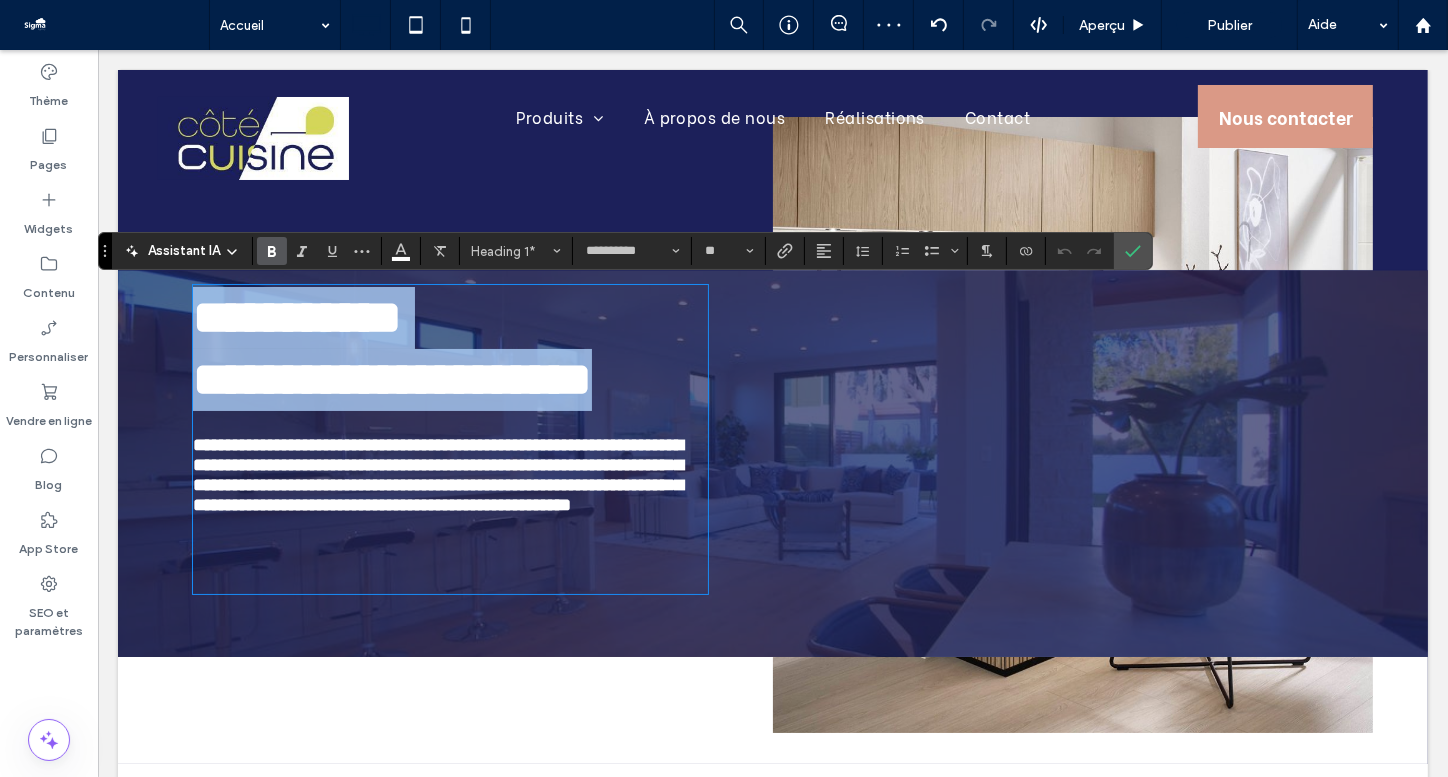 type on "**" 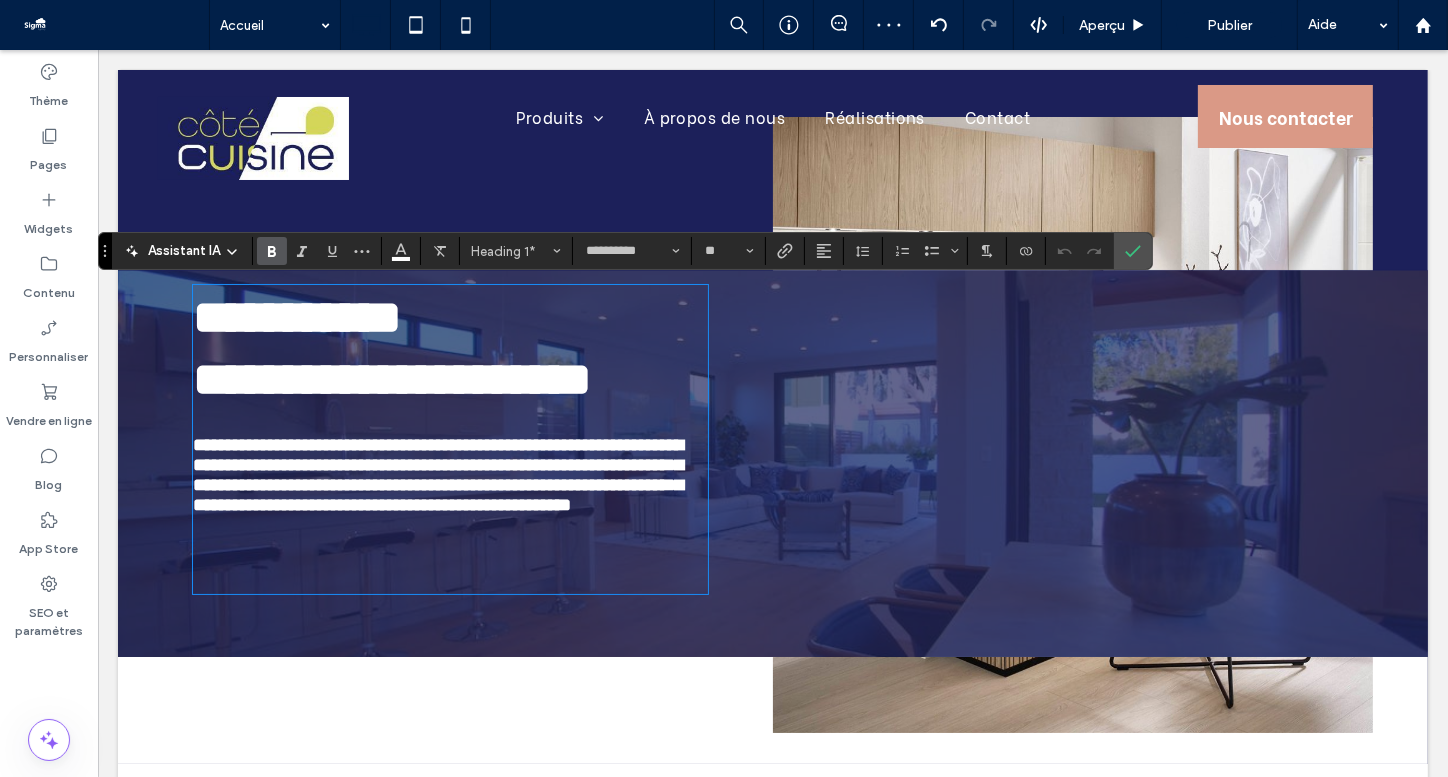 click on "**********" at bounding box center (437, 475) 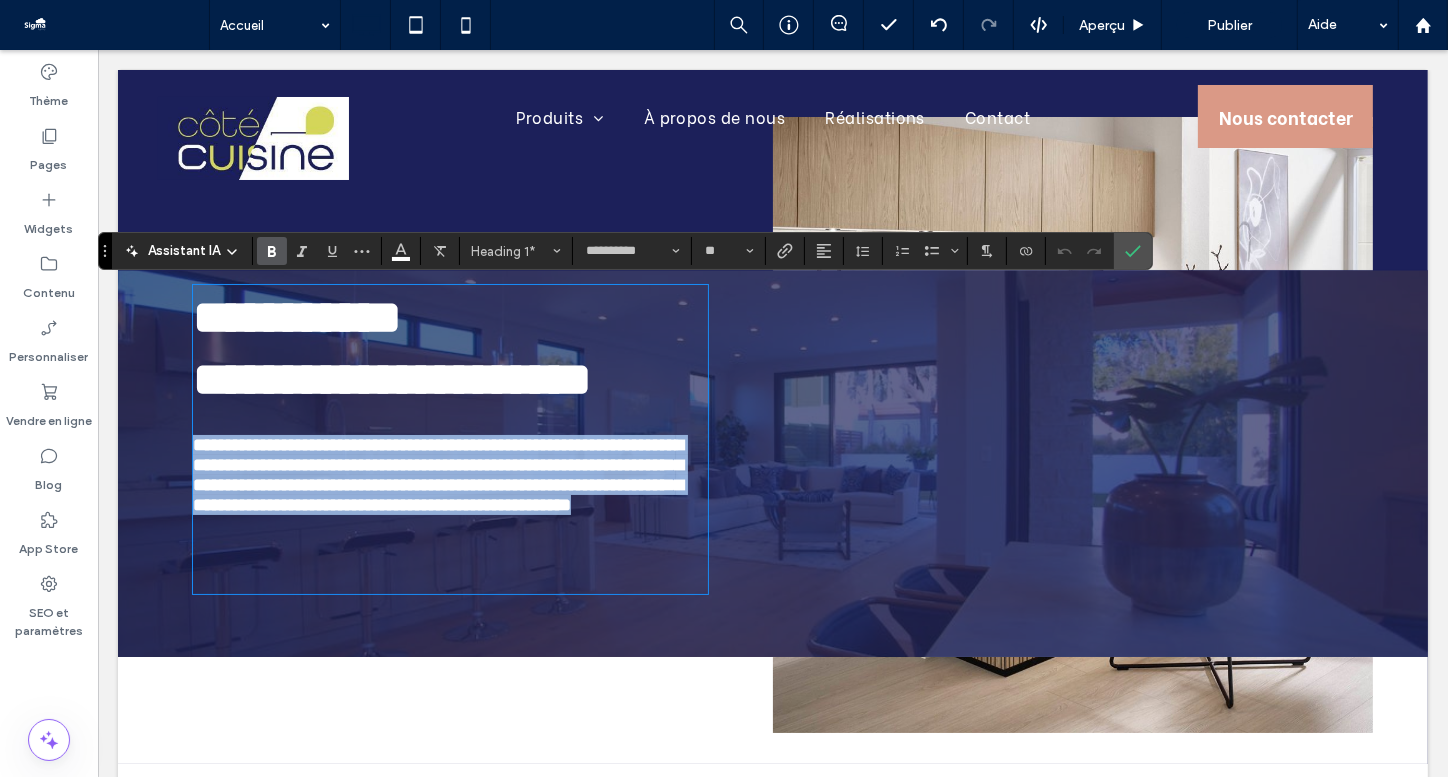 drag, startPoint x: 558, startPoint y: 554, endPoint x: 198, endPoint y: 448, distance: 375.28122 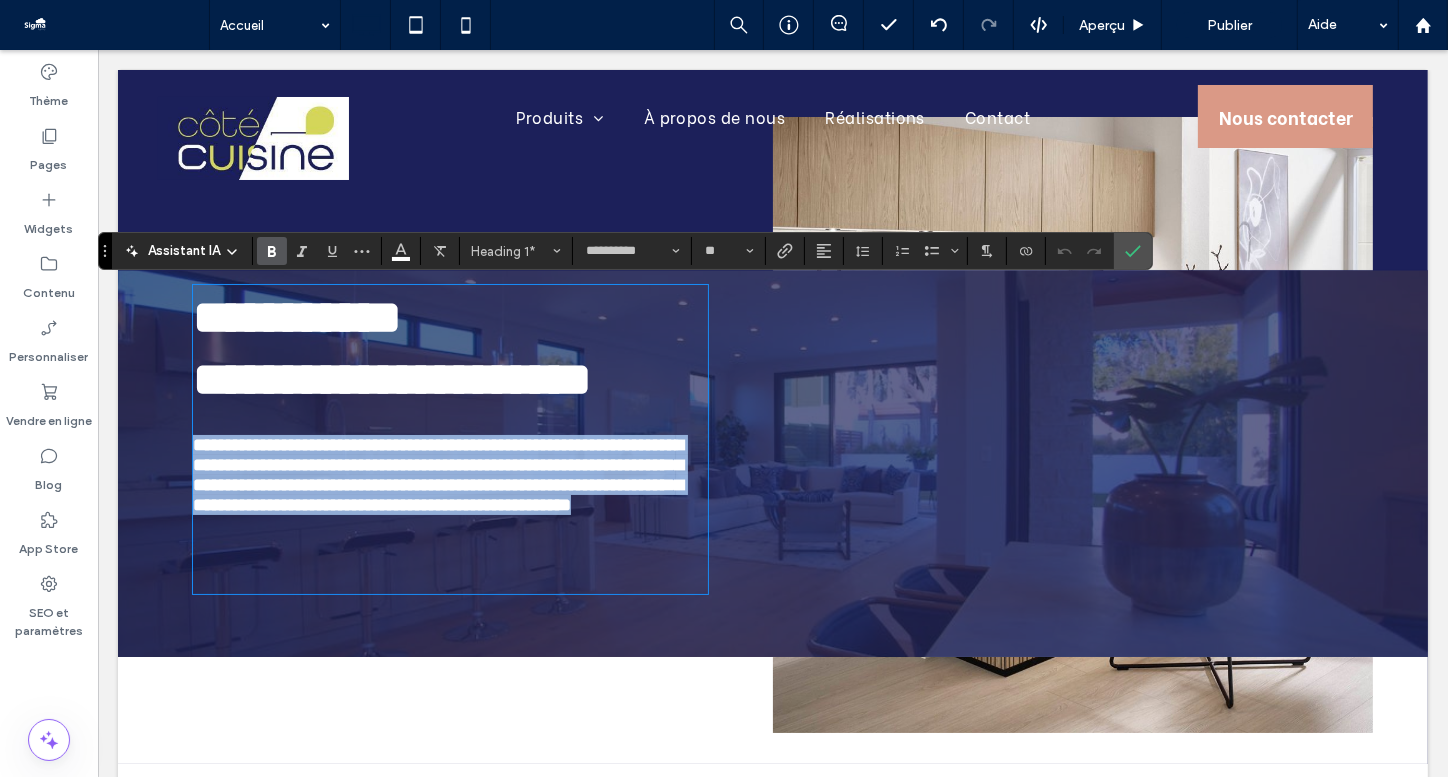 copy on "**********" 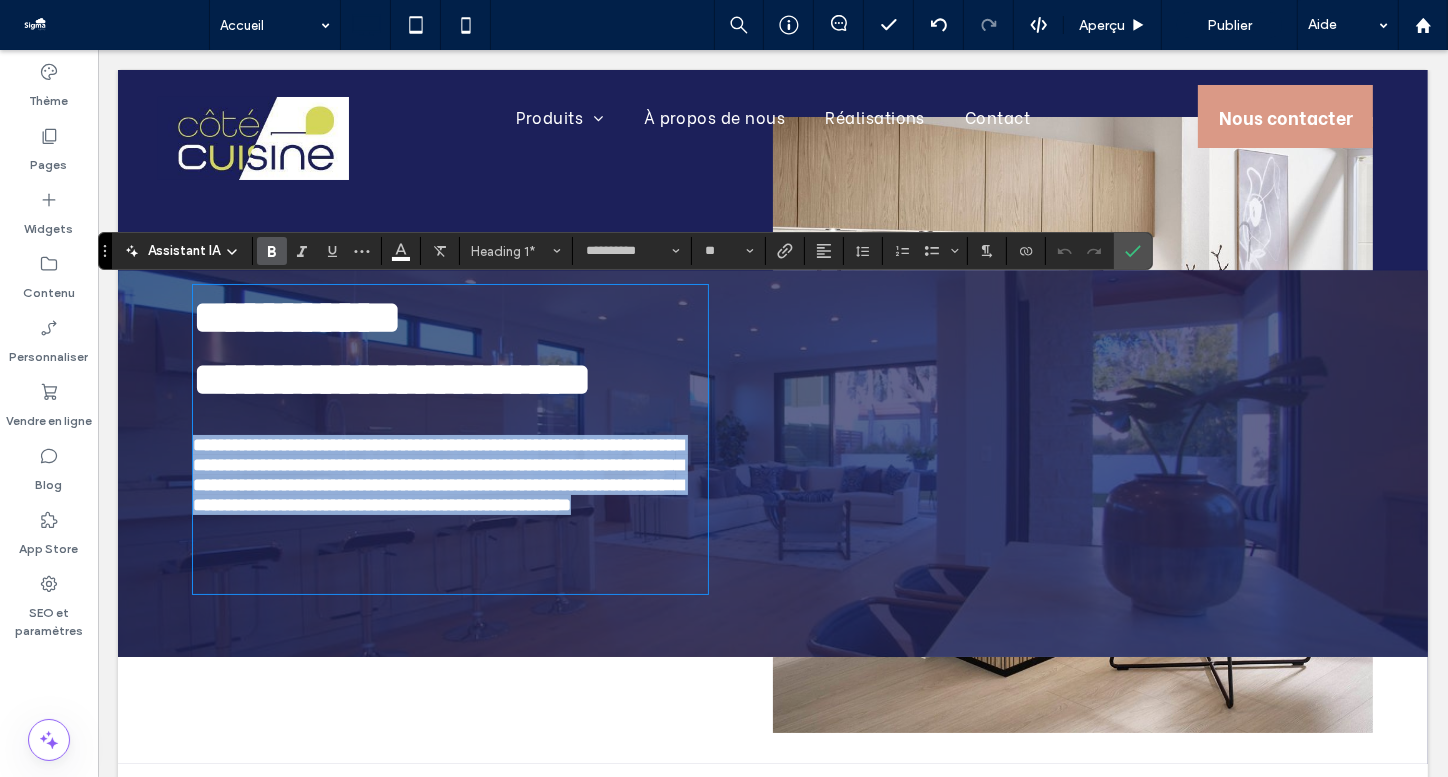 click on "**********" at bounding box center (437, 475) 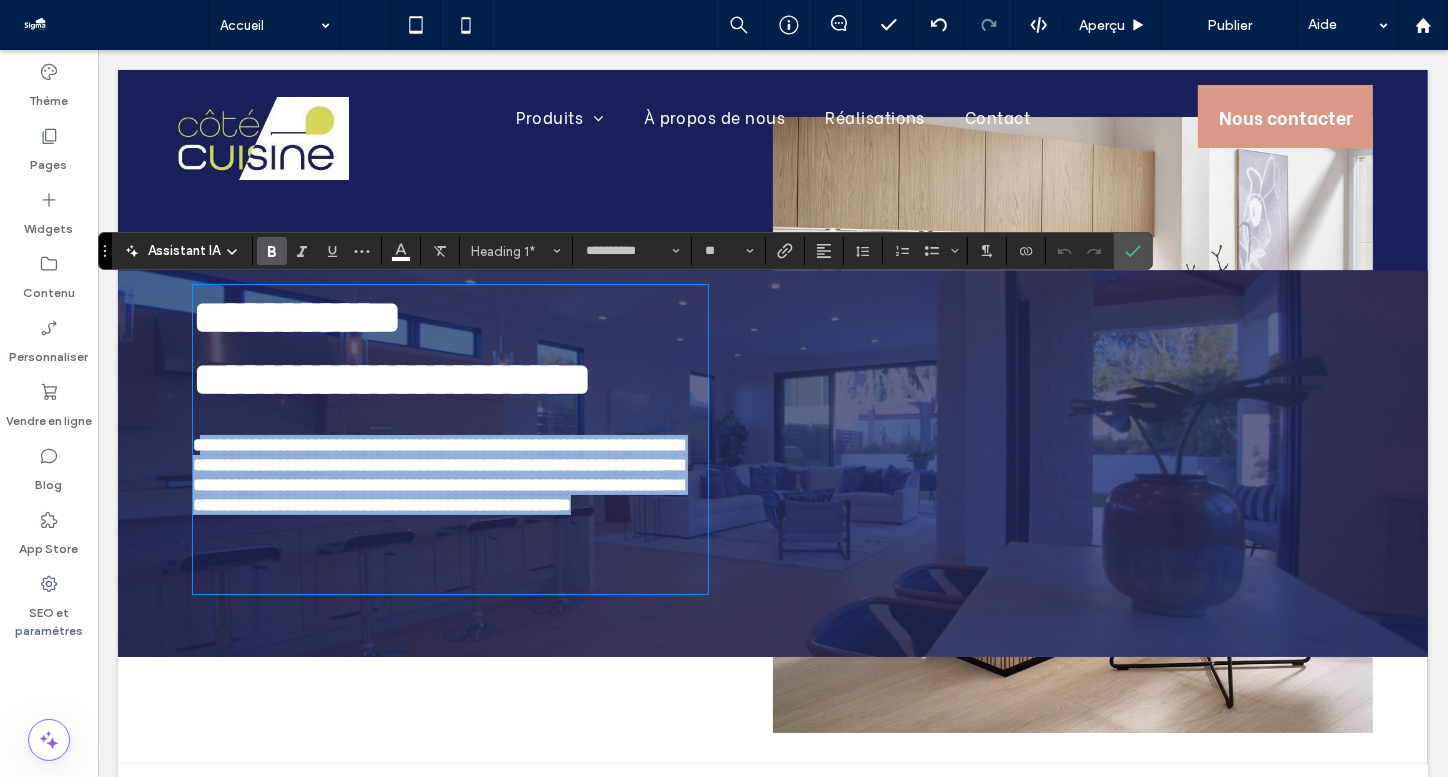drag, startPoint x: 562, startPoint y: 557, endPoint x: 208, endPoint y: 452, distance: 369.24384 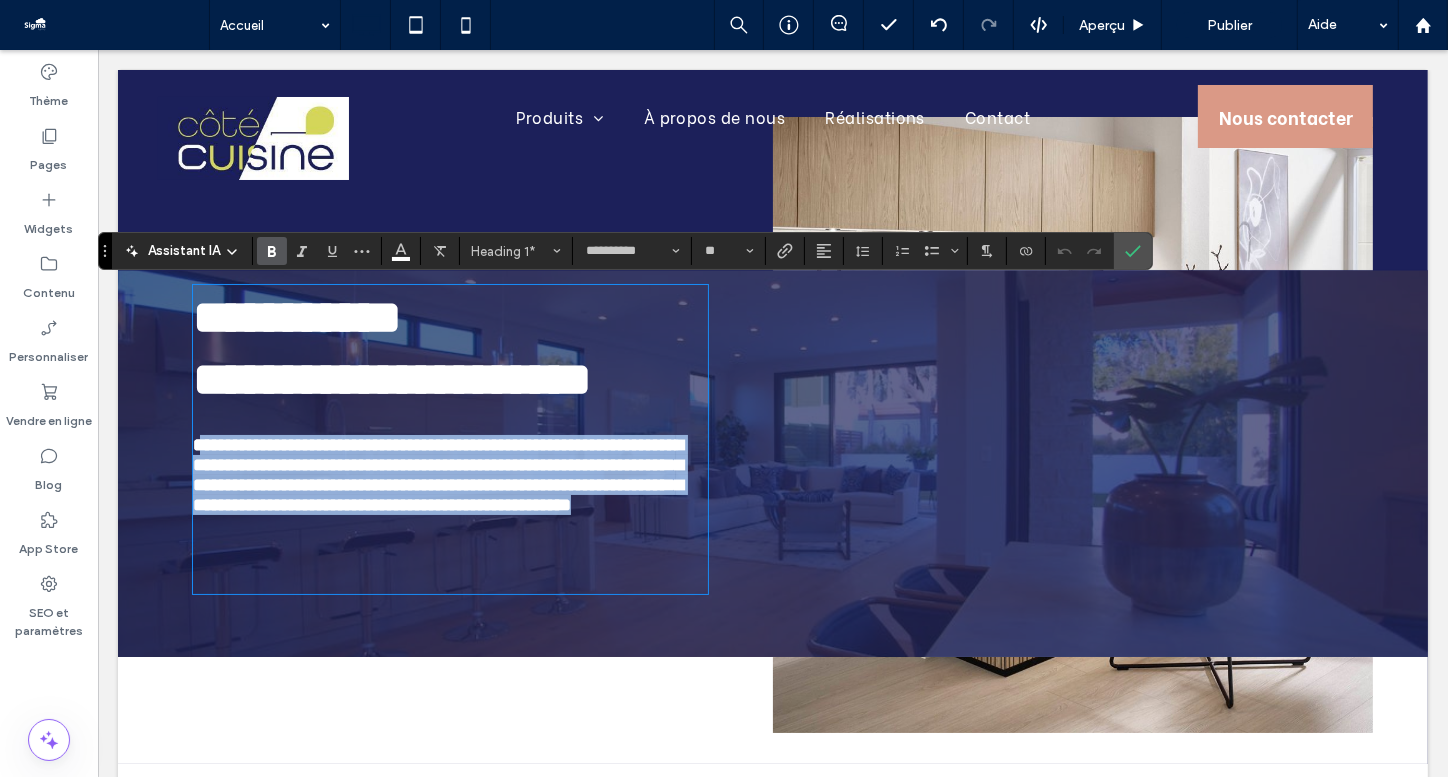 click on "**********" at bounding box center (449, 475) 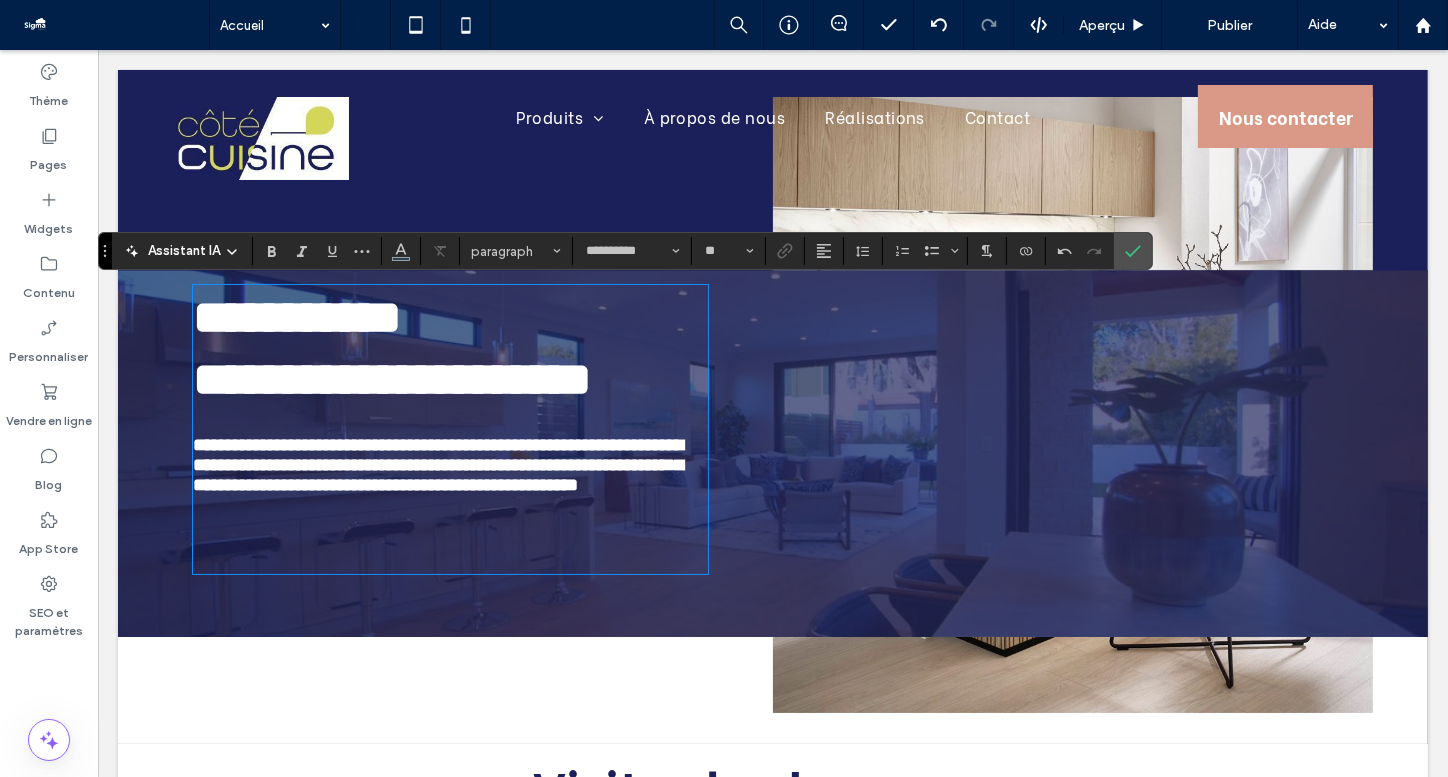 click on "**********" at bounding box center (437, 465) 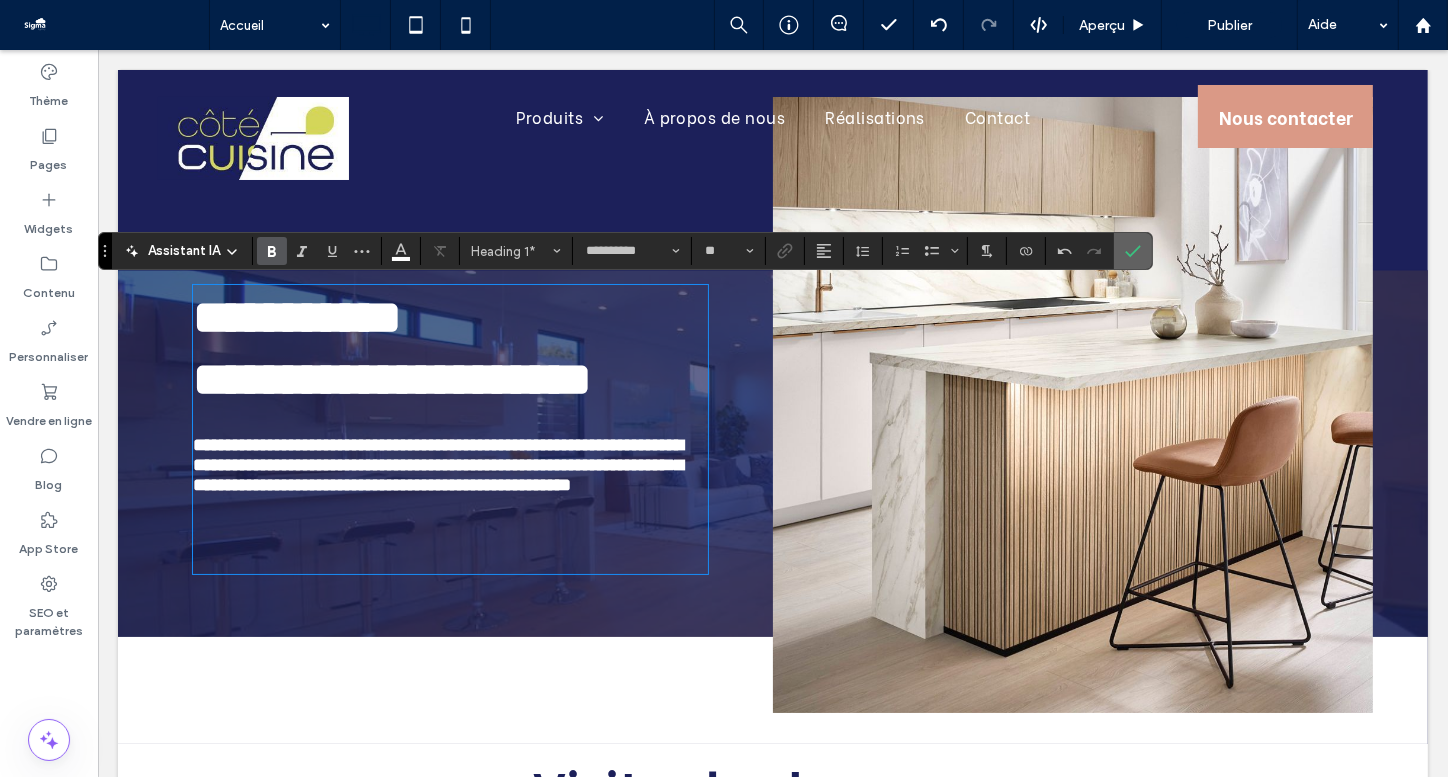 click at bounding box center [1133, 251] 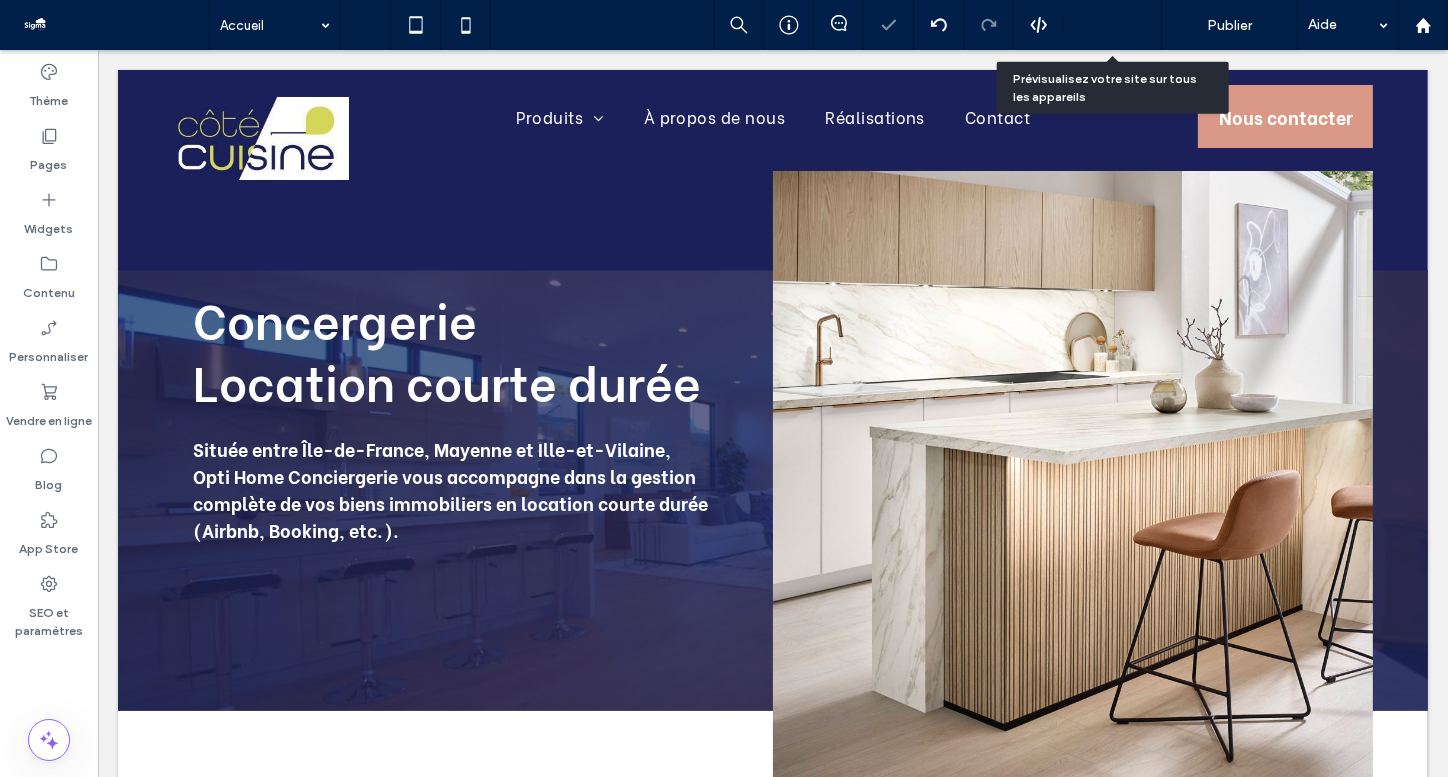 click on "Aperçu" at bounding box center [1112, 25] 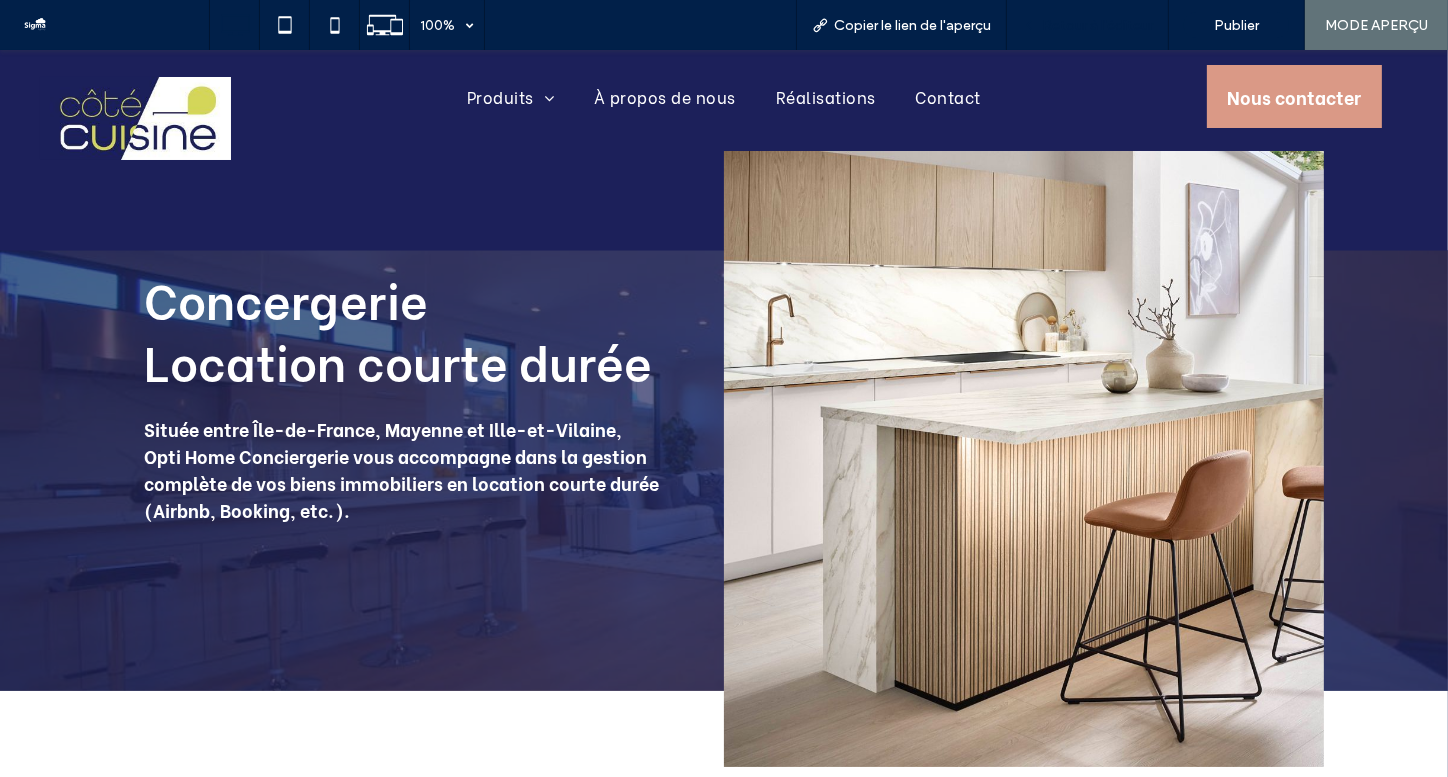 click on "Retour à l'éditeur" at bounding box center [1097, 25] 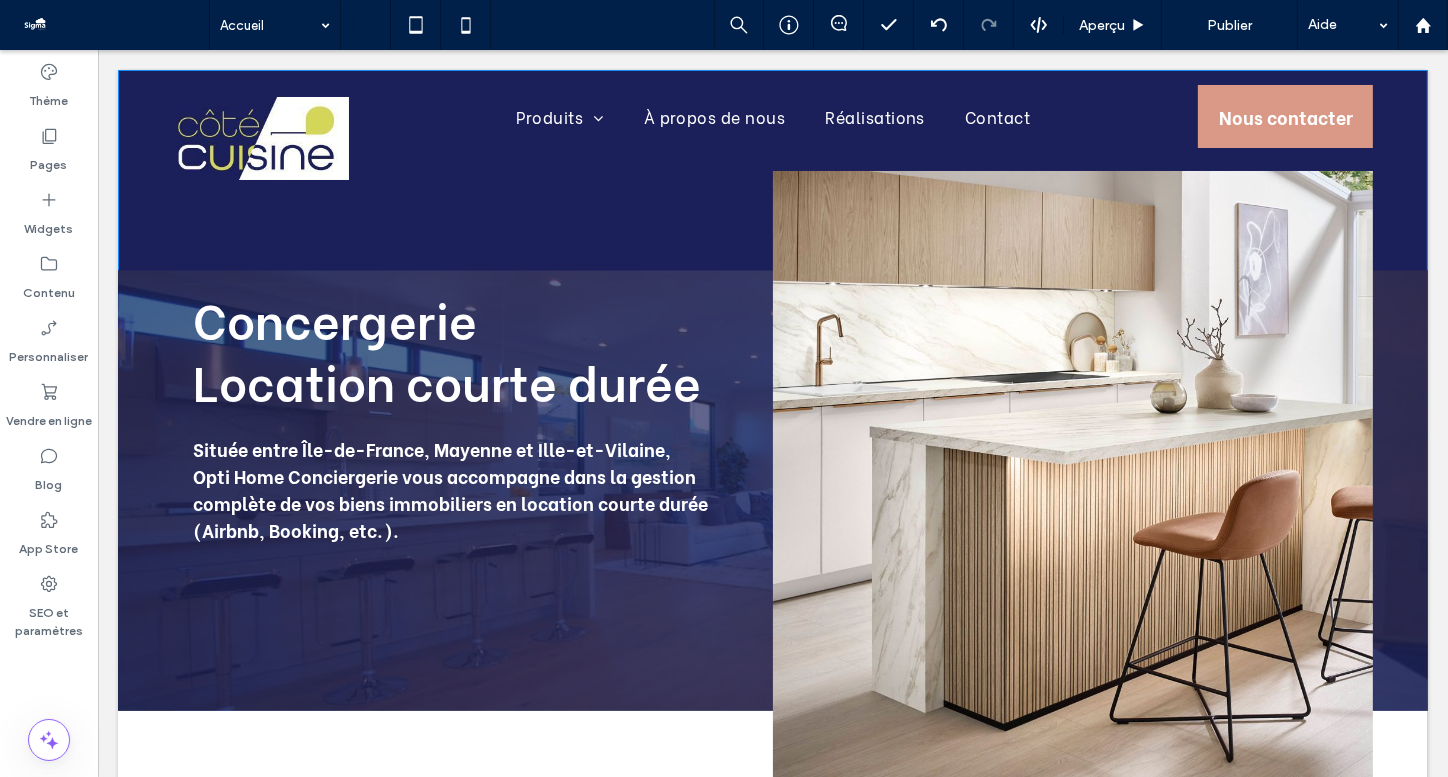 click on "Concergerie Location courte durée Située entre Île-de-France, Mayenne et Ille-et-Vilaine, Opti Home Conciergerie vous accompagne dans la gestion complète de vos biens immobiliers en location courte durée (Airbnb, Booking, etc.).
Click To Paste
Click To Paste
Click To Paste
Click To Paste
Click To Paste
Ligne + Ajouter une section" at bounding box center [772, 444] 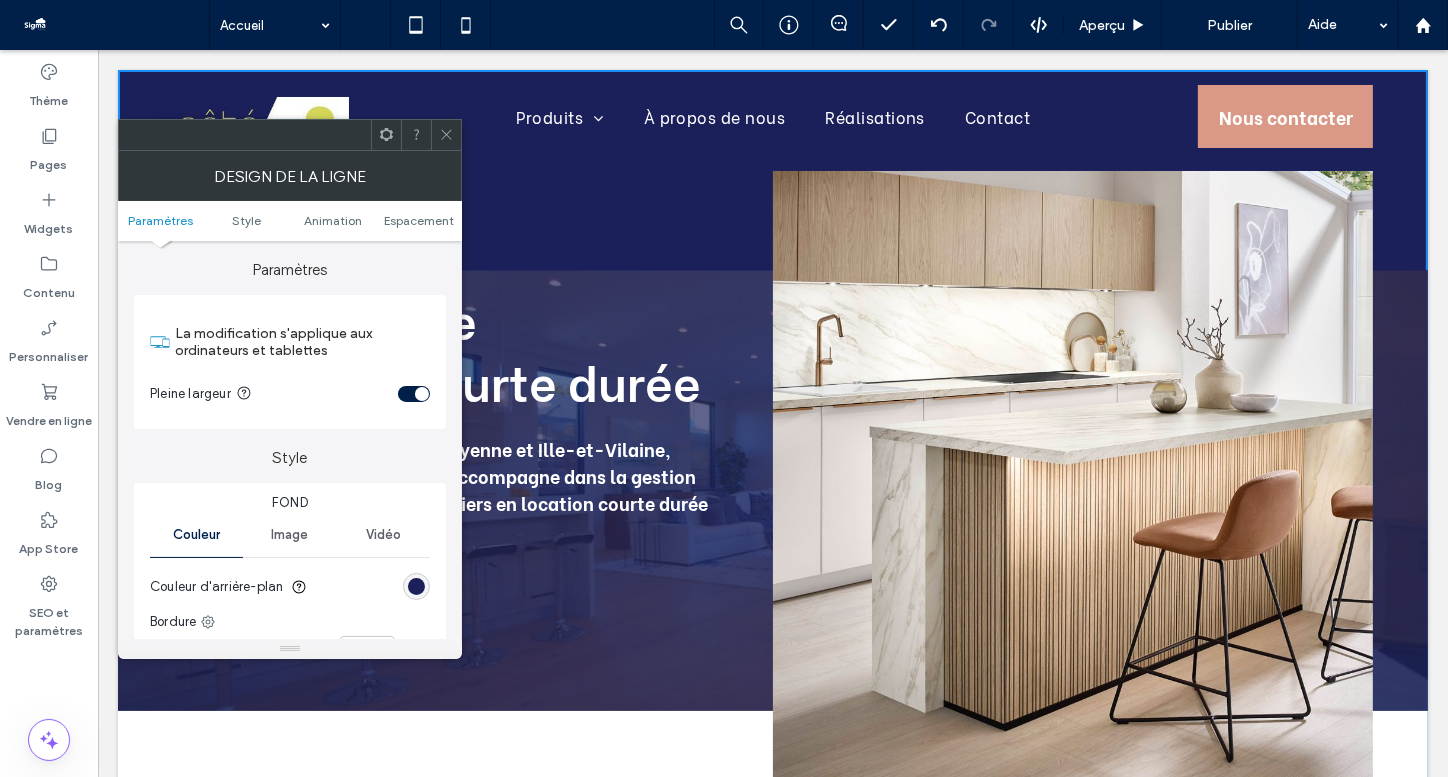 click 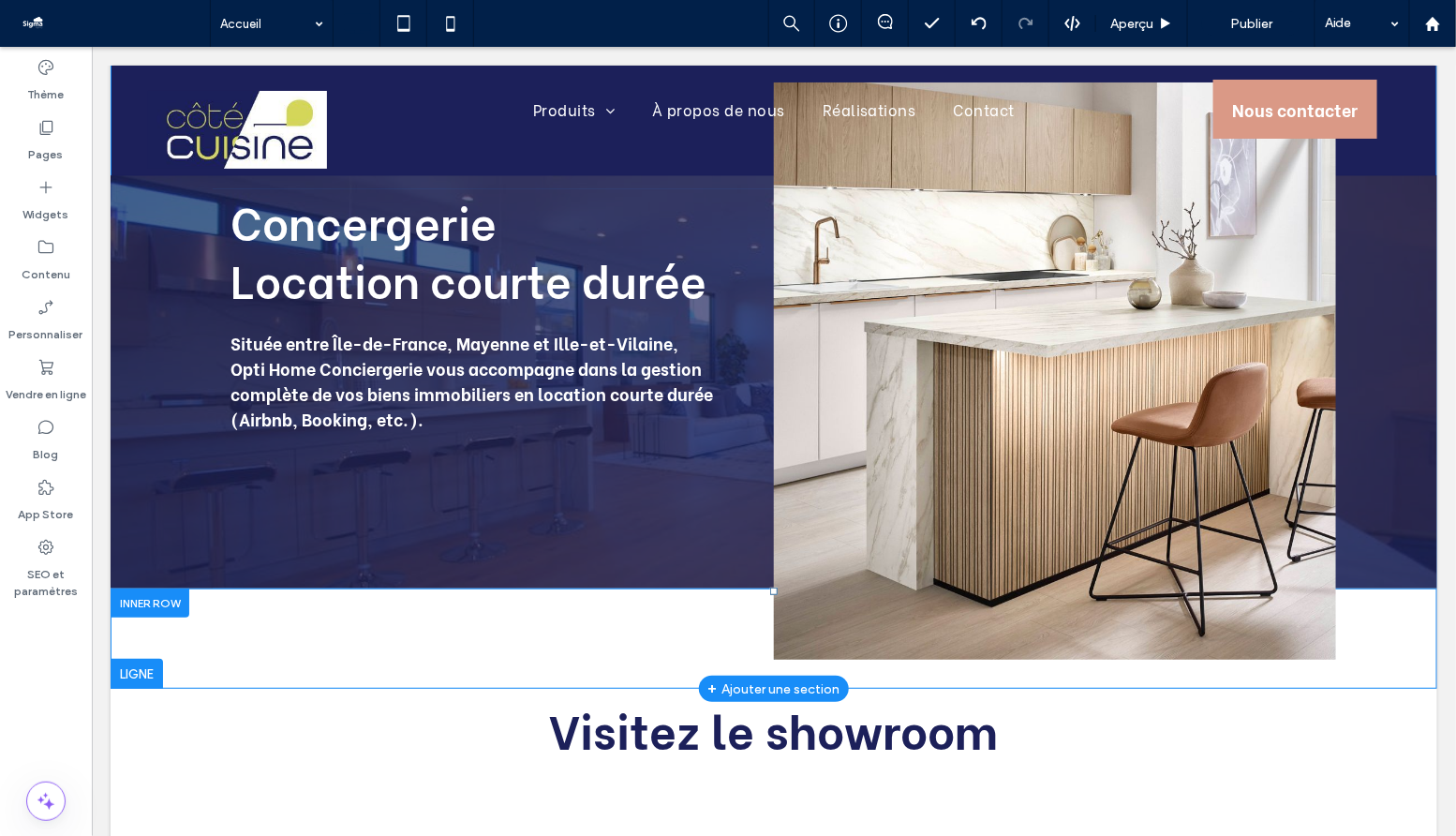 scroll, scrollTop: 0, scrollLeft: 0, axis: both 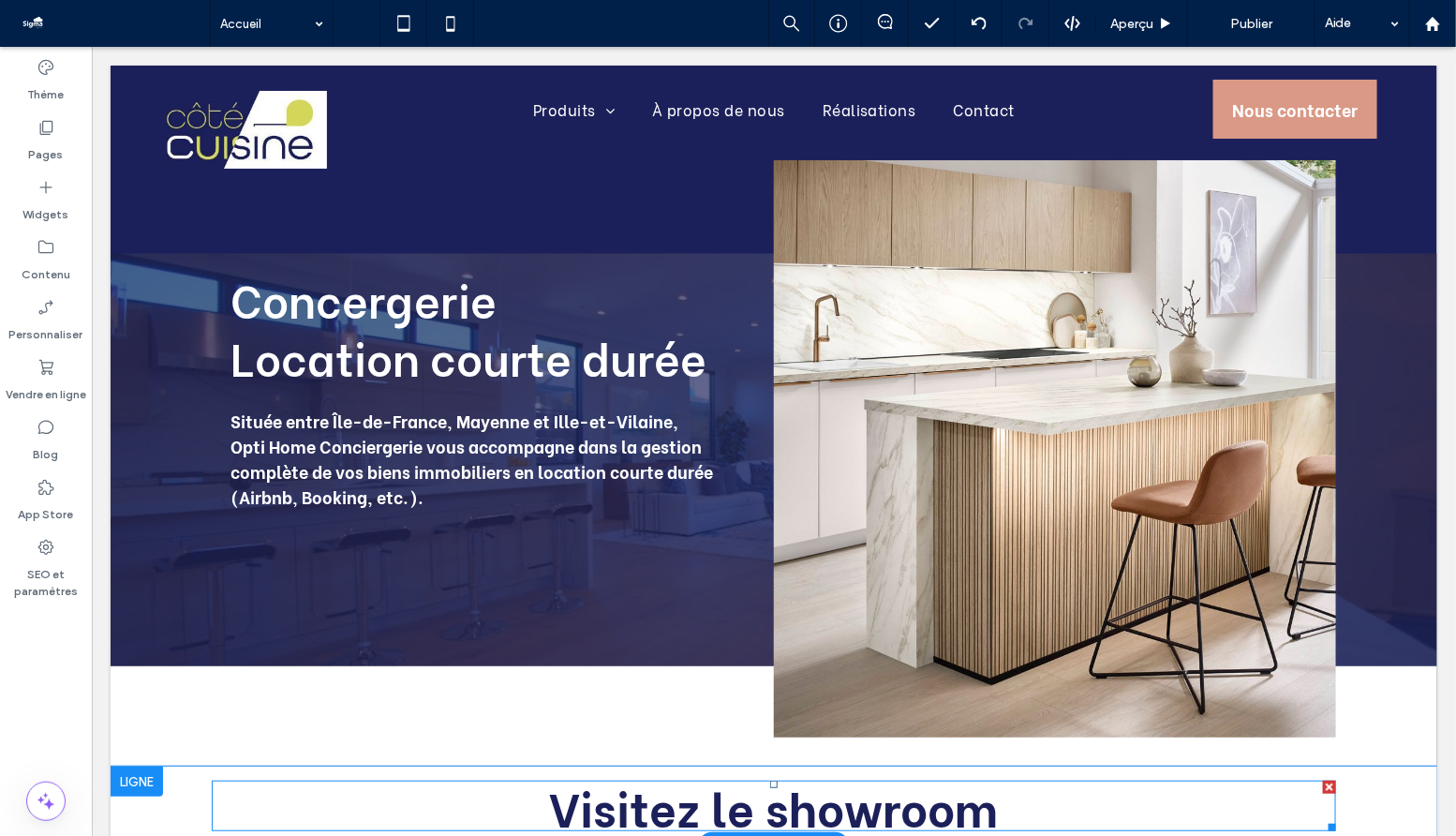 click on "Visitez le showroom" at bounding box center (773, 804) 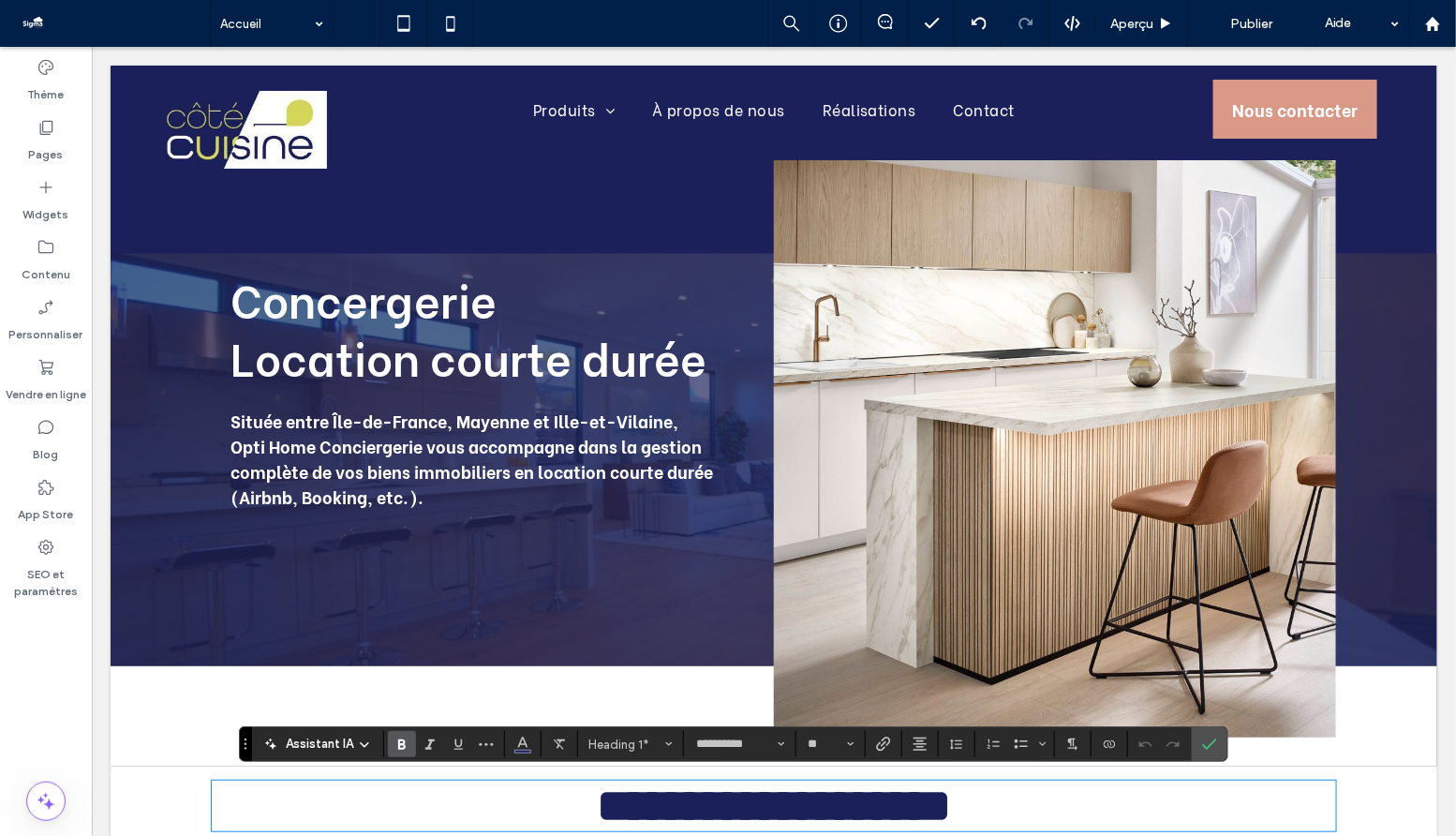 type 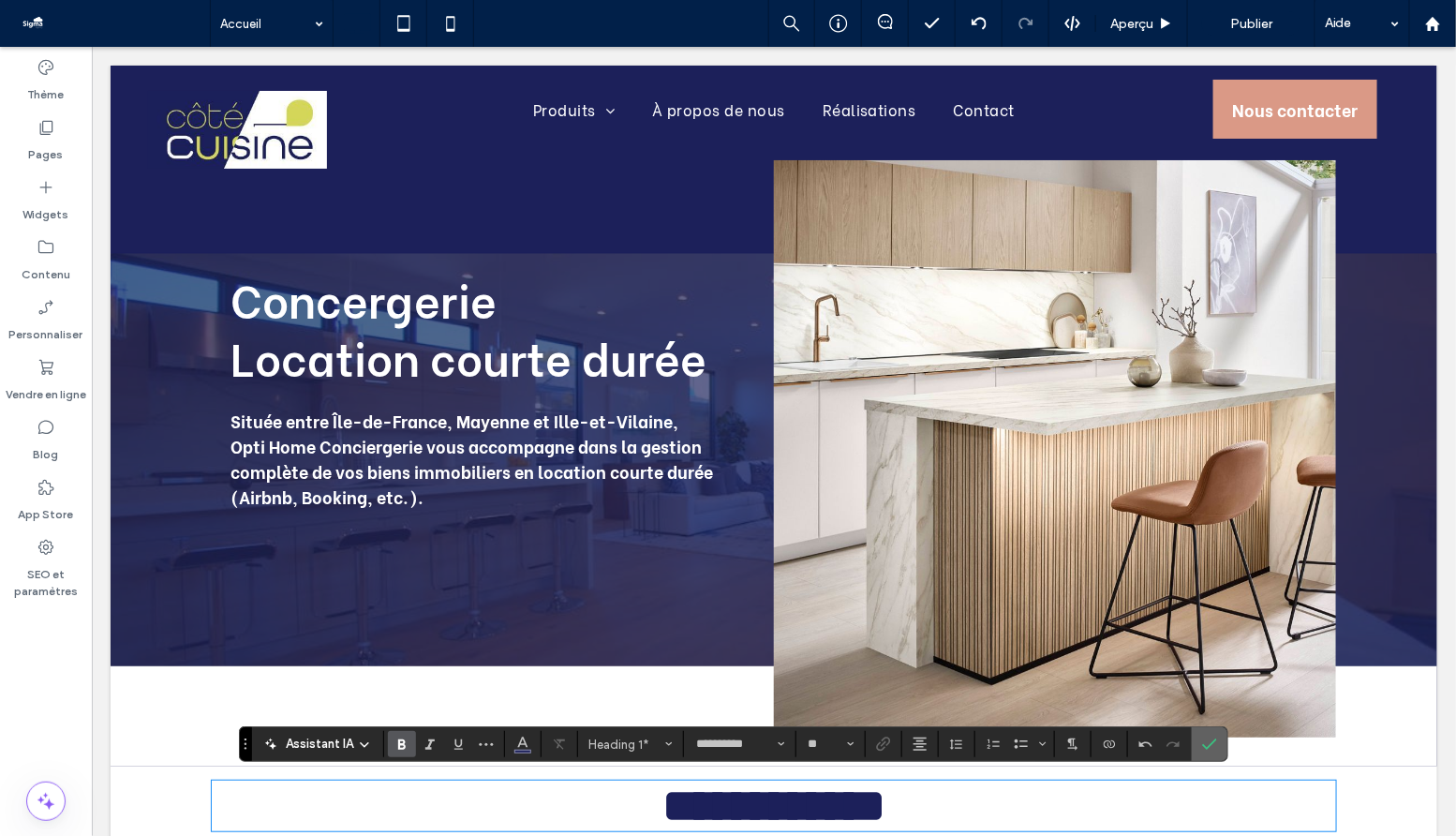 click at bounding box center (1210, 744) 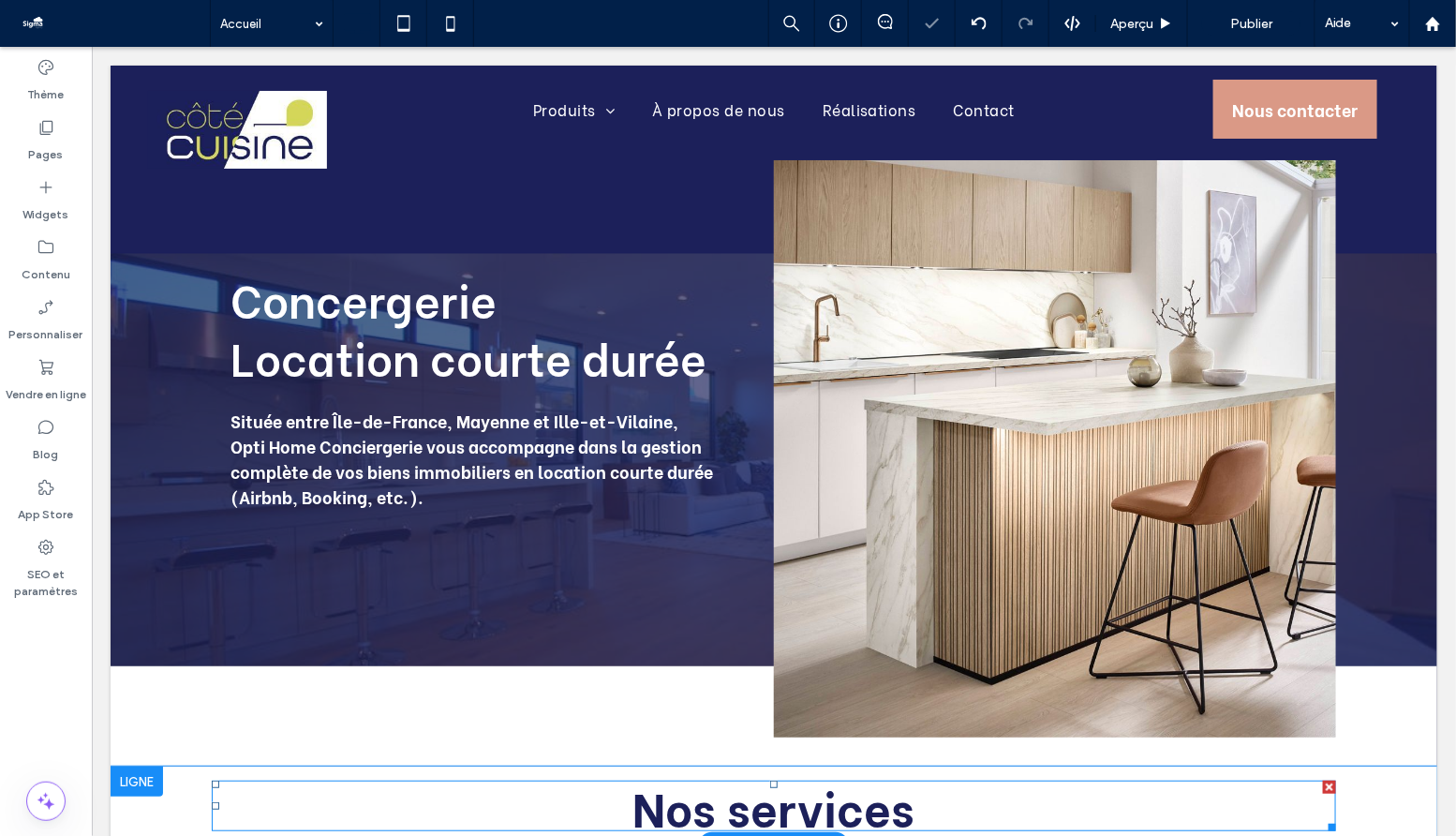 click on "Nos services" at bounding box center (773, 804) 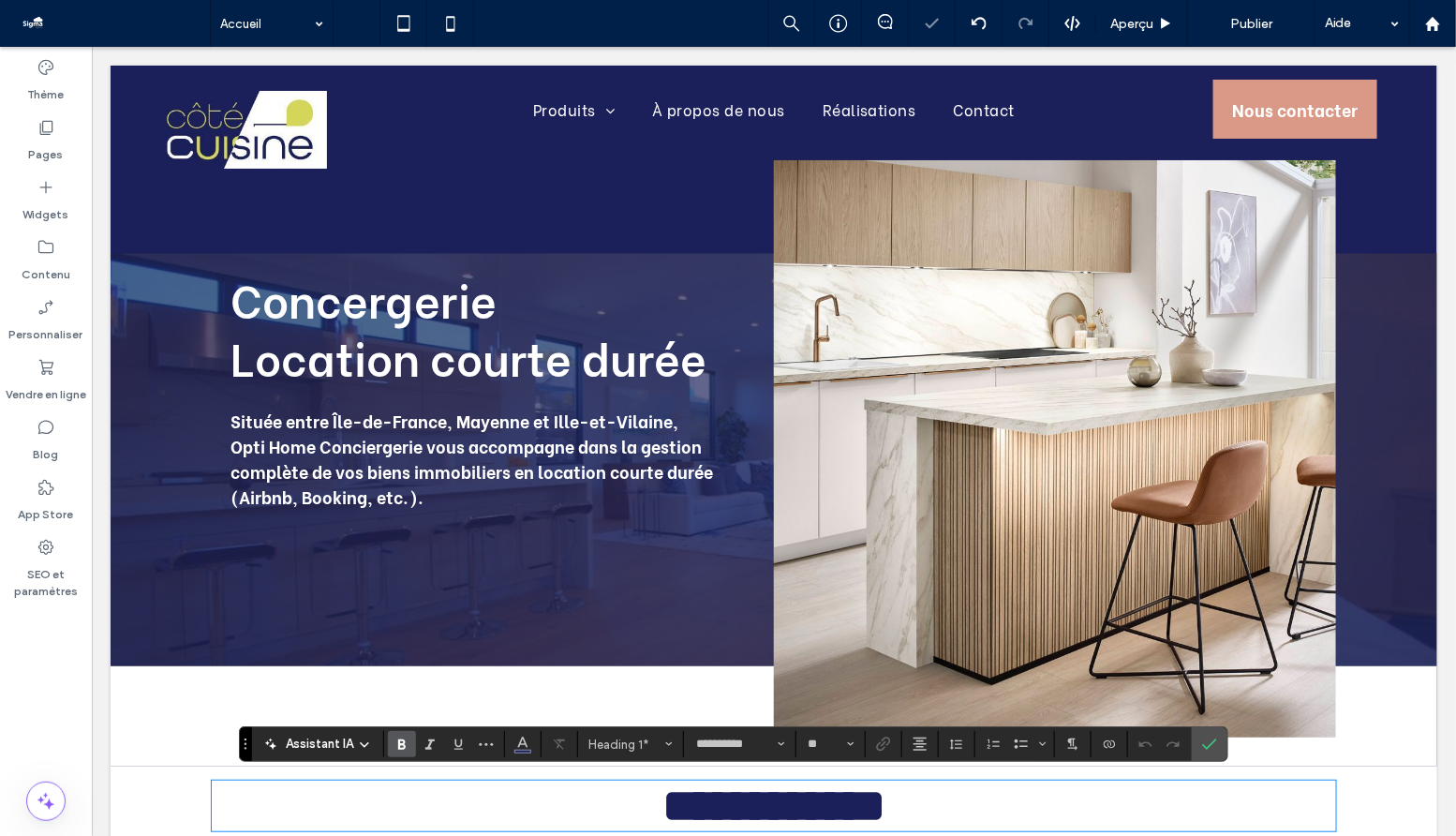 click on "**********" at bounding box center (773, 804) 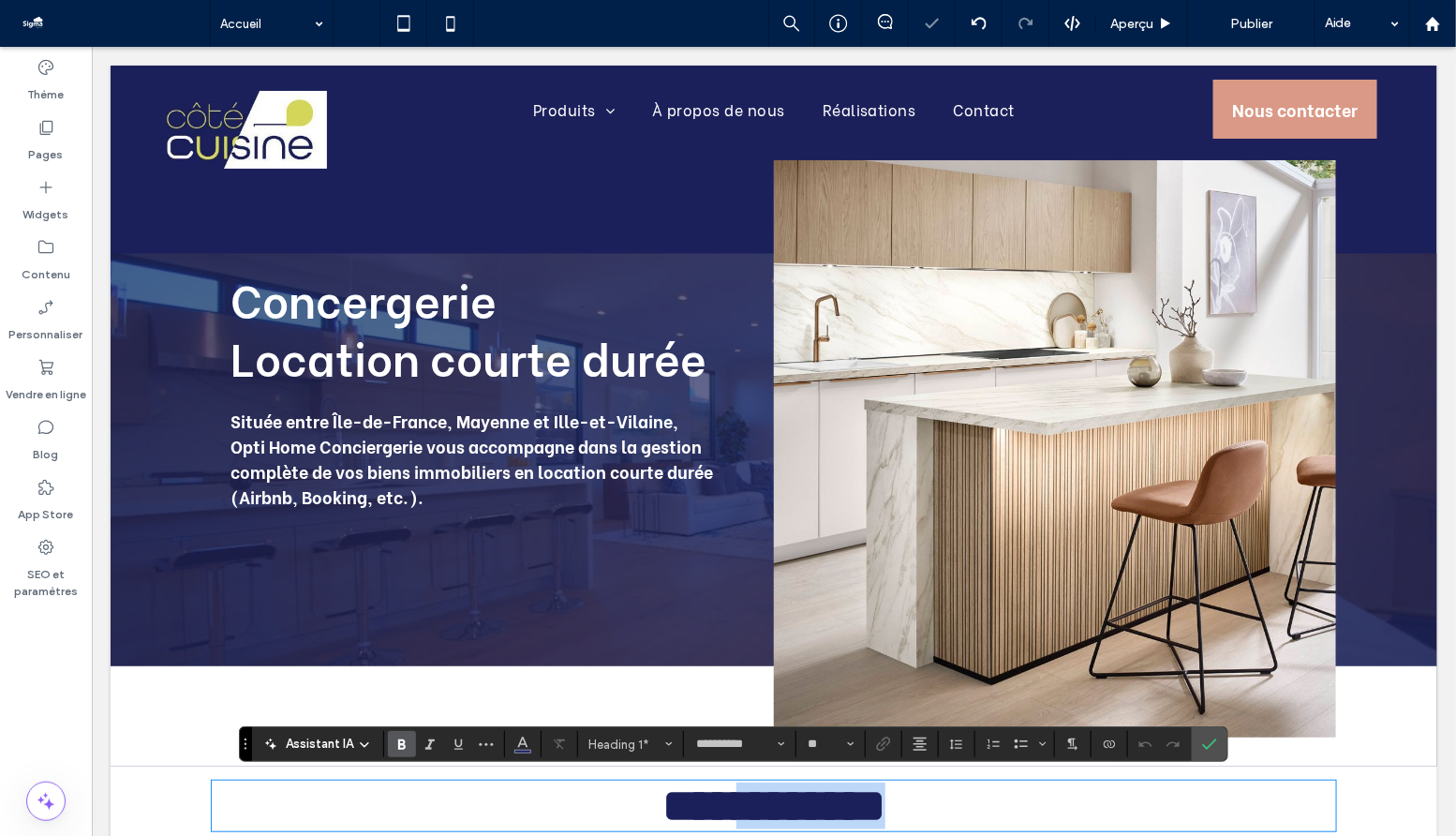 click on "**********" at bounding box center [773, 804] 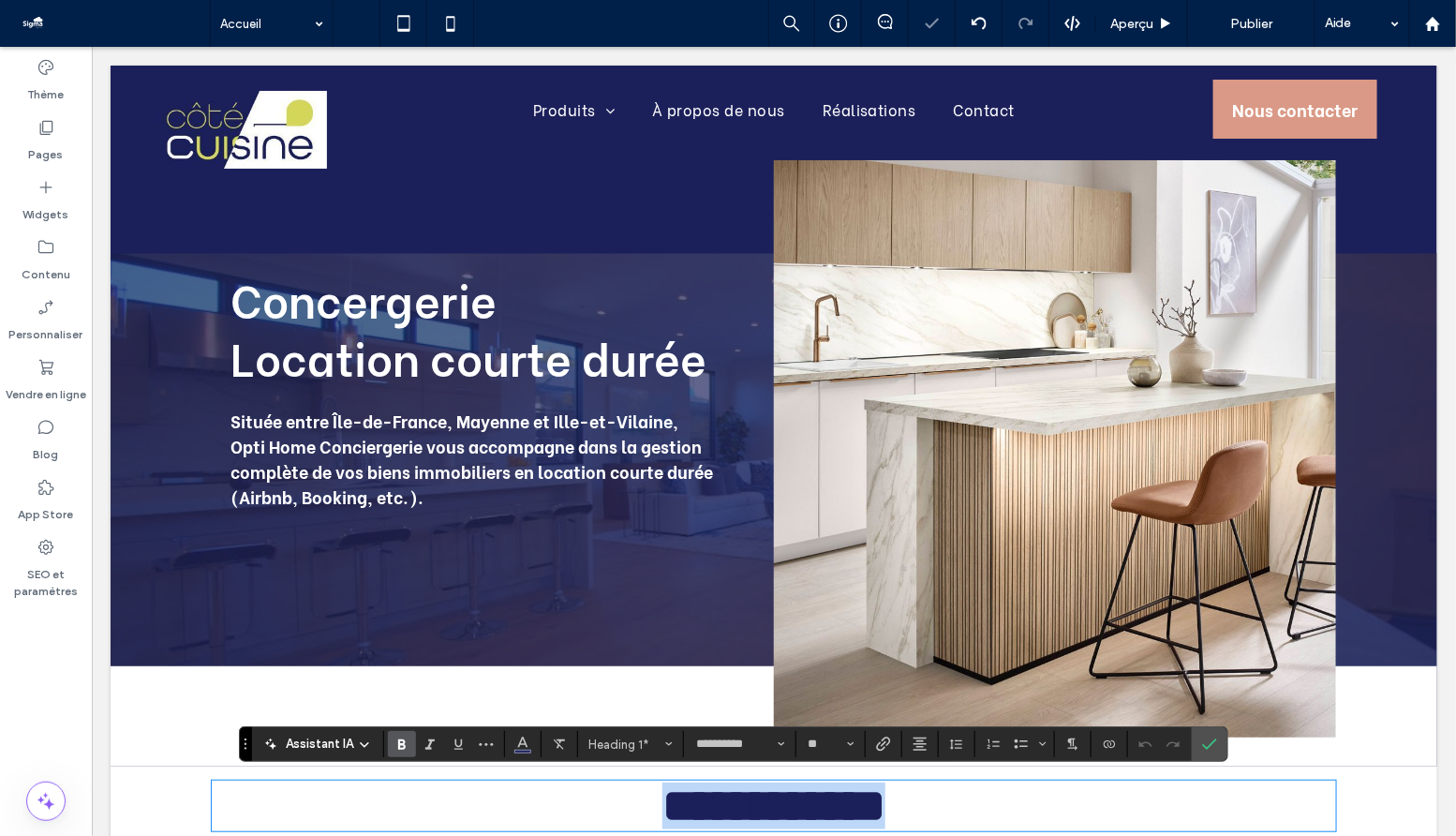 click on "**********" at bounding box center [773, 804] 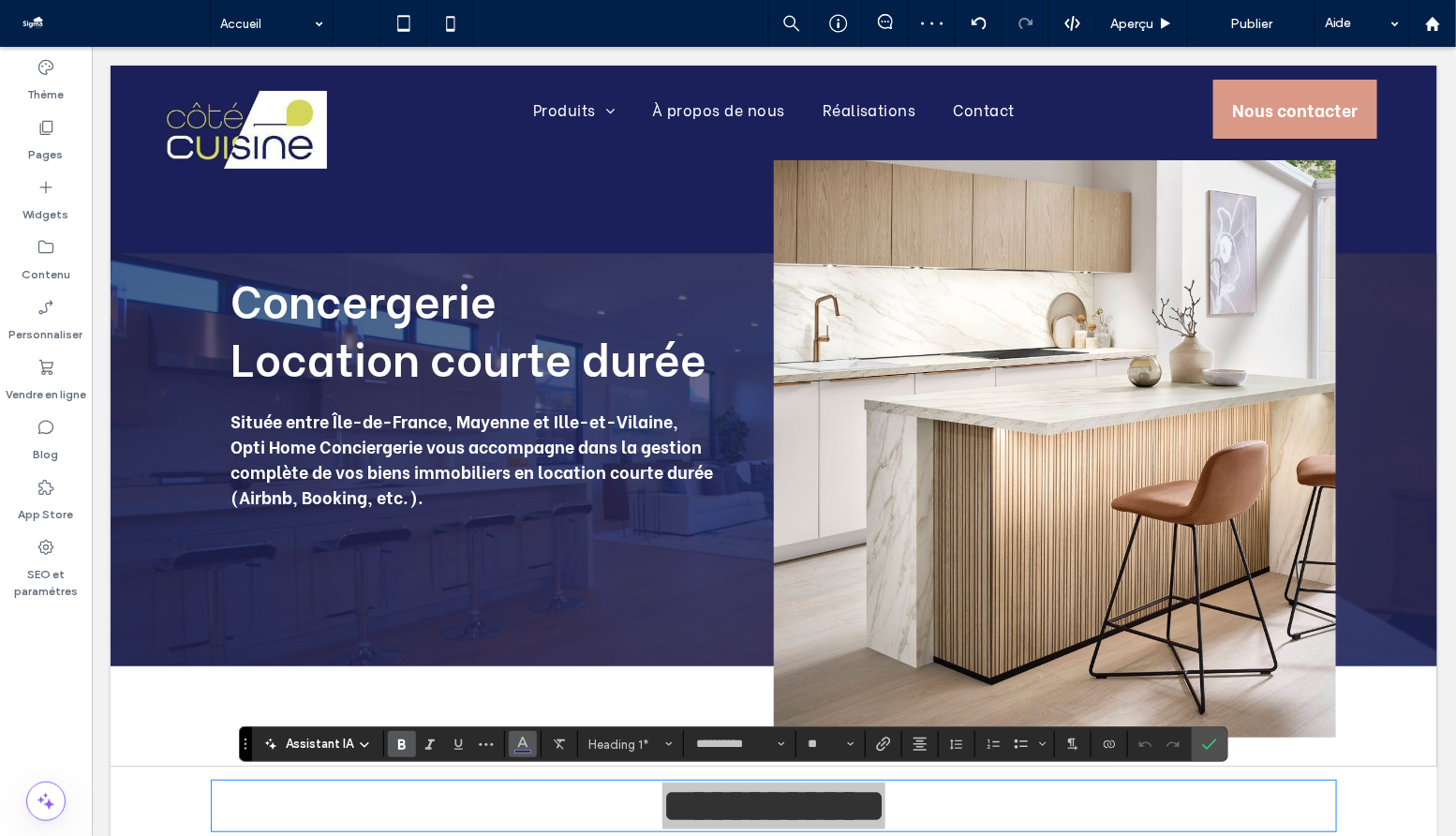 click 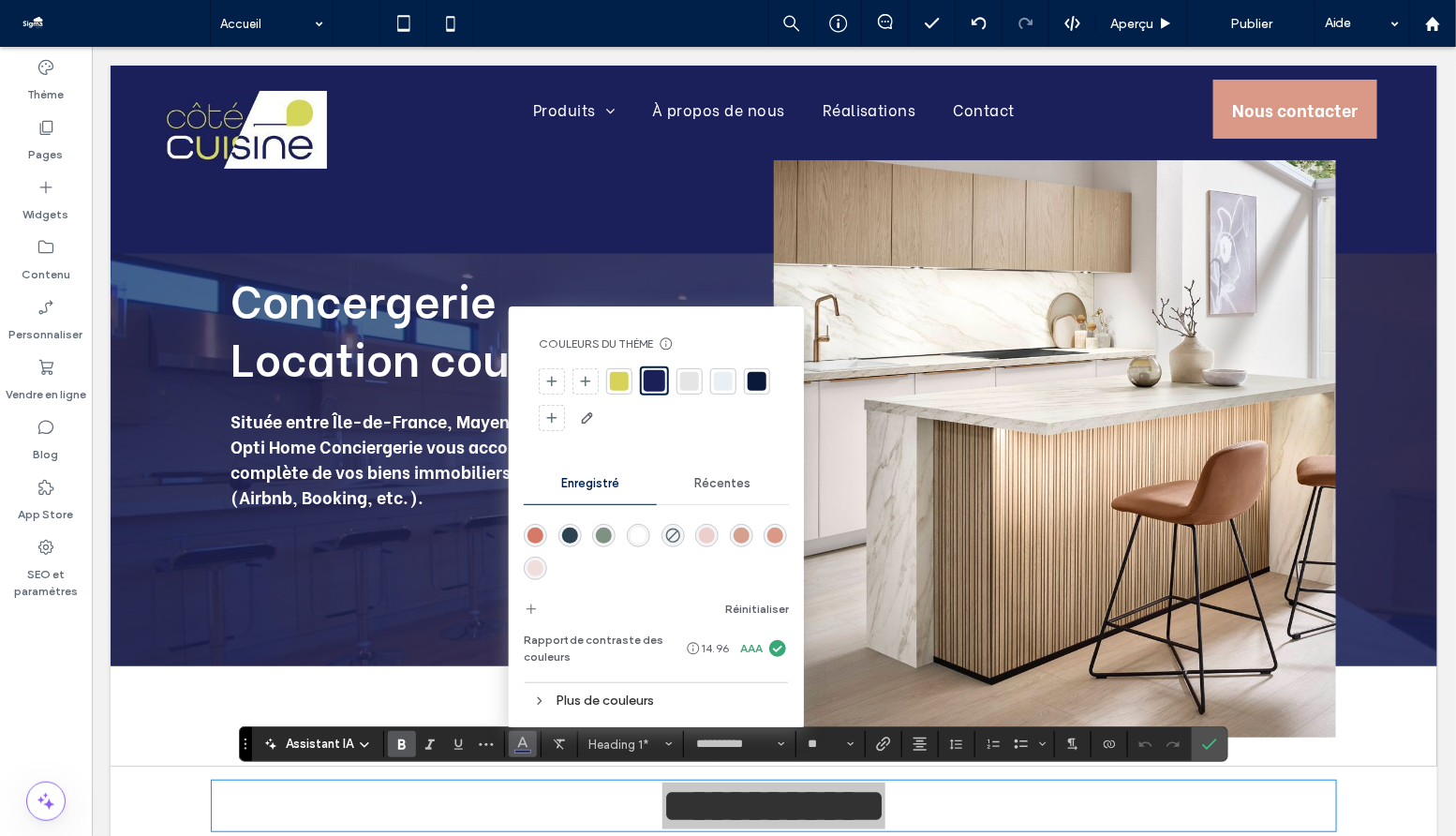 click on "Plus de couleurs" at bounding box center [656, 700] 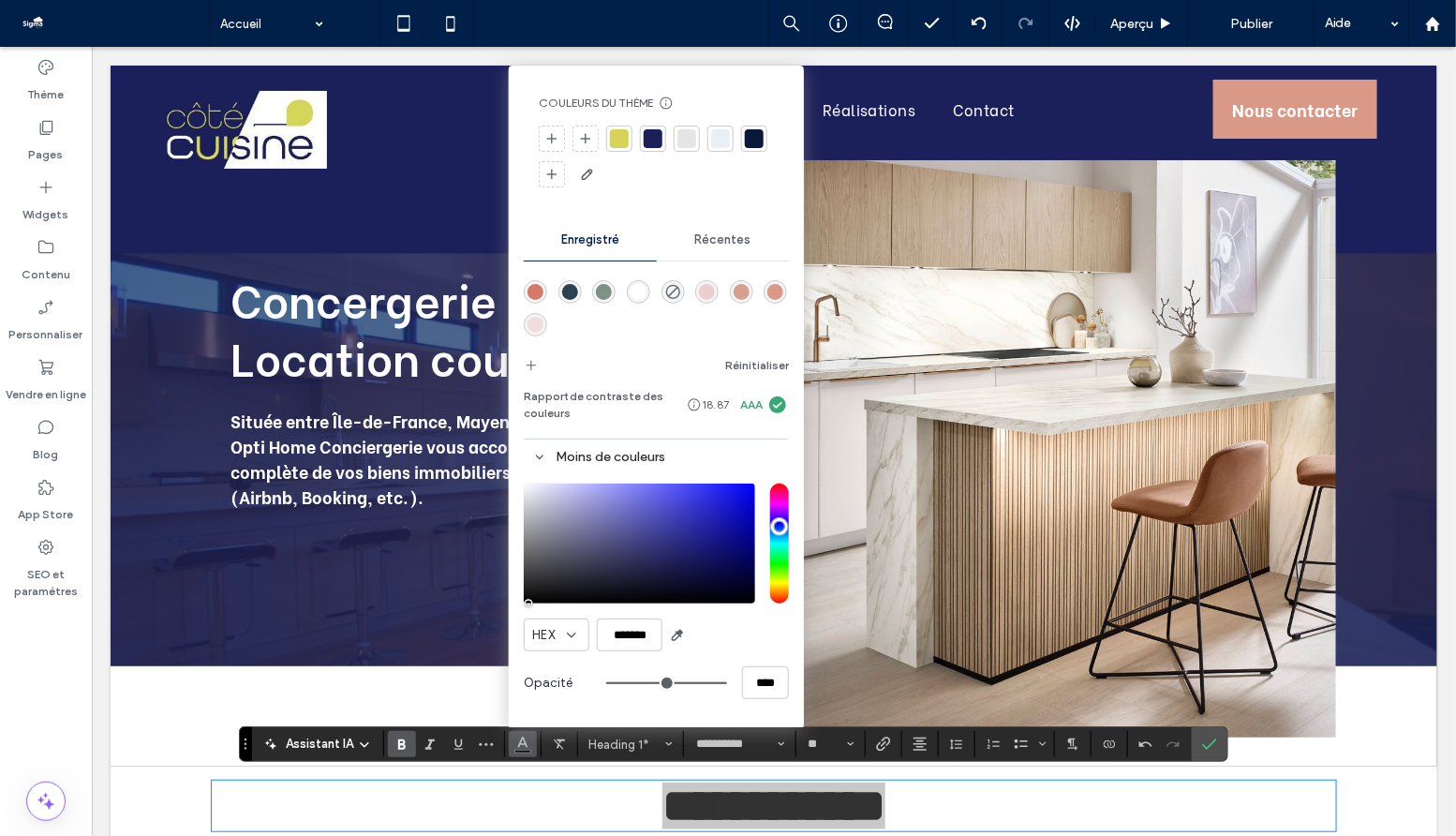 type on "*******" 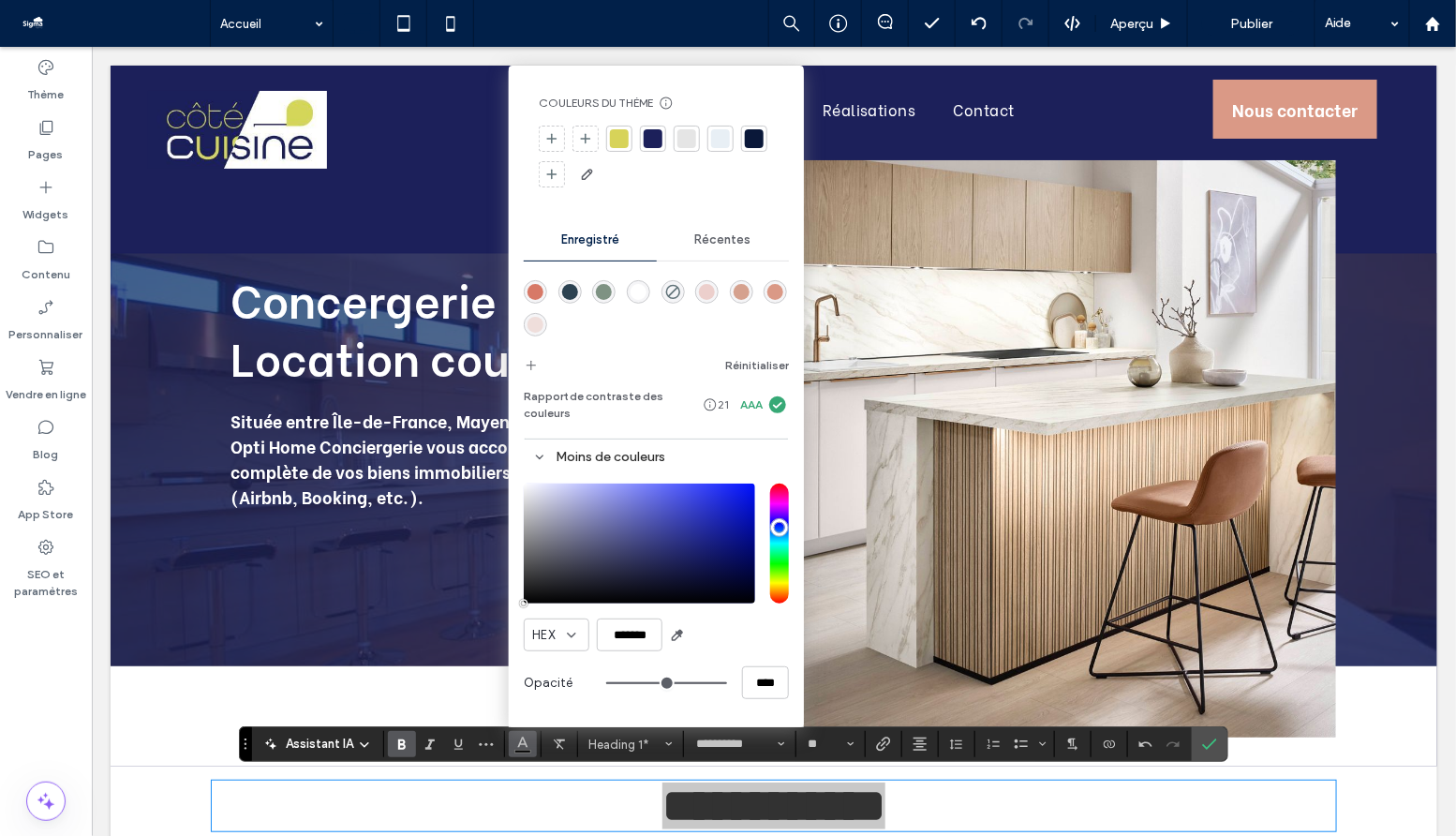 drag, startPoint x: 547, startPoint y: 554, endPoint x: 521, endPoint y: 631, distance: 81.27115 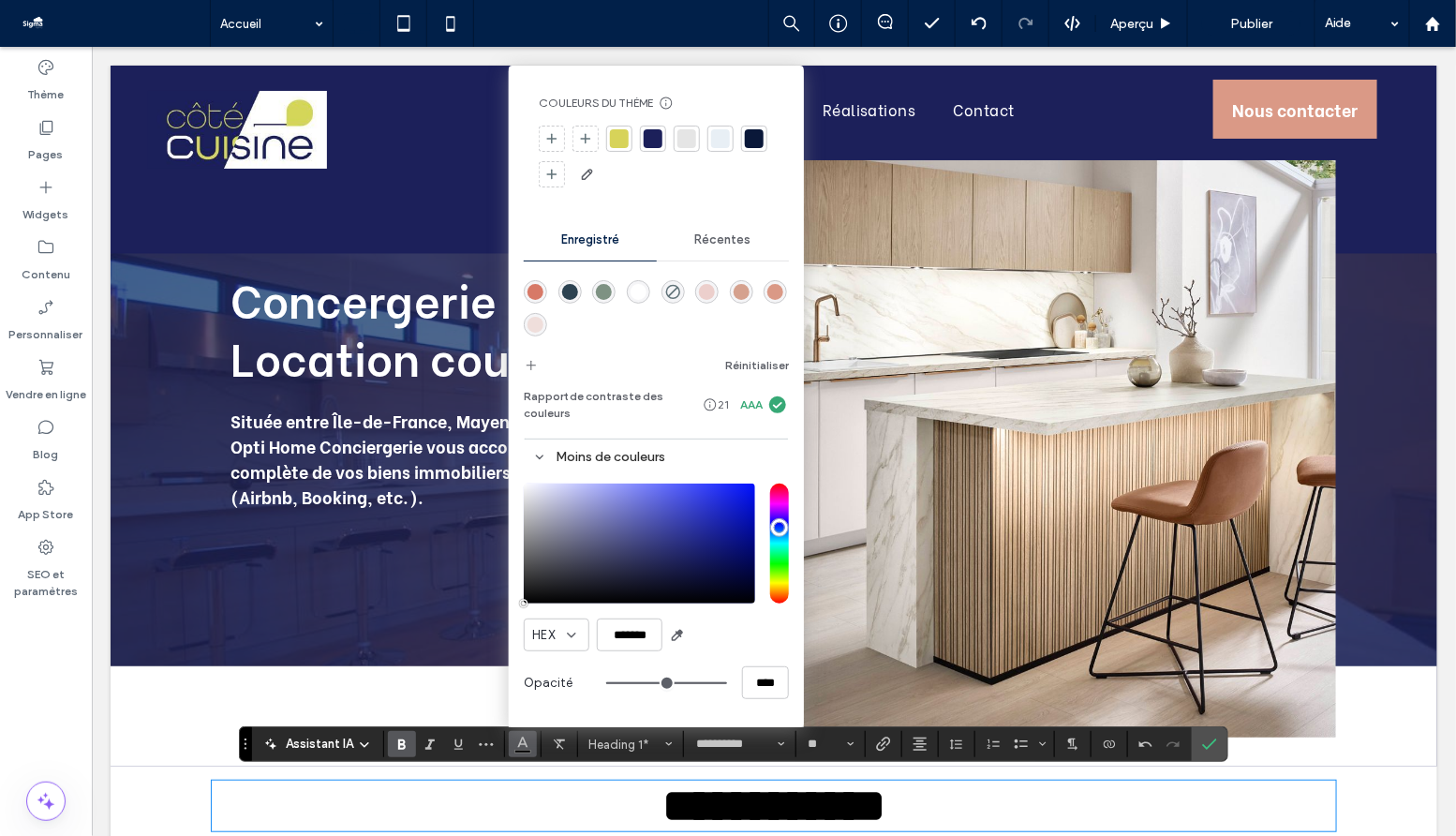 click on "Concergerie Location courte durée Située entre Île-de-France, Mayenne et Ille-et-Vilaine, Opti Home Conciergerie vous accompagne dans la gestion complète de vos biens immobiliers en location courte durée (Airbnb, Booking, etc.).
Click To Paste
Click To Paste
Click To Paste
Click To Paste
Click To Paste
Ligne + Ajouter une section" at bounding box center [773, 415] 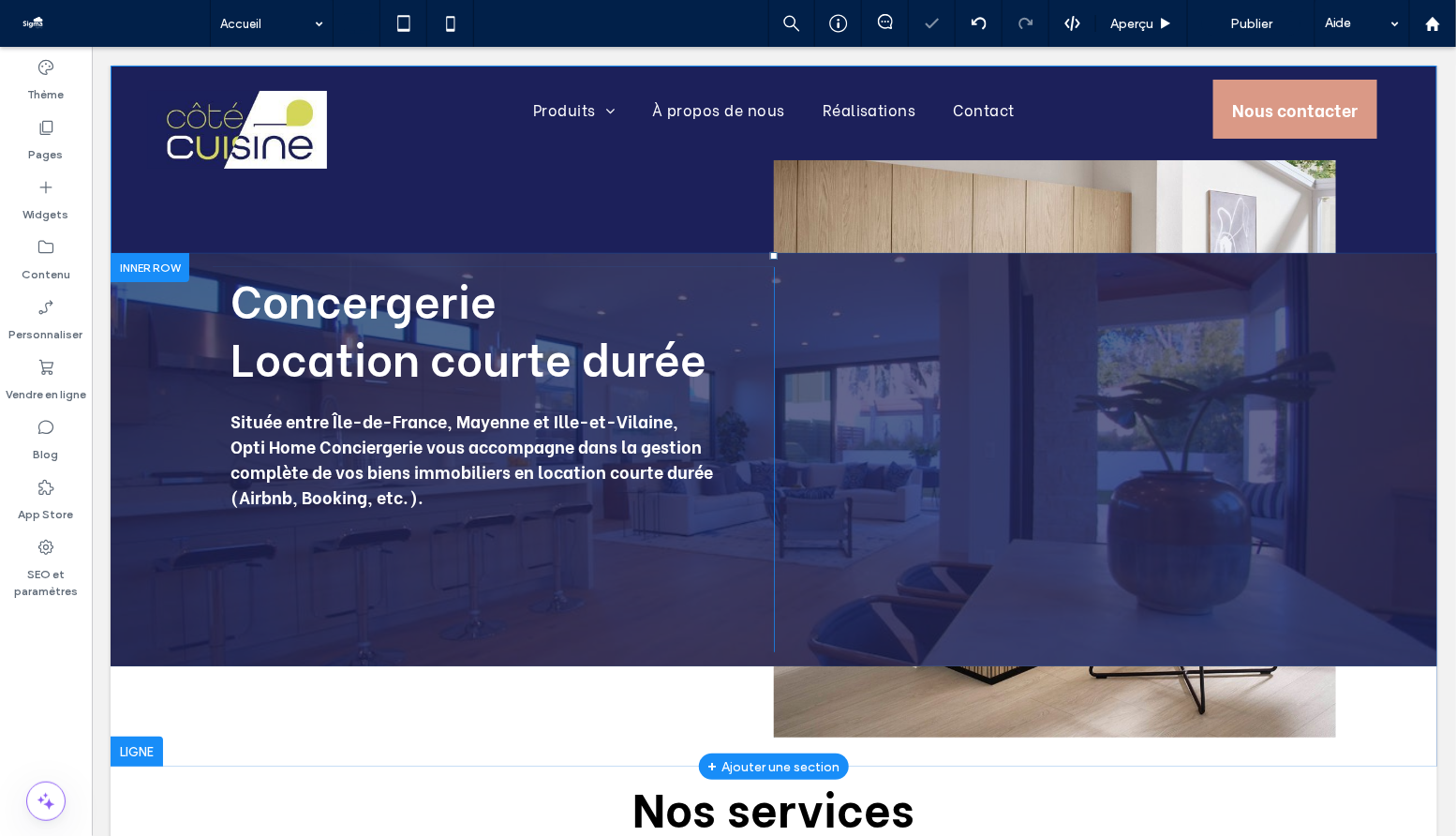 click at bounding box center [773, 458] 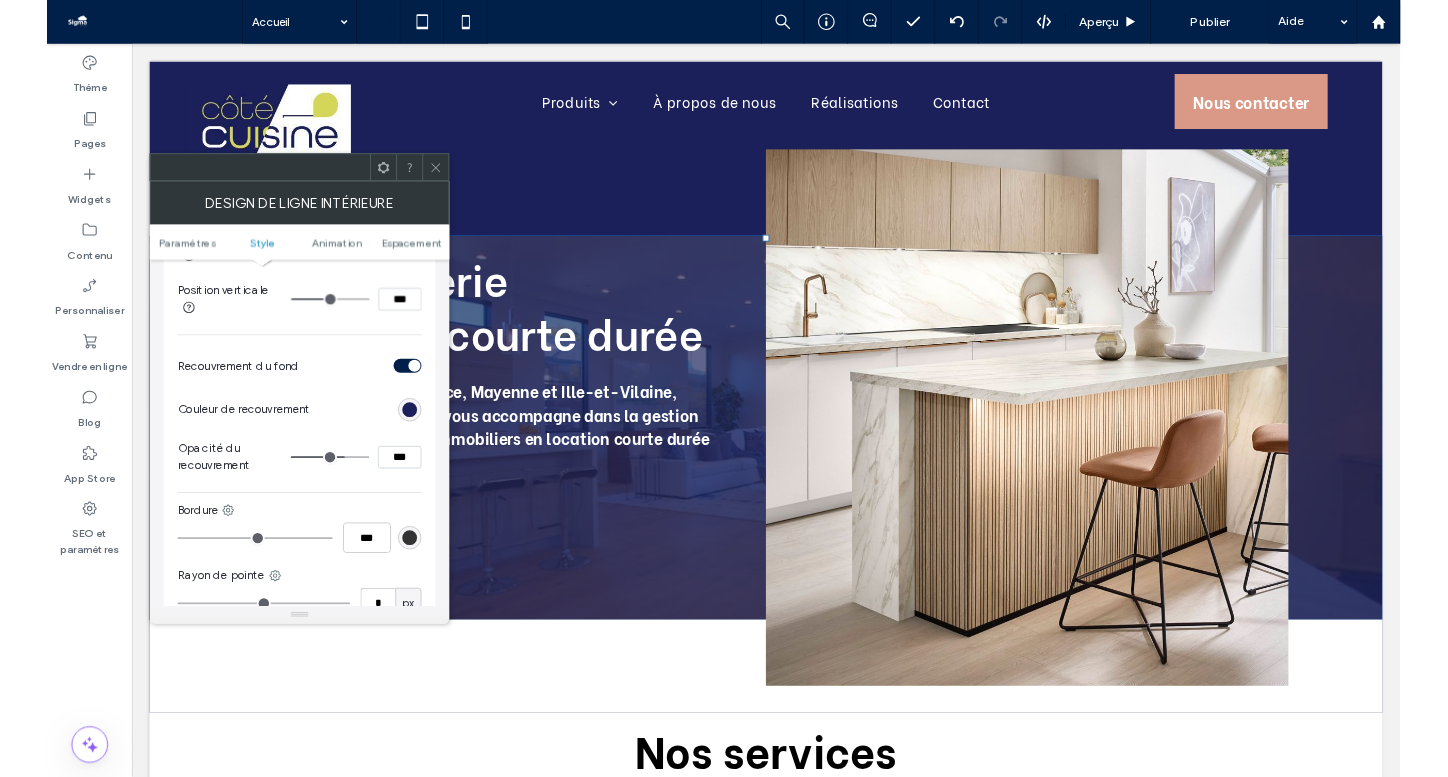 scroll, scrollTop: 960, scrollLeft: 0, axis: vertical 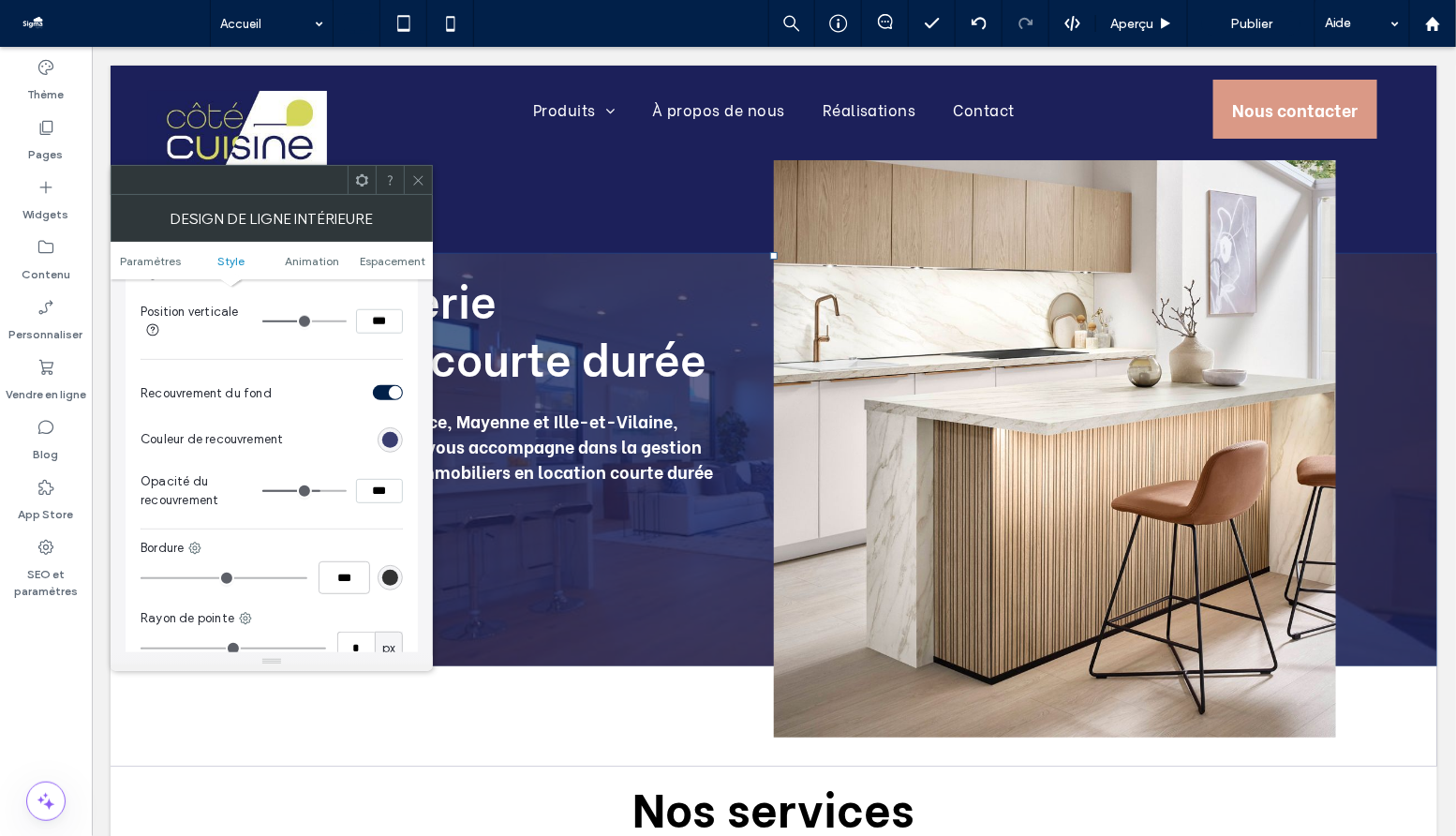 click at bounding box center (390, 440) 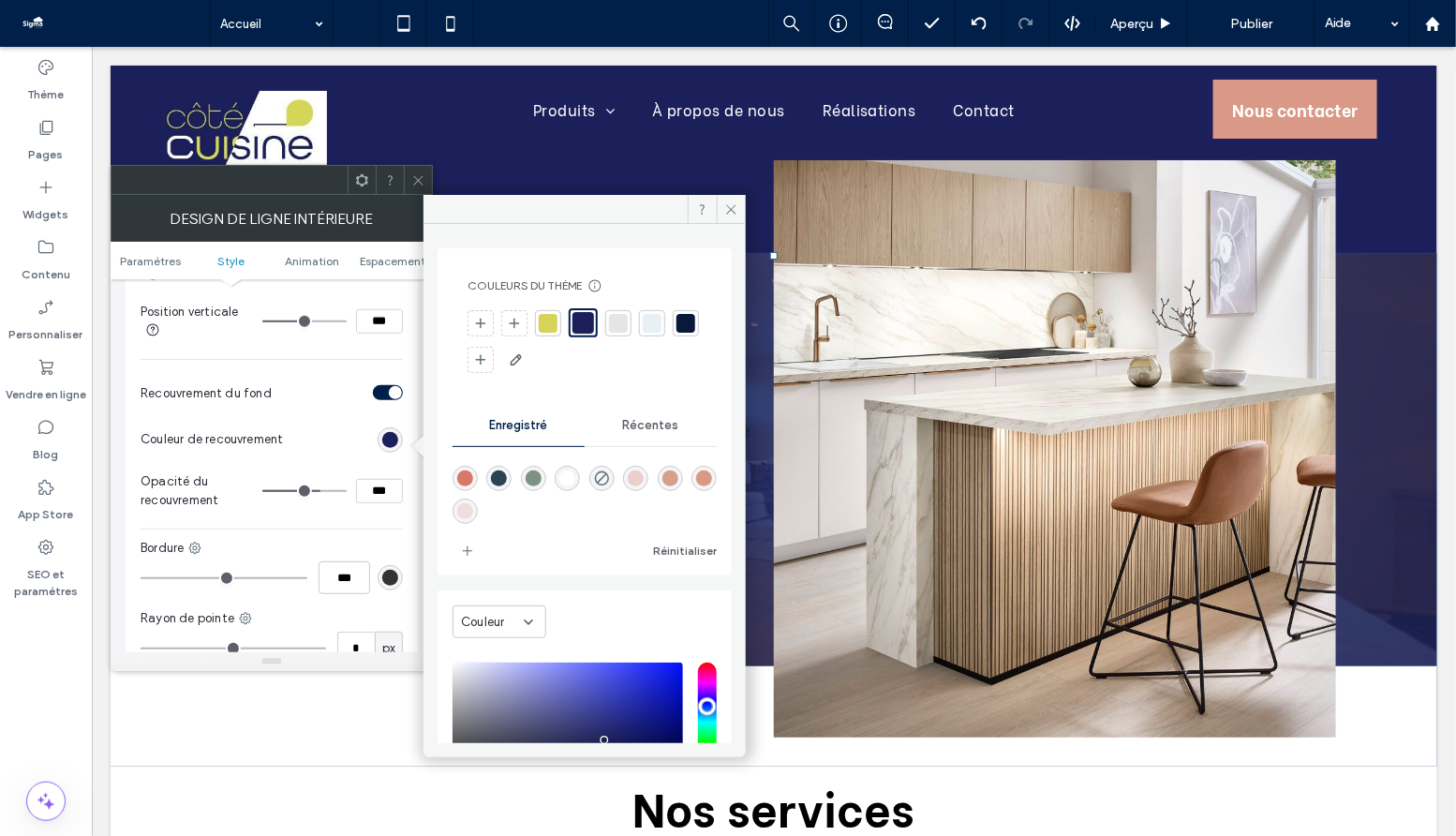 click at bounding box center [704, 478] 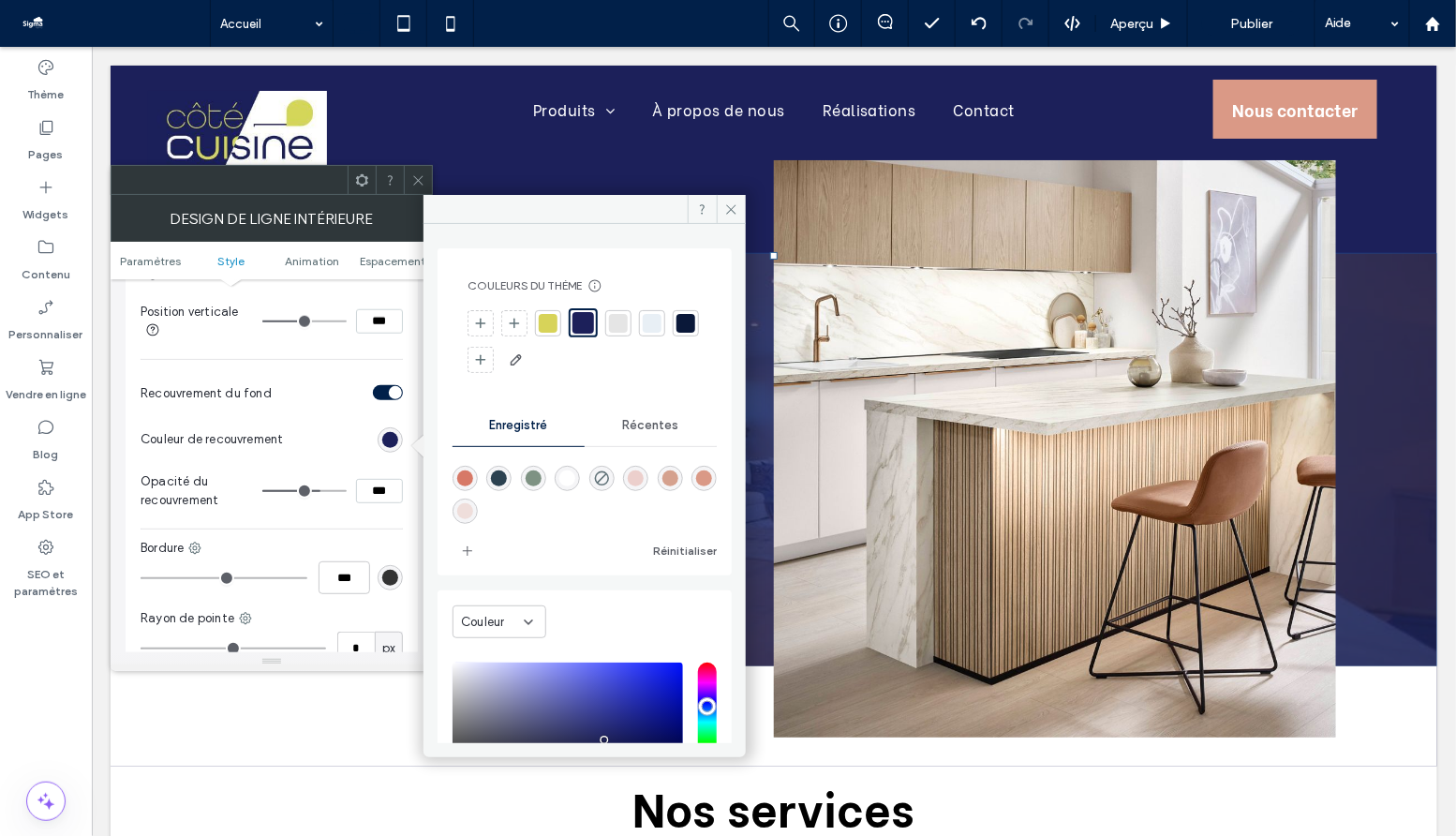 type on "*******" 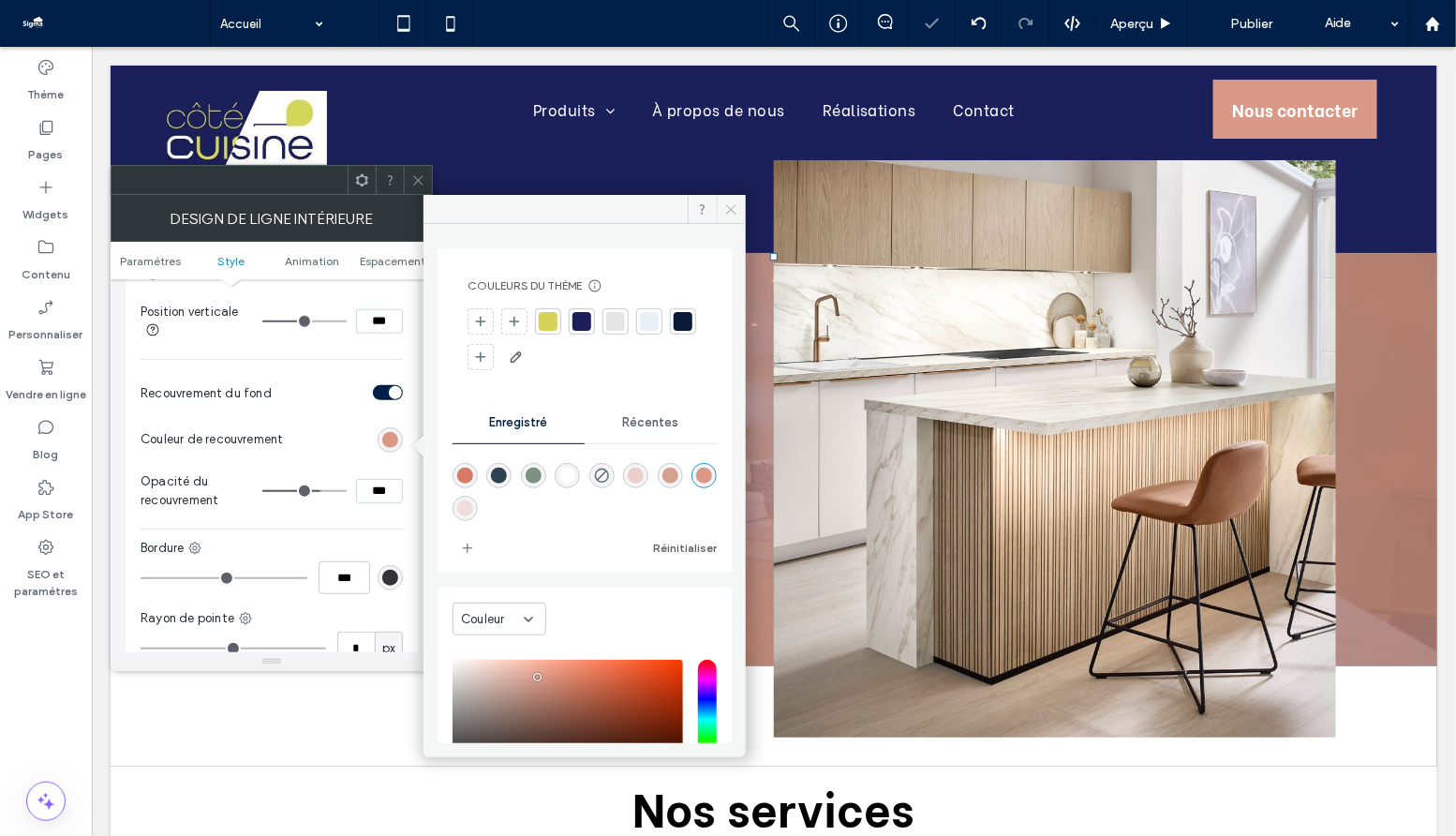 click 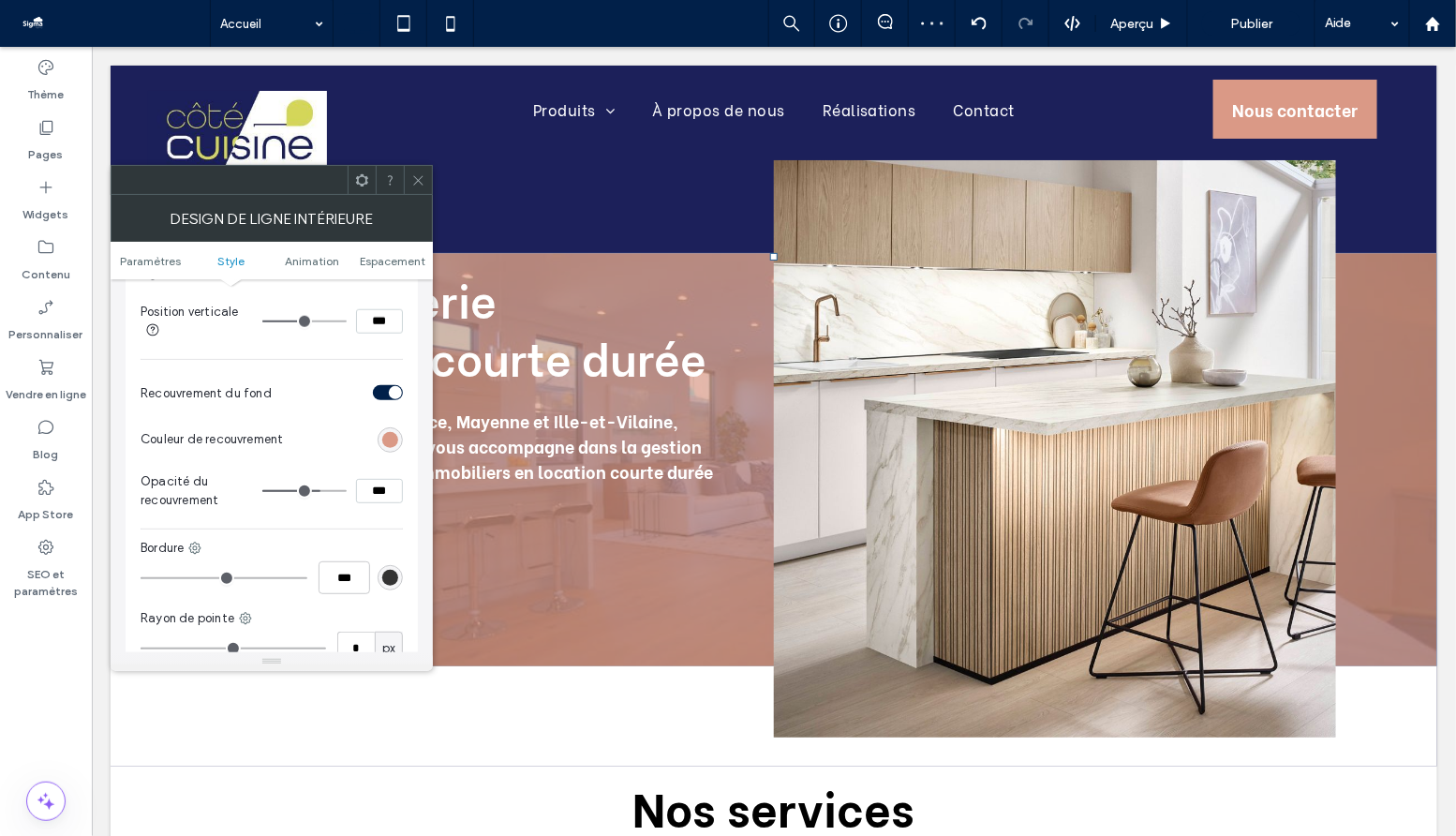 click 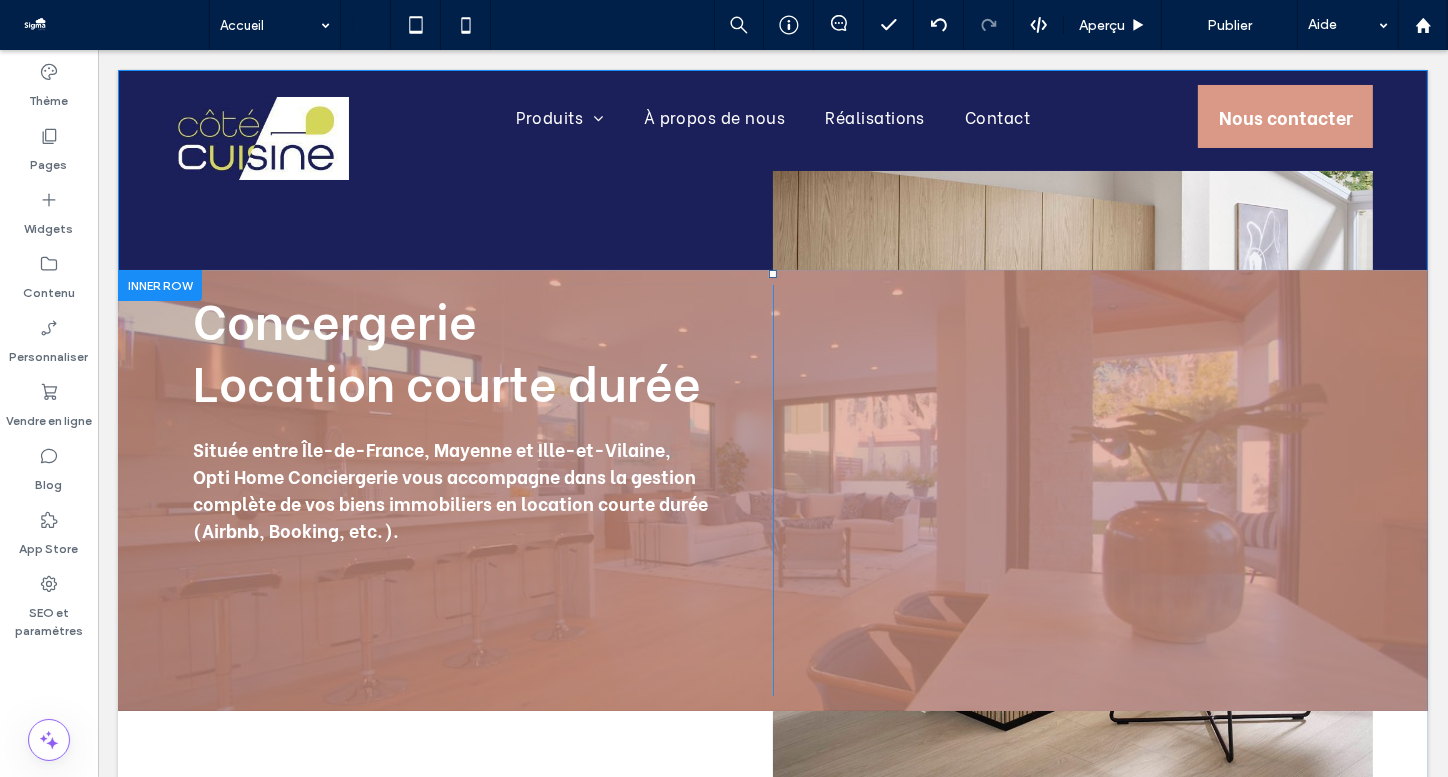 click at bounding box center [772, 490] 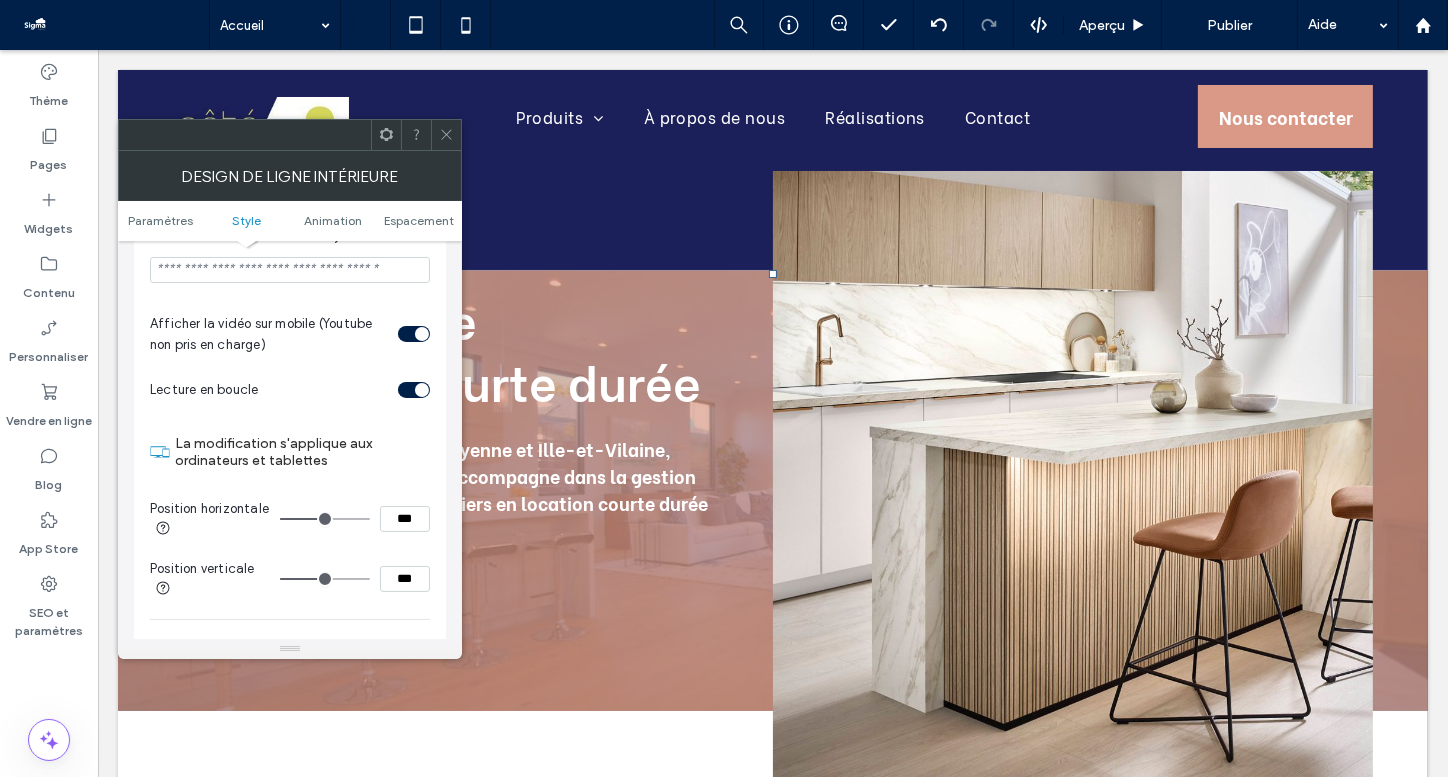 scroll, scrollTop: 796, scrollLeft: 0, axis: vertical 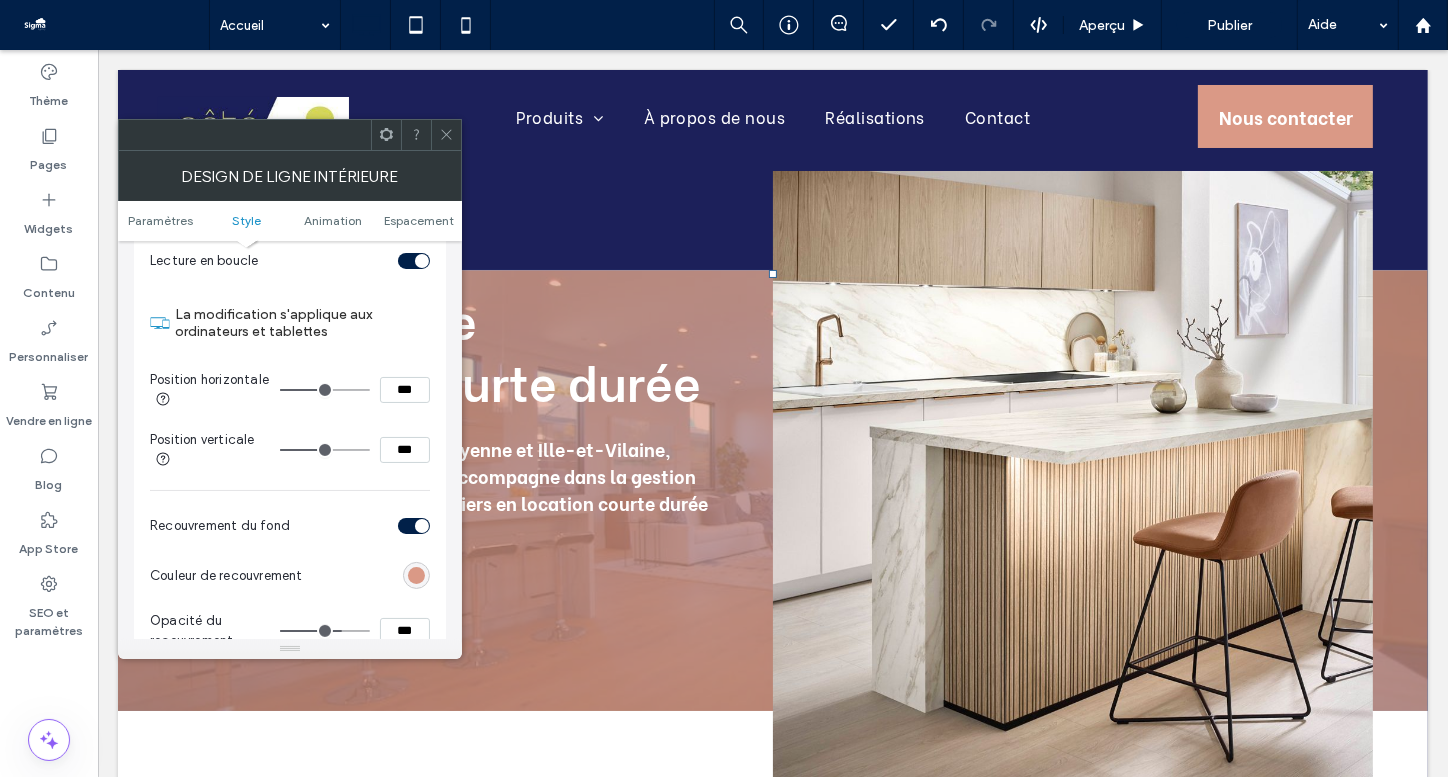 click at bounding box center [416, 575] 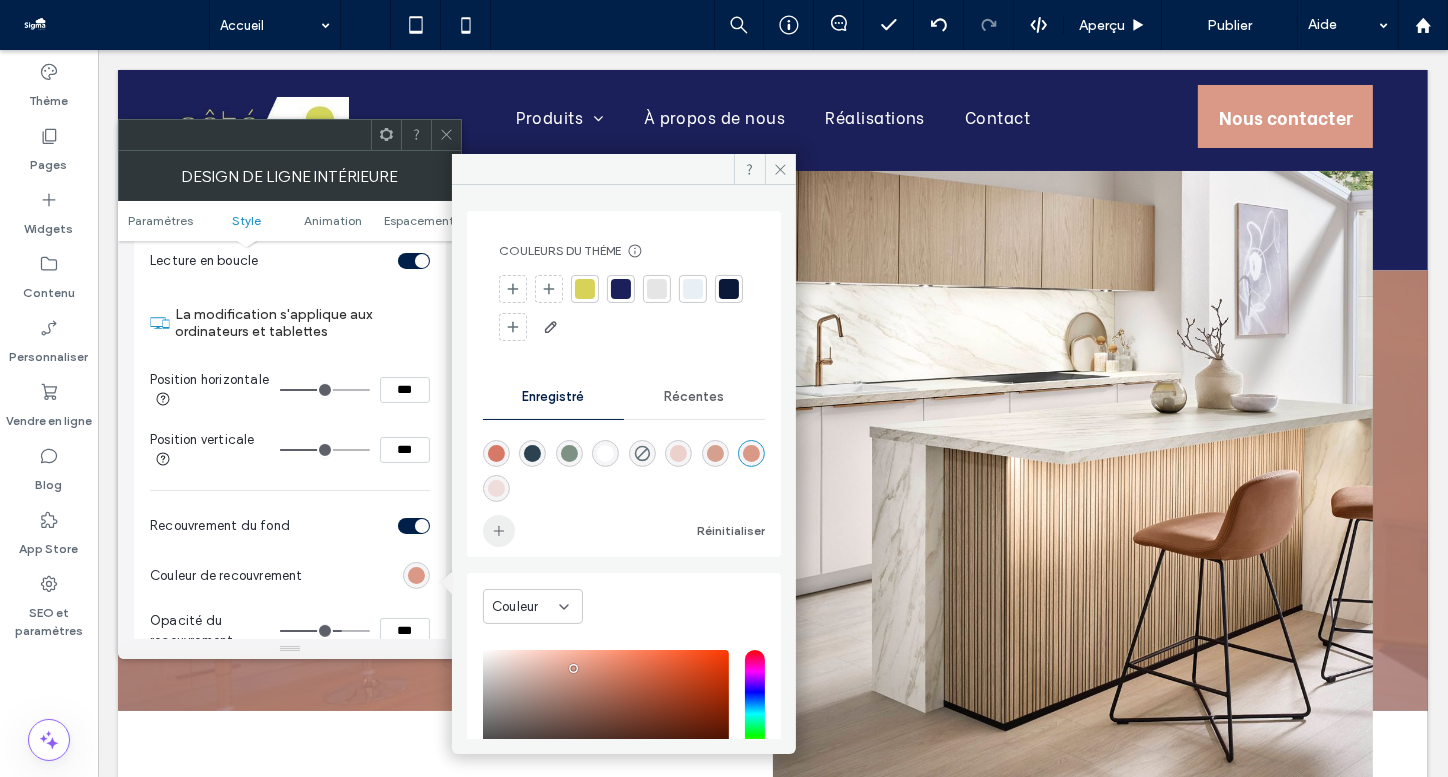 click 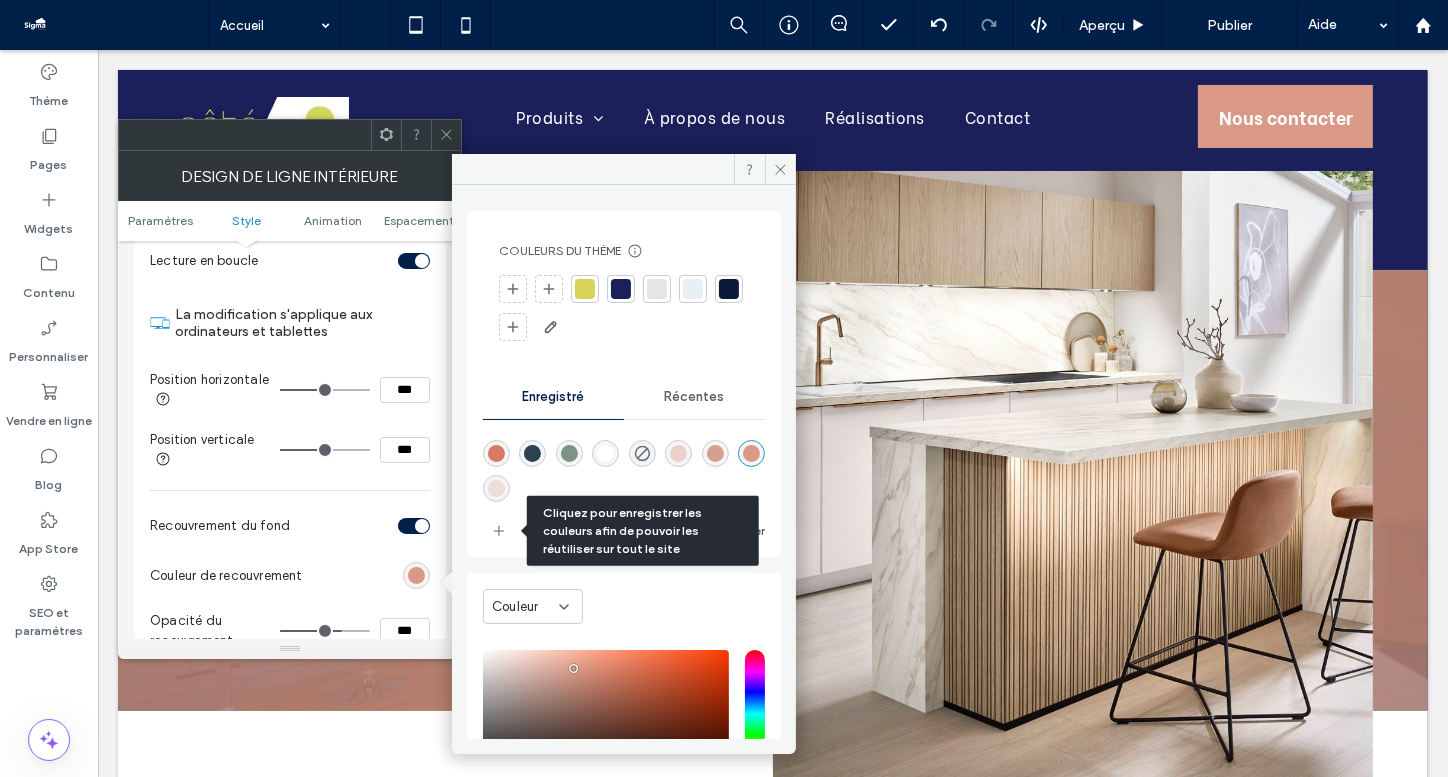 click on "Couleur" at bounding box center (624, 611) 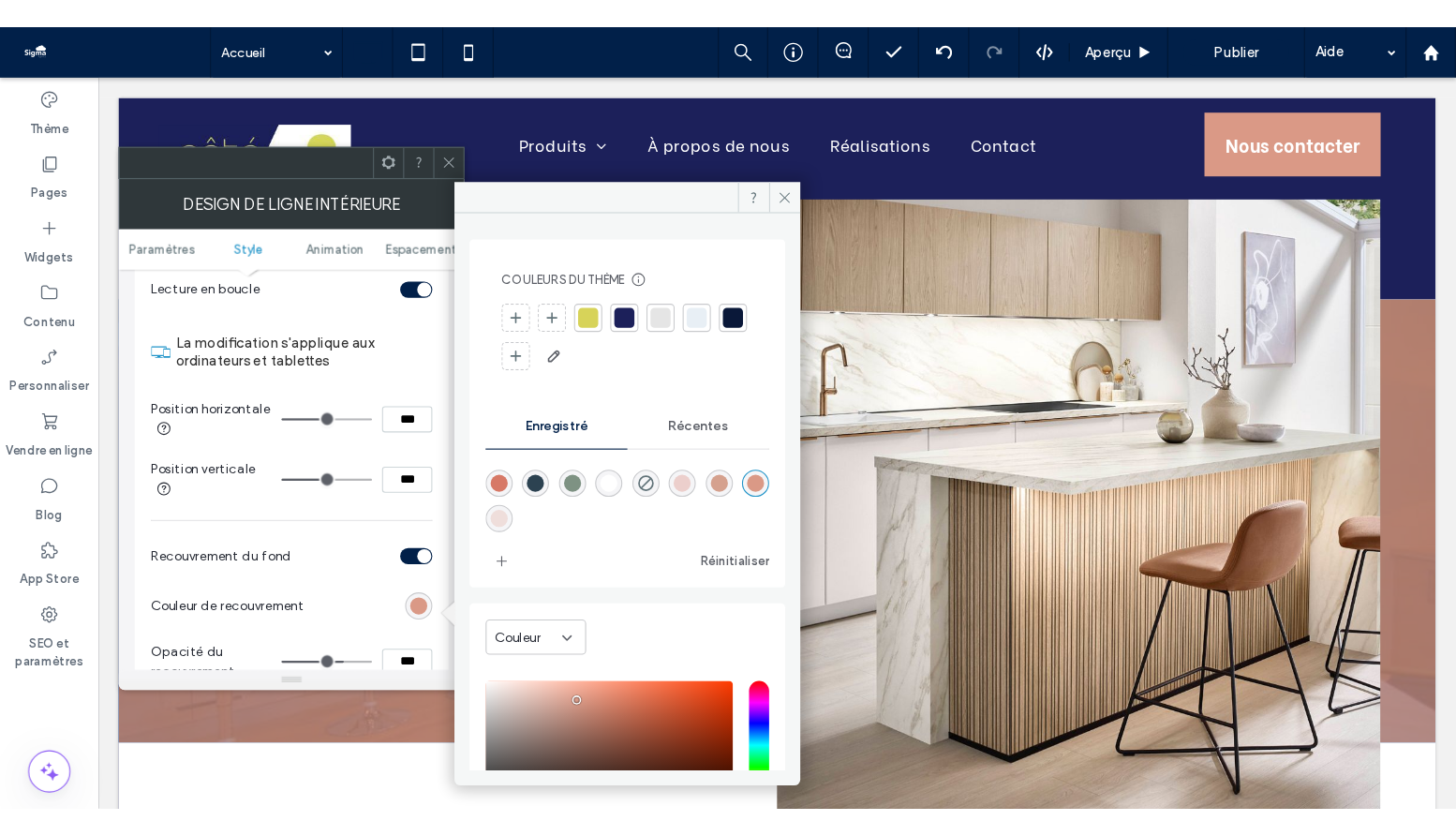 scroll, scrollTop: 108, scrollLeft: 0, axis: vertical 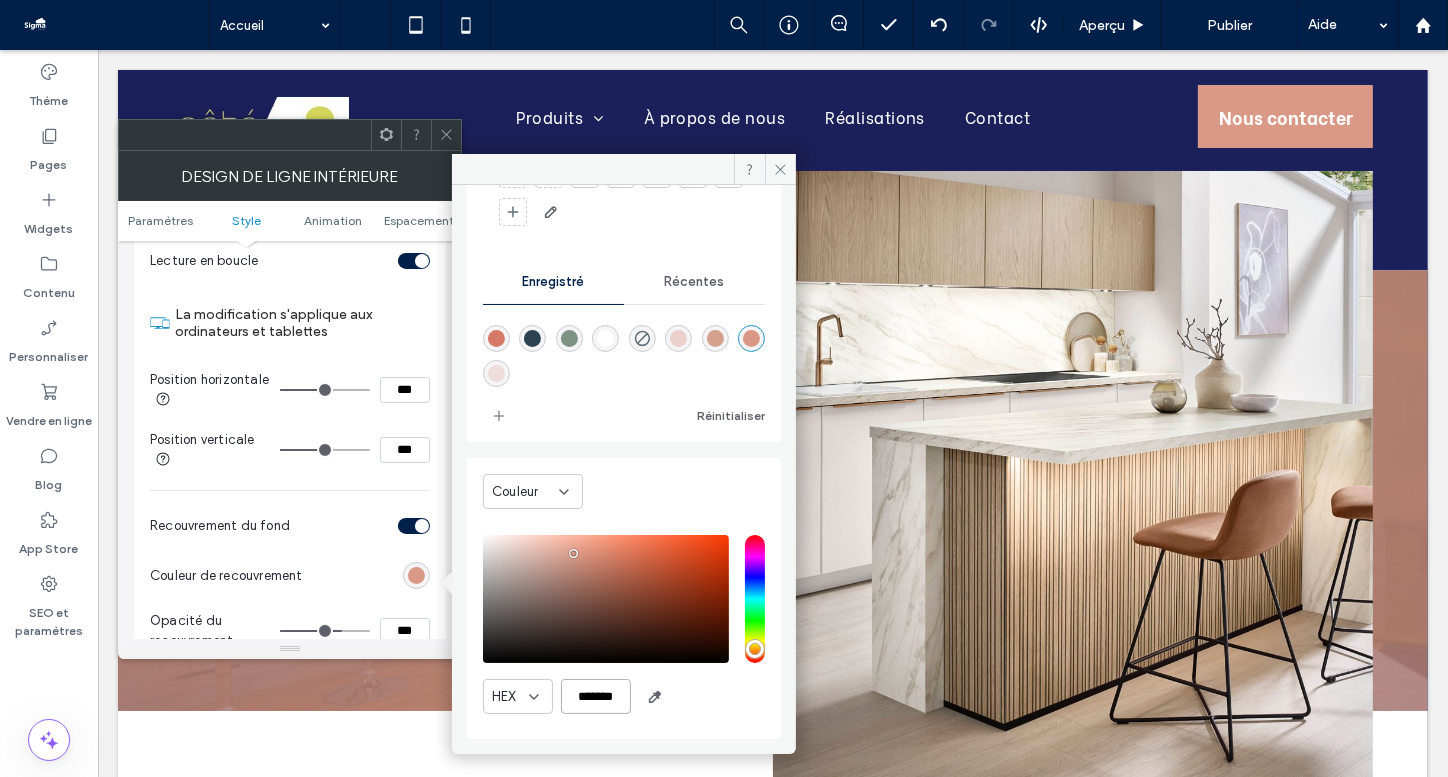click on "*******" at bounding box center [596, 696] 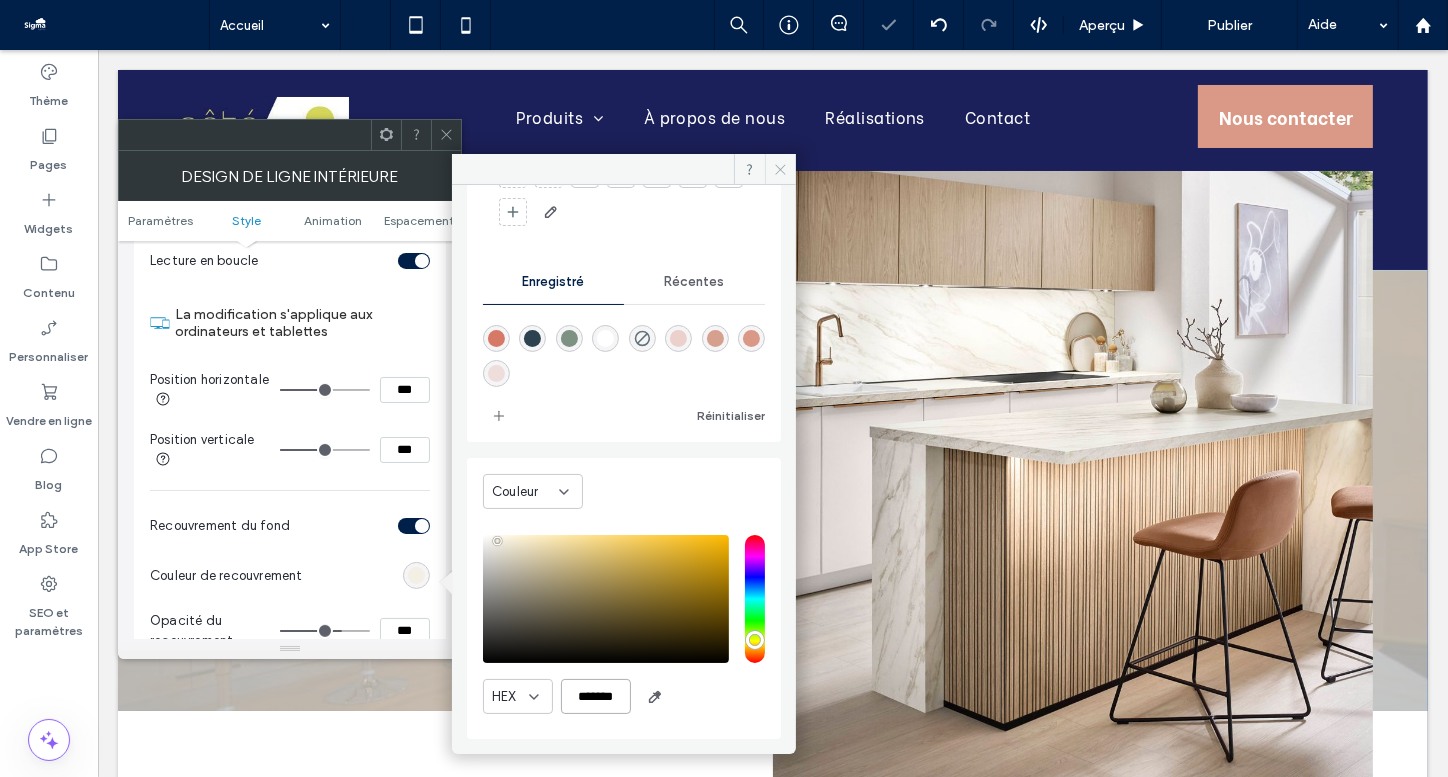 type on "*******" 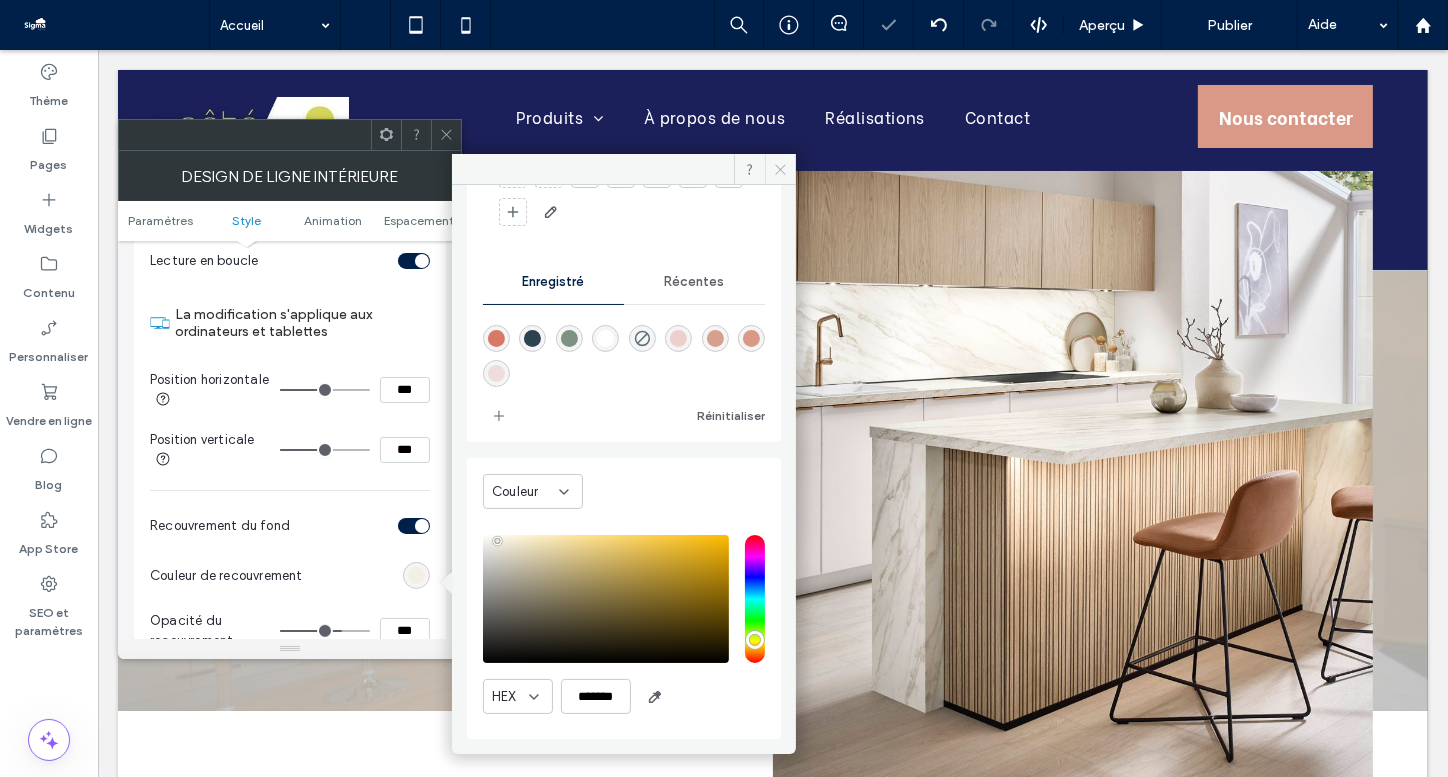 click 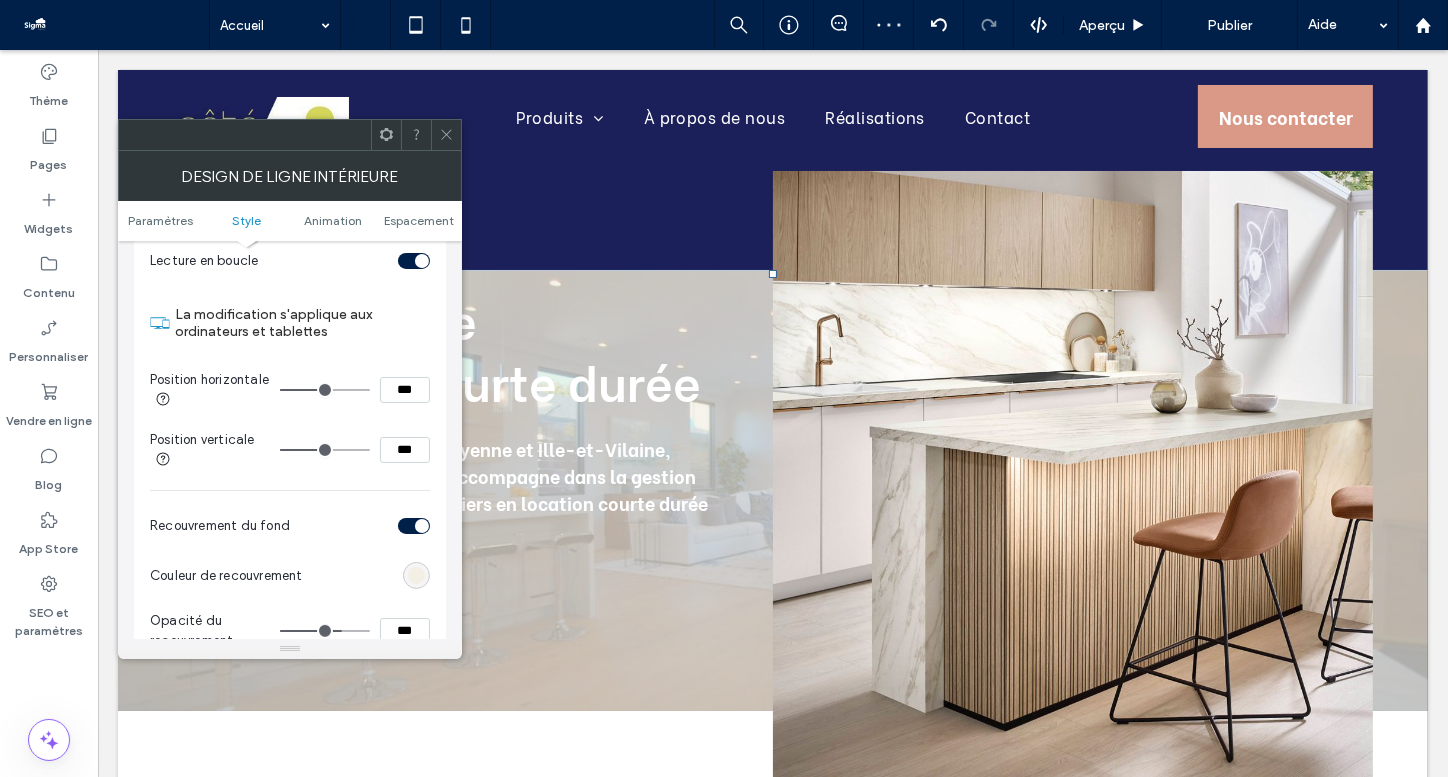 click 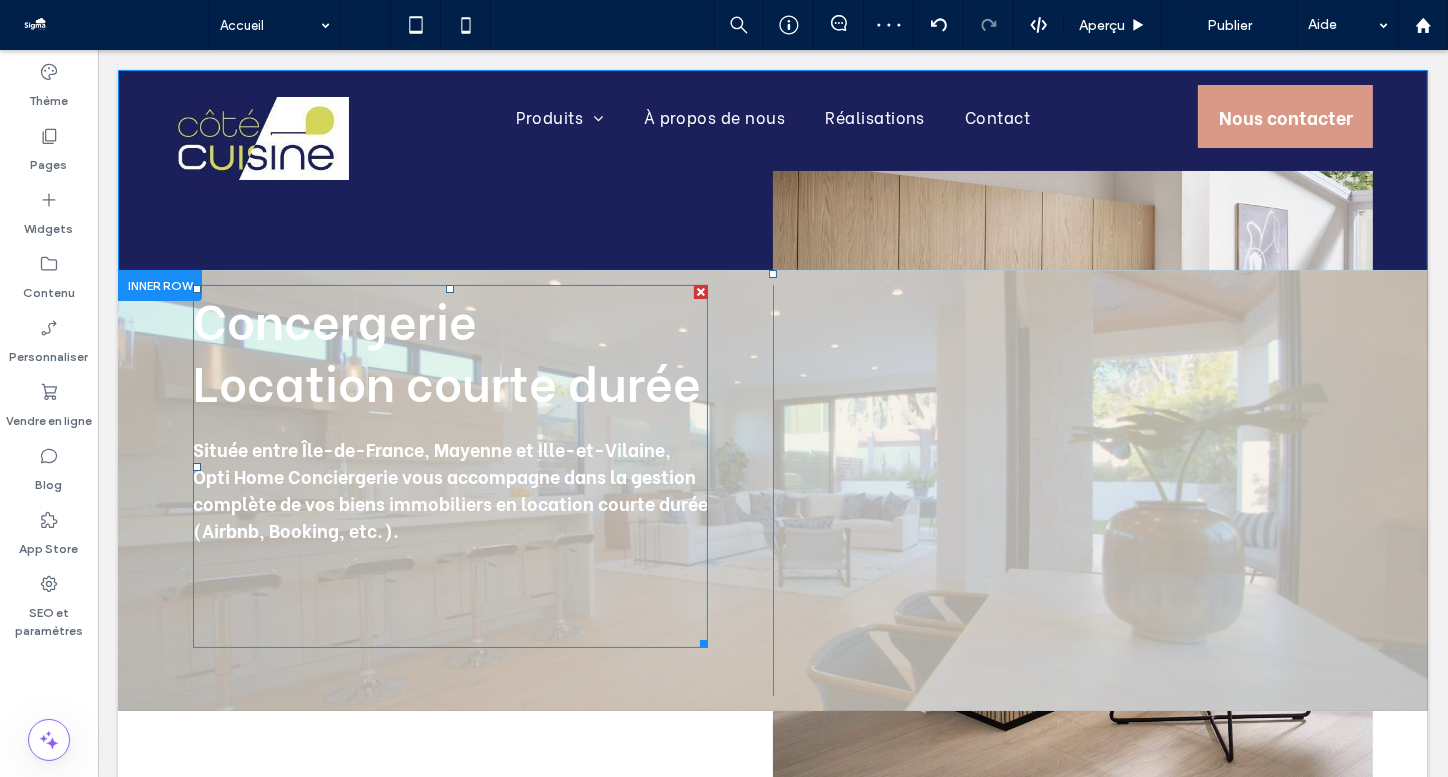 click on "Location courte durée" at bounding box center (446, 380) 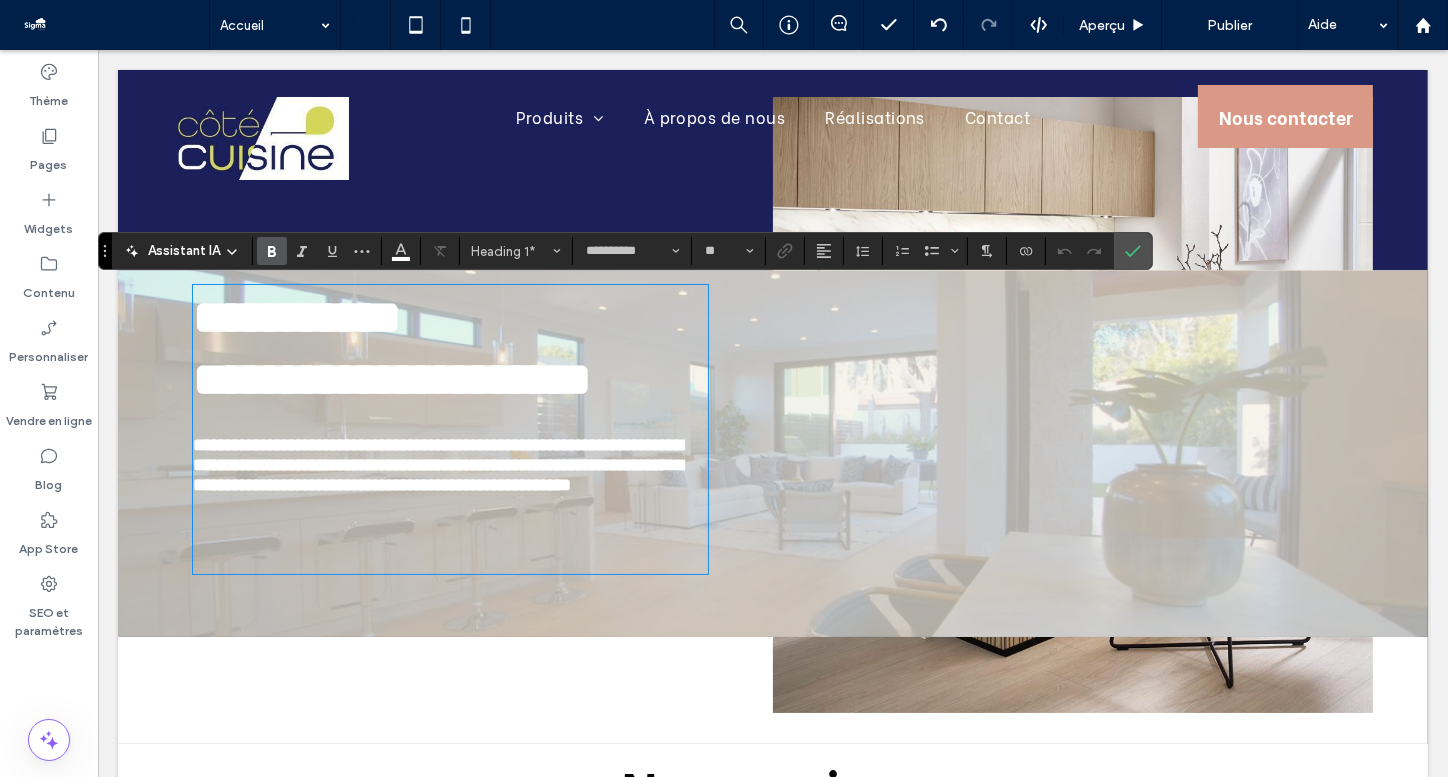 click on "**********" at bounding box center [391, 379] 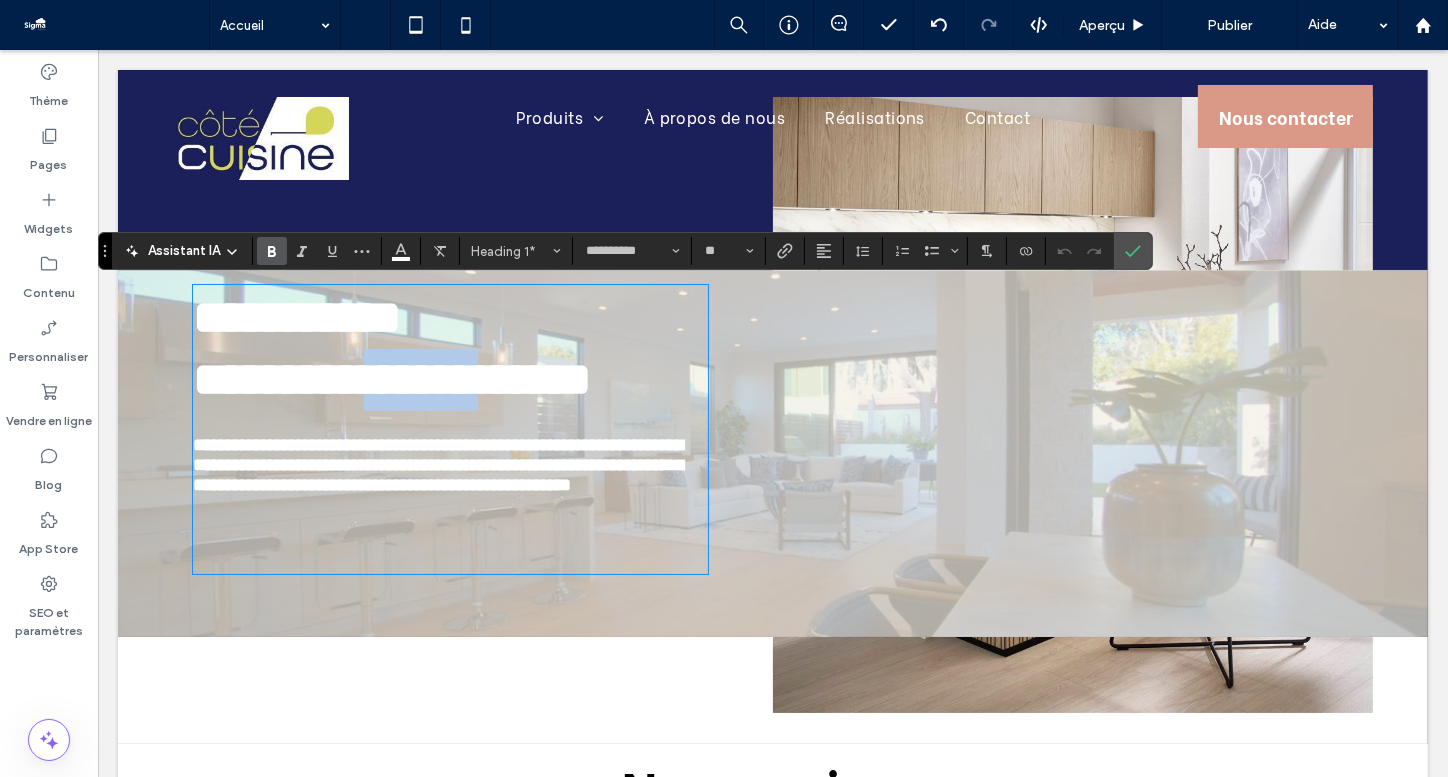 click on "**********" at bounding box center [391, 379] 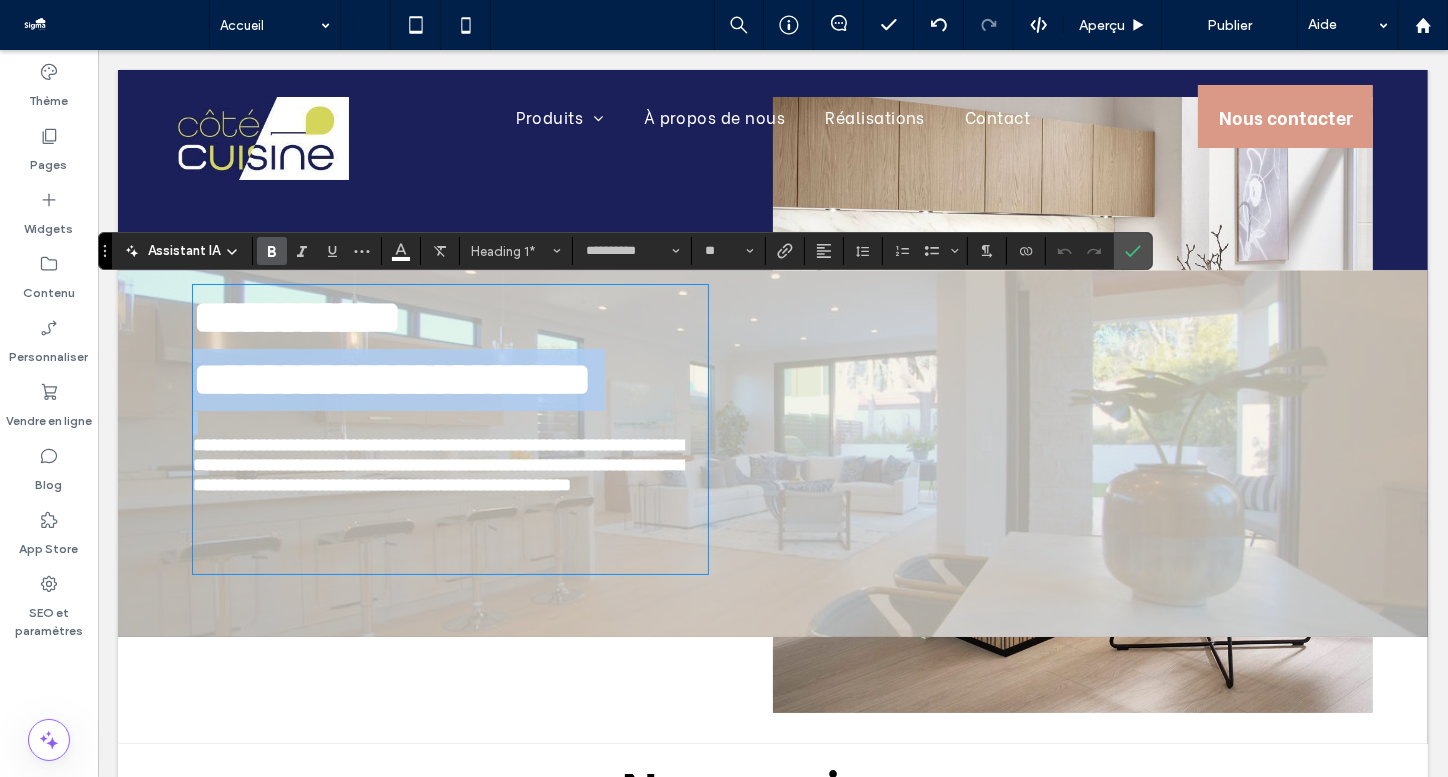 click on "**********" at bounding box center (391, 379) 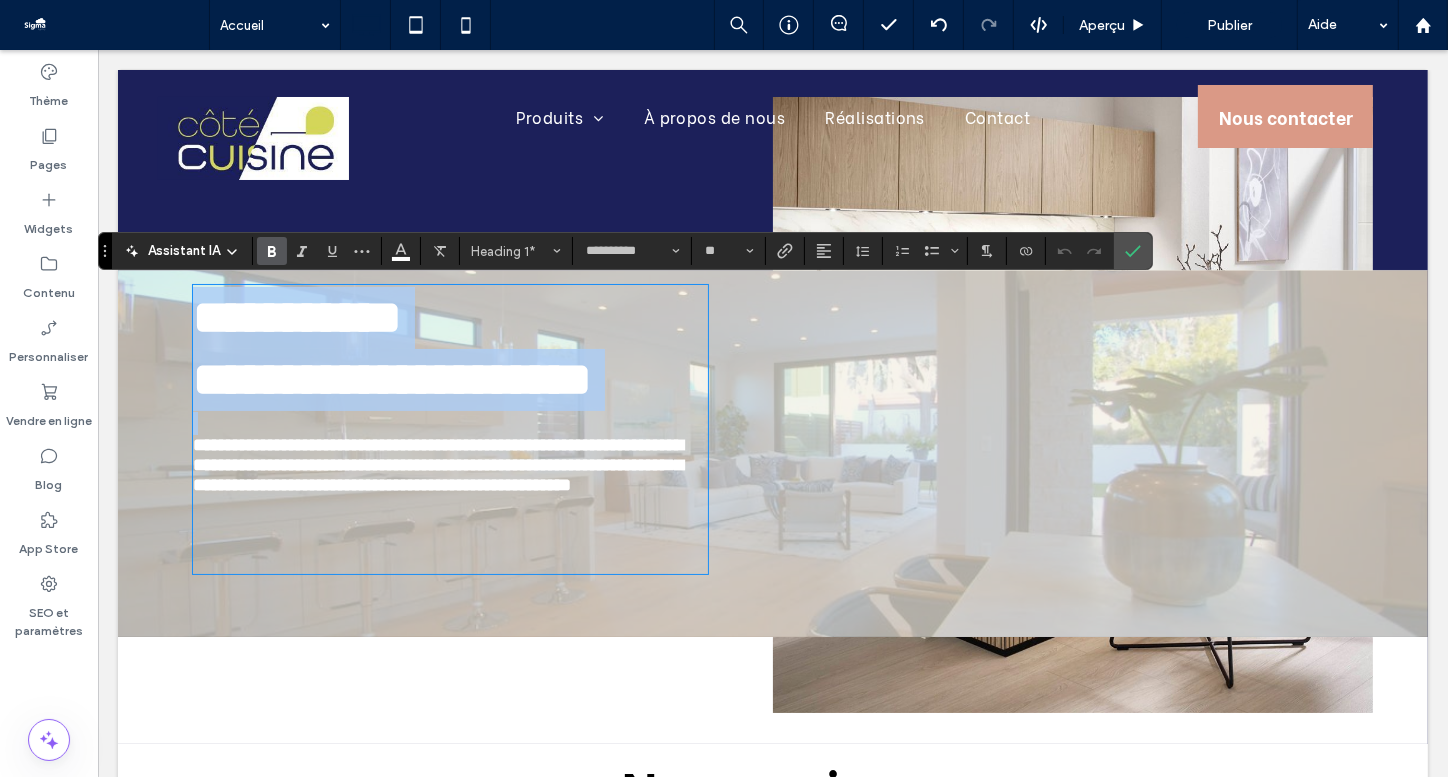 type on "*" 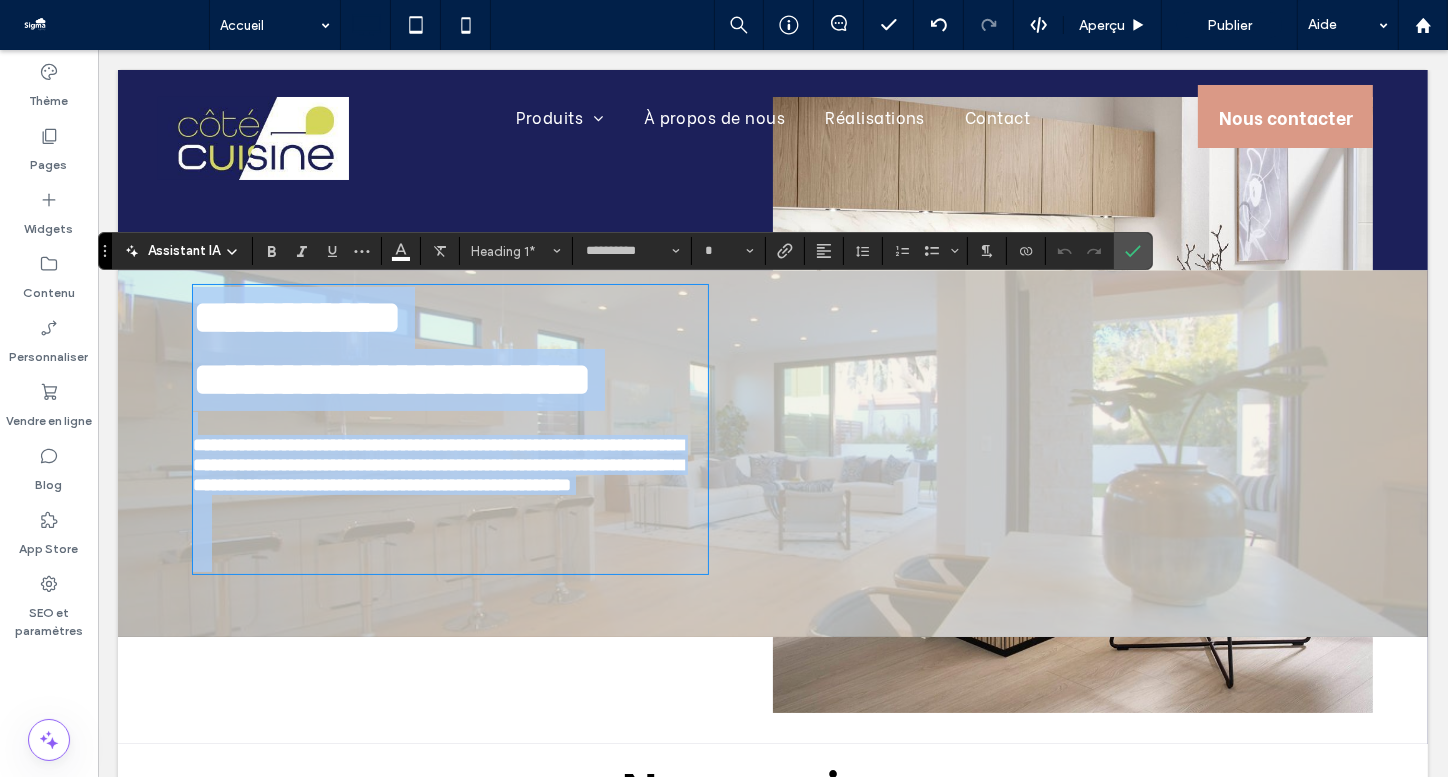 drag, startPoint x: 199, startPoint y: 314, endPoint x: 591, endPoint y: 581, distance: 474.2921 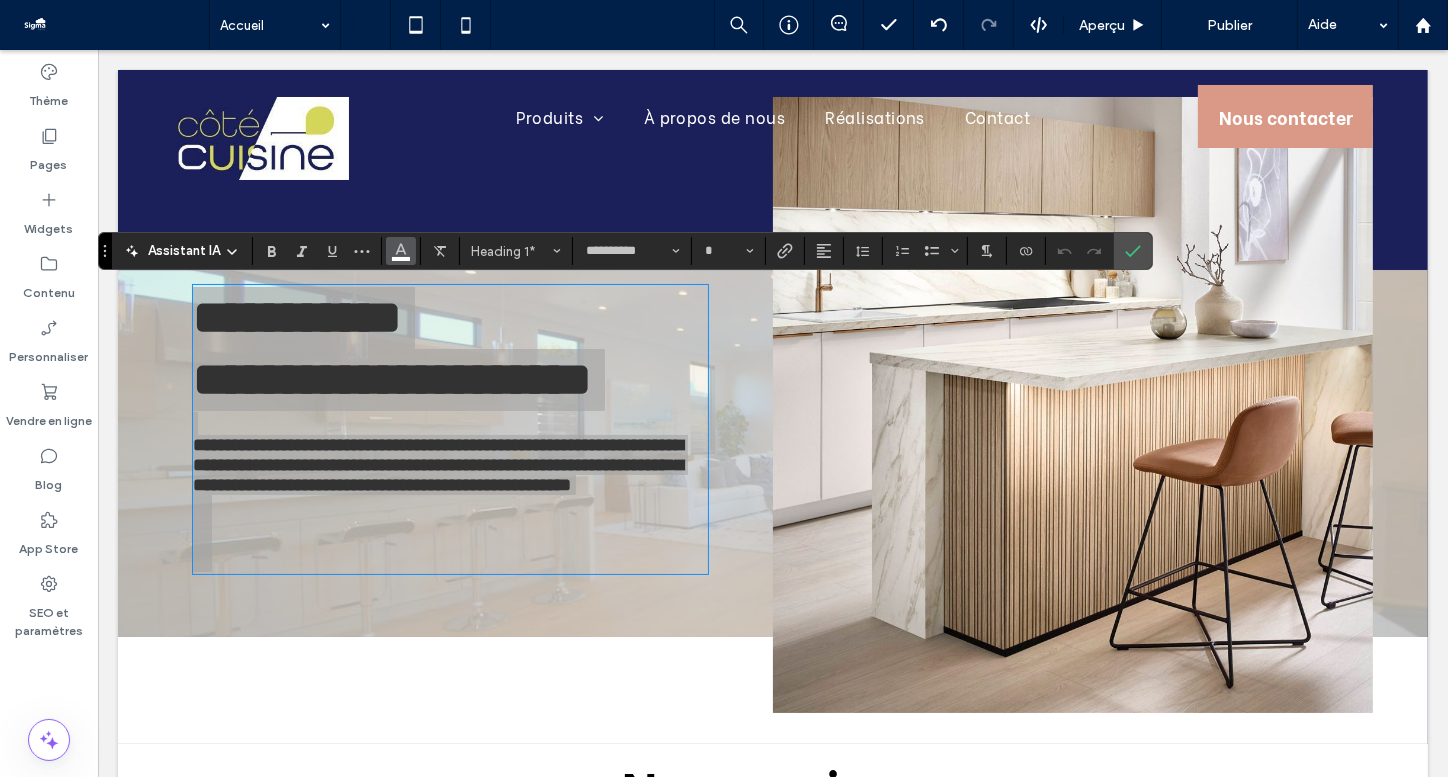 click at bounding box center (401, 251) 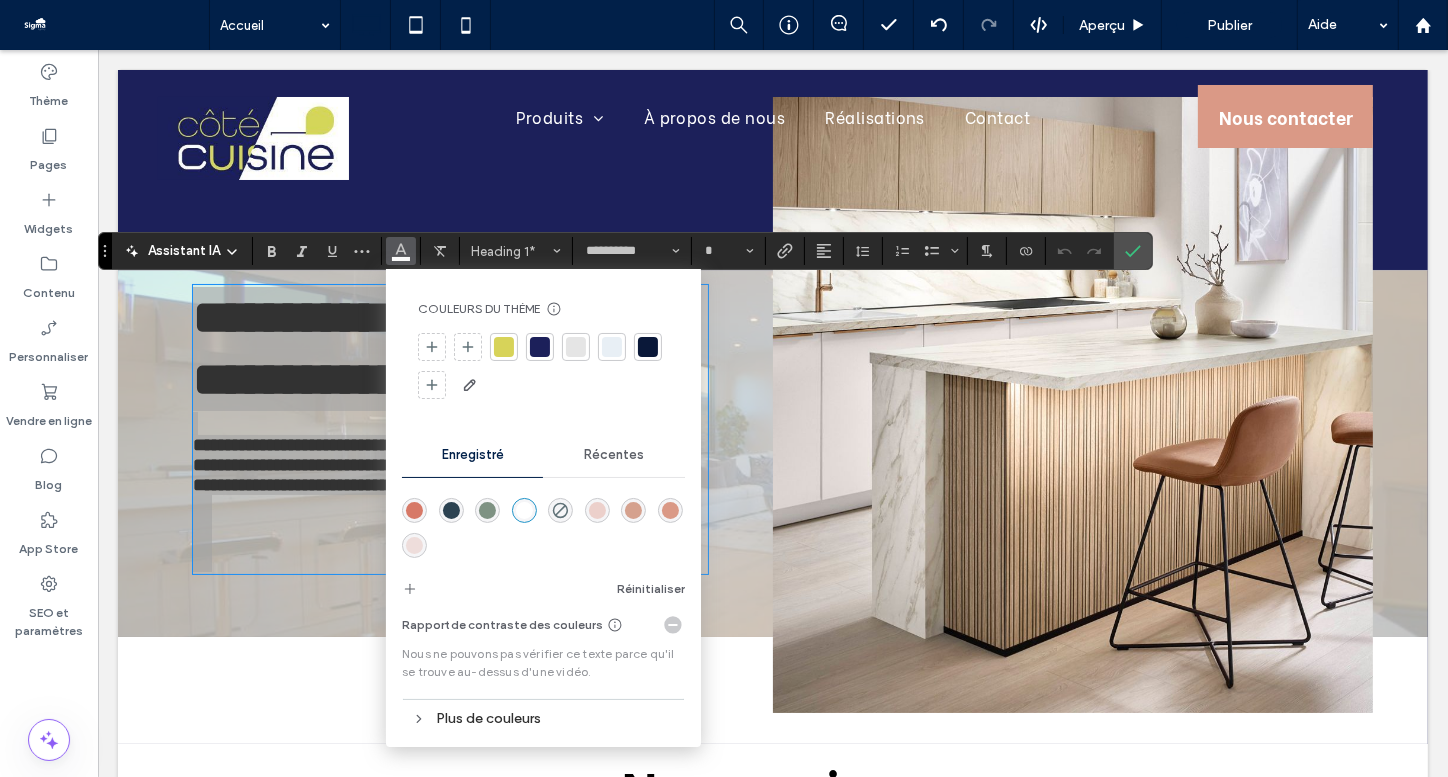 click on "Plus de couleurs" at bounding box center [543, 718] 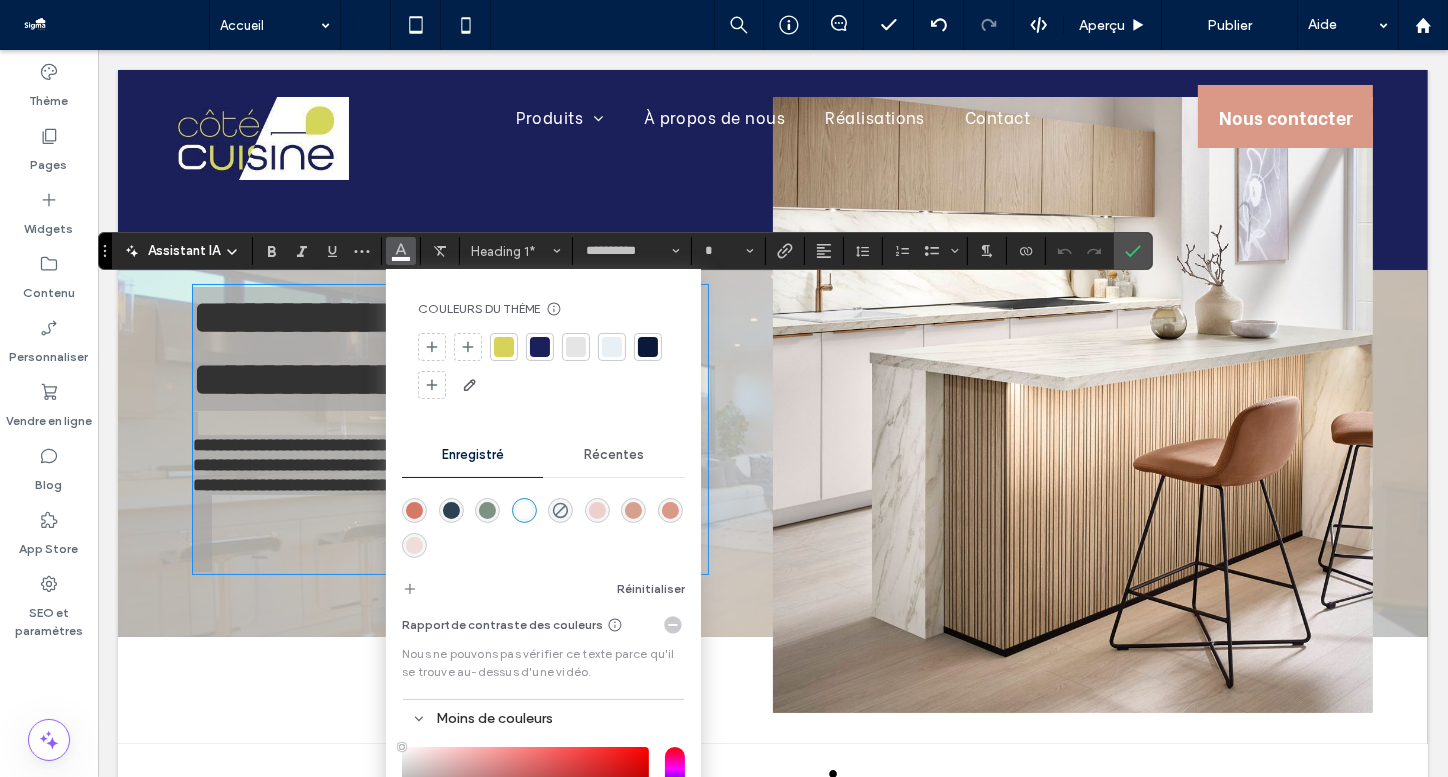 drag, startPoint x: 533, startPoint y: 470, endPoint x: 570, endPoint y: 343, distance: 132.28 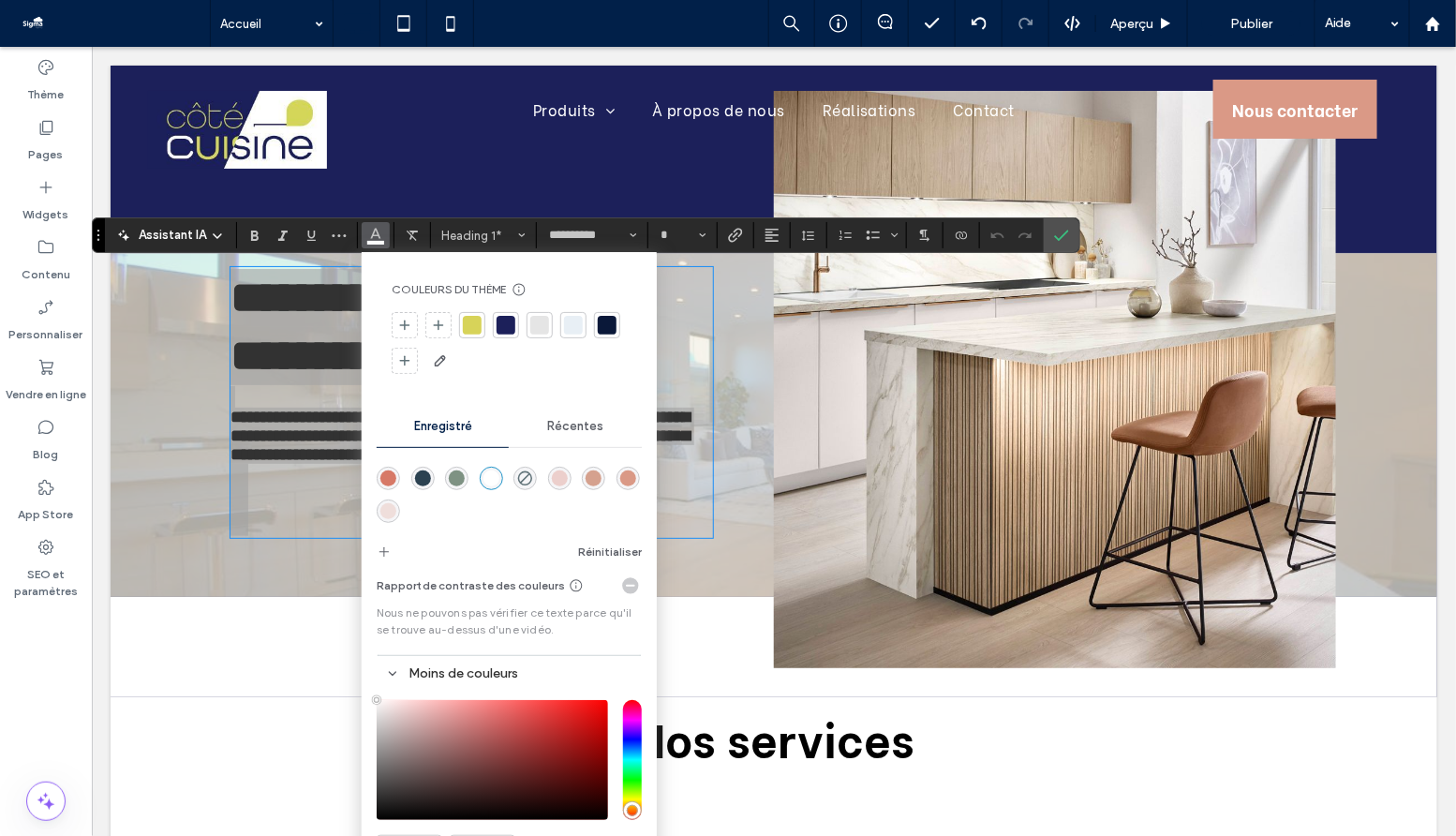drag, startPoint x: 686, startPoint y: 312, endPoint x: 691, endPoint y: 196, distance: 116.10771 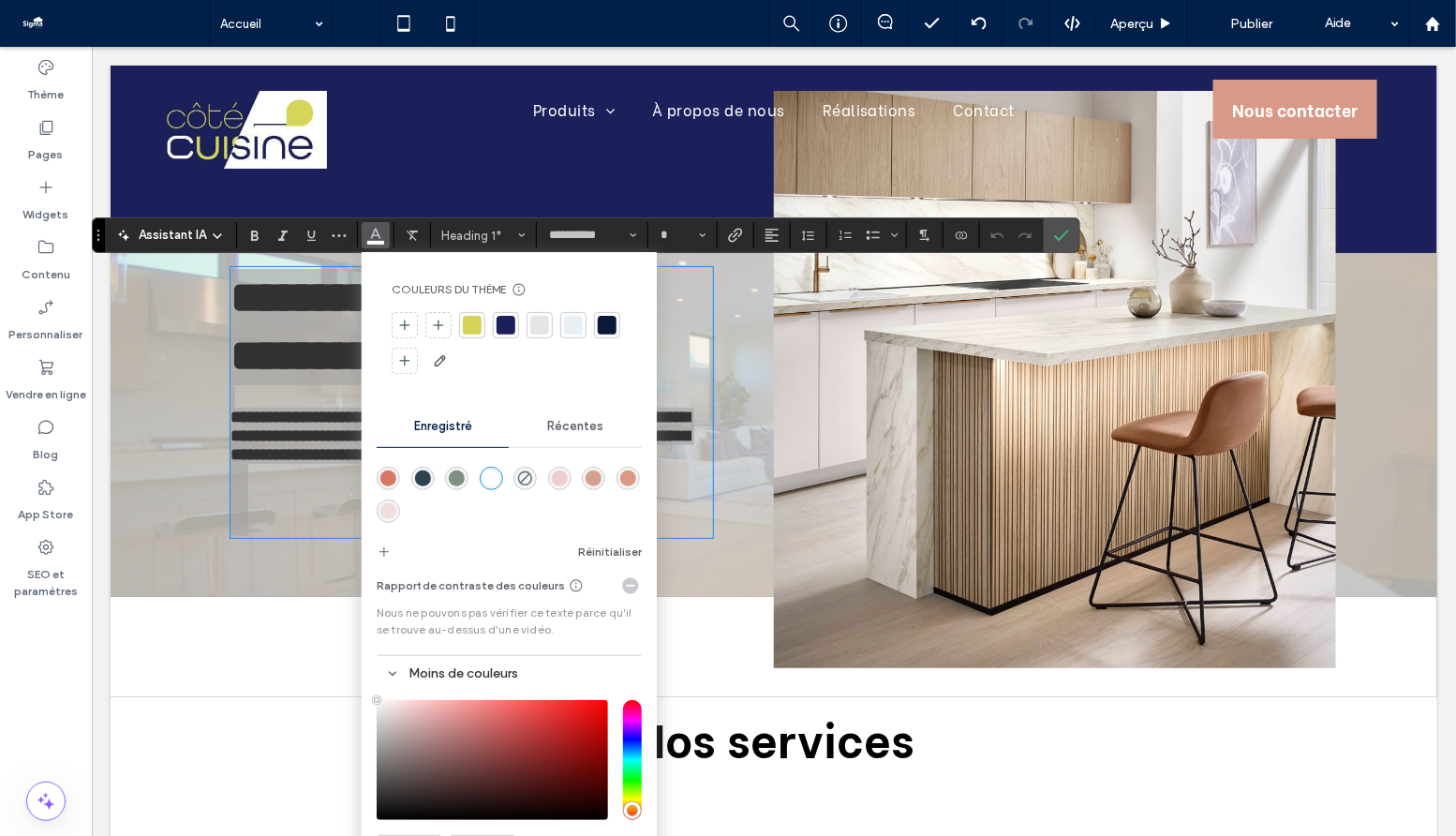 drag, startPoint x: 1033, startPoint y: 269, endPoint x: 1062, endPoint y: 83, distance: 188.24718 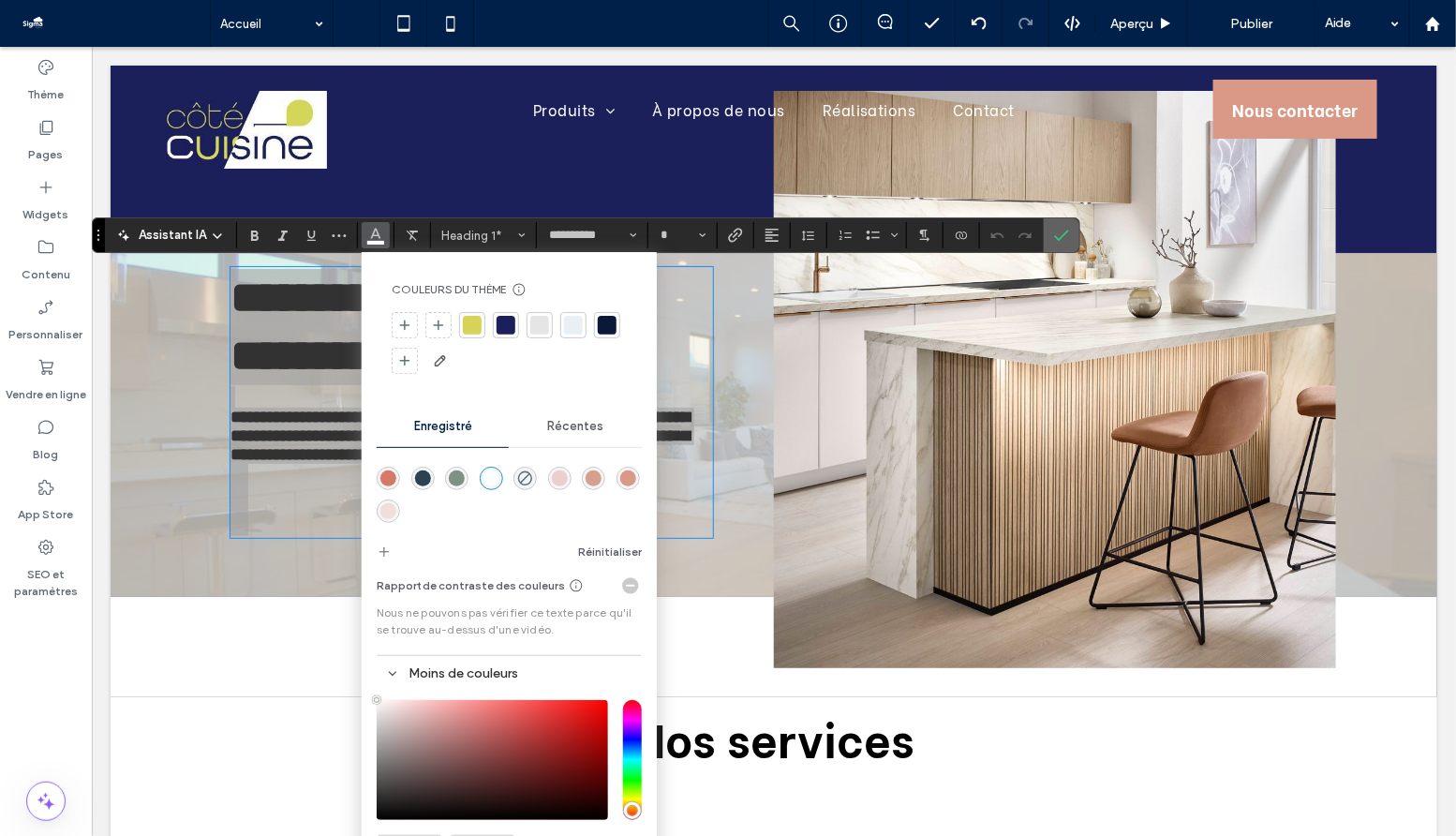 click 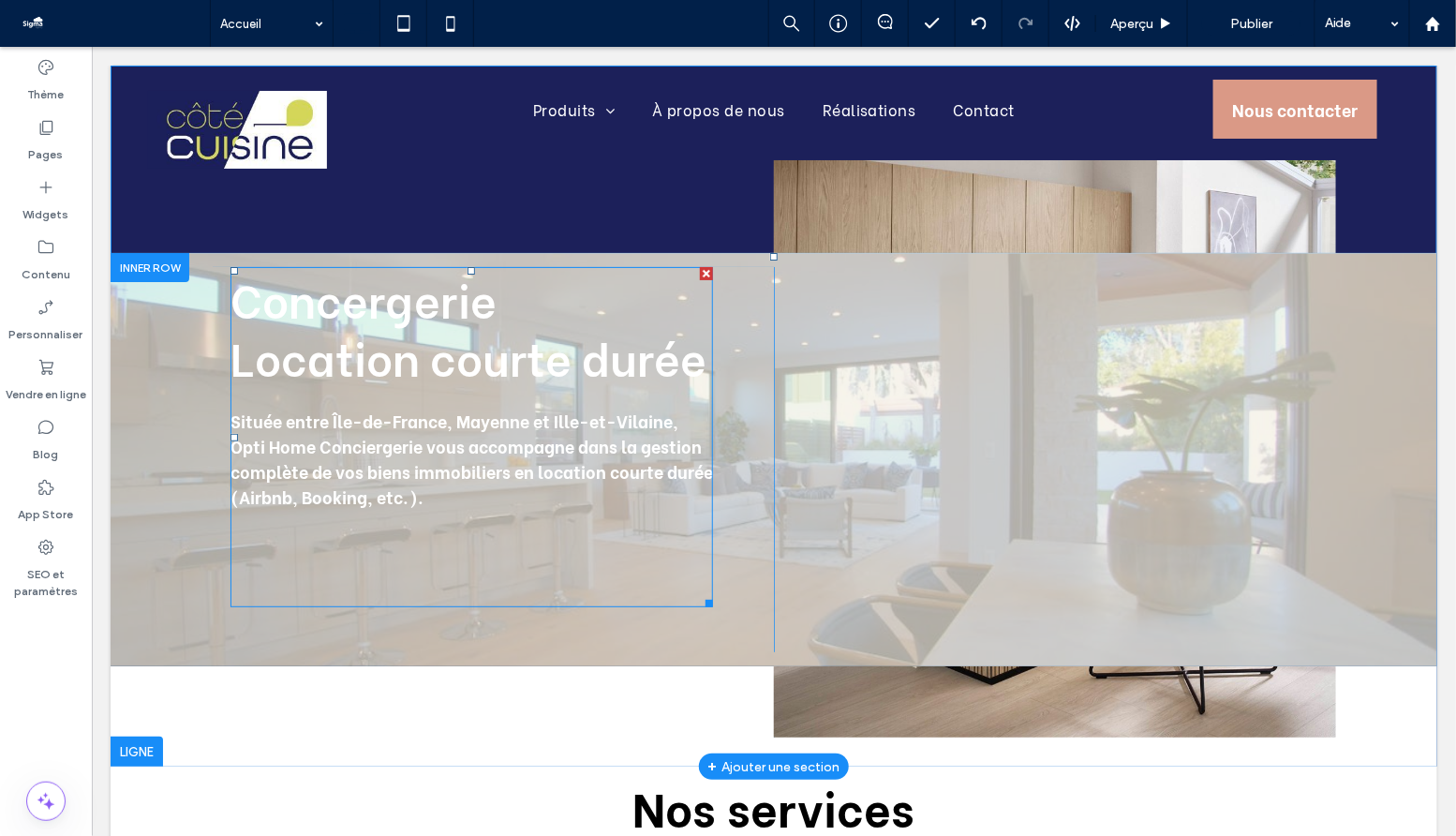 click on "Location courte durée" at bounding box center (468, 355) 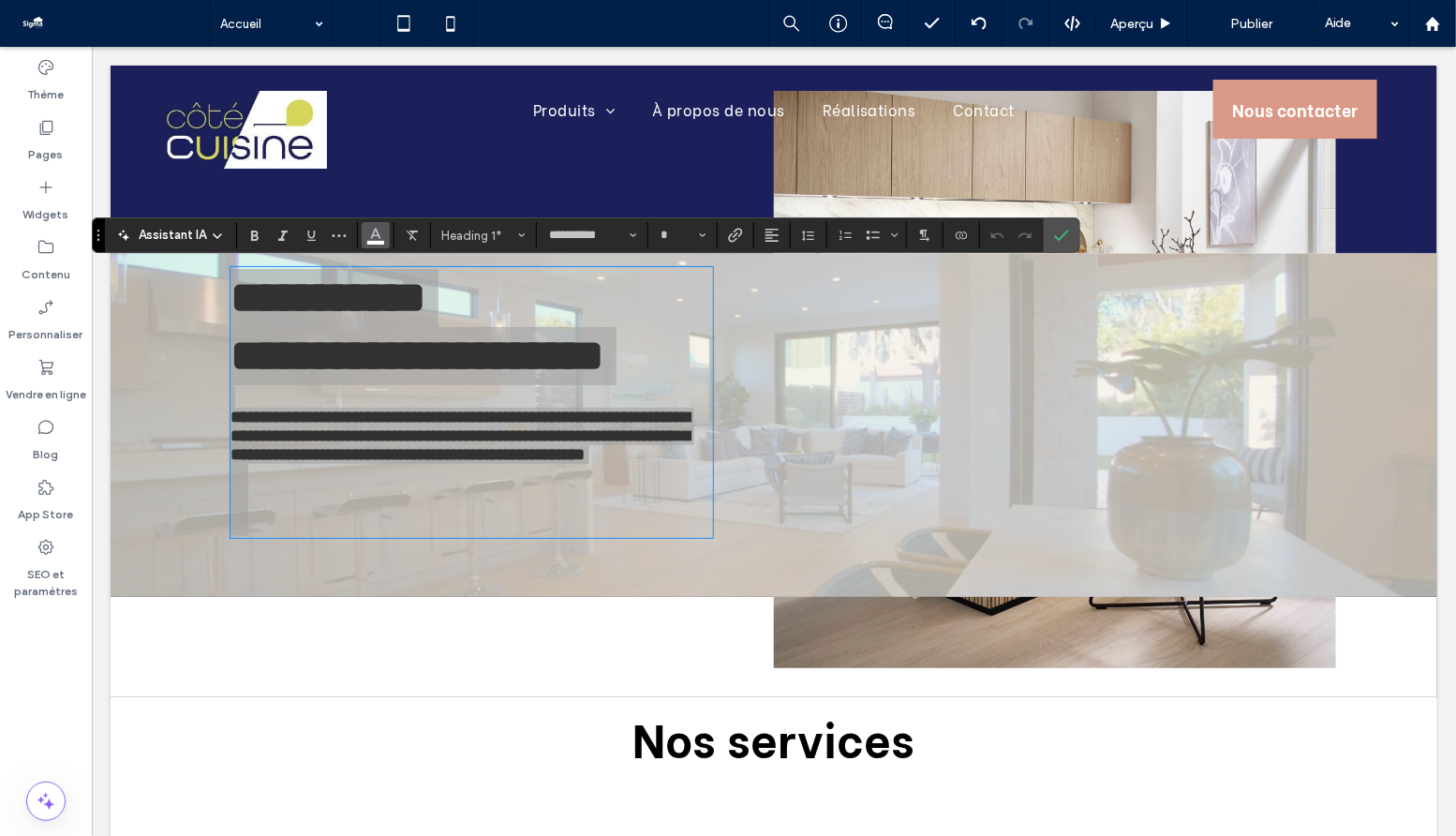 click 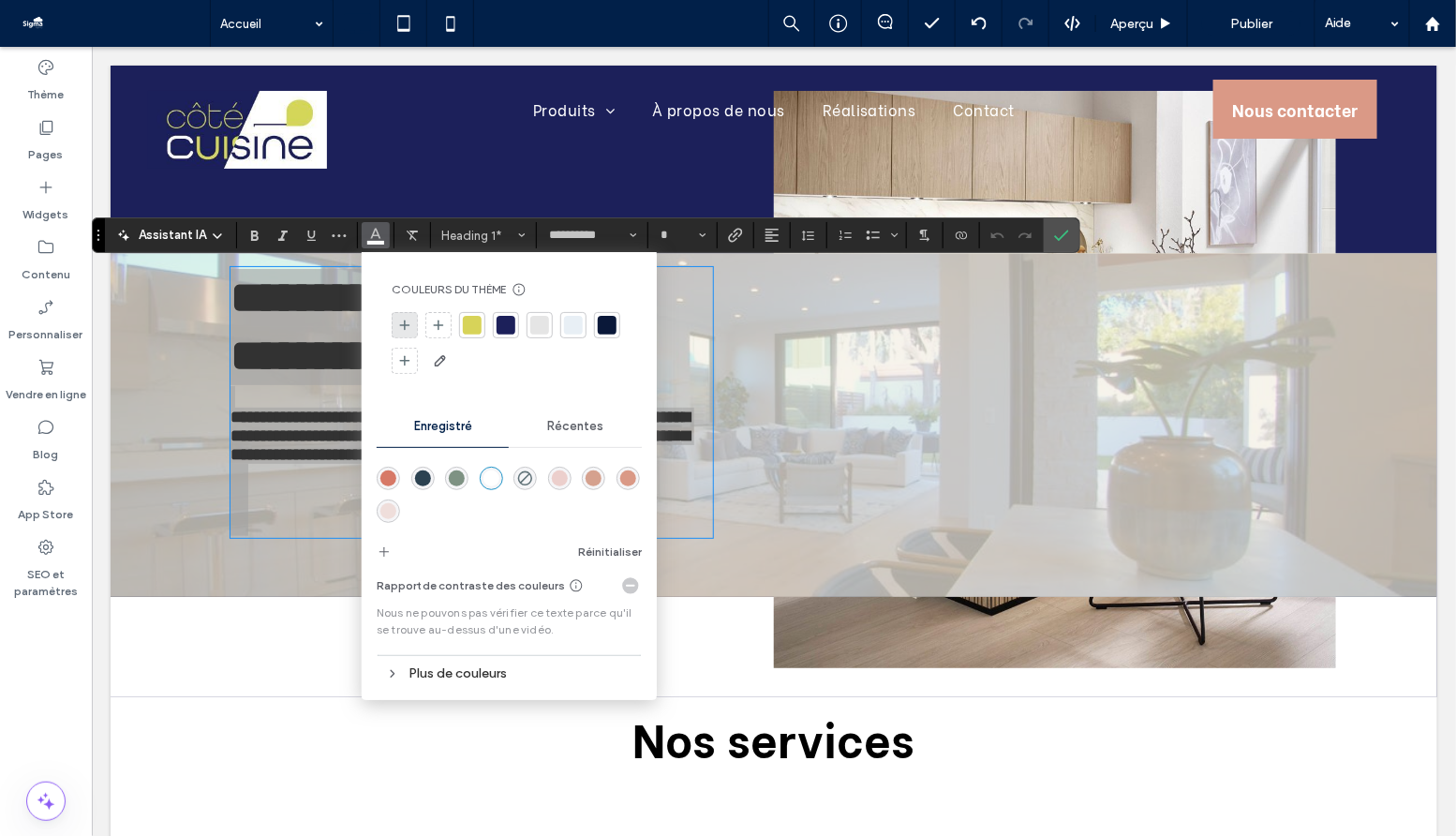 click 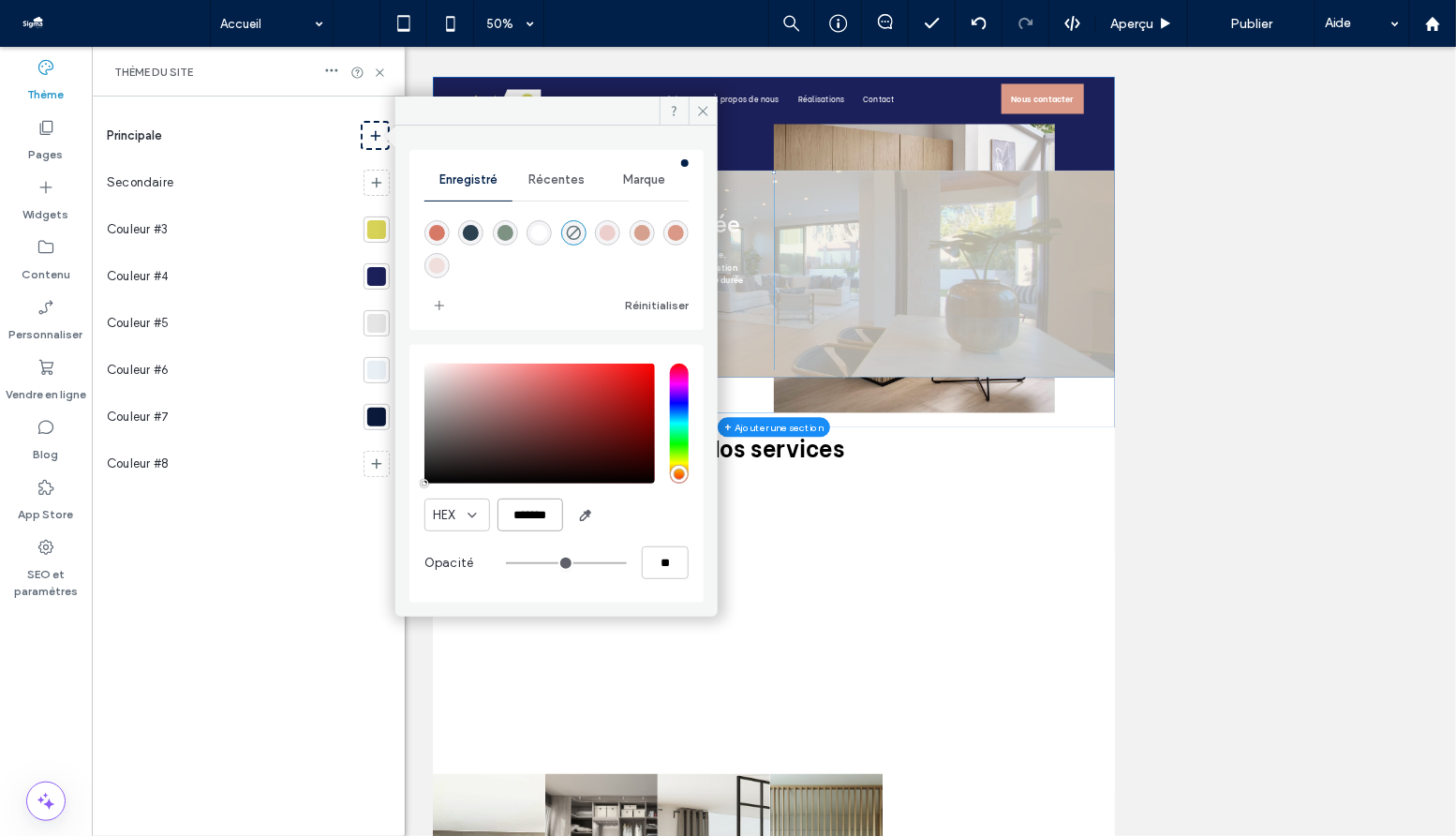 click on "*******" at bounding box center [530, 515] 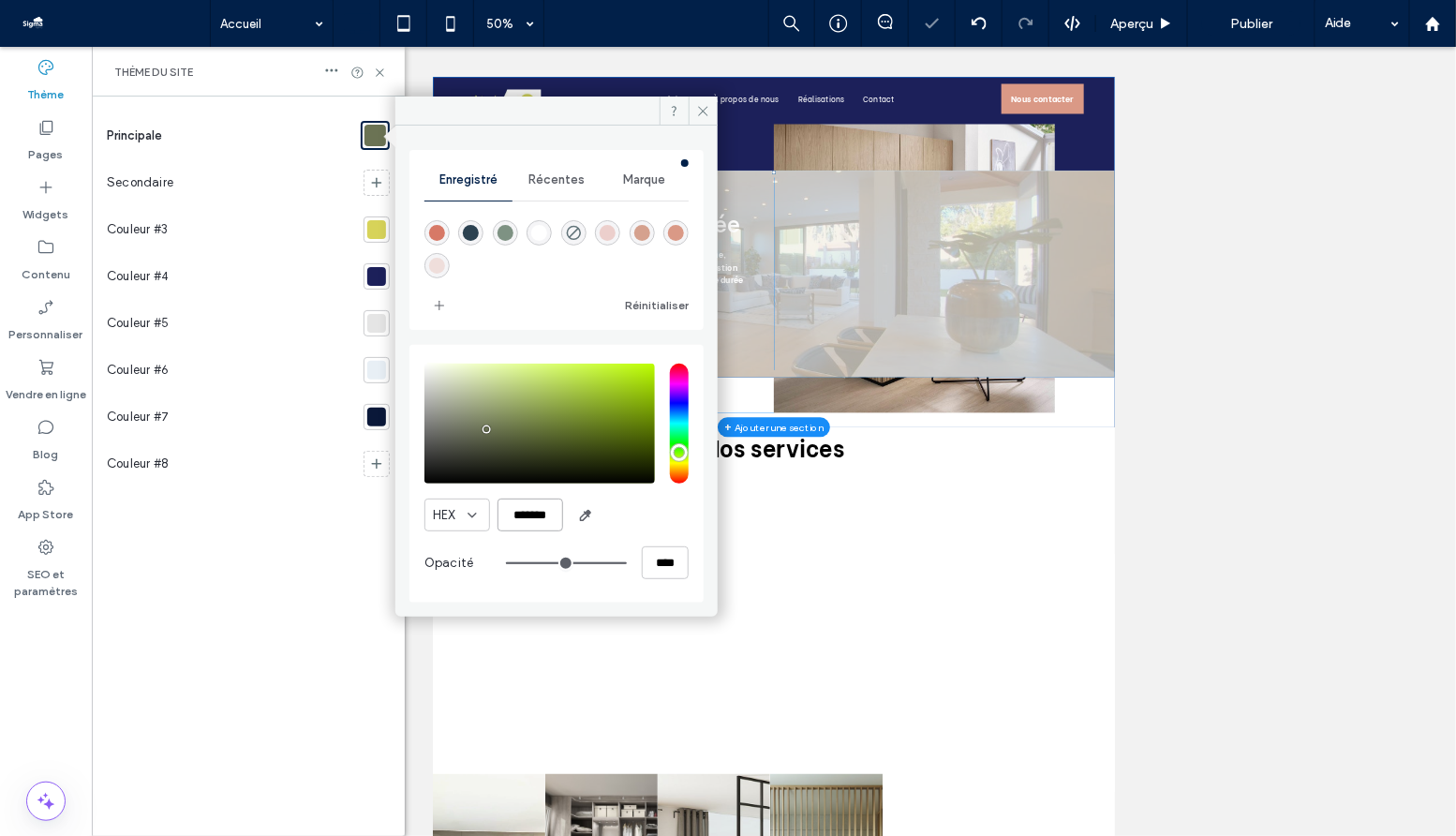 type on "*******" 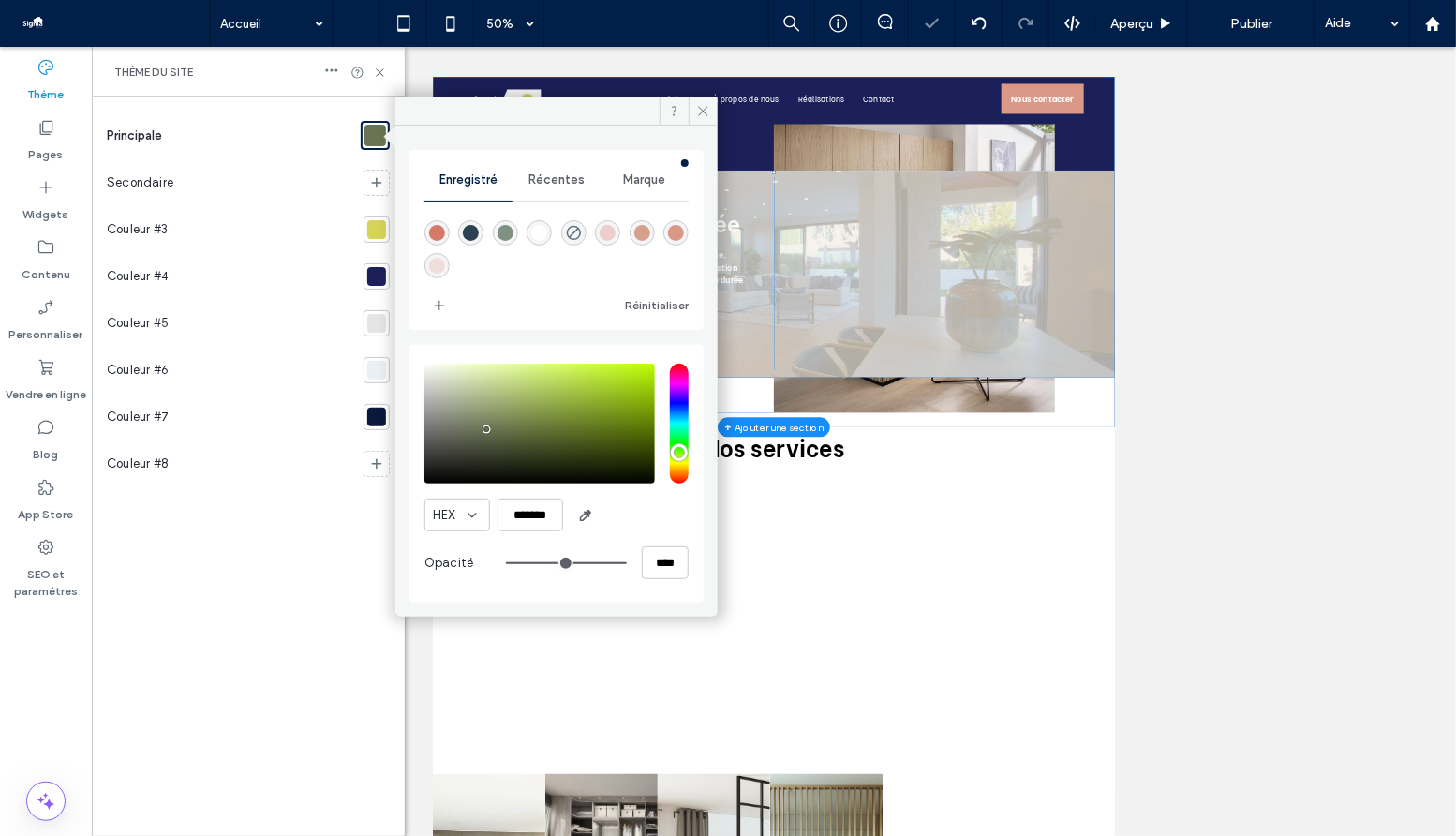 click at bounding box center (774, 441) 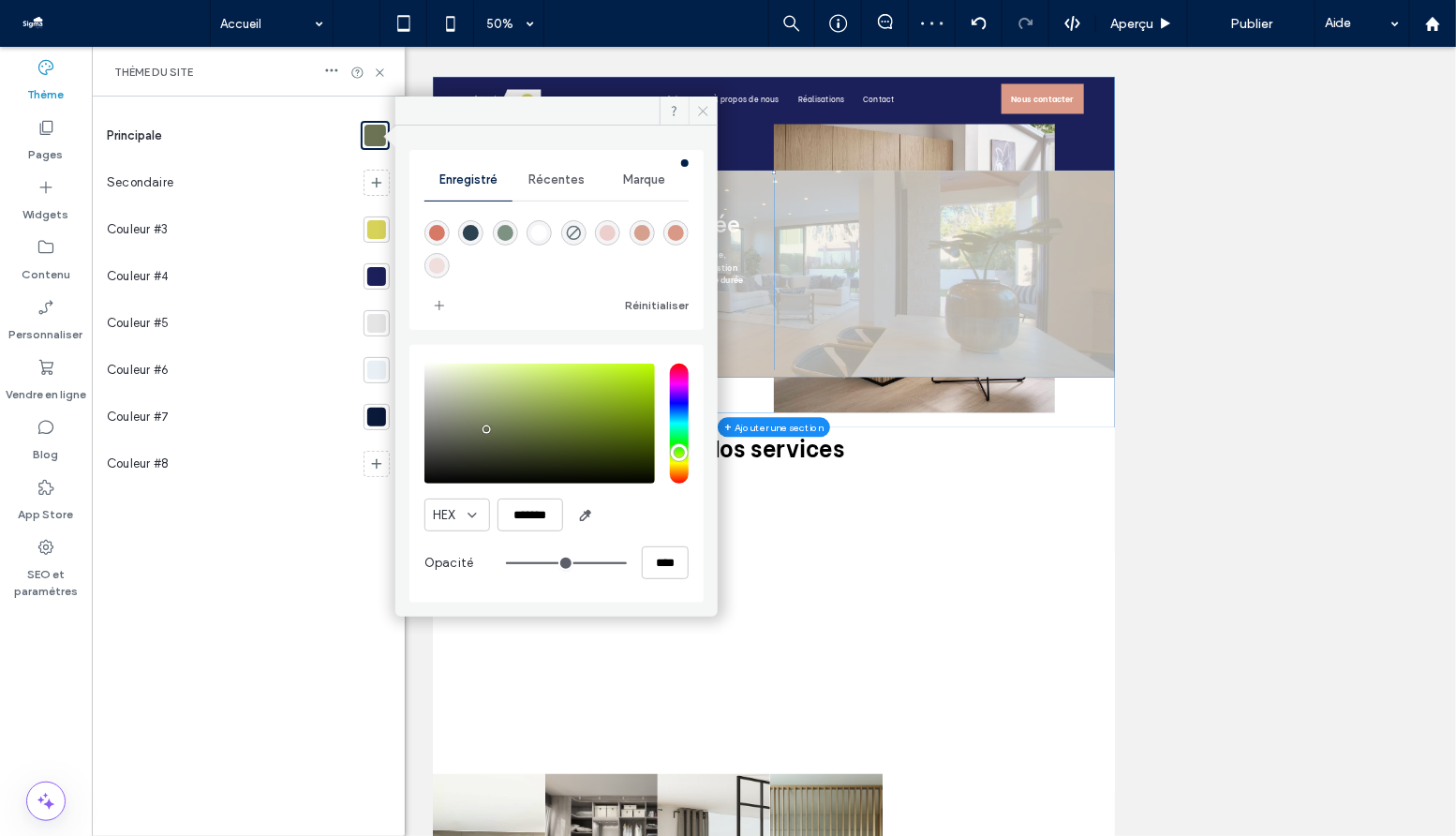 click 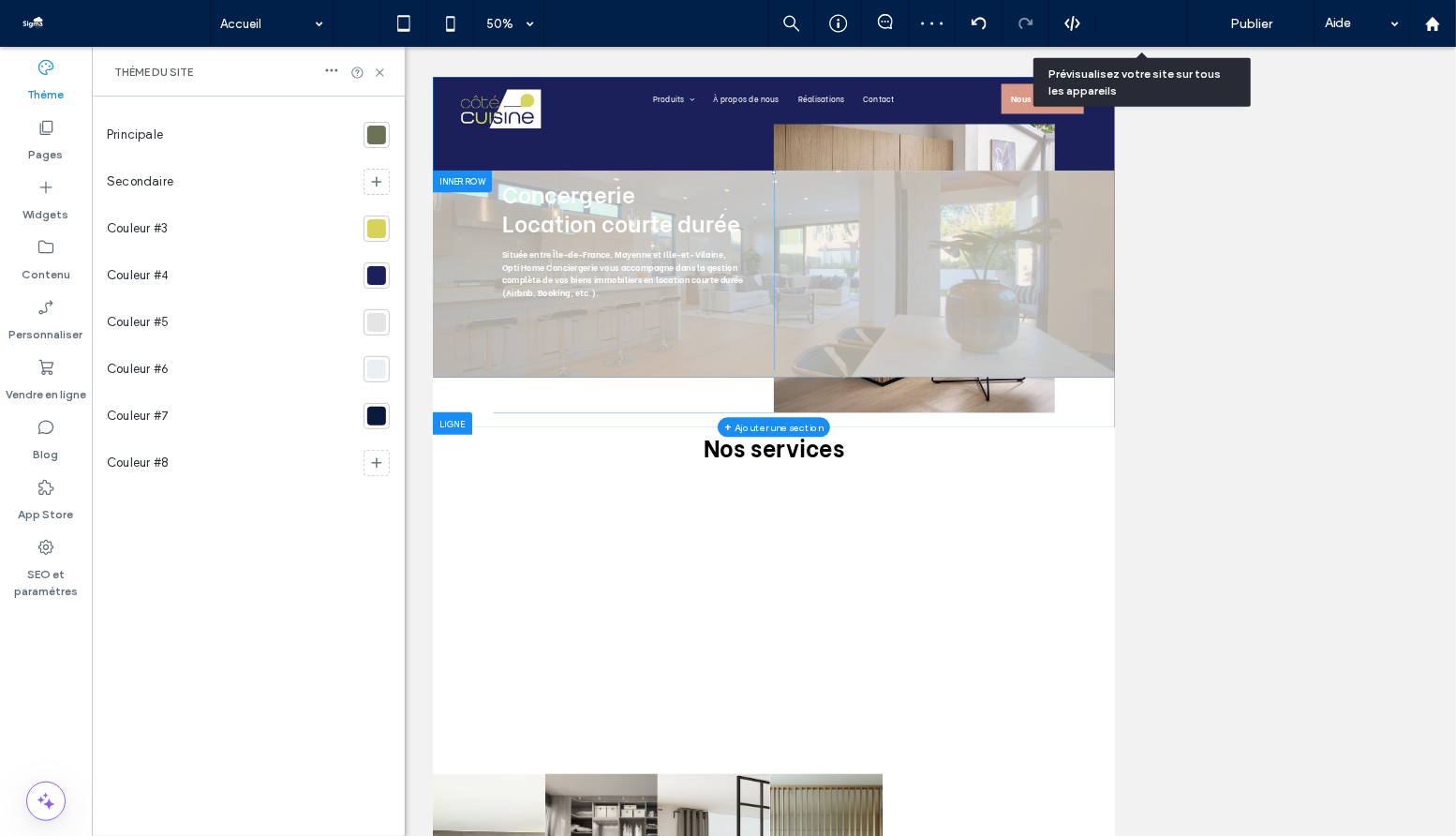 click on "Aperçu" at bounding box center (1141, 23) 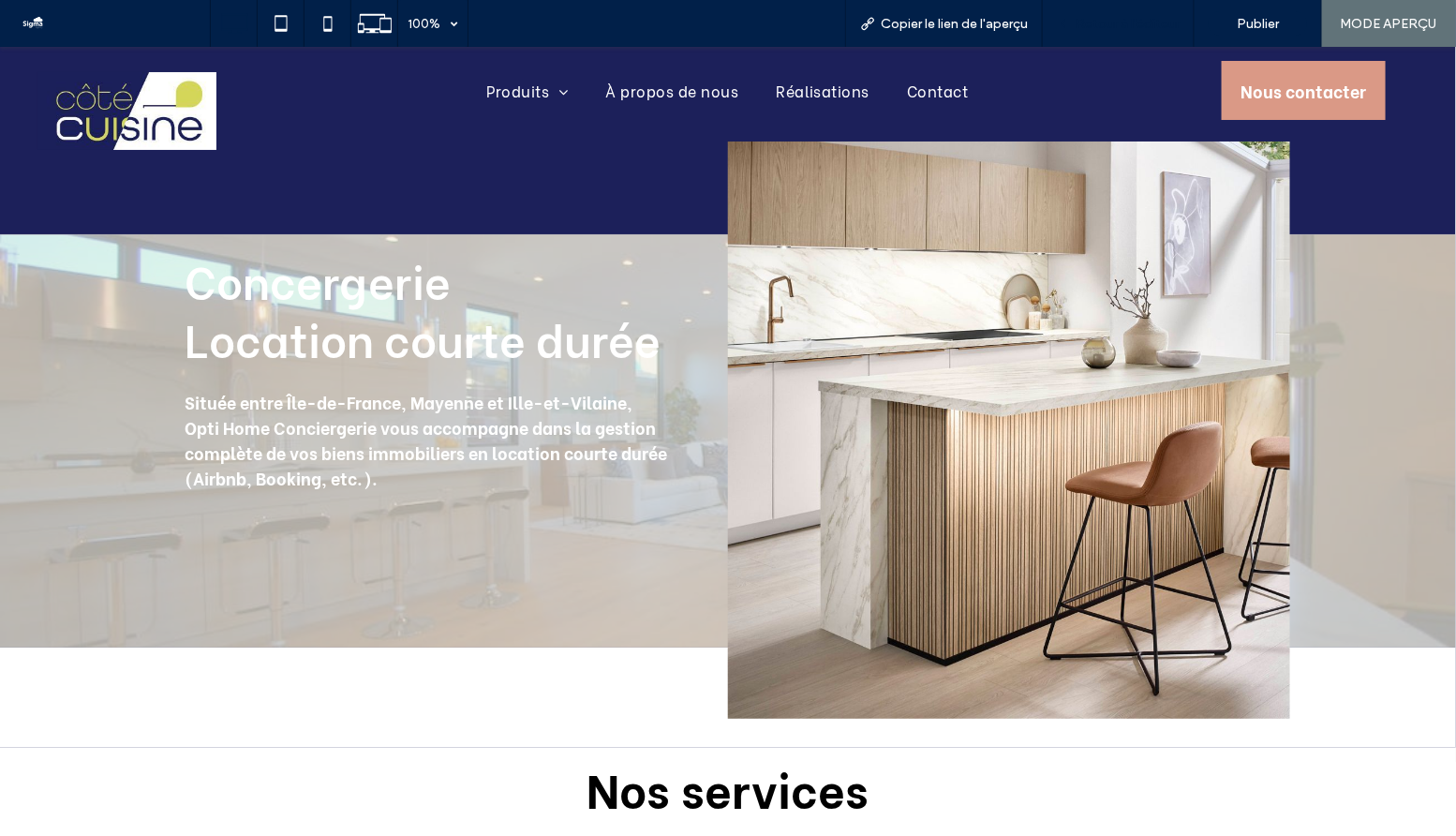 click on "Retour à l'éditeur" at bounding box center [1119, 23] 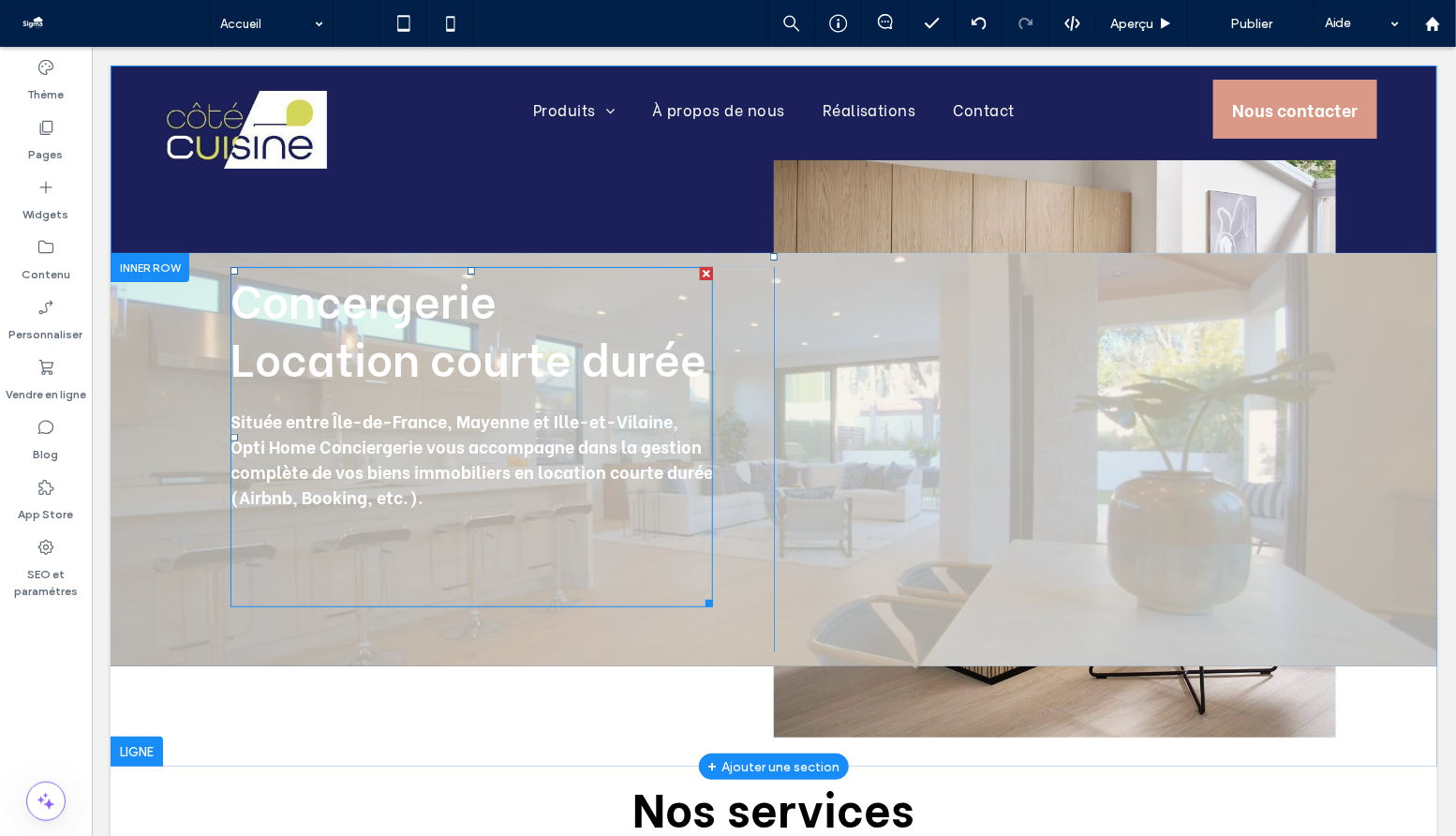 click on "Location courte durée" at bounding box center (468, 355) 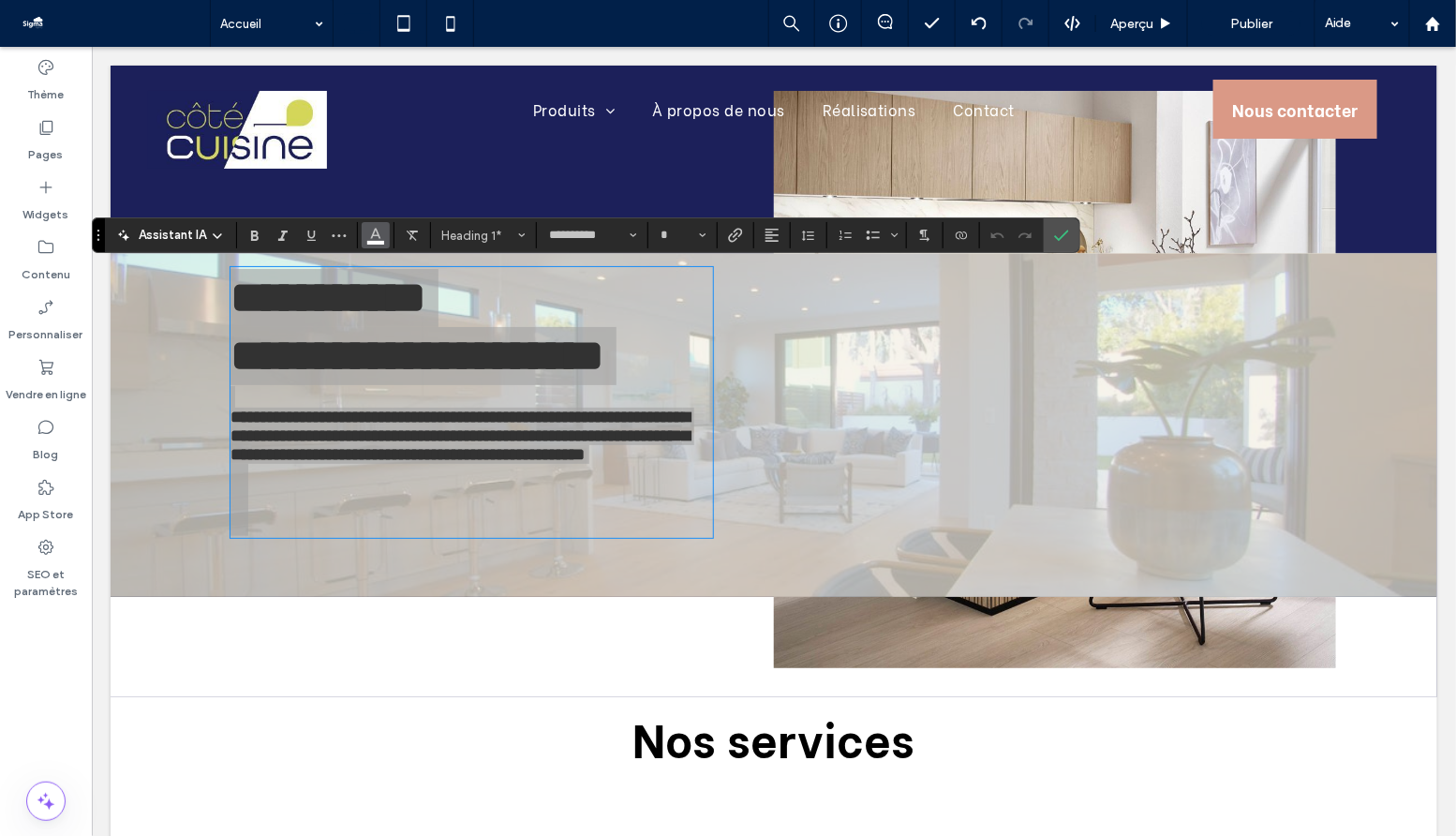 click 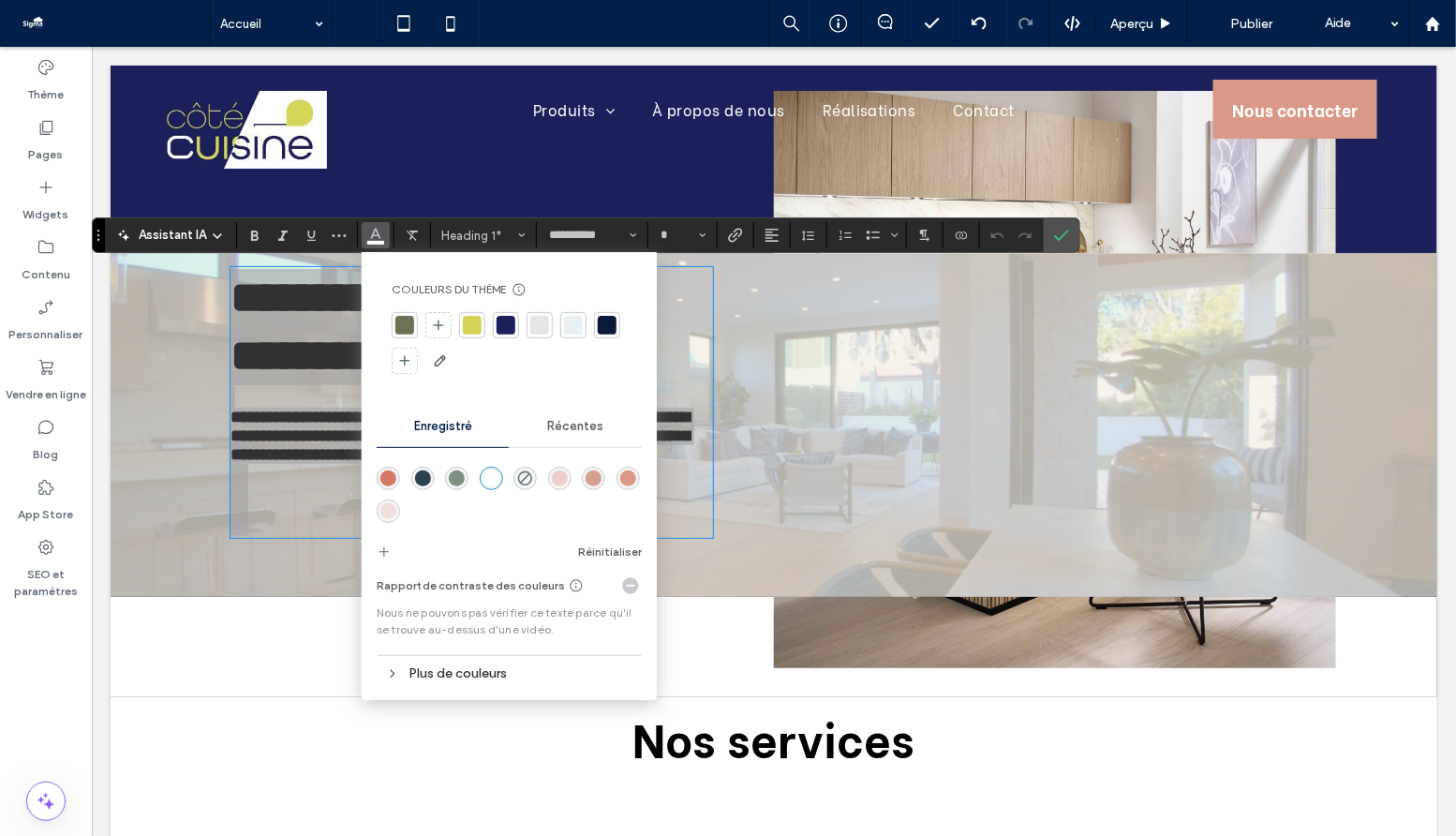 click at bounding box center [405, 325] 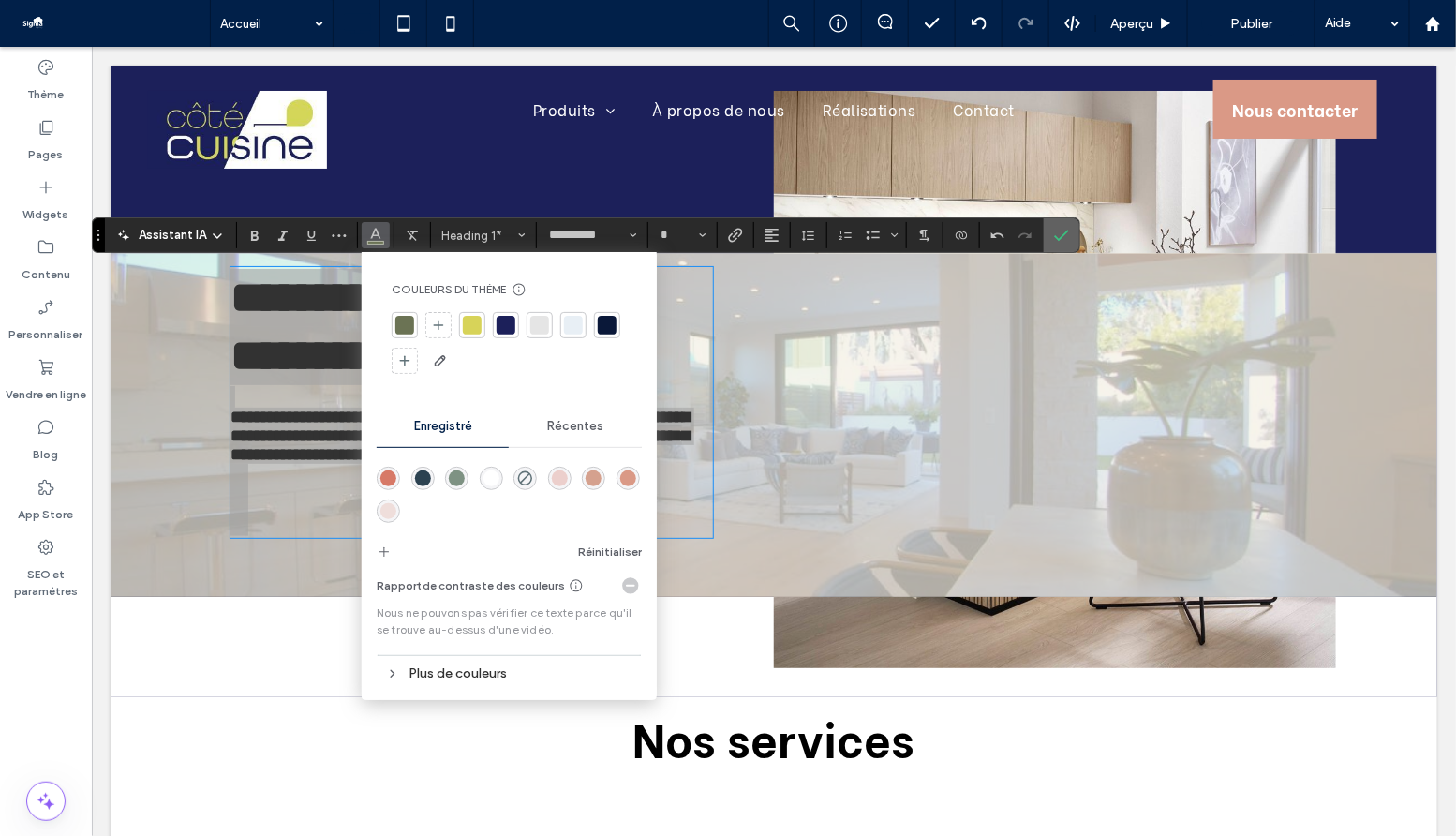 click 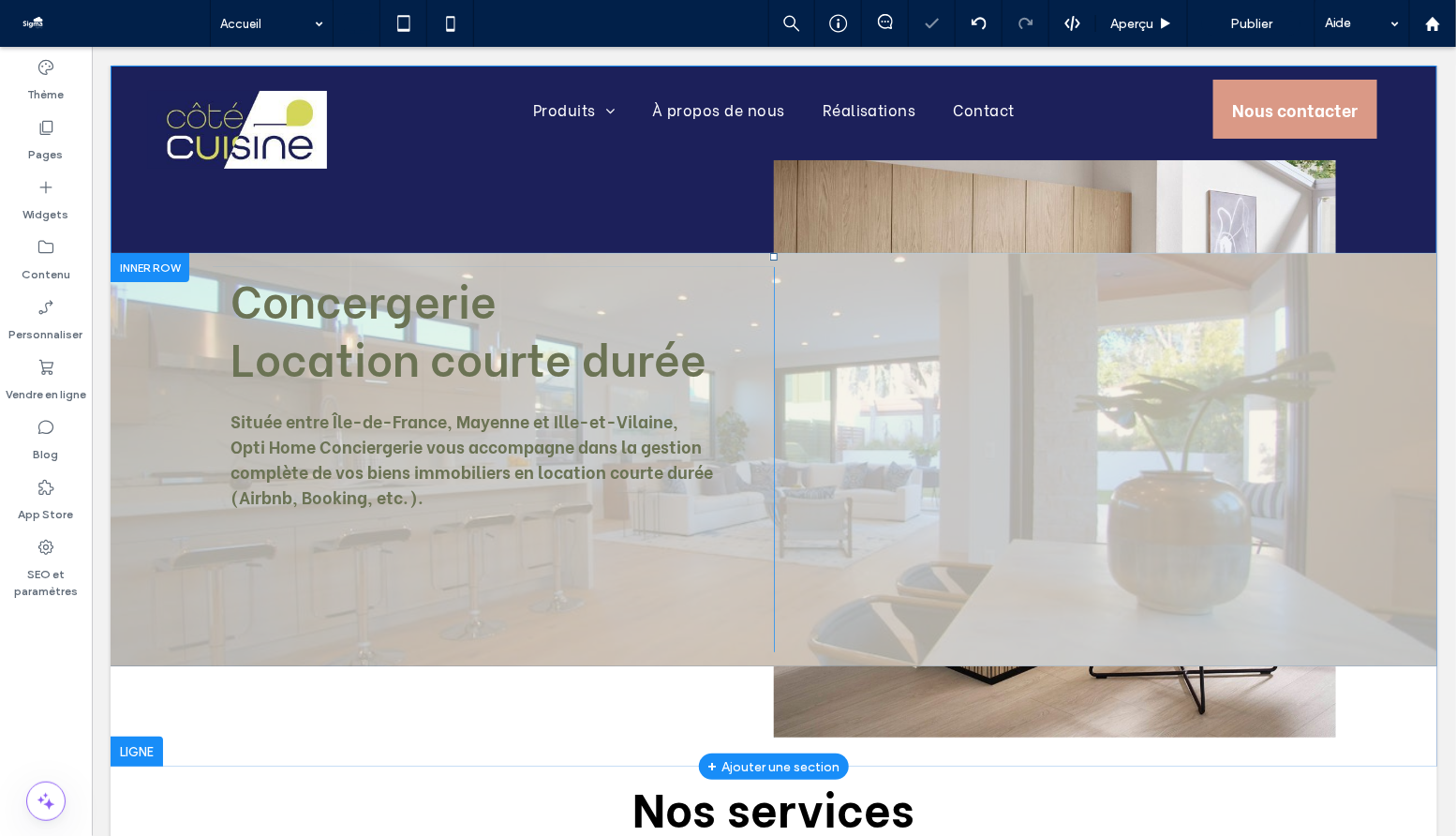 click on "Concergerie Location courte durée Située entre Île-de-France, Mayenne et Ille-et-Vilaine, Opti Home Conciergerie vous accompagne dans la gestion complète de vos biens immobiliers en location courte durée (Airbnb, Booking, etc.).
Click To Paste
Click To Paste
Click To Paste
Click To Paste
Click To Paste
Ligne + Ajouter une section" at bounding box center (773, 415) 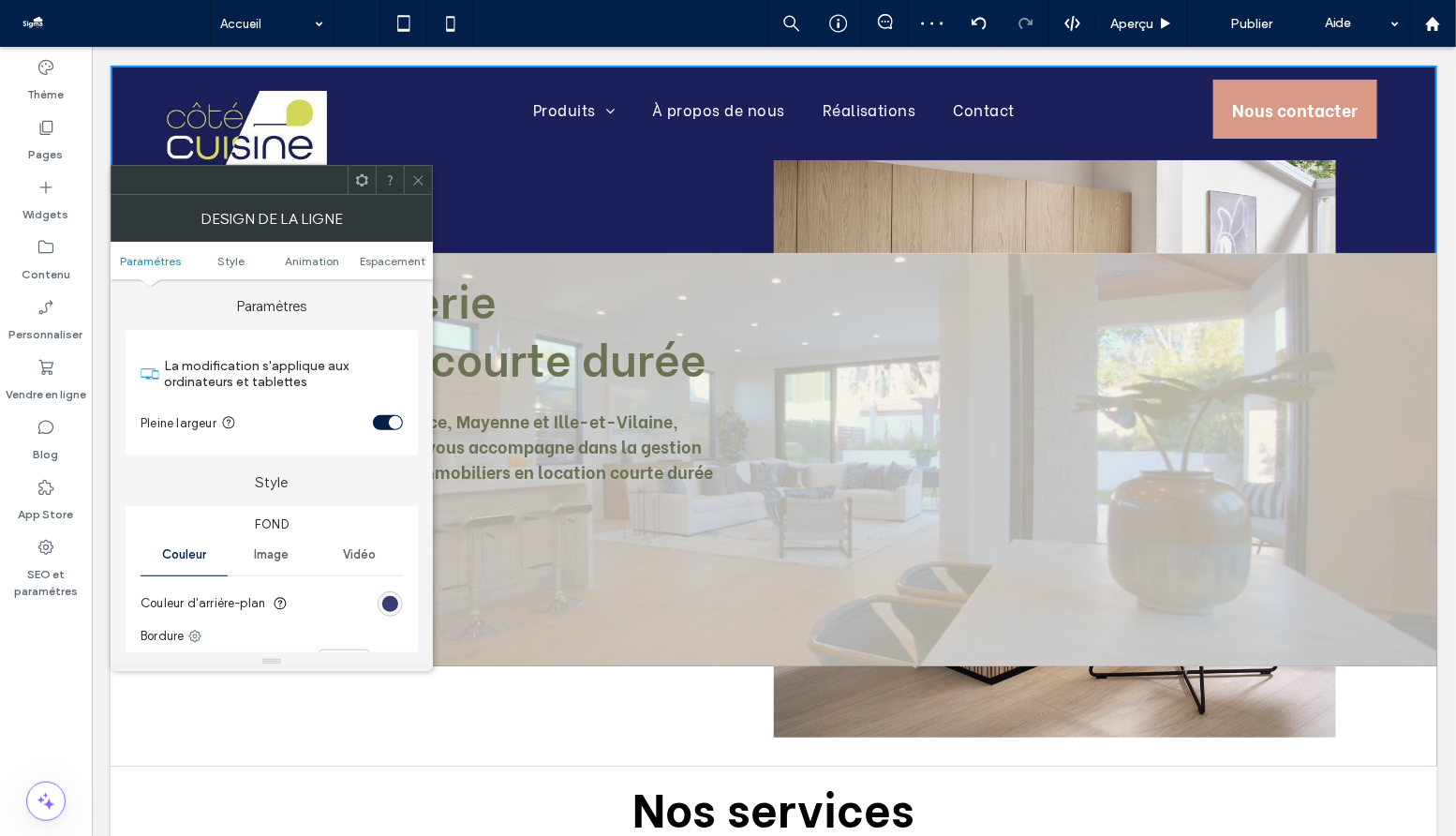 click at bounding box center [390, 604] 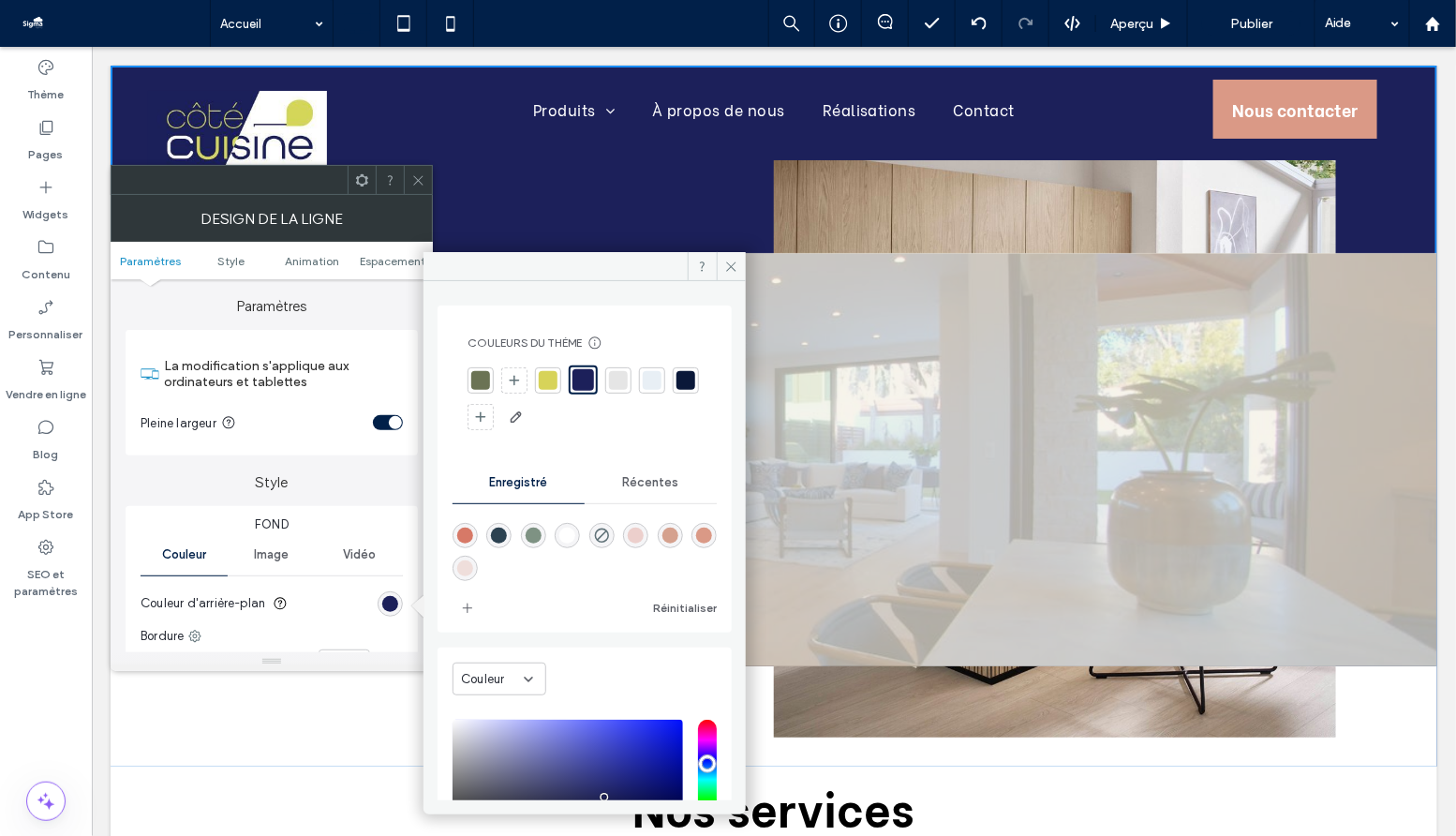 click at bounding box center (618, 381) 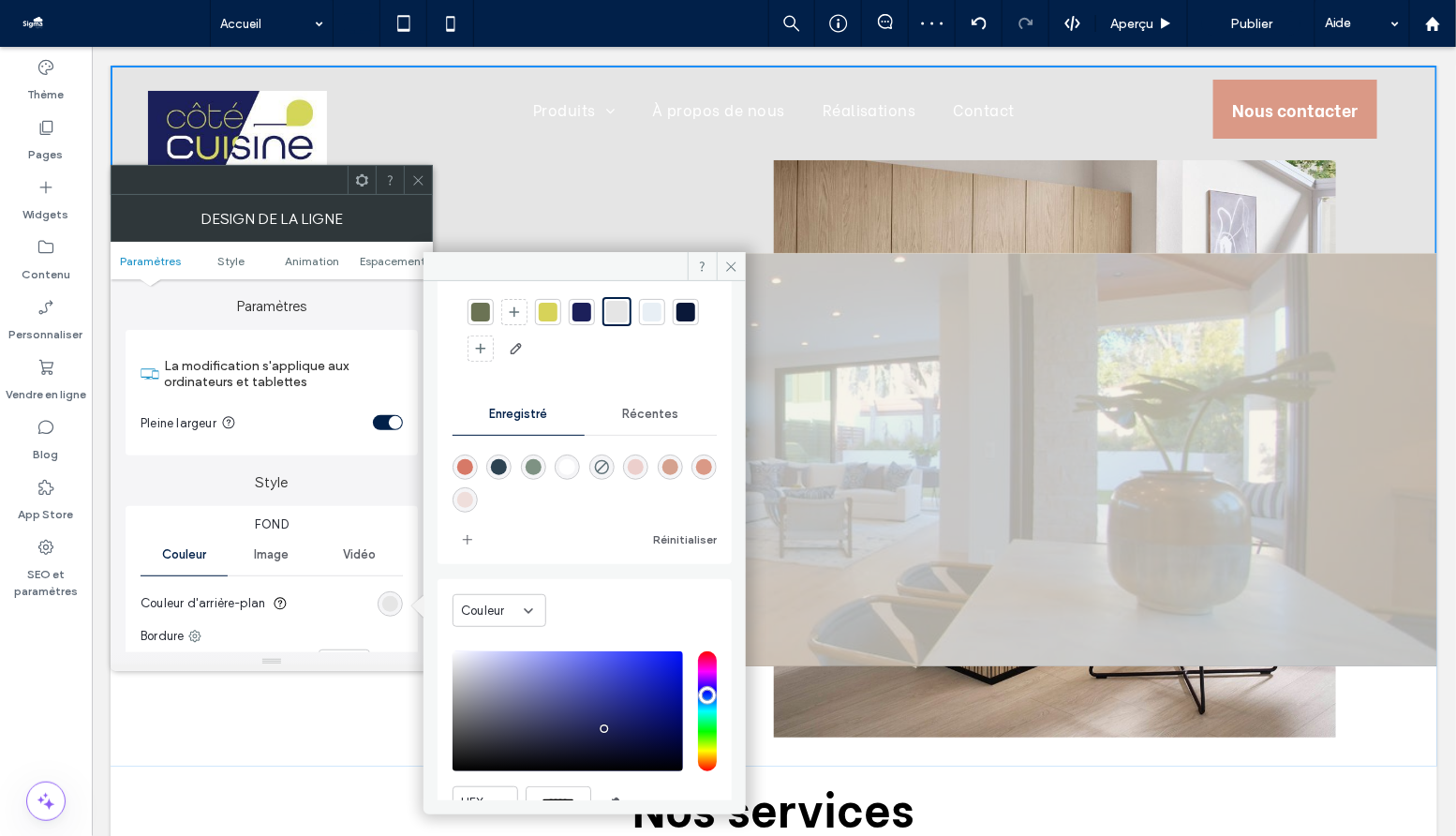 scroll, scrollTop: 89, scrollLeft: 0, axis: vertical 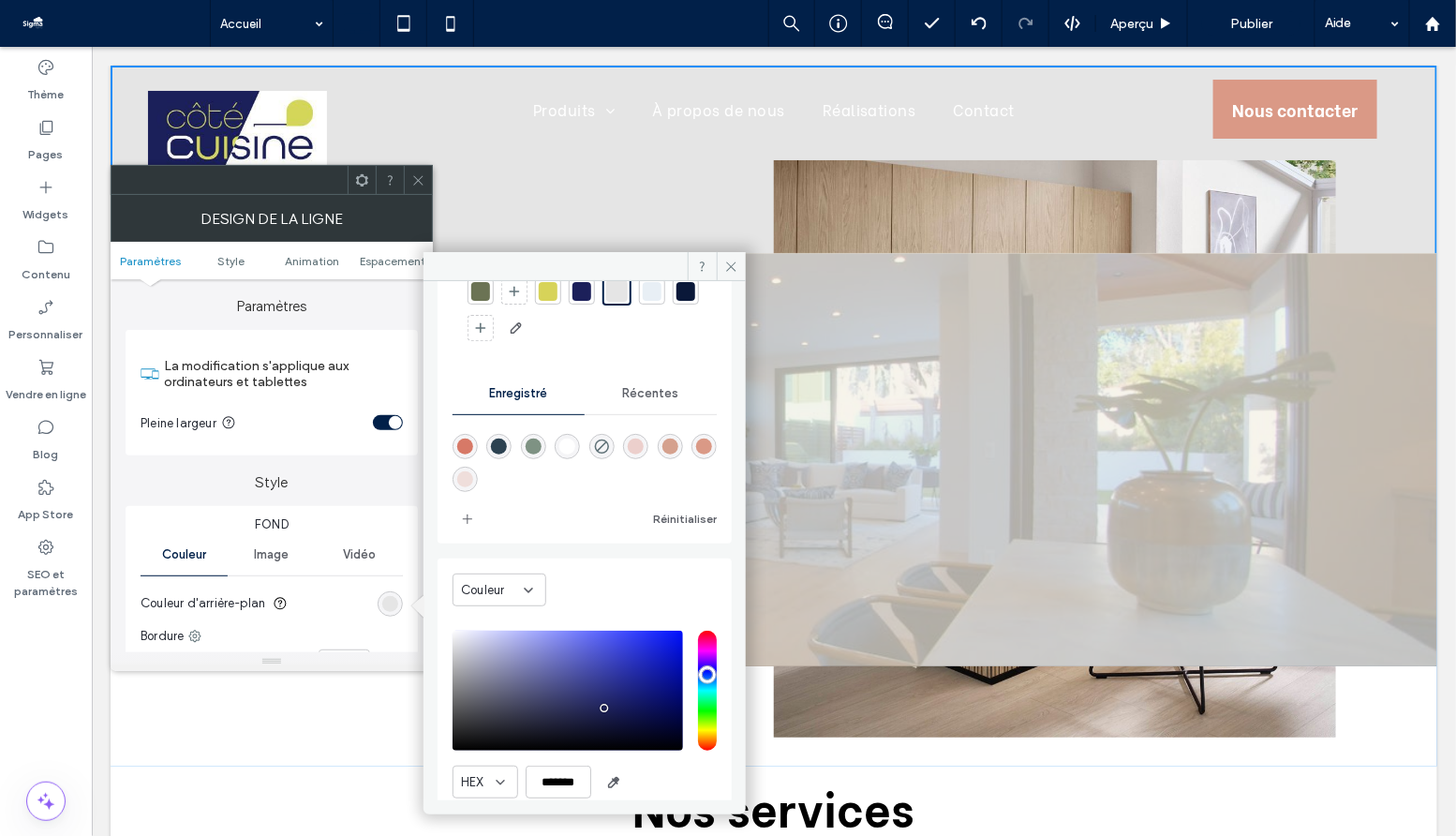 click at bounding box center (567, 446) 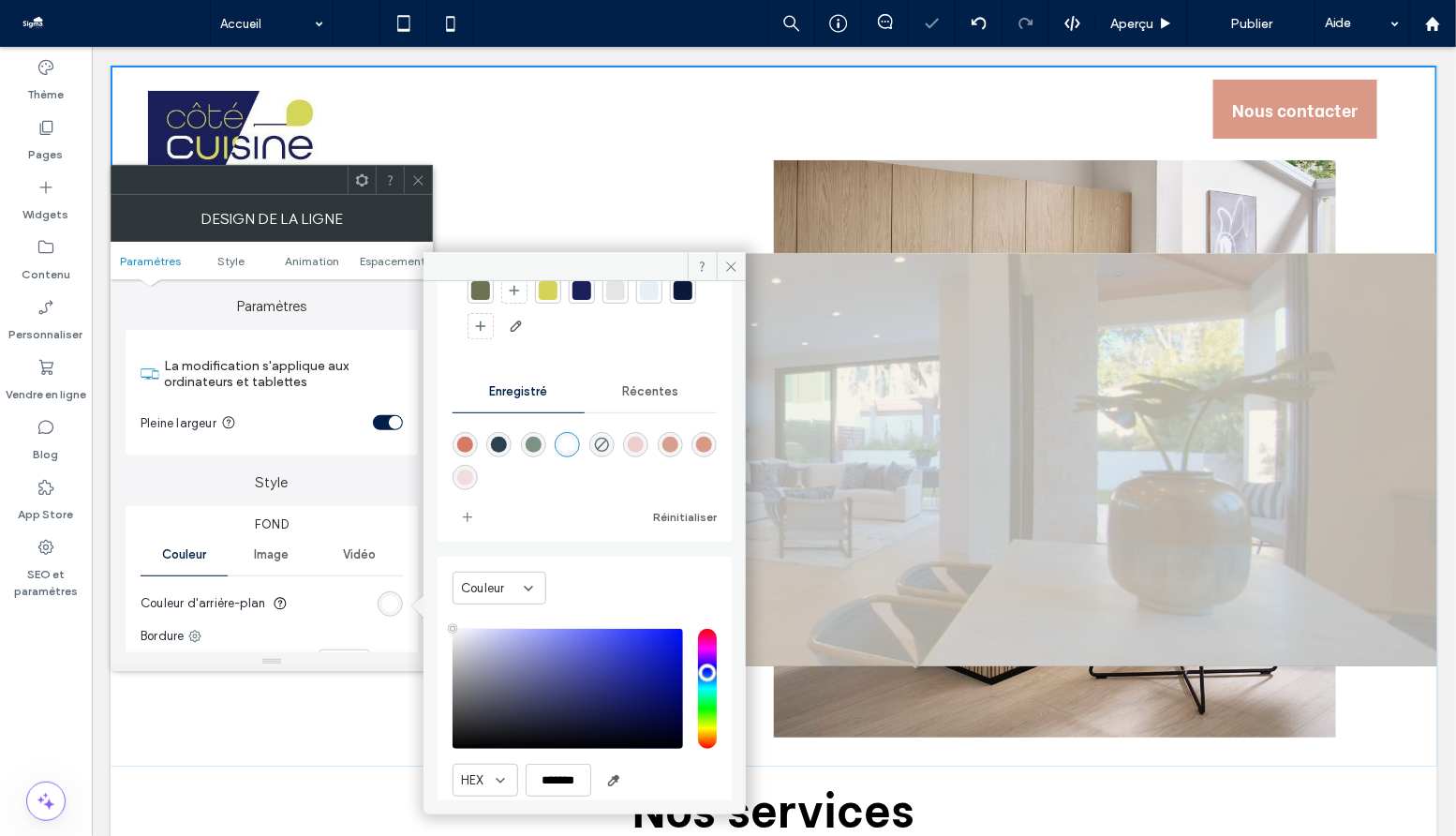 click at bounding box center [465, 477] 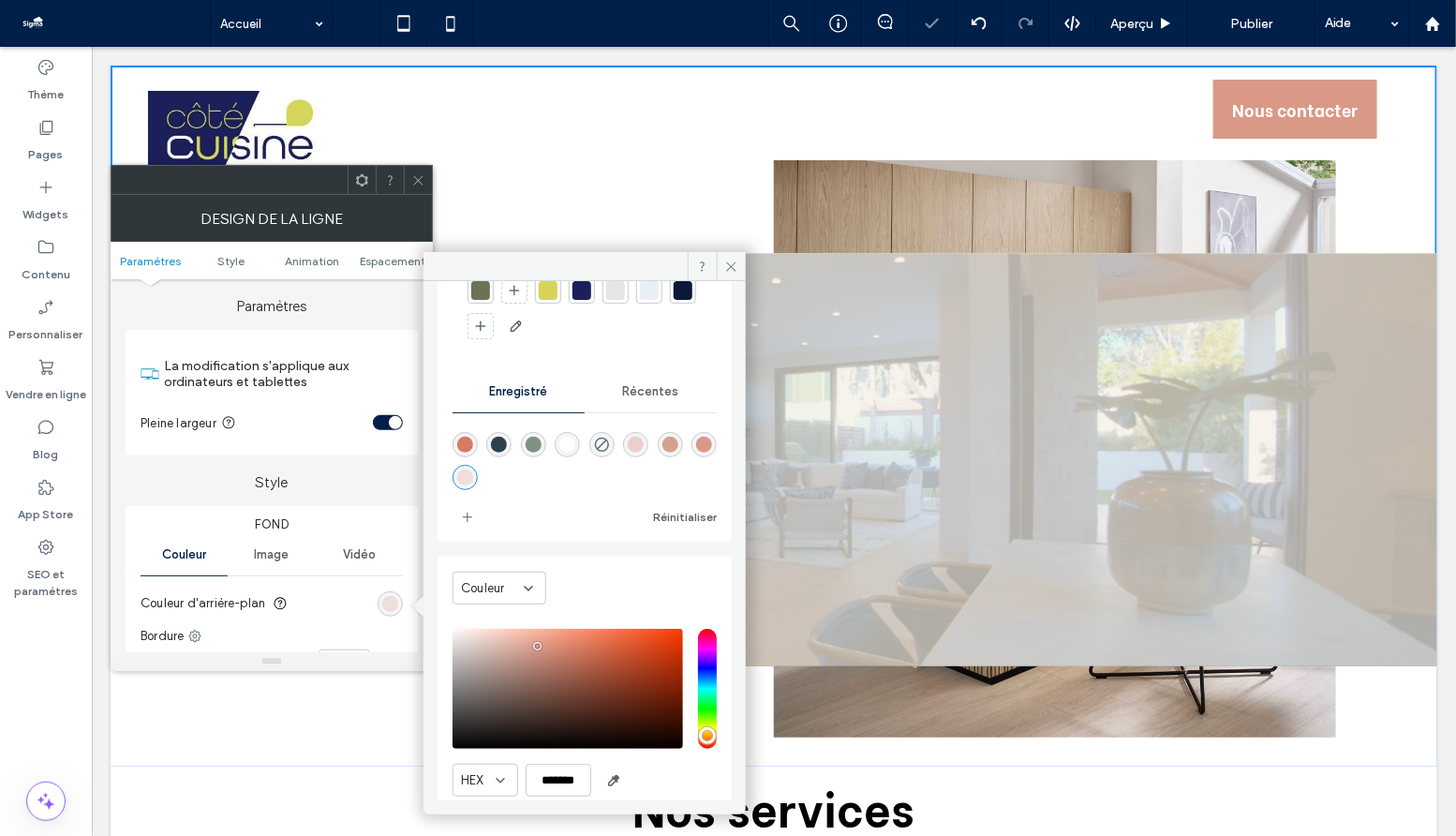 type on "*******" 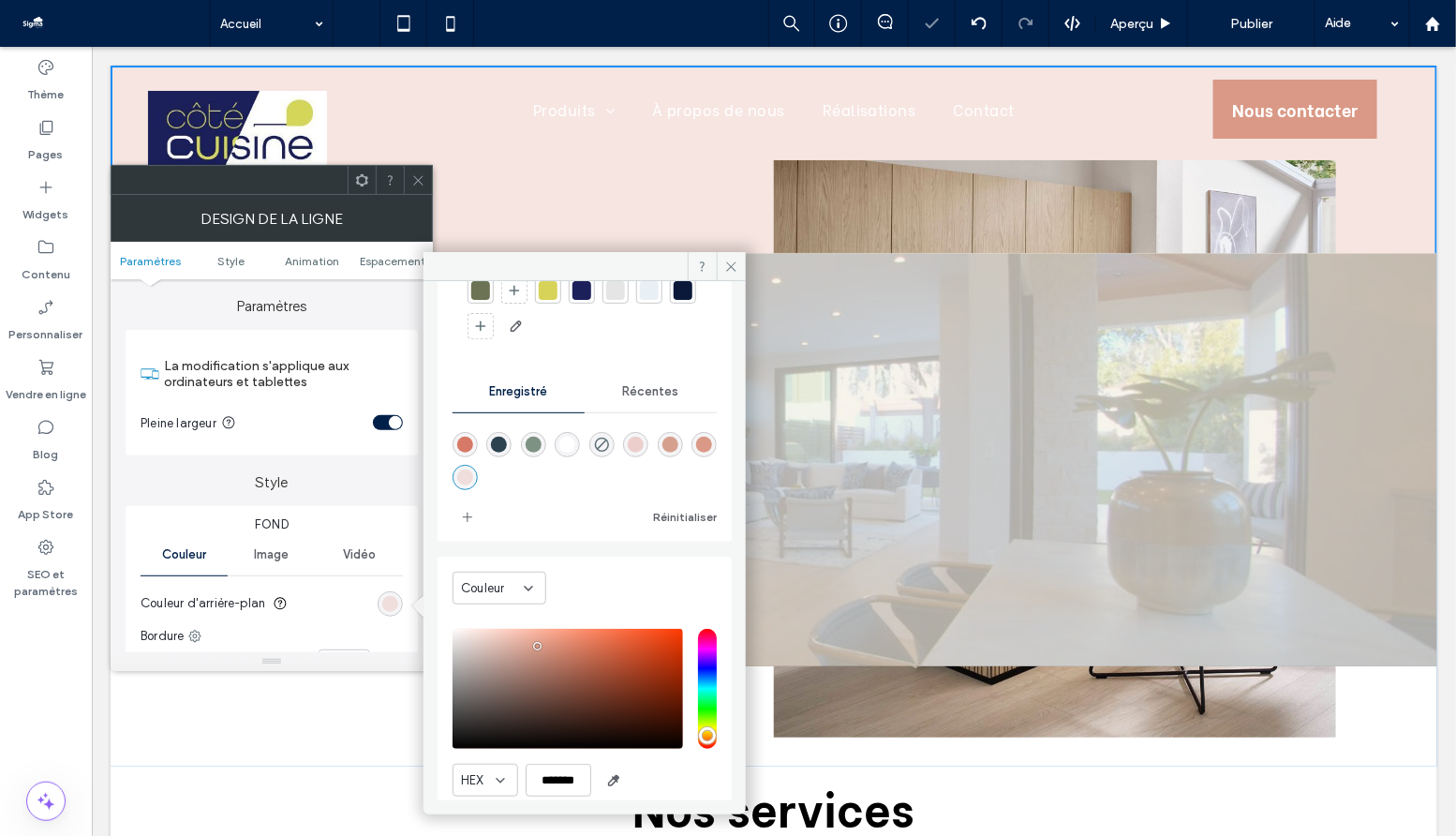 scroll, scrollTop: 42, scrollLeft: 0, axis: vertical 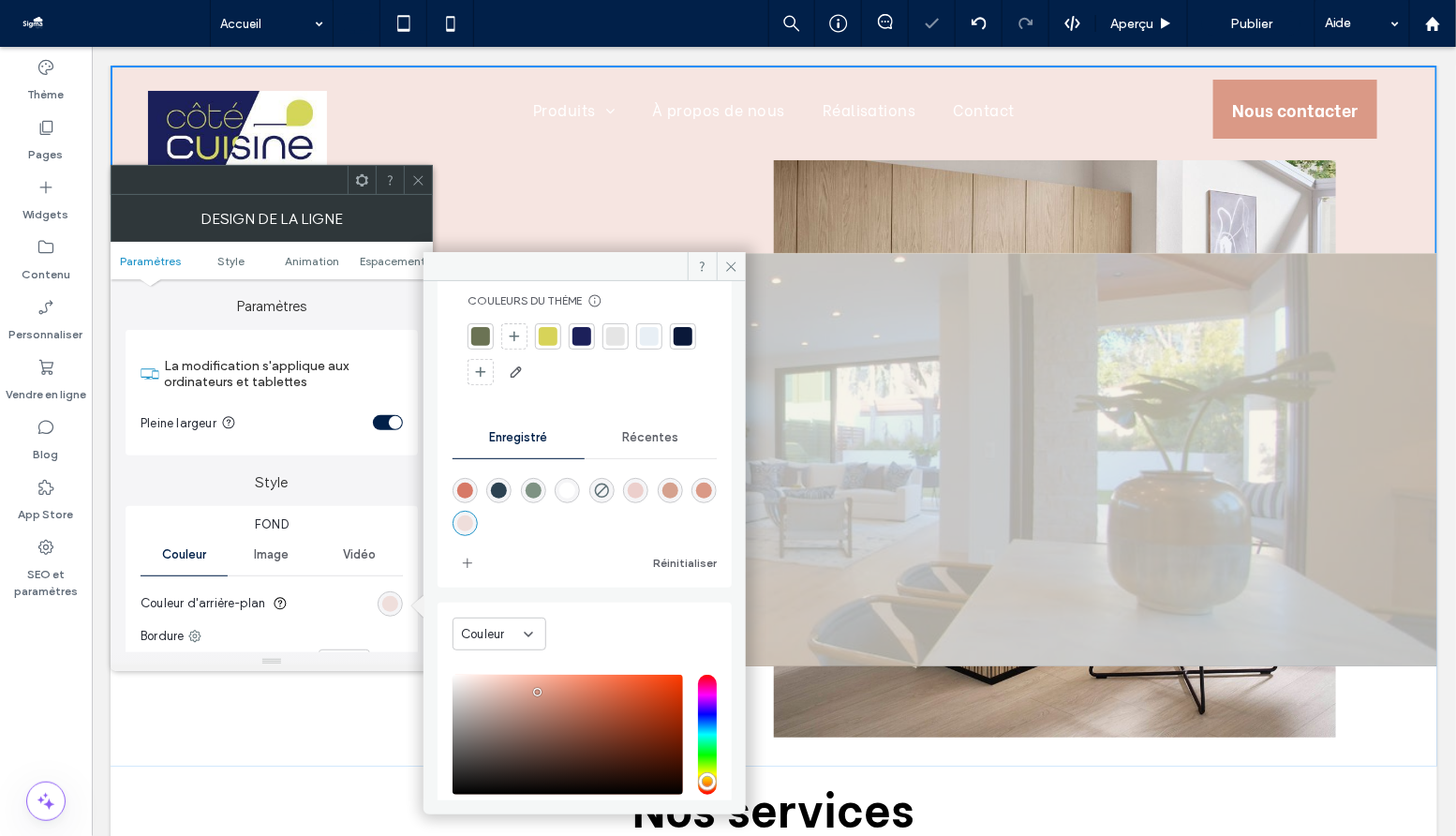click at bounding box center [616, 336] 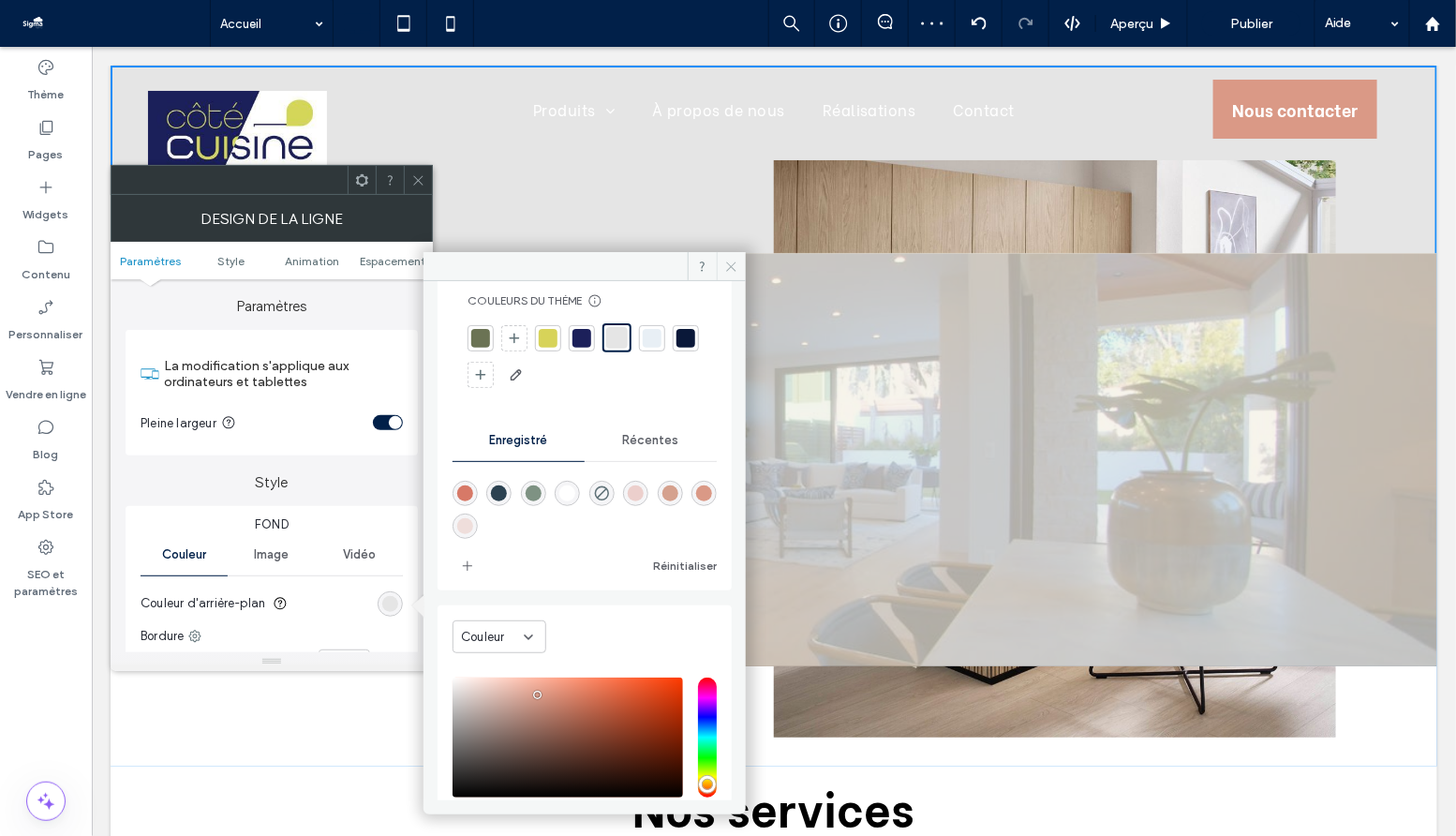 click 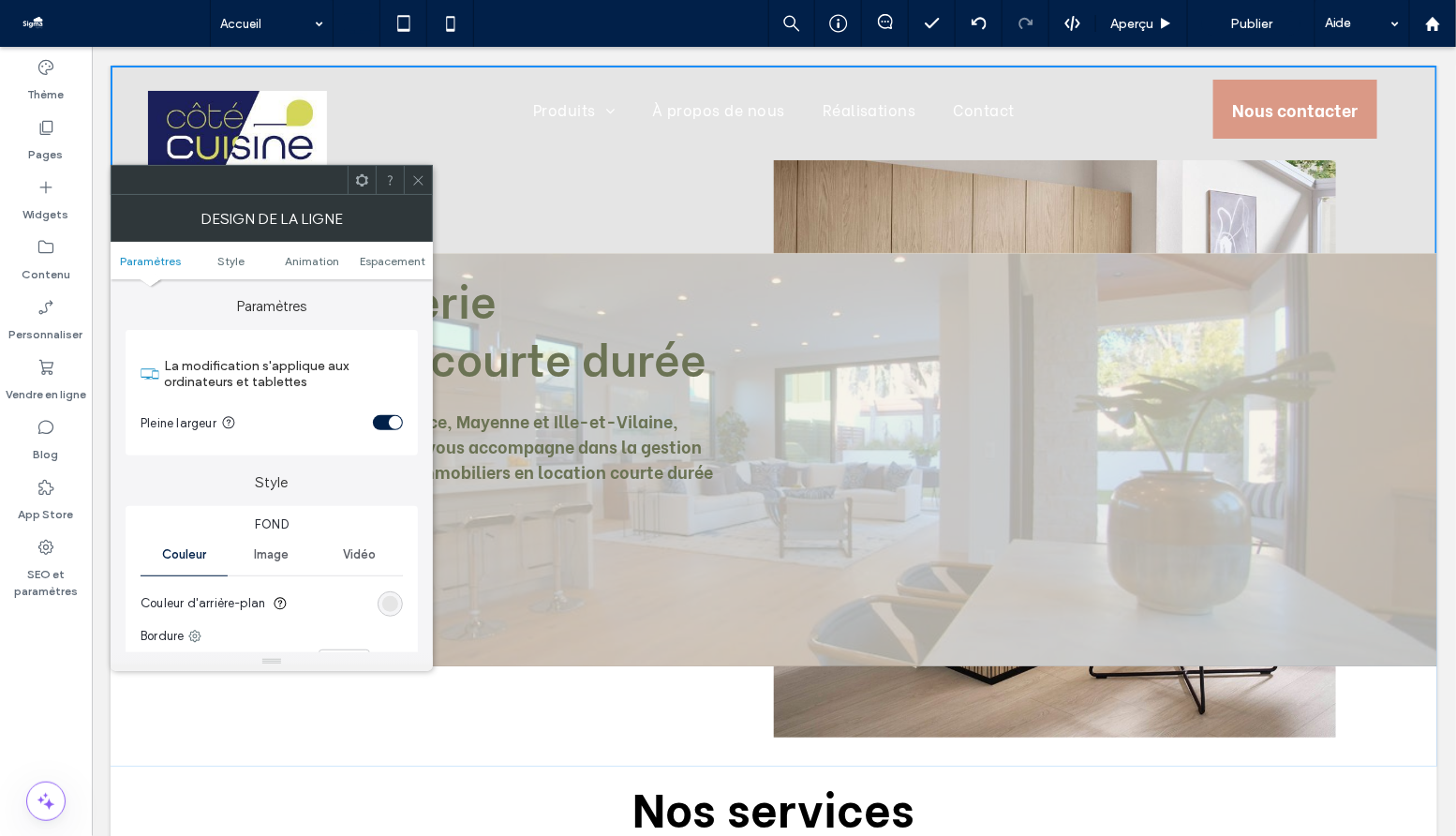 click 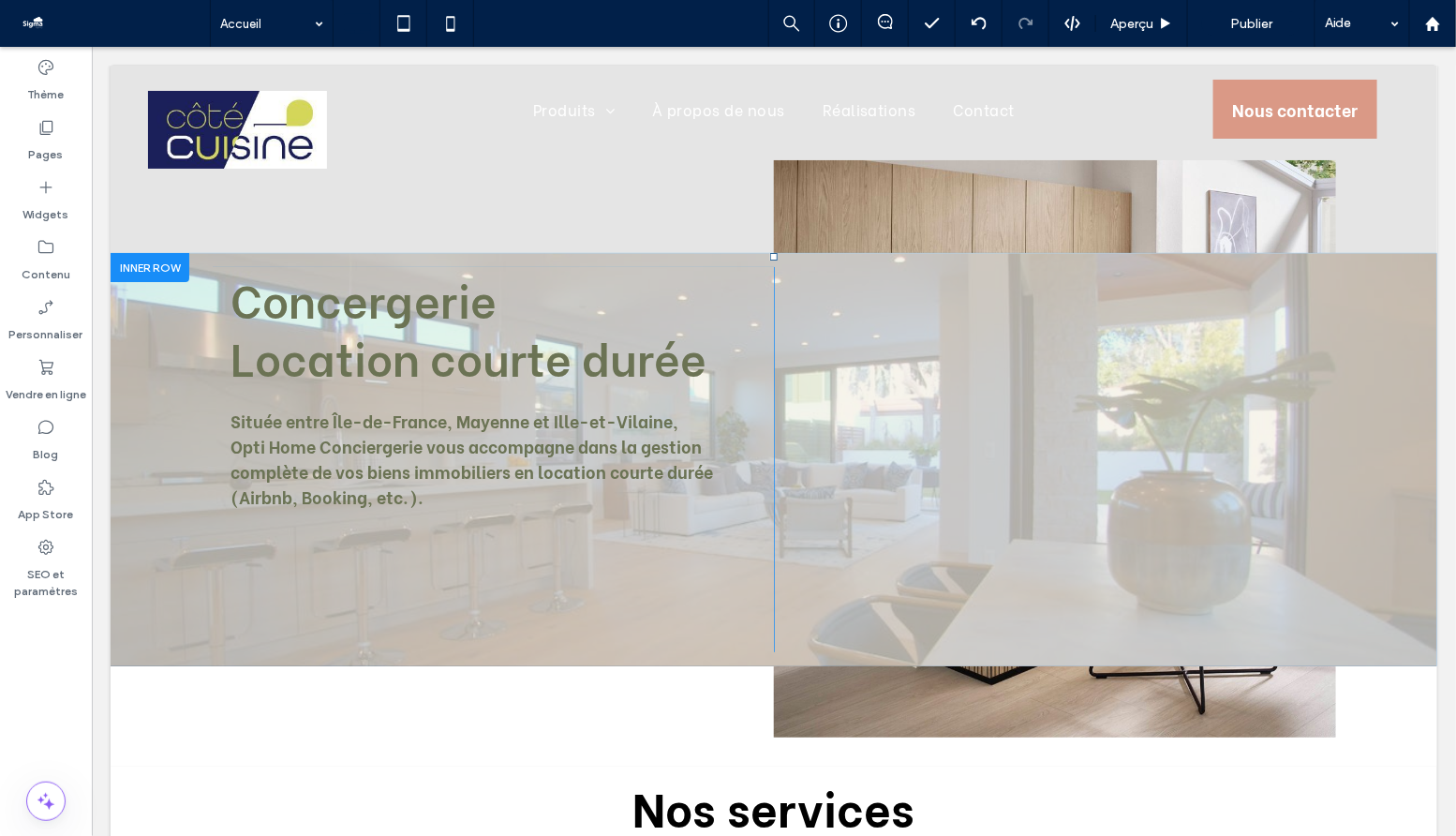 click on "Concergerie Location courte durée Située entre Île-de-France, Mayenne et Ille-et-Vilaine, Opti Home Conciergerie vous accompagne dans la gestion complète de vos biens immobiliers en location courte durée (Airbnb, Booking, etc.).
Click To Paste" at bounding box center (492, 458) 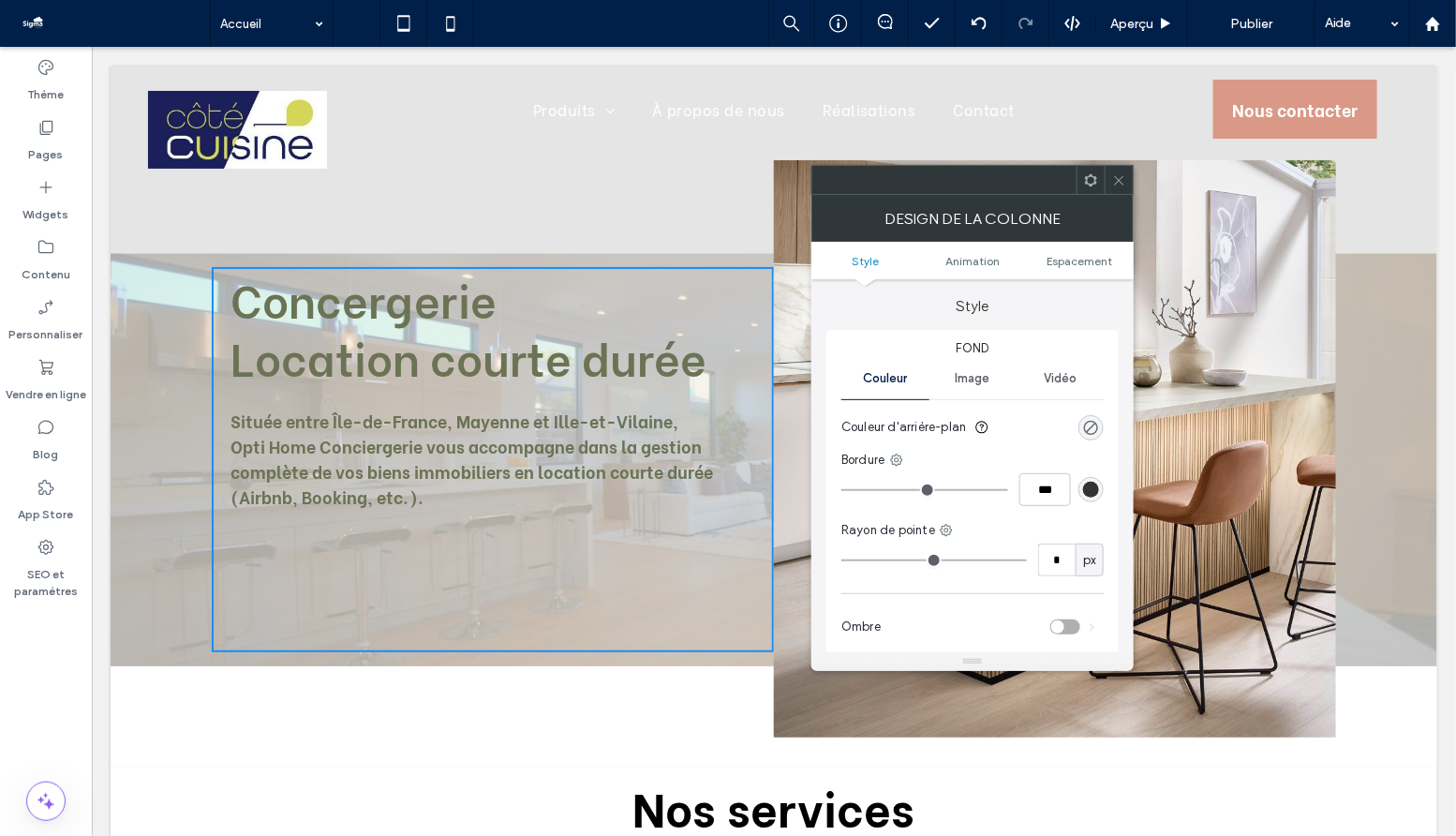 click 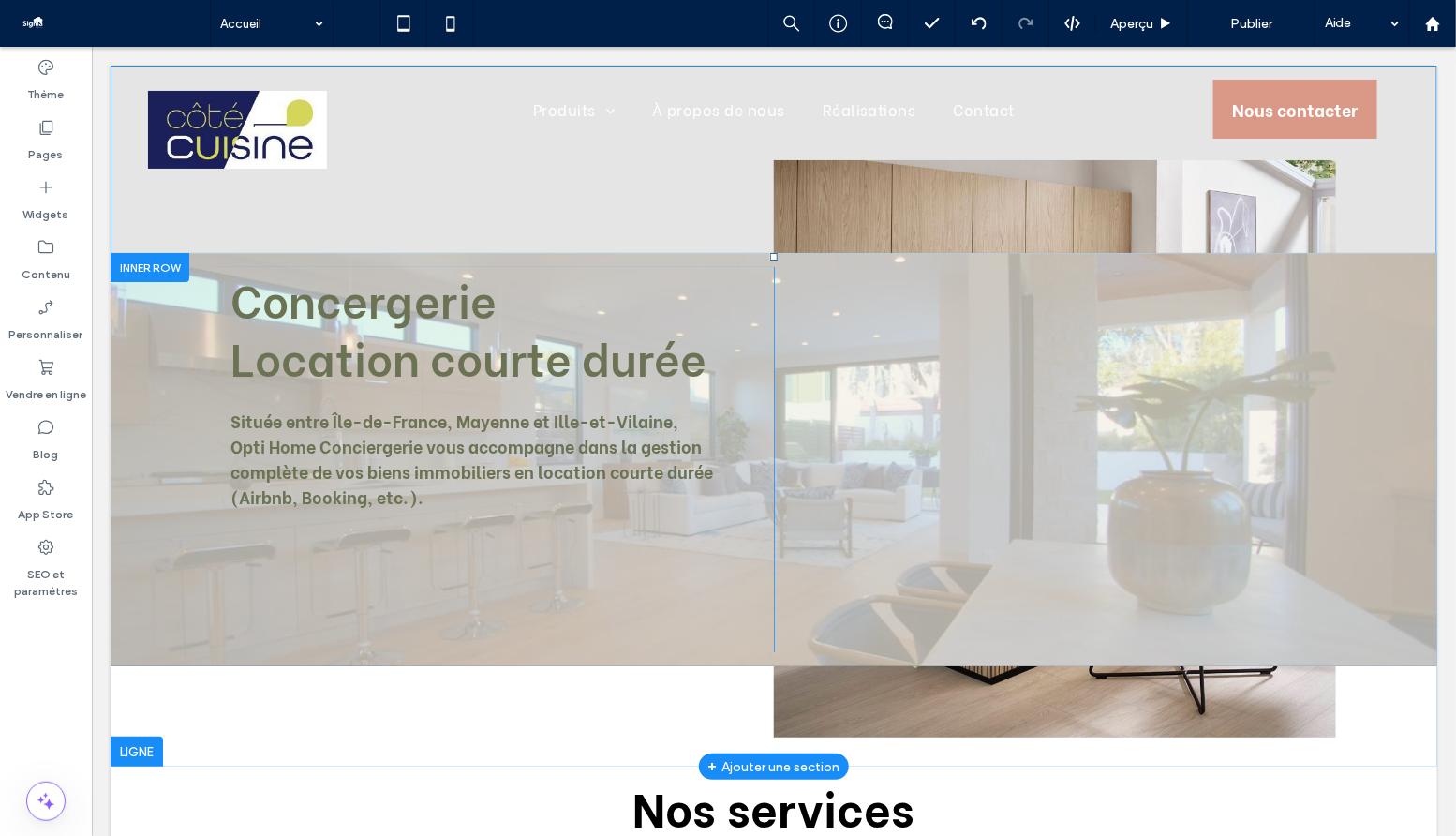 click at bounding box center [773, 458] 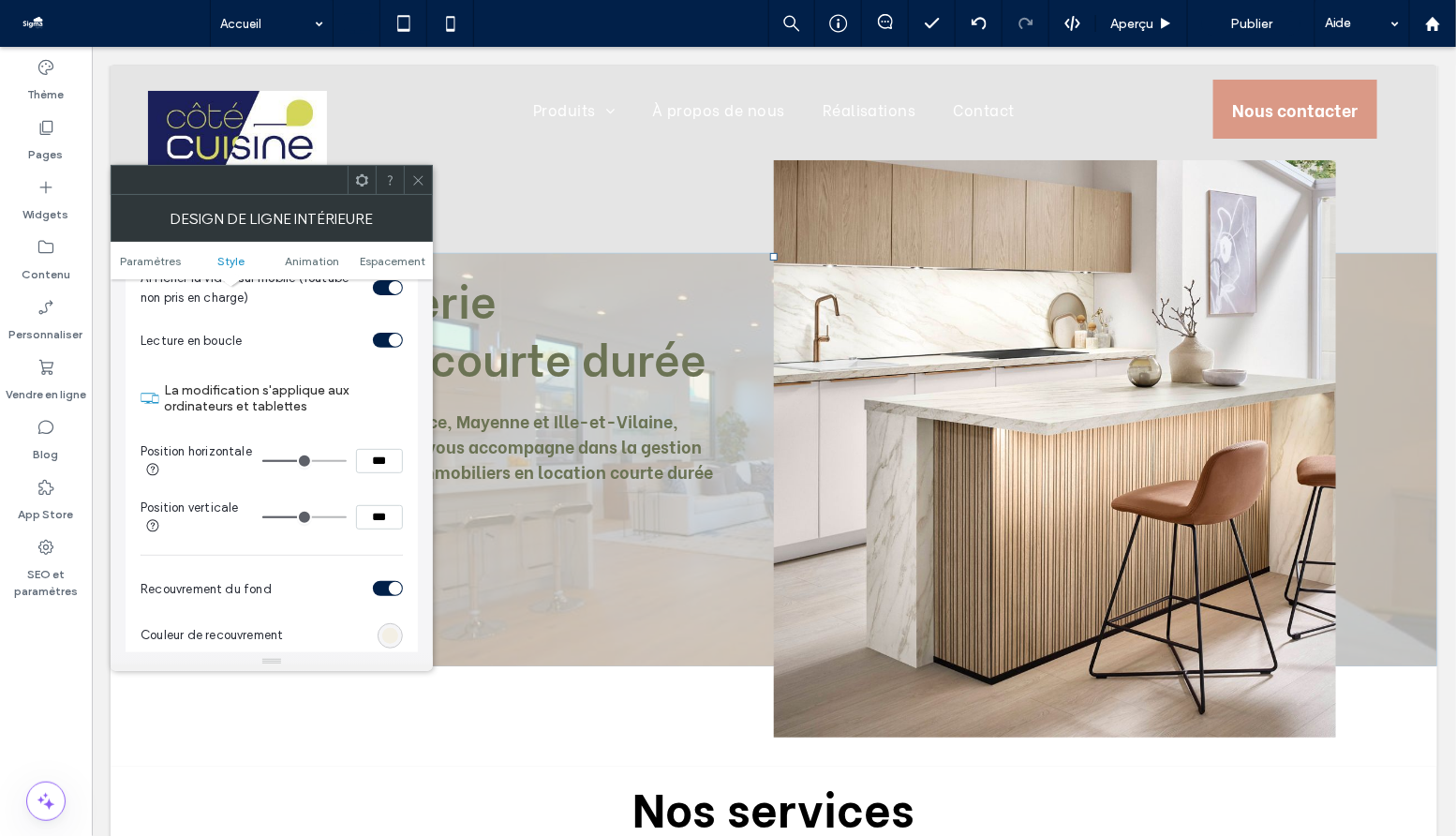 scroll, scrollTop: 920, scrollLeft: 0, axis: vertical 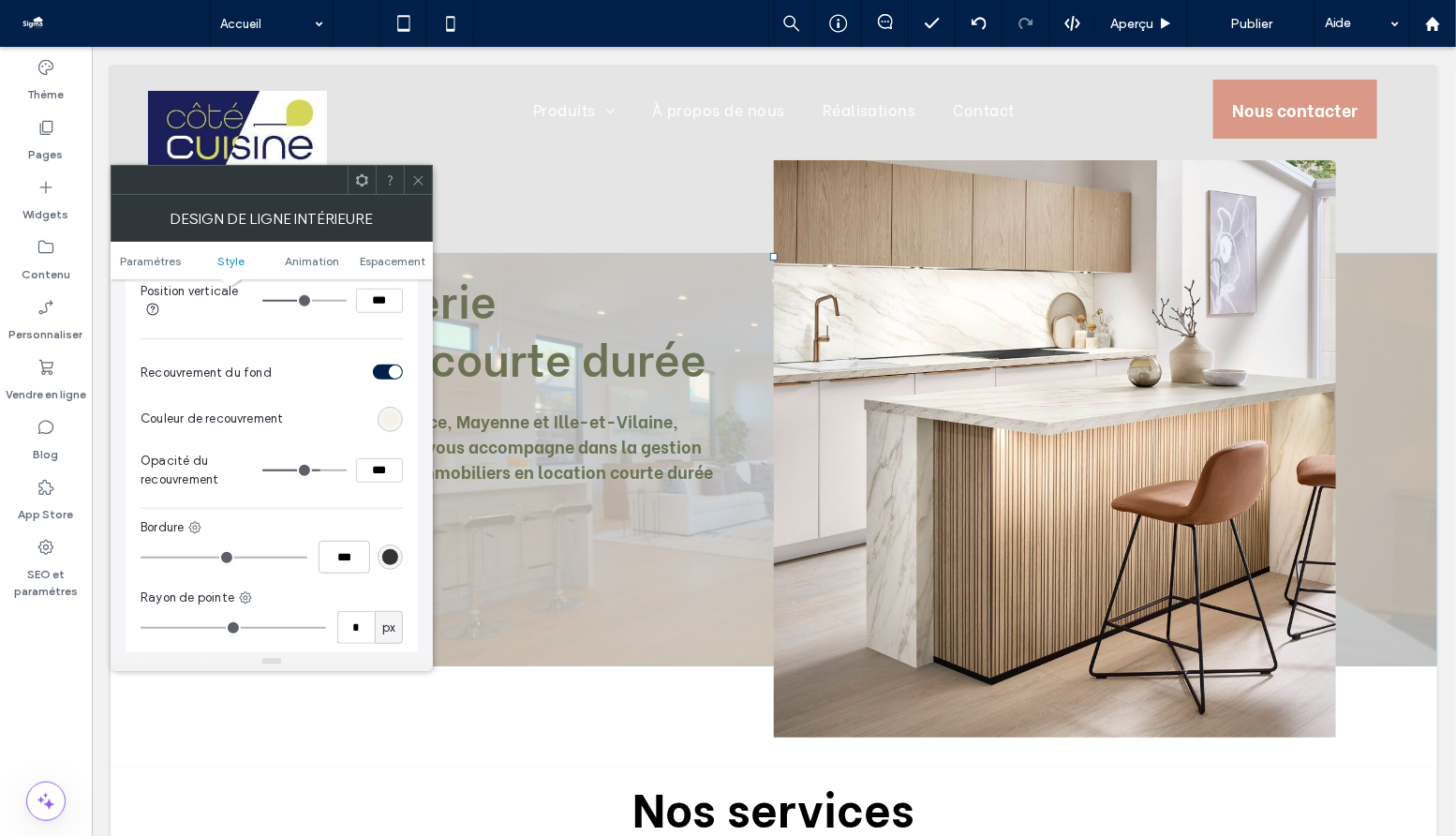 click at bounding box center (390, 419) 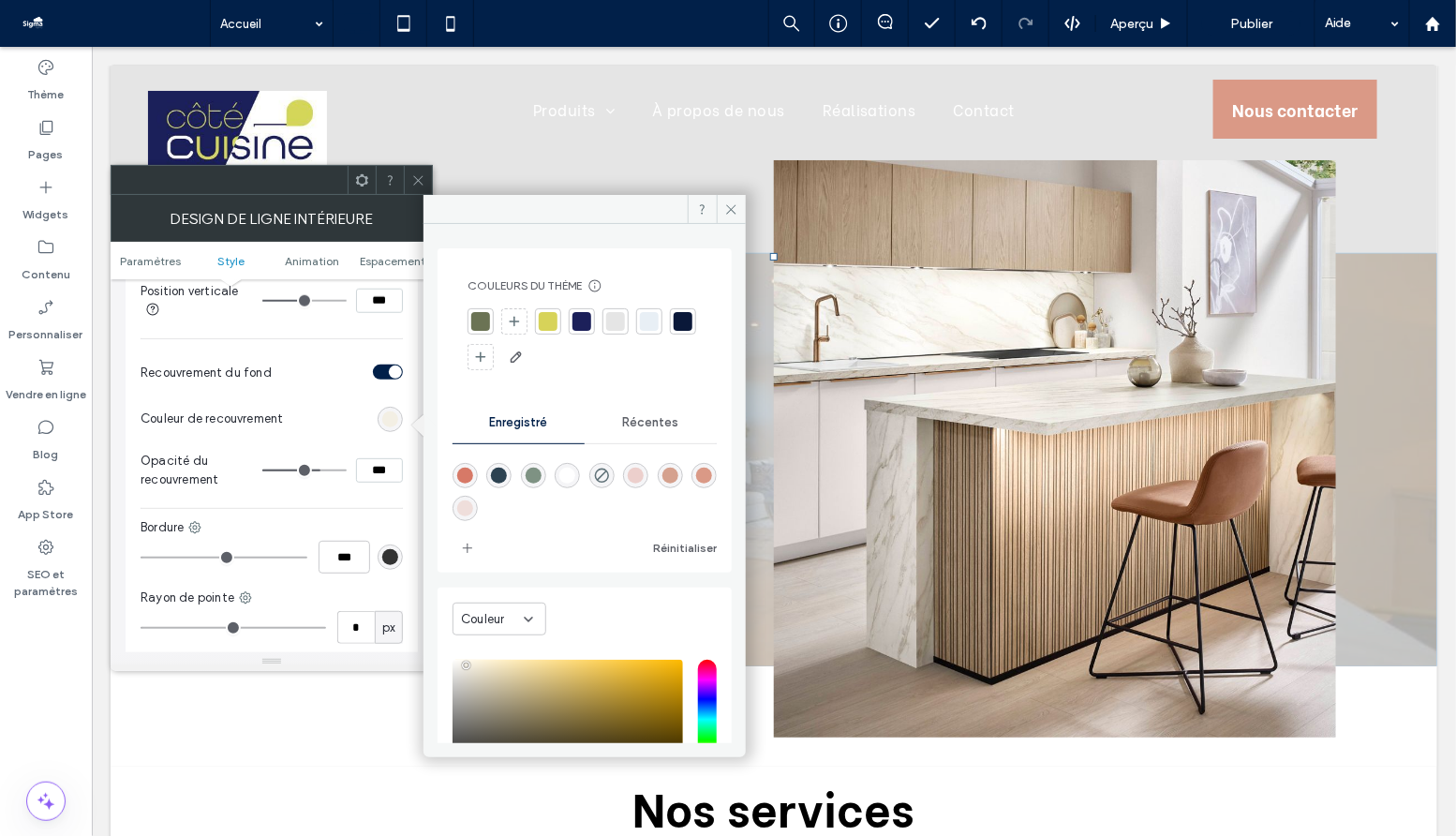 scroll, scrollTop: 108, scrollLeft: 0, axis: vertical 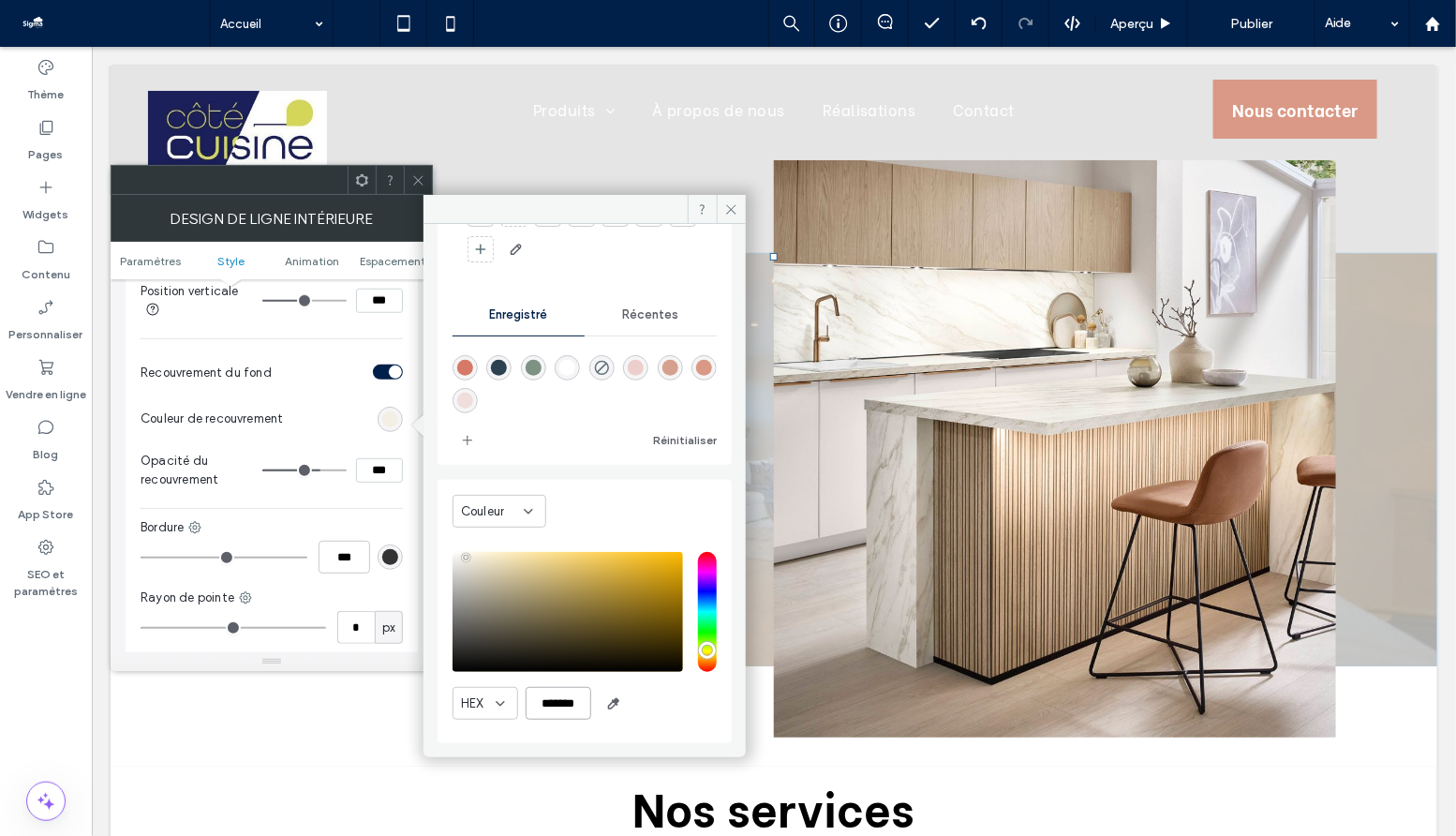 click on "*******" at bounding box center [558, 703] 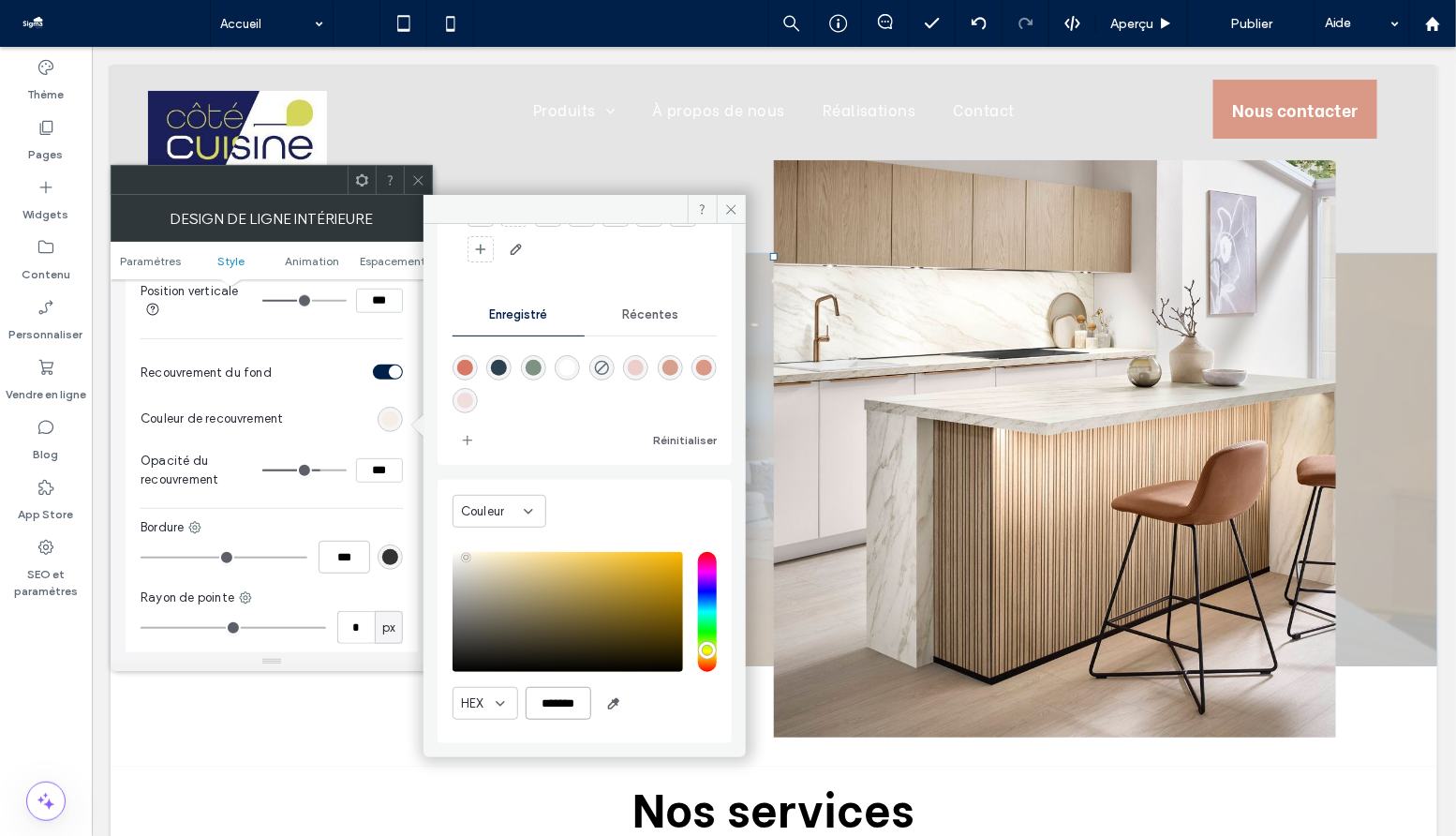 click on "*******" at bounding box center [558, 703] 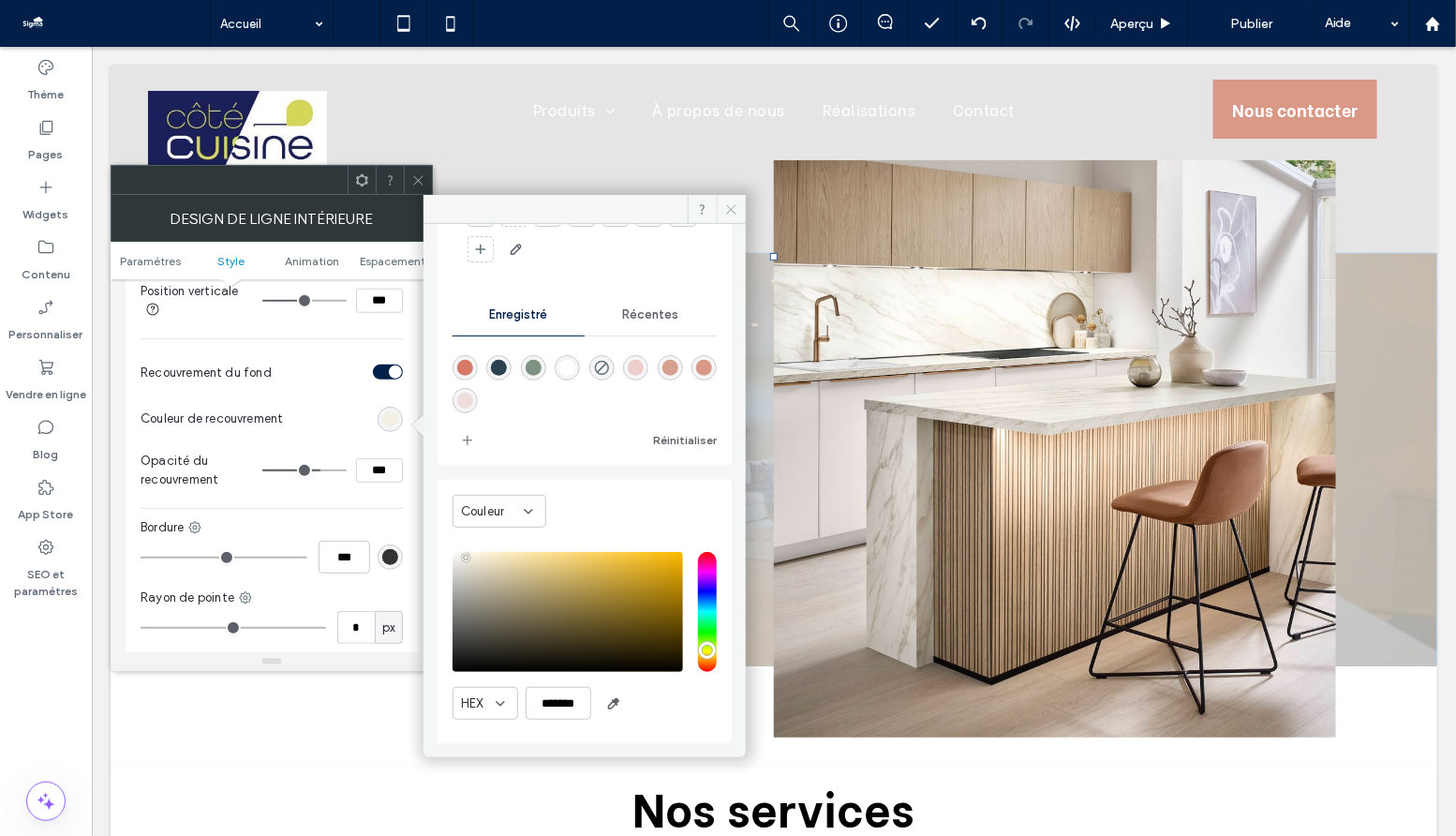 click 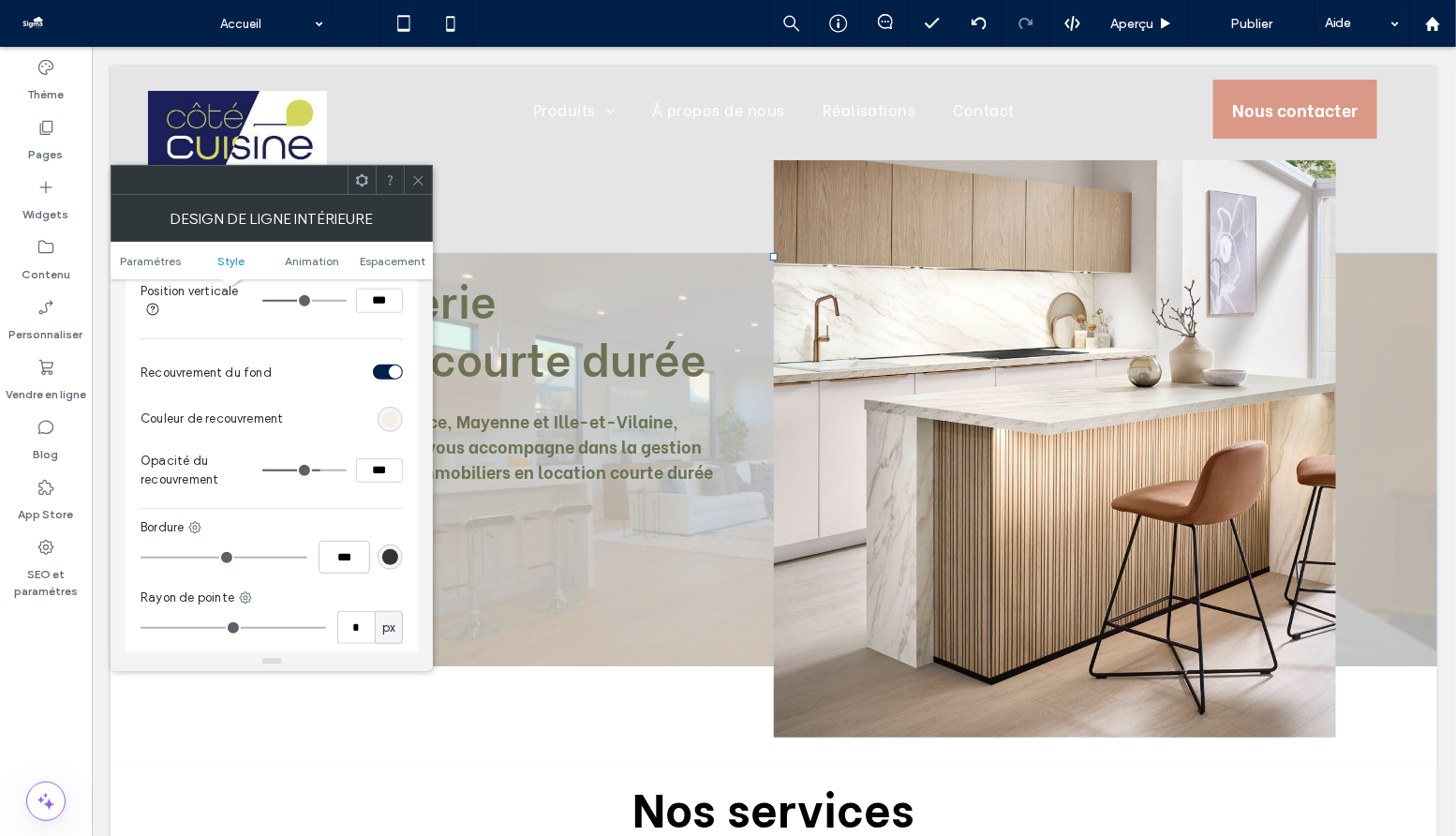click 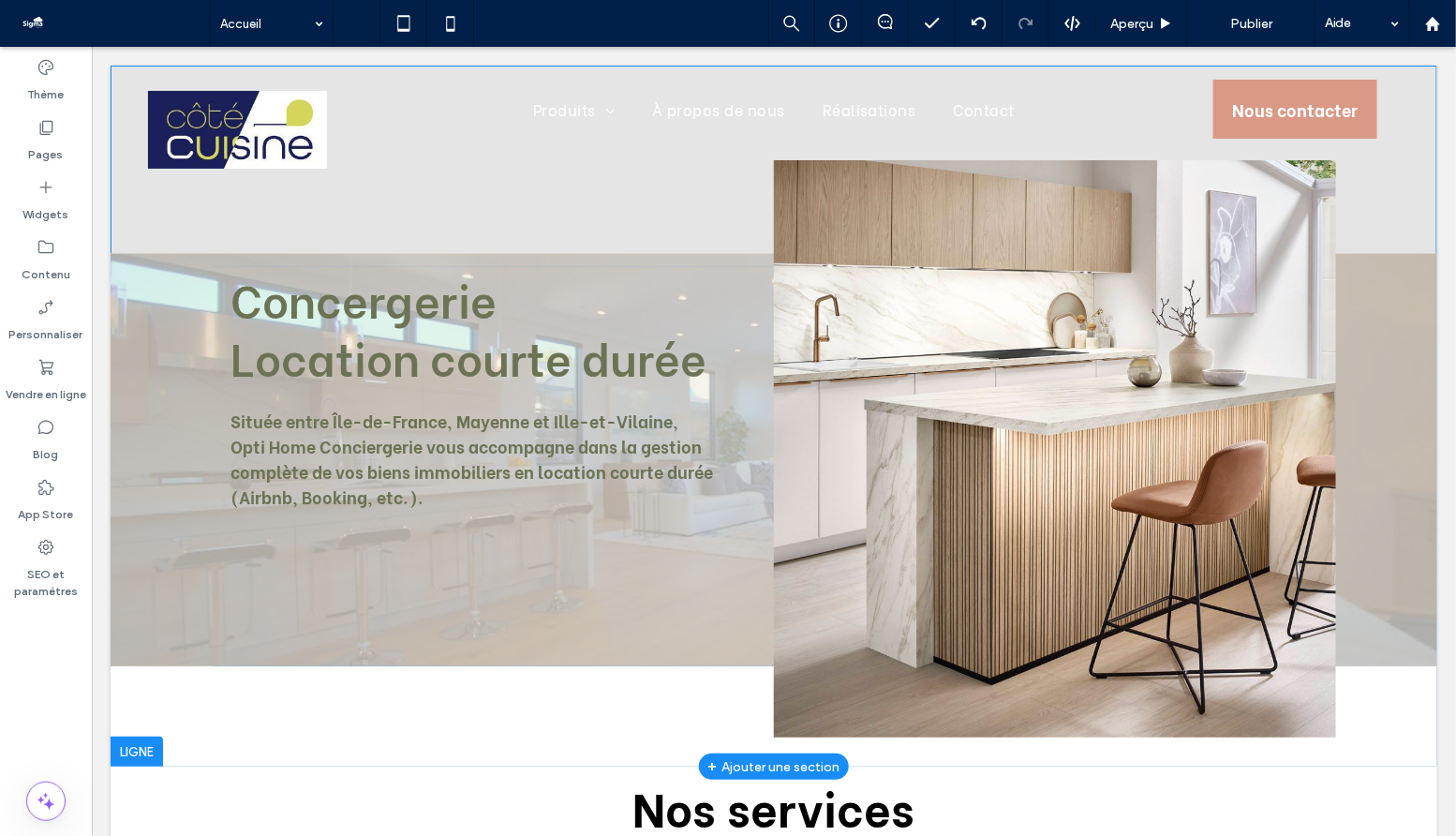 click on "Concergerie Location courte durée Située entre Île-de-France, Mayenne et Ille-et-Vilaine, Opti Home Conciergerie vous accompagne dans la gestion complète de vos biens immobiliers en location courte durée (Airbnb, Booking, etc.).
Click To Paste
Click To Paste
Click To Paste
Click To Paste
Click To Paste
Ligne + Ajouter une section" at bounding box center (773, 415) 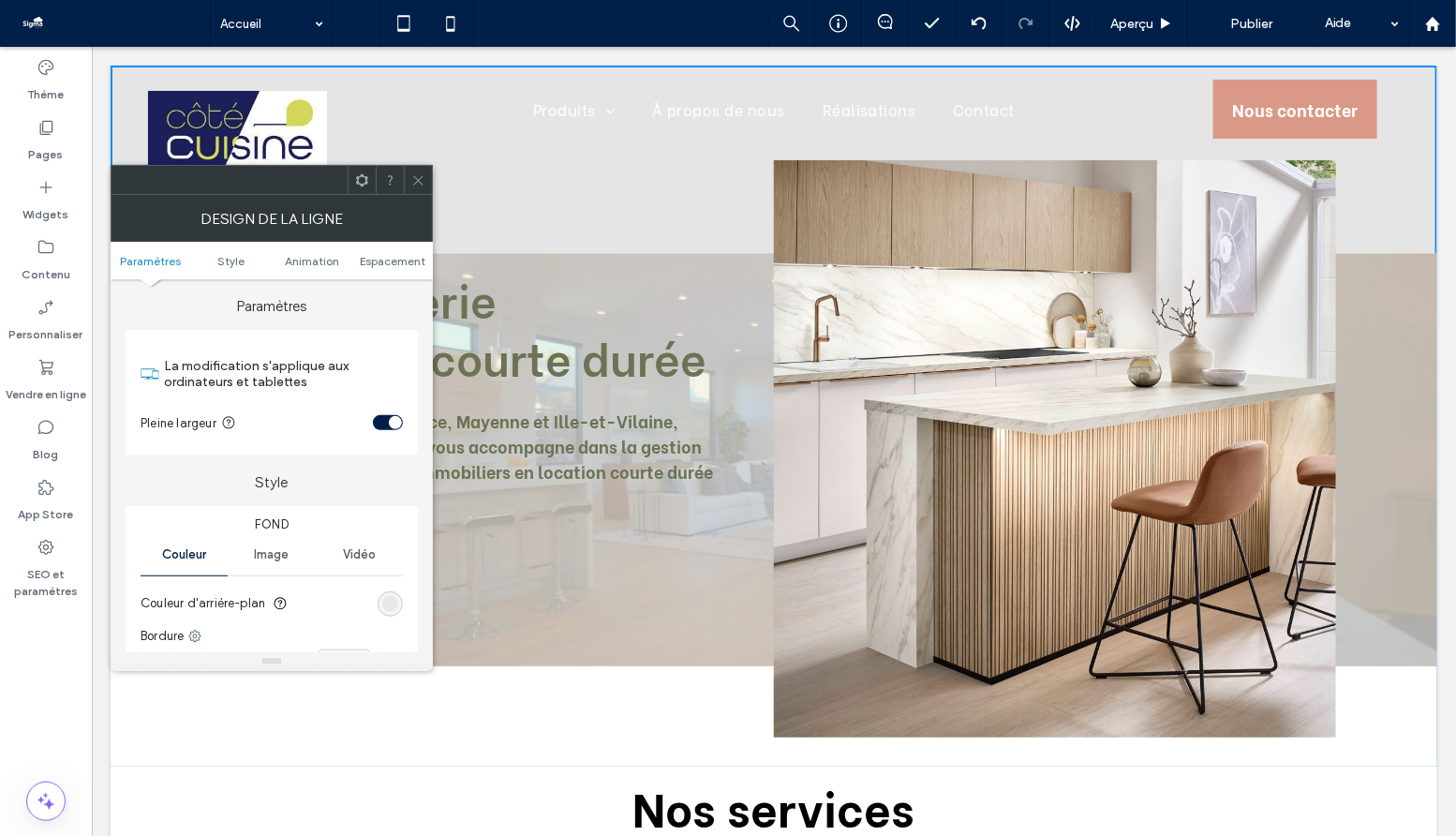 click at bounding box center (390, 604) 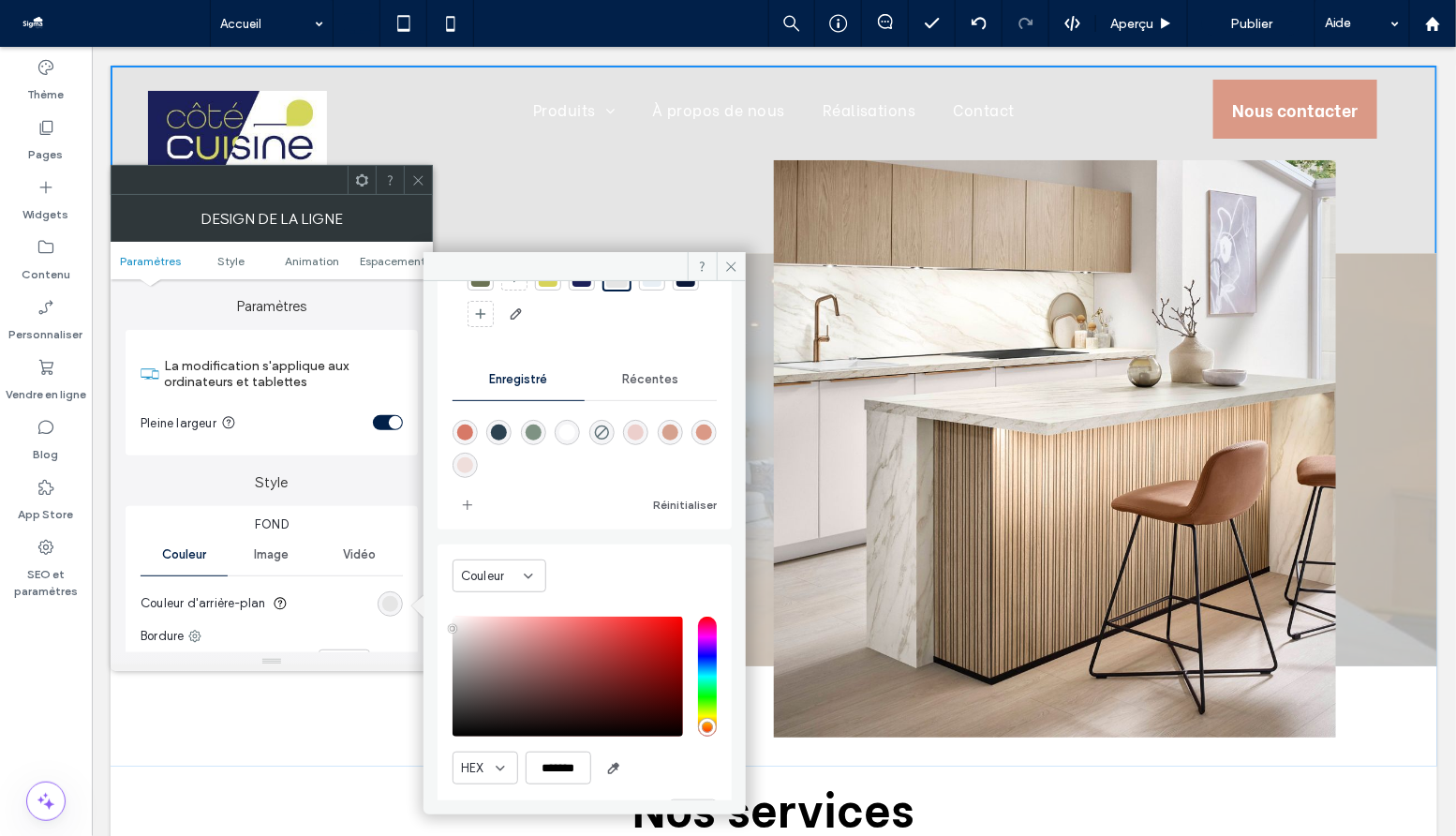 scroll, scrollTop: 158, scrollLeft: 0, axis: vertical 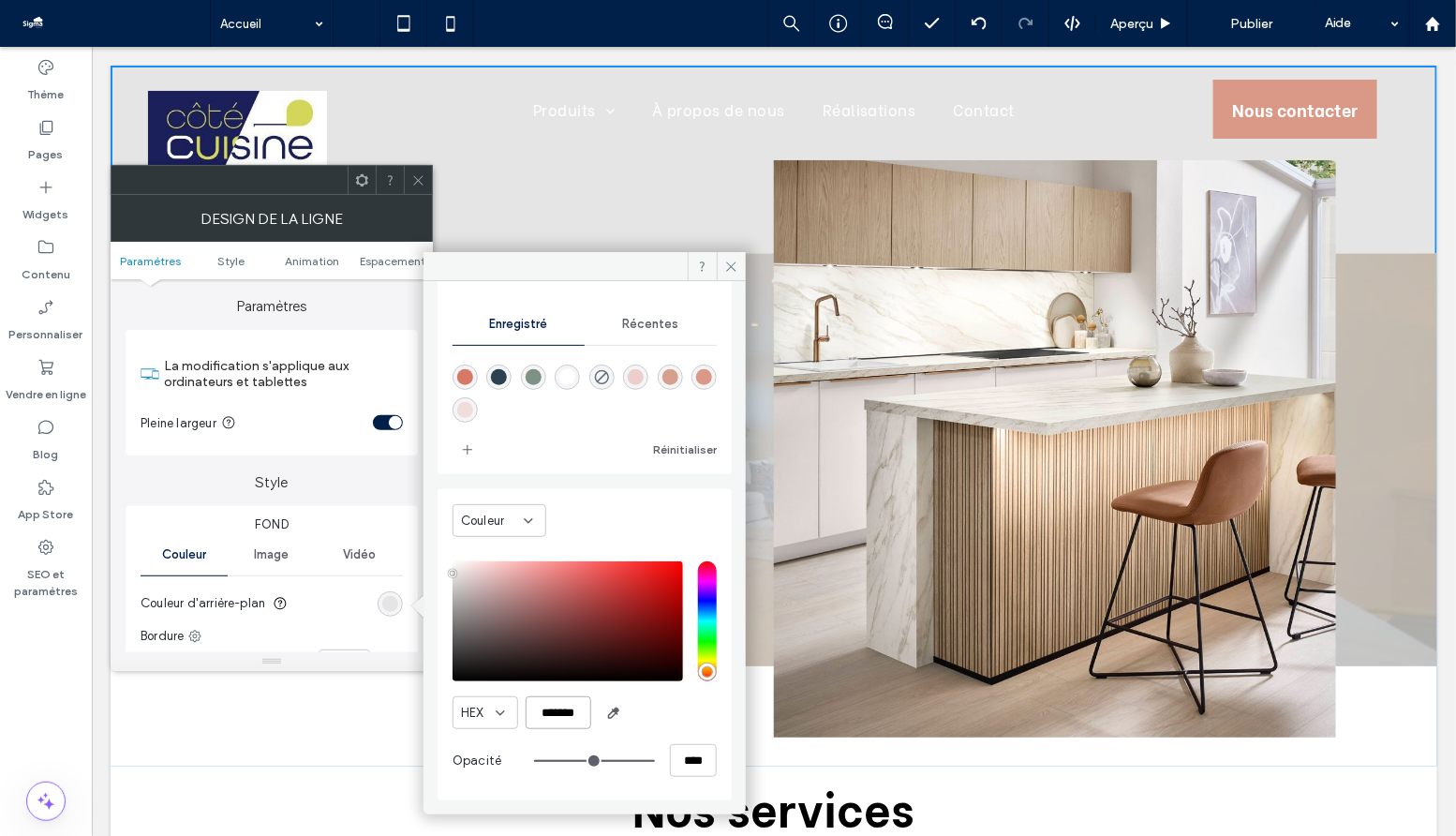 click on "*******" at bounding box center (558, 712) 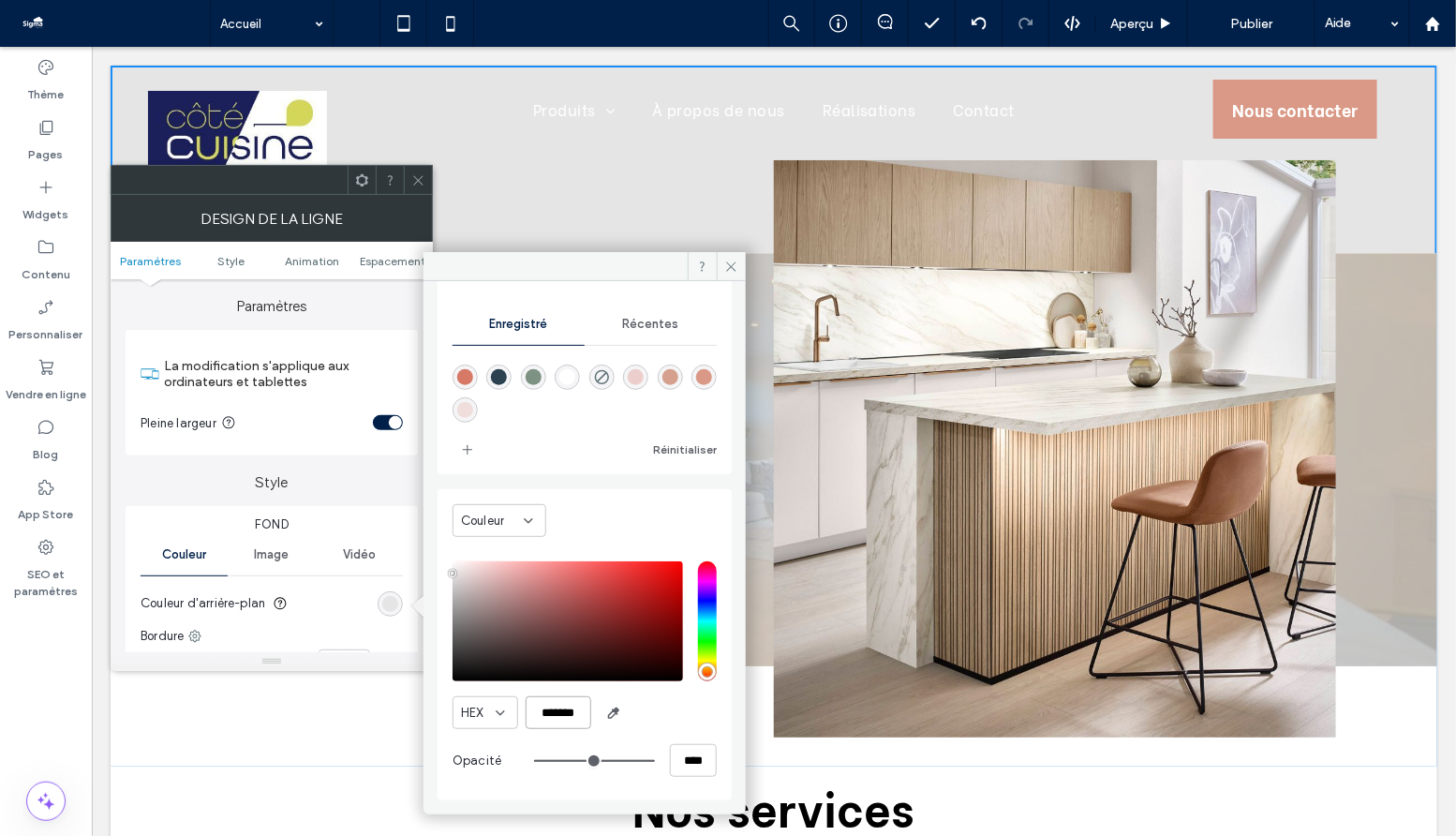 click on "*******" at bounding box center (558, 712) 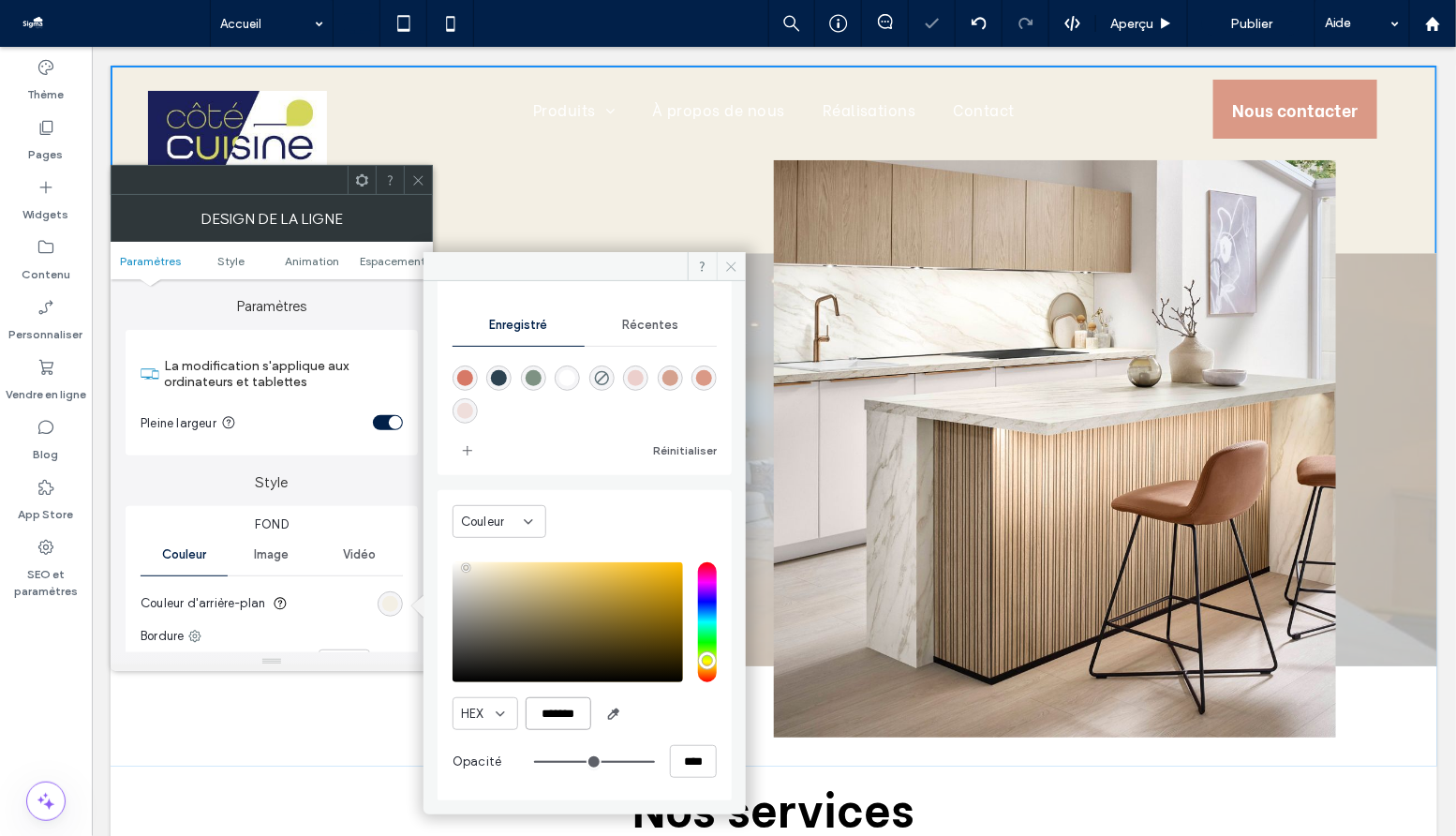 type on "*******" 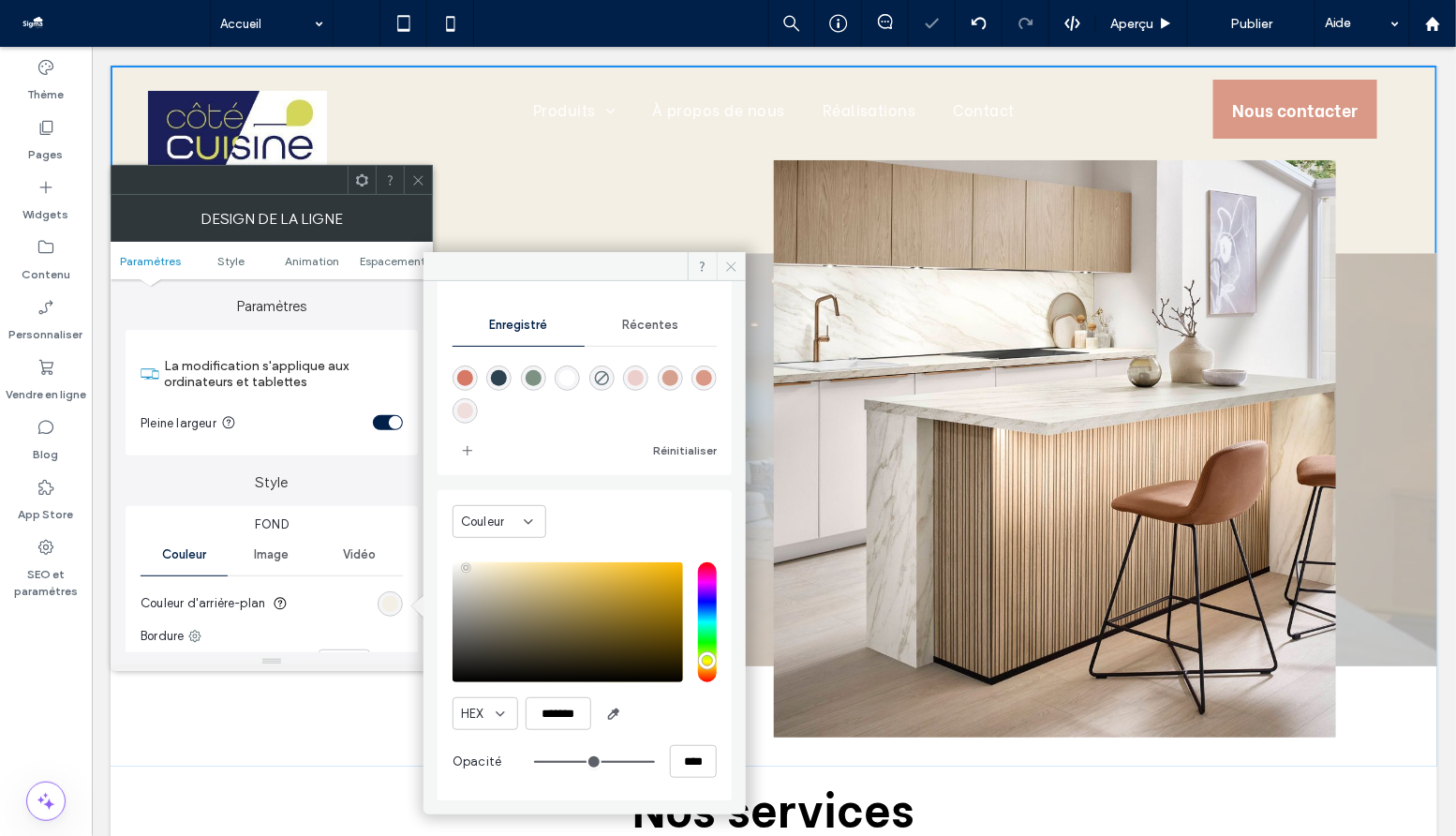 click 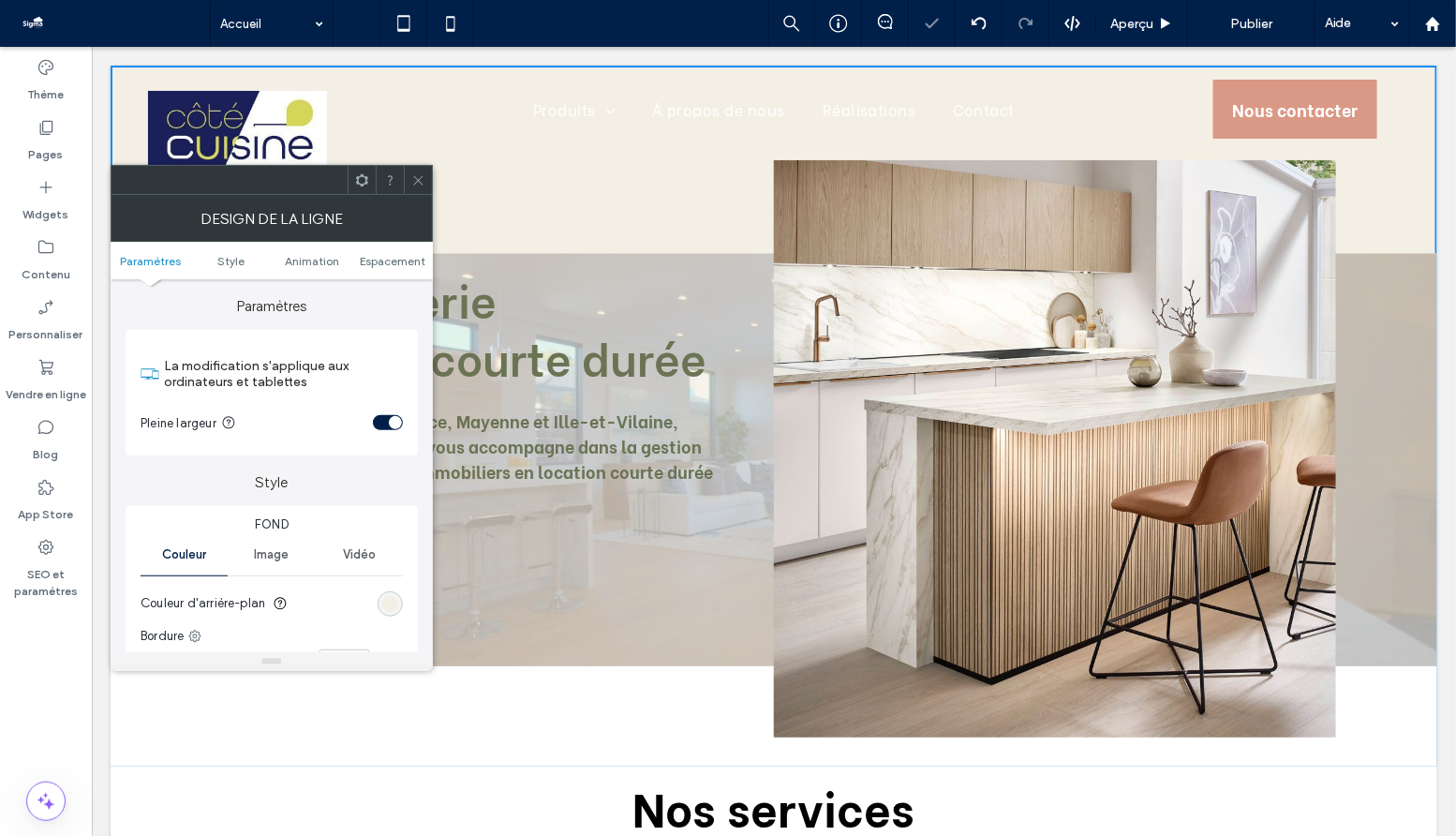 click 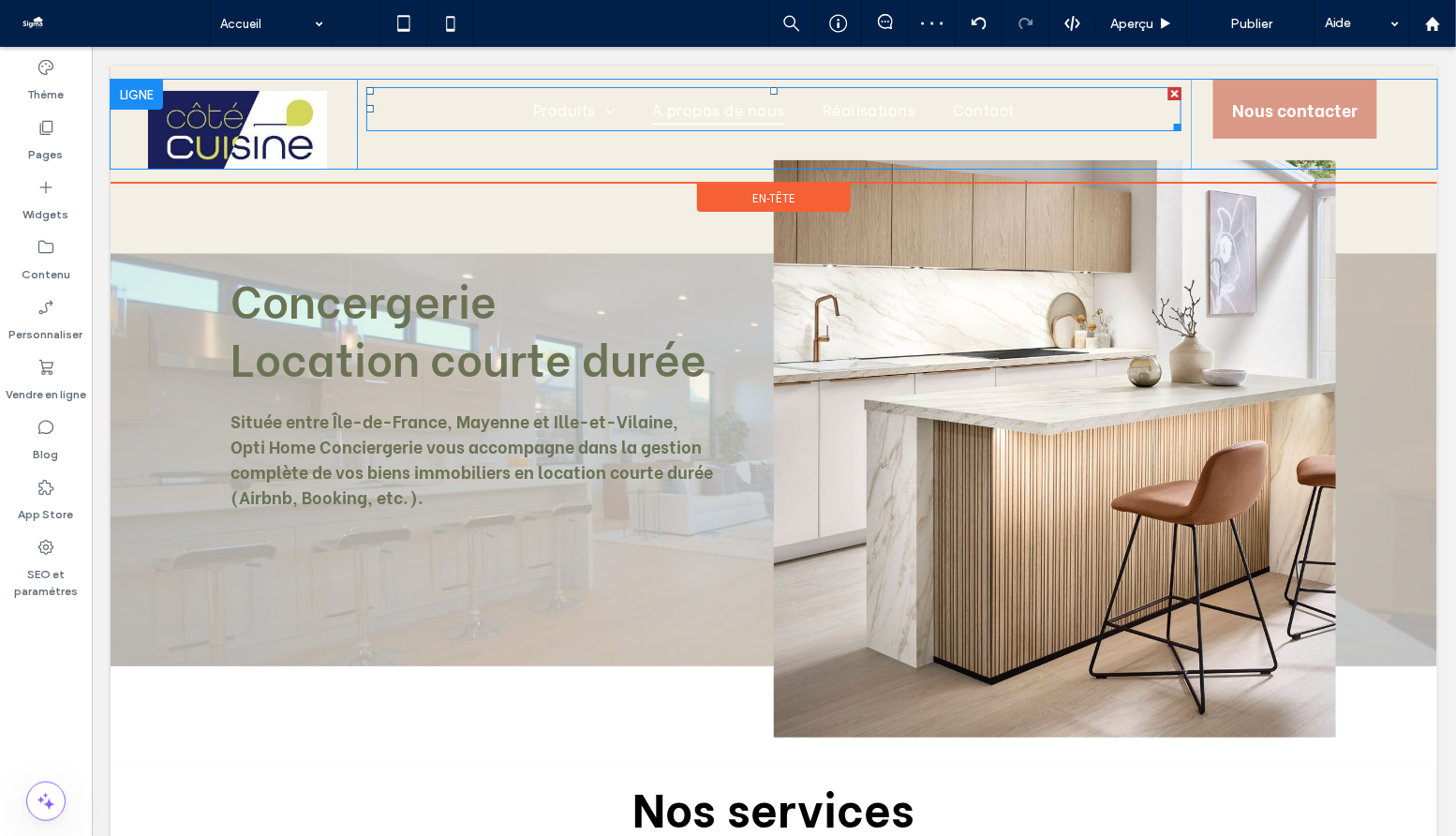 click on "À propos de nous" at bounding box center [718, 108] 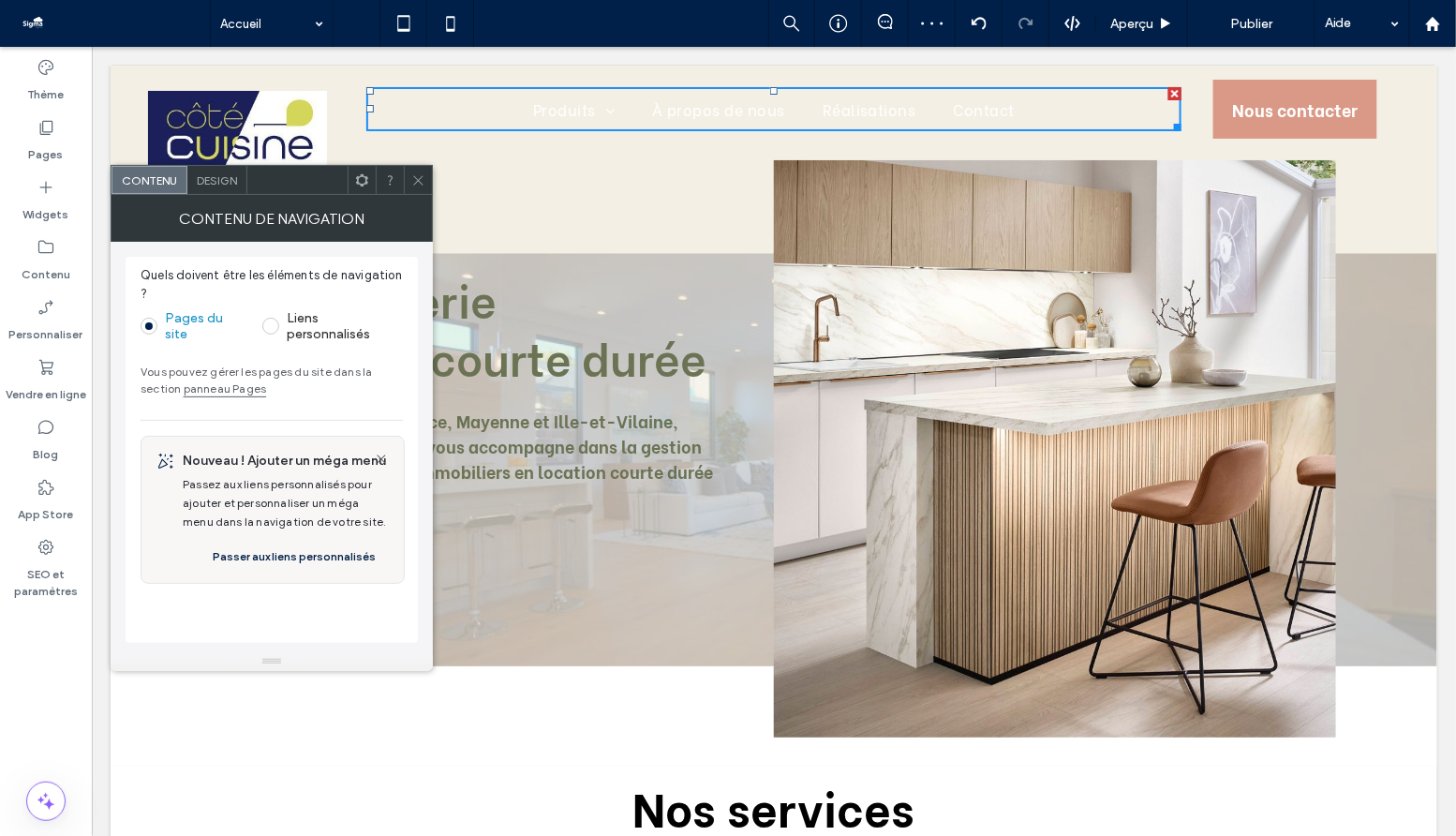 click on "Design" at bounding box center (217, 180) 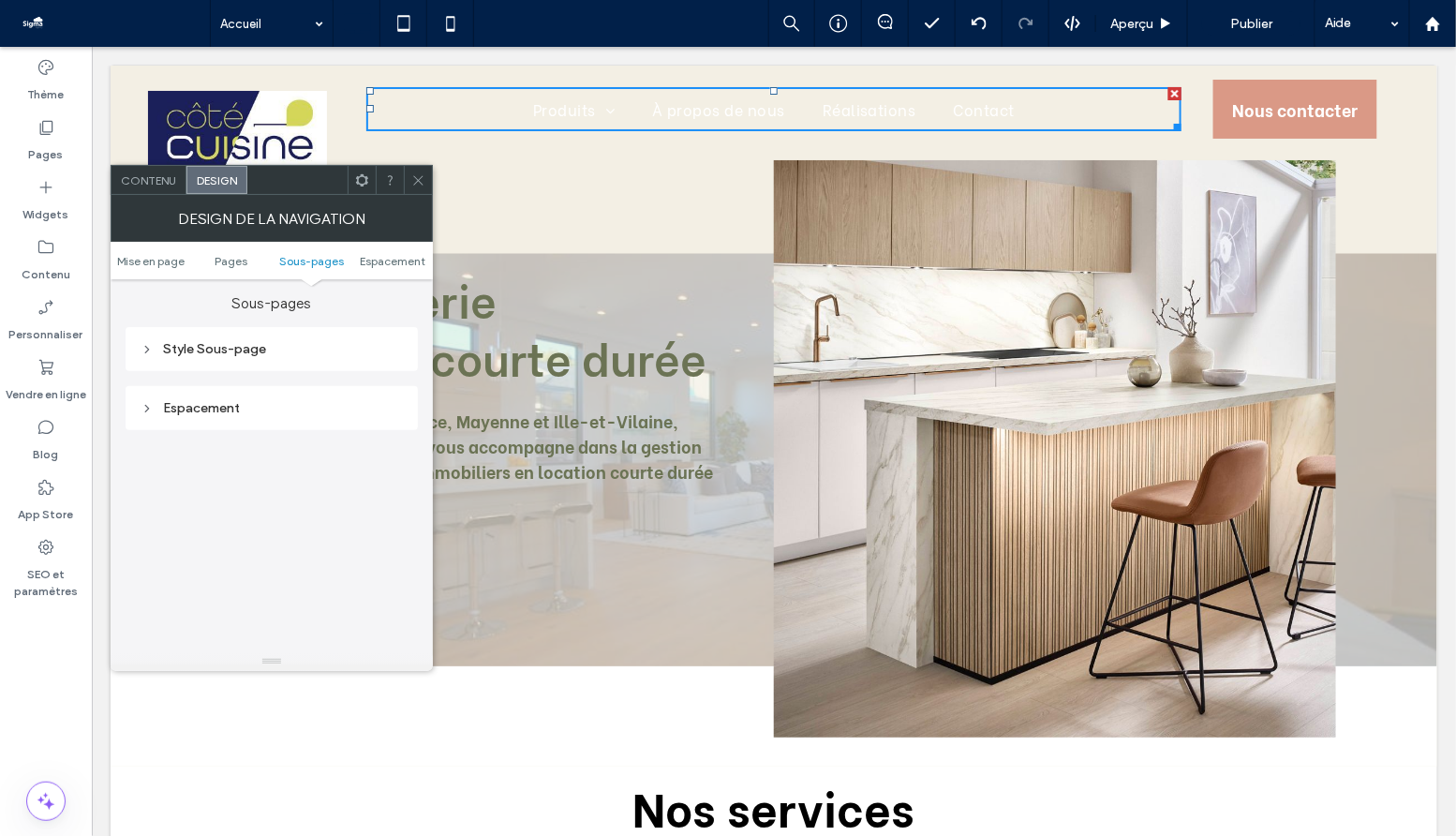 click on "Style Sous-page" at bounding box center [272, 349] 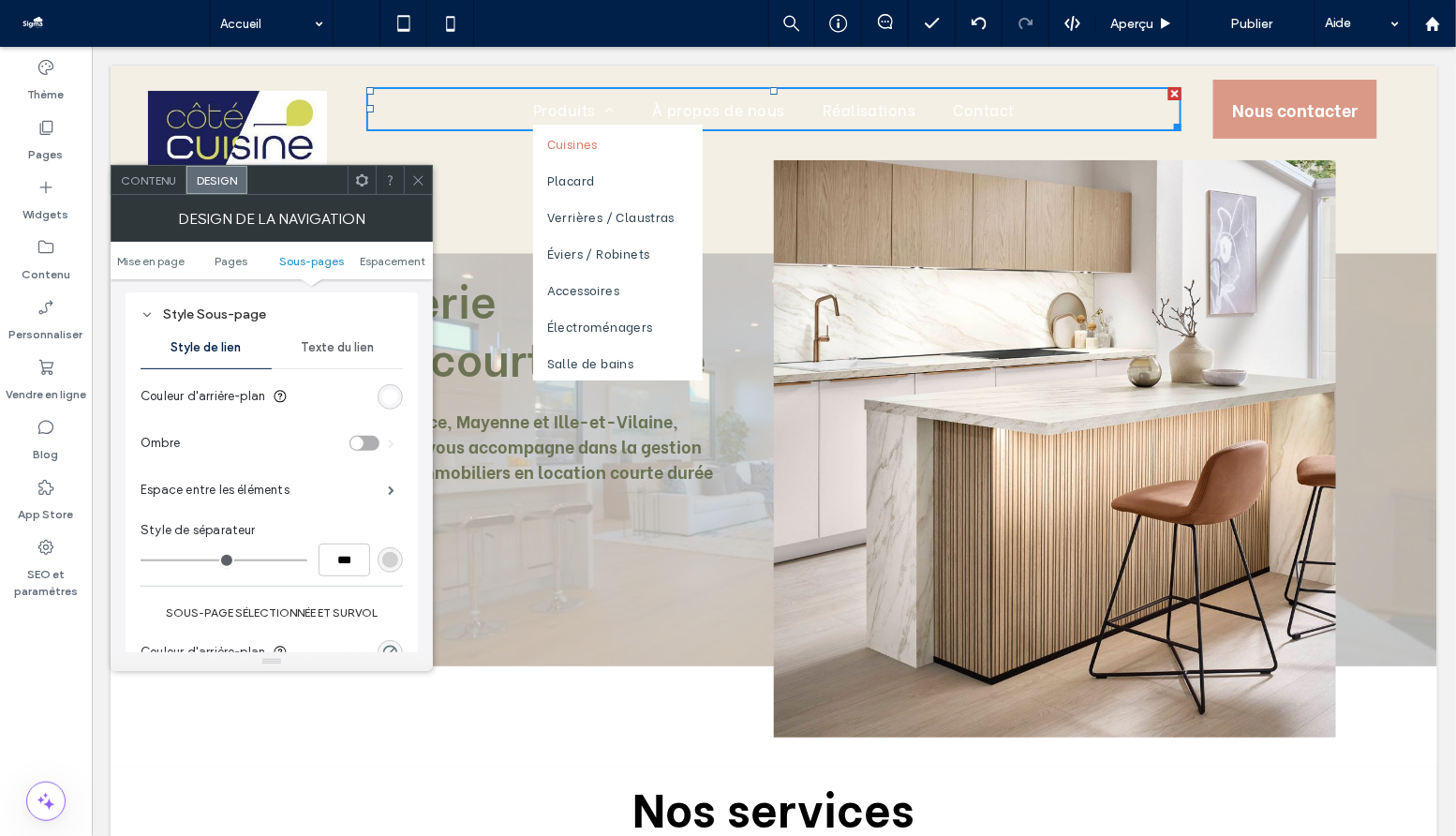 scroll, scrollTop: 637, scrollLeft: 0, axis: vertical 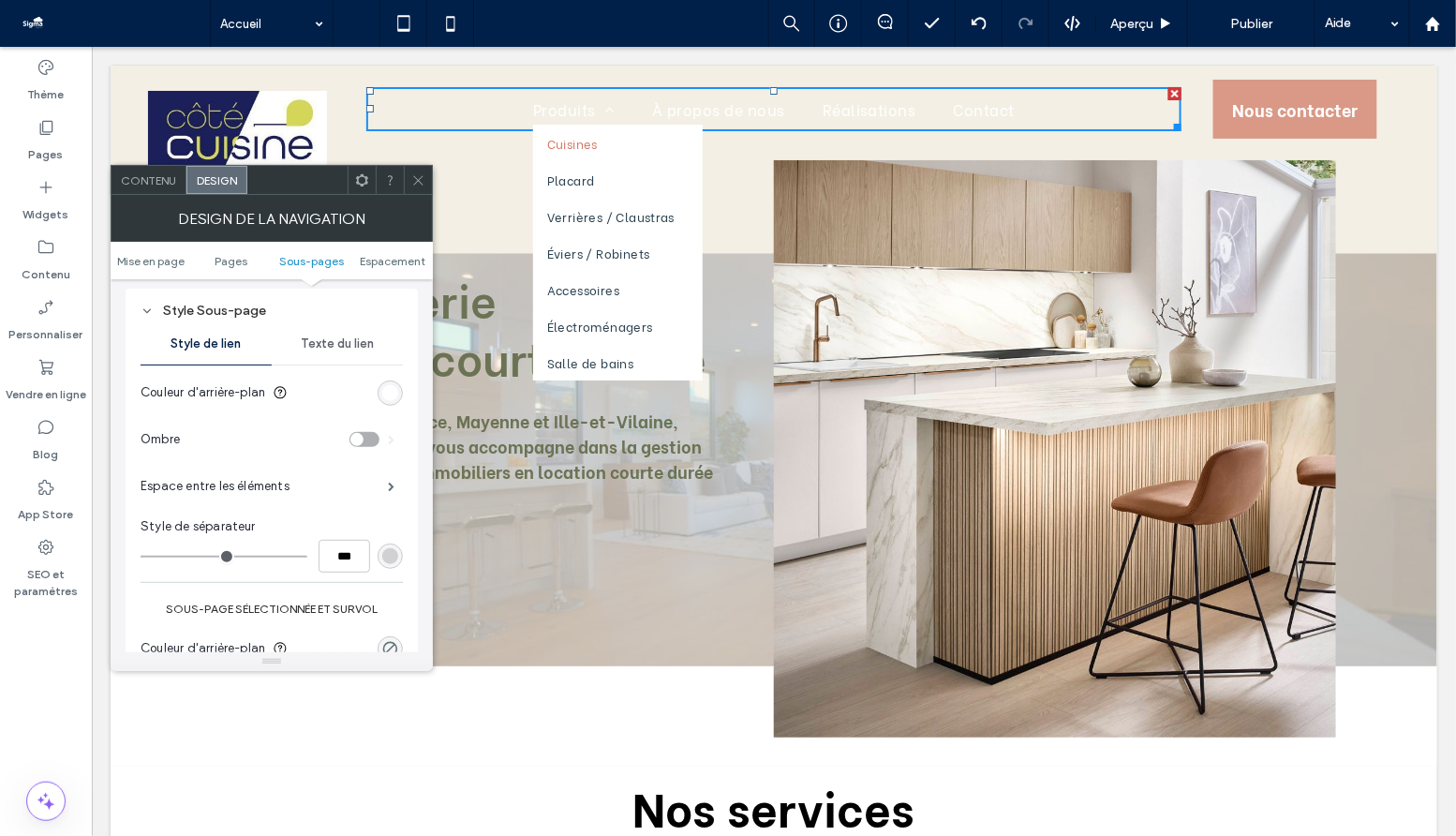 click at bounding box center [390, 393] 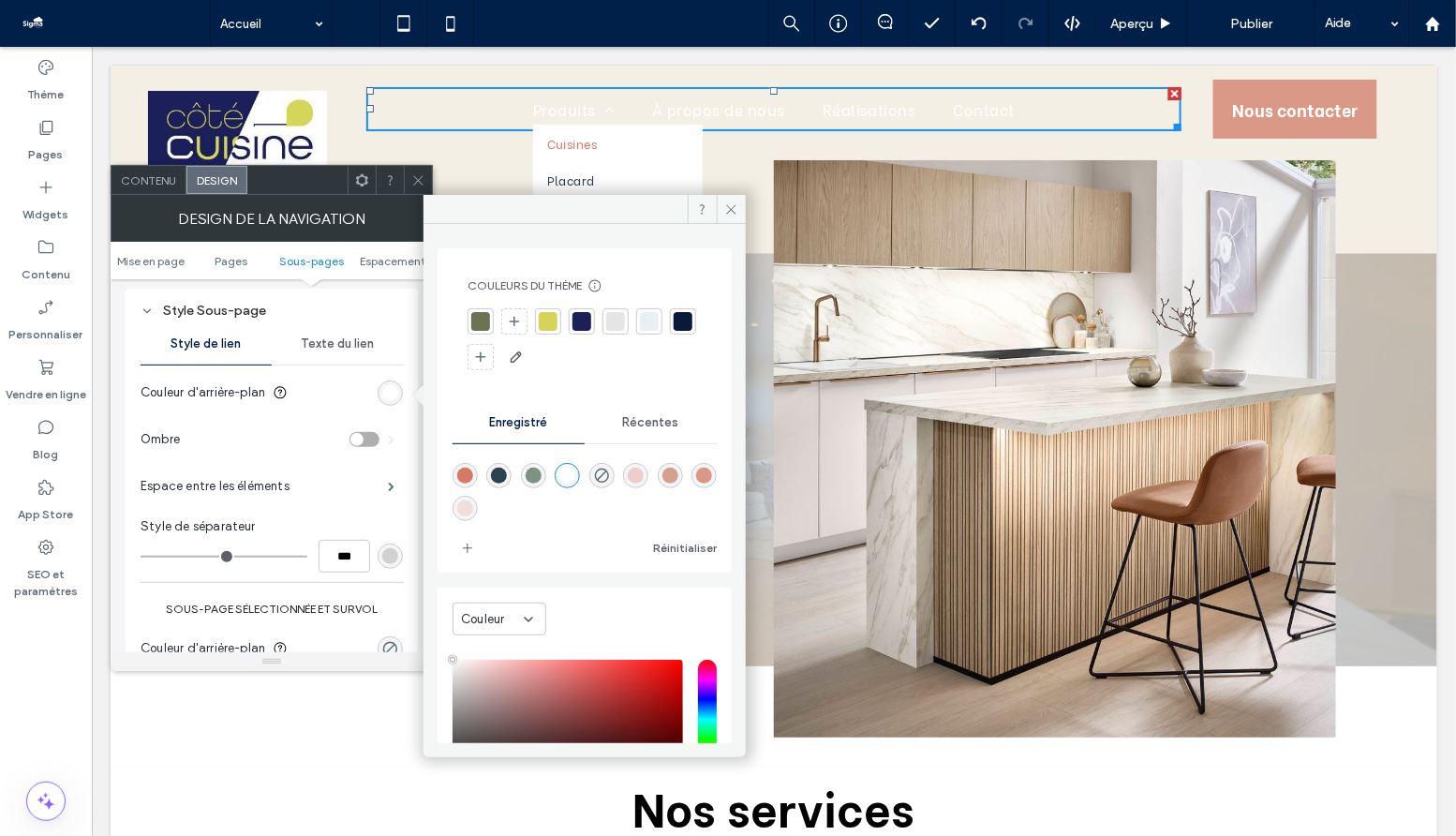 click at bounding box center (548, 321) 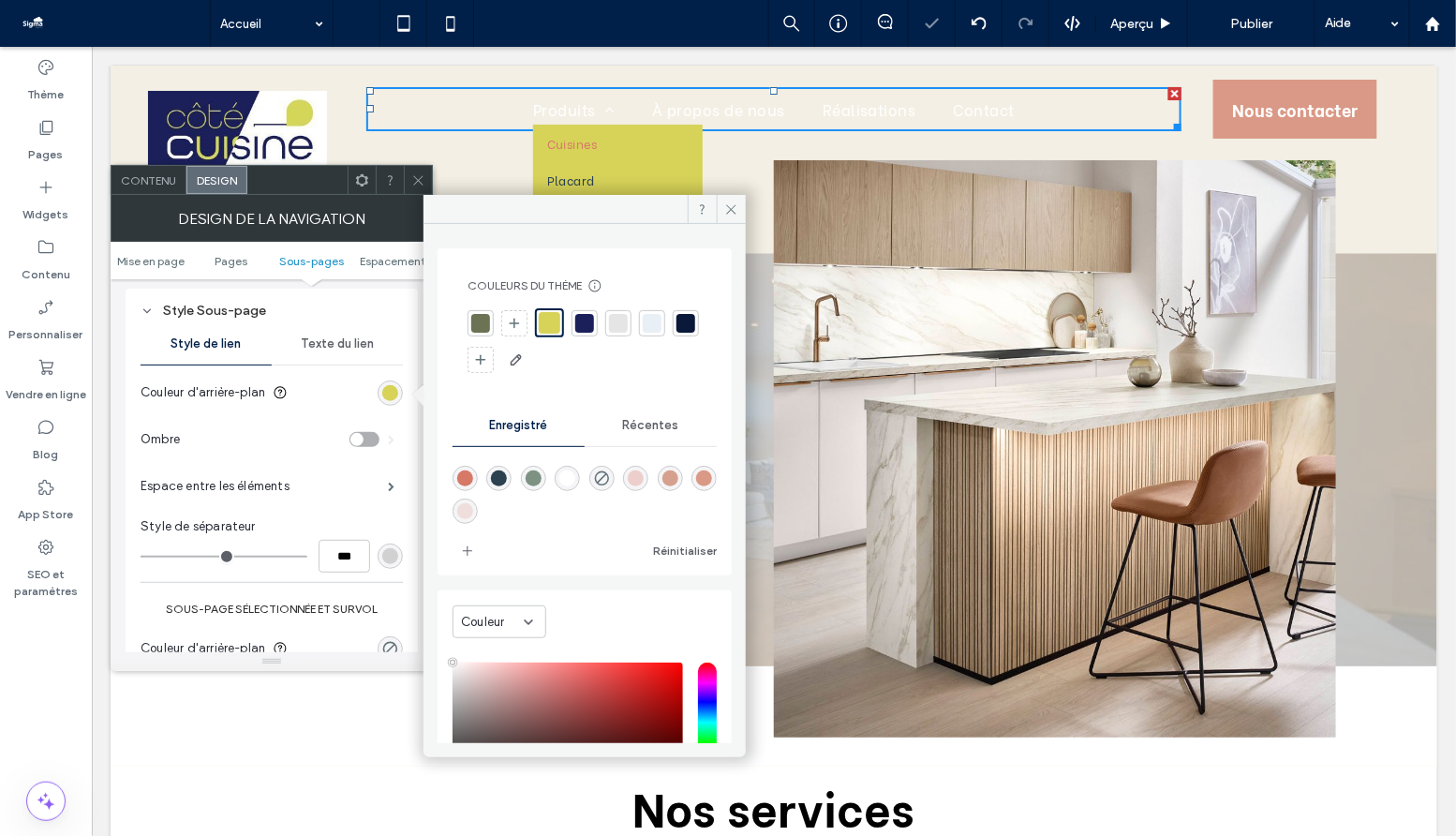 click at bounding box center (481, 323) 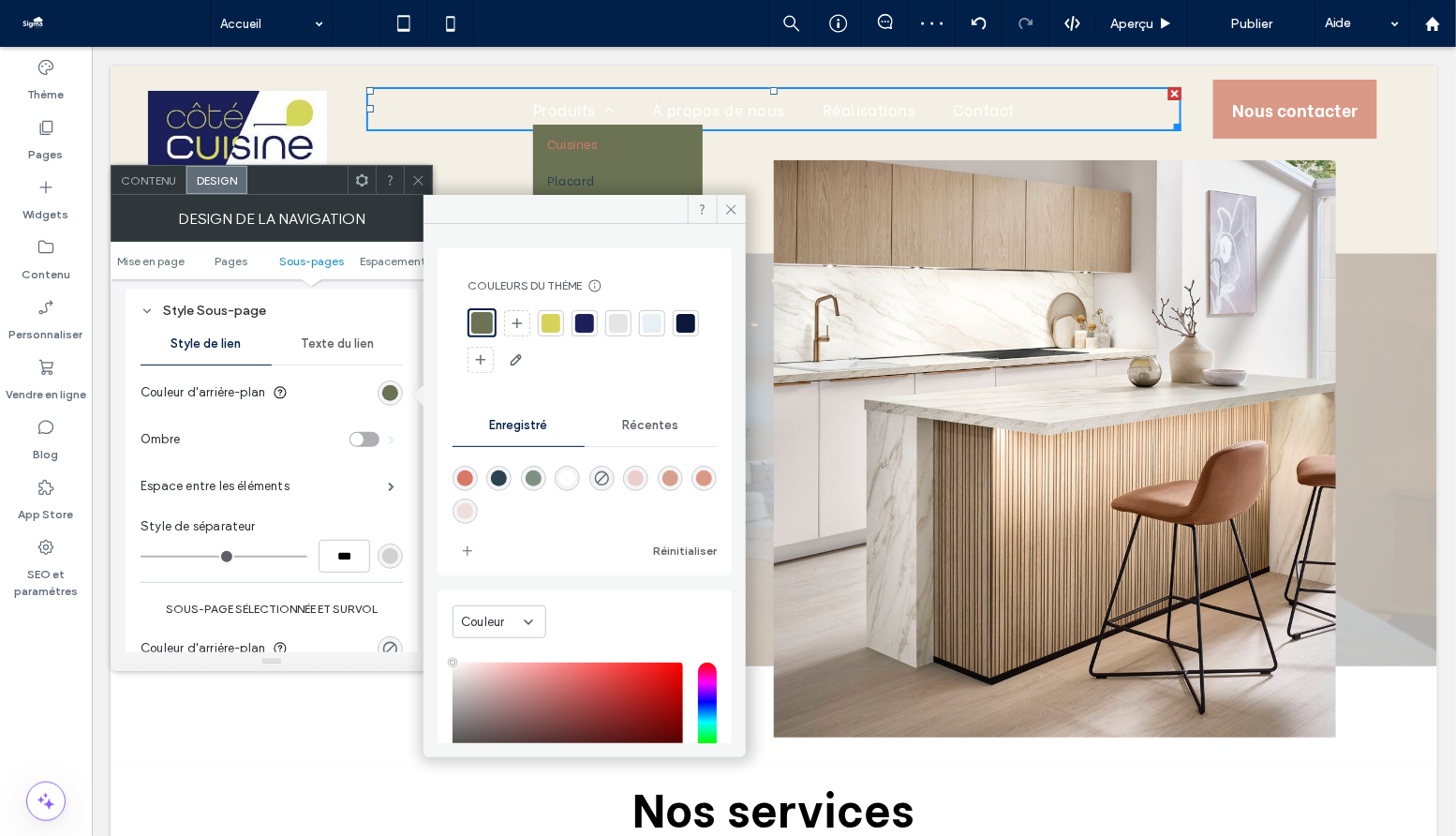 click at bounding box center [618, 323] 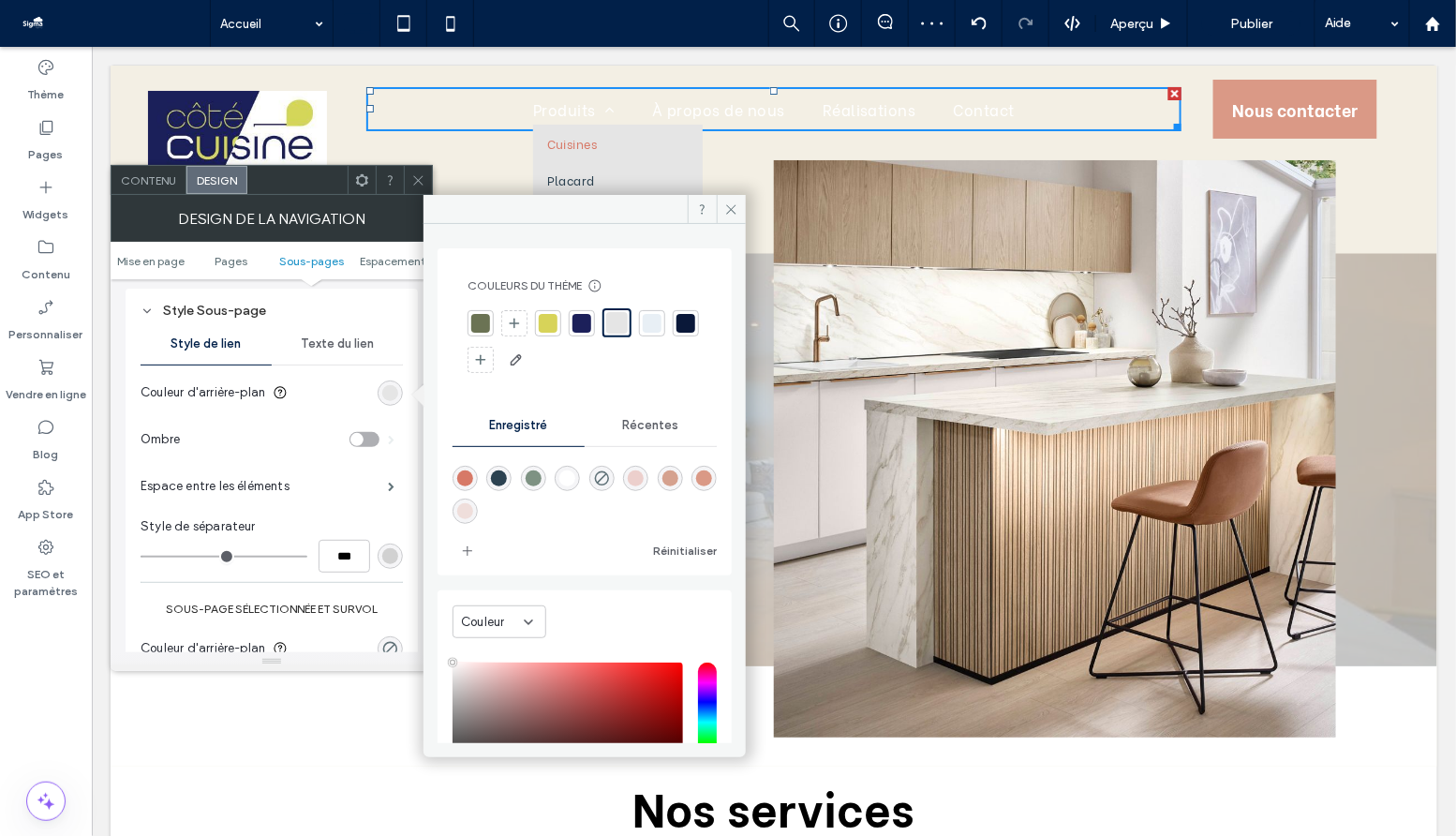 click on "Espace entre les éléments" at bounding box center (272, 486) 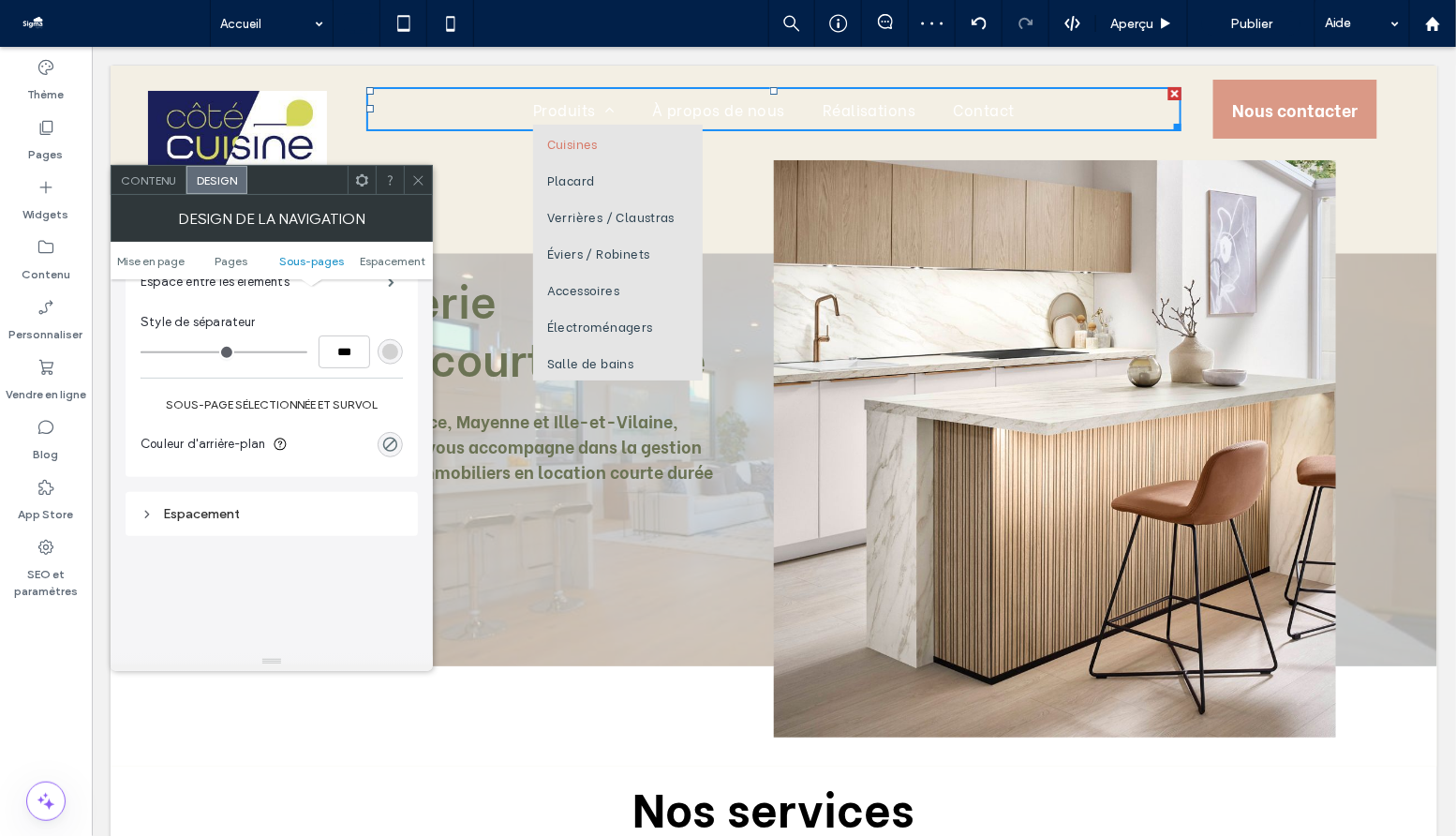 scroll, scrollTop: 856, scrollLeft: 0, axis: vertical 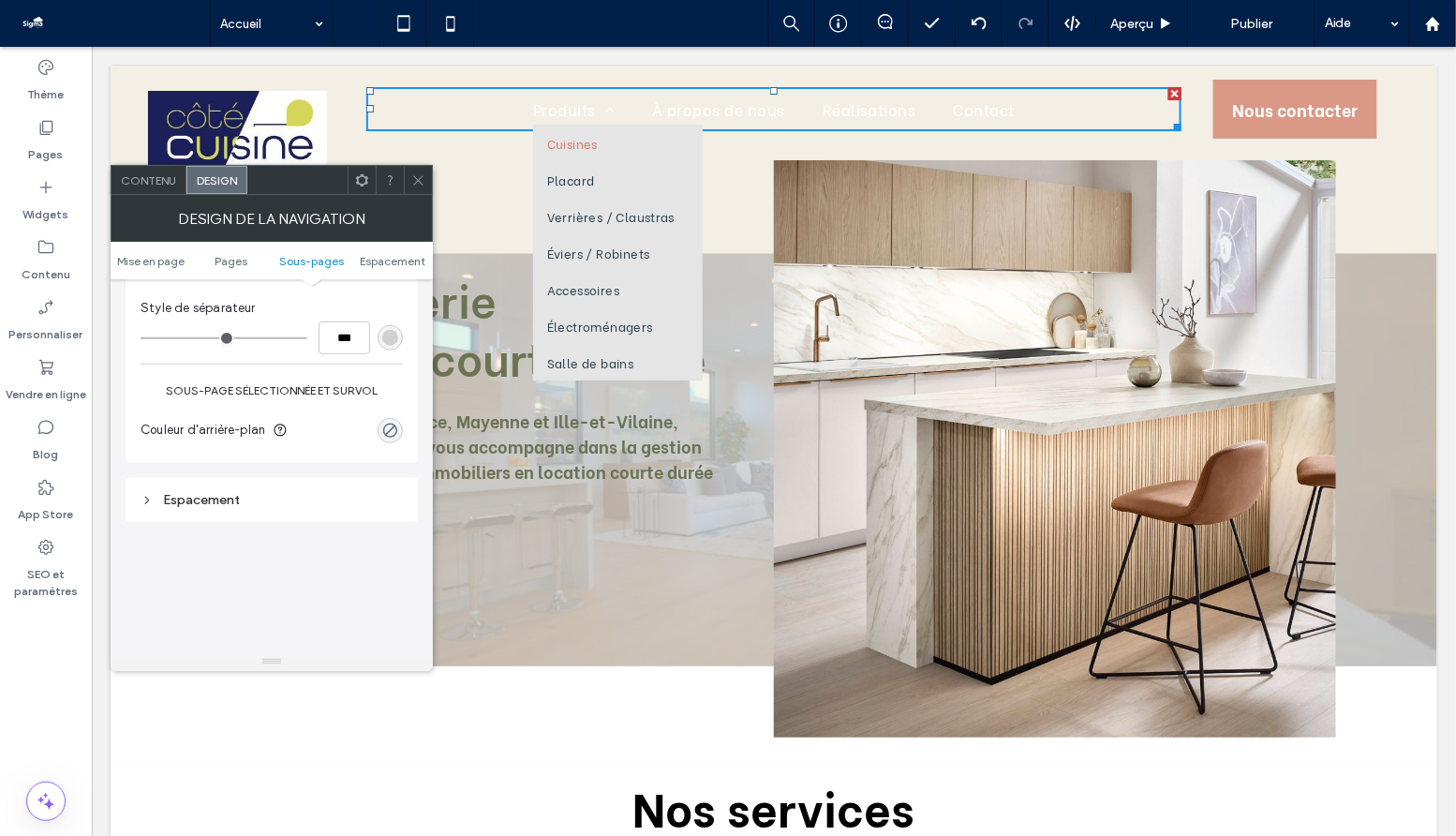 click on "Espacement" at bounding box center [272, 500] 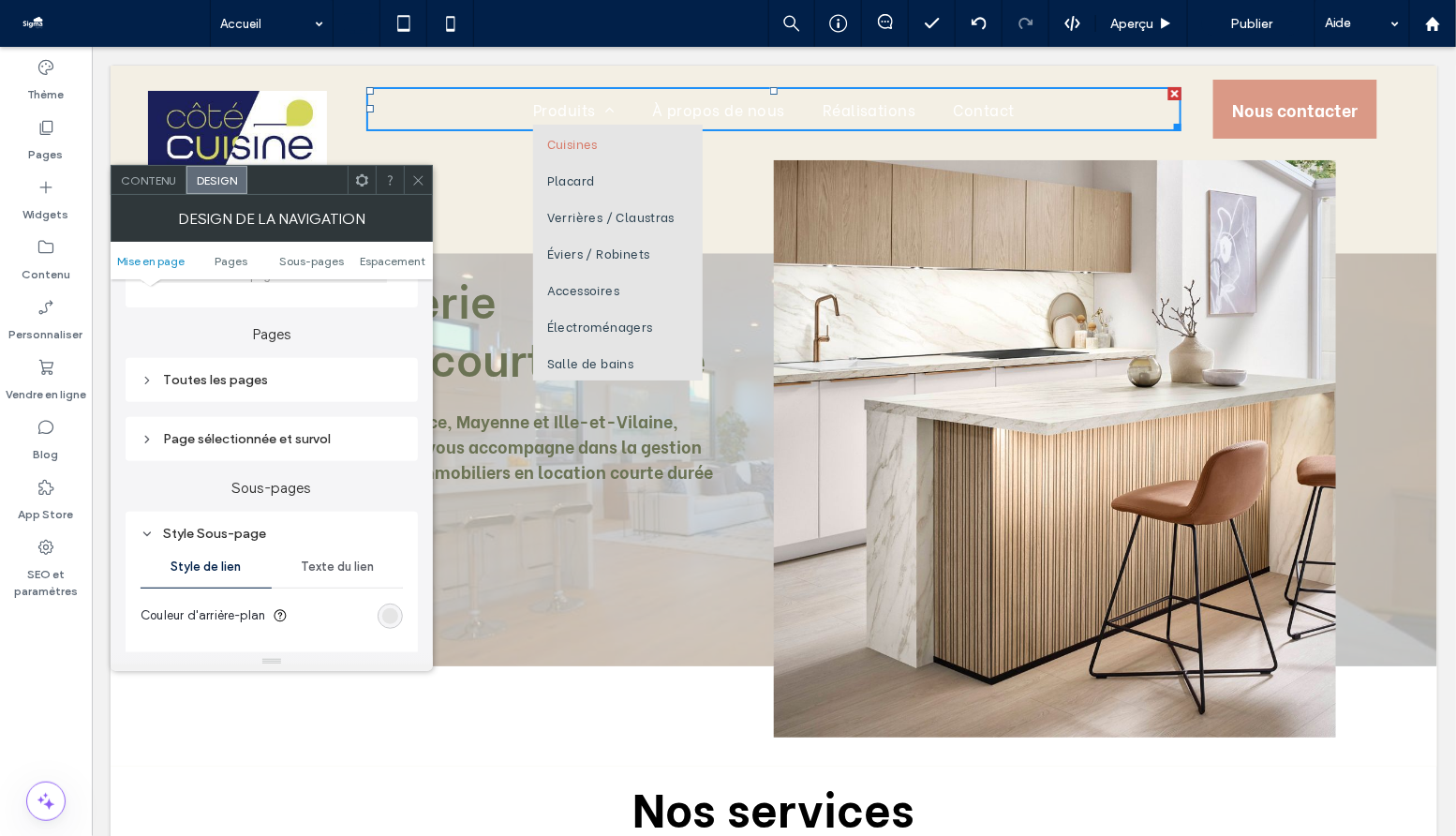 scroll, scrollTop: 433, scrollLeft: 0, axis: vertical 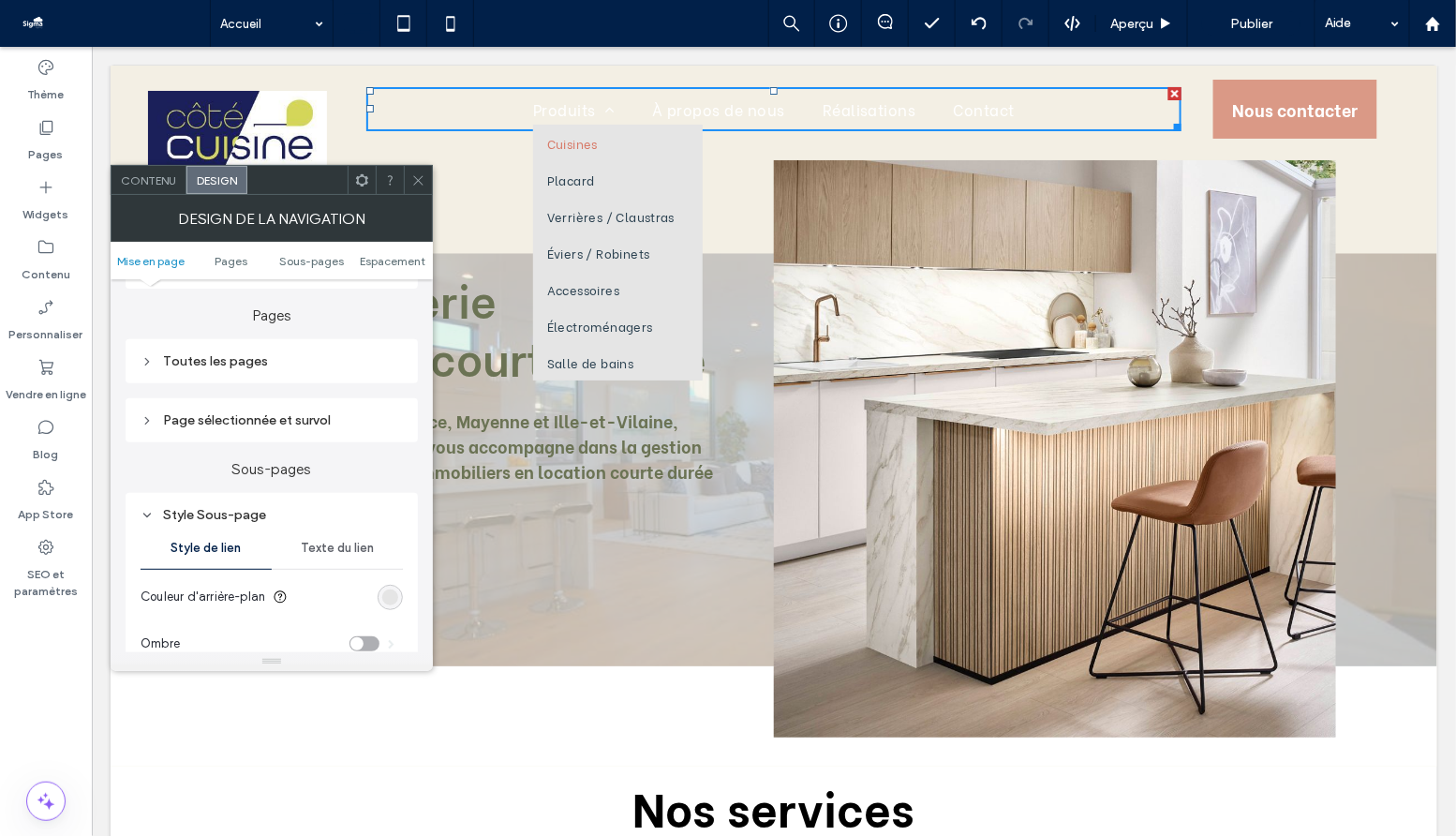 type on "*" 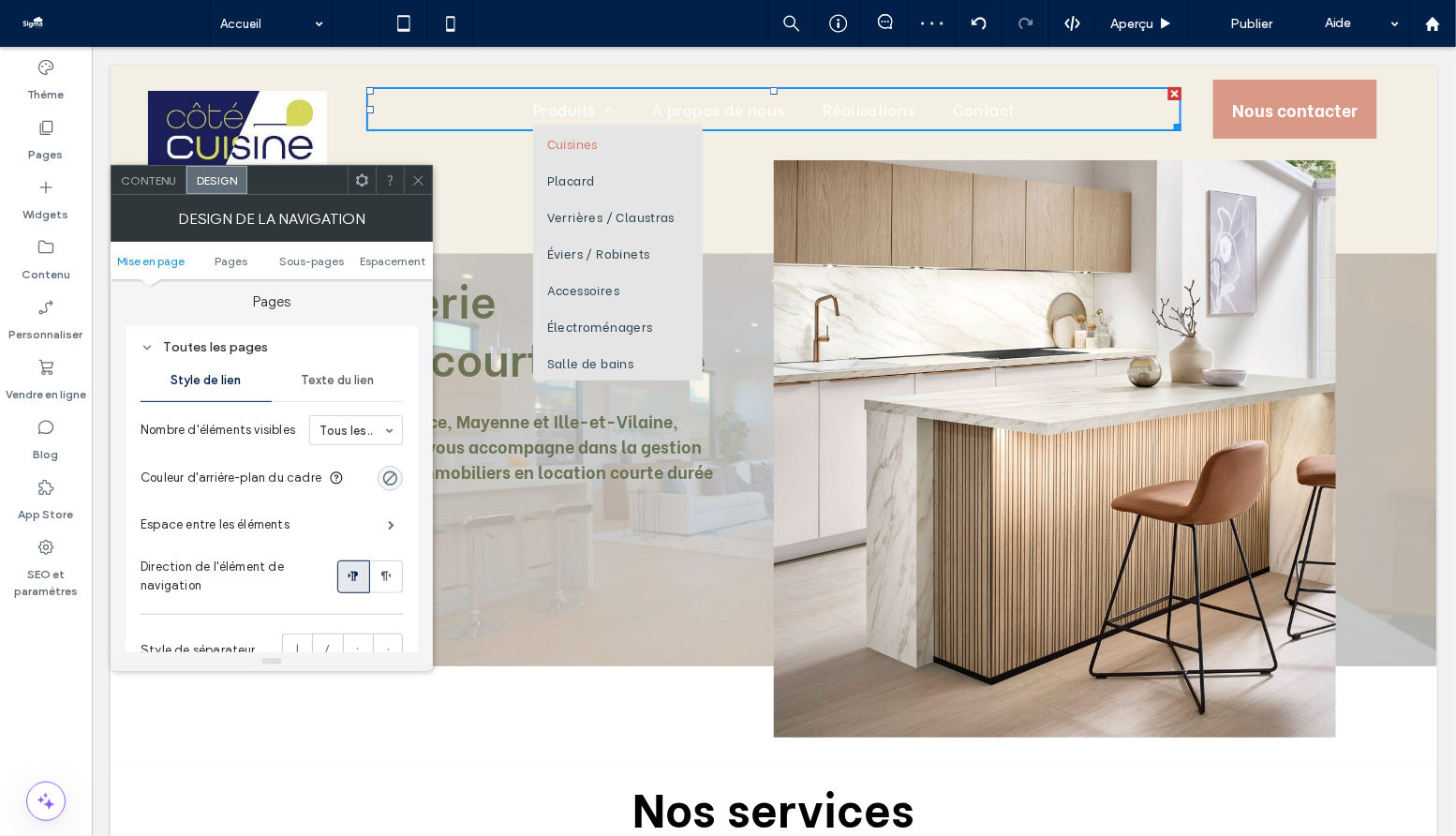 scroll, scrollTop: 440, scrollLeft: 0, axis: vertical 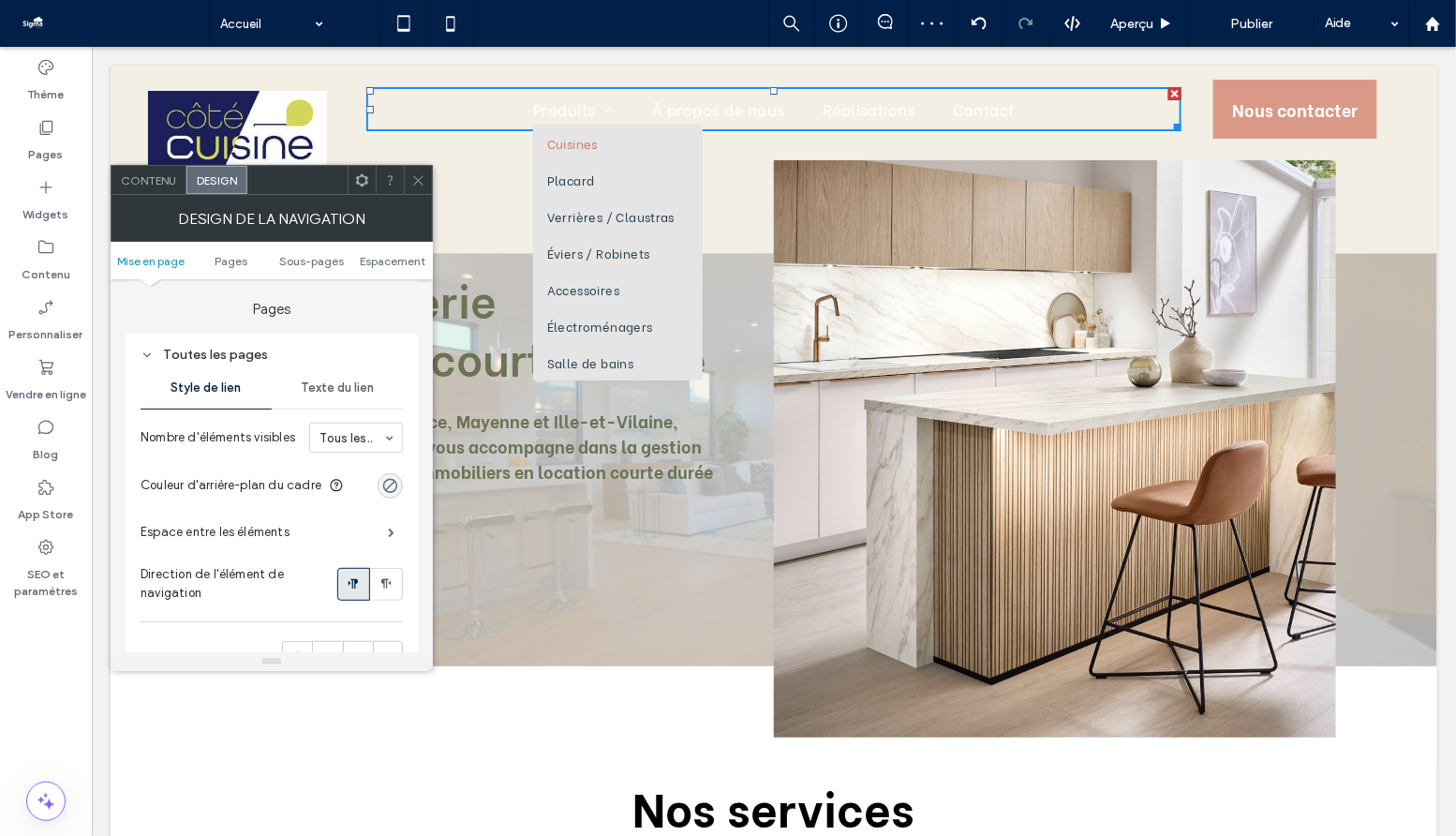 click on "Texte du lien" at bounding box center (337, 388) 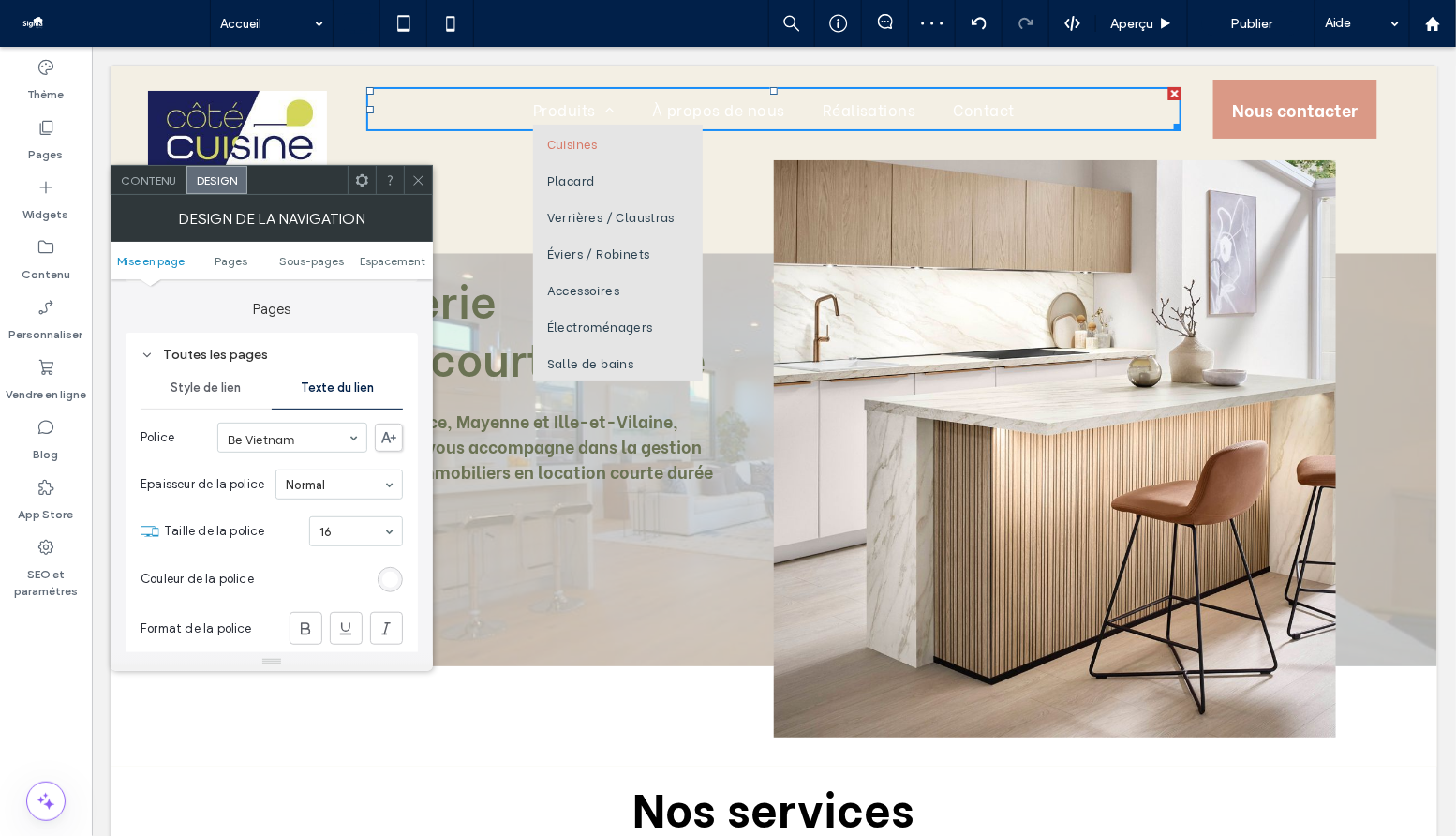 click at bounding box center (390, 579) 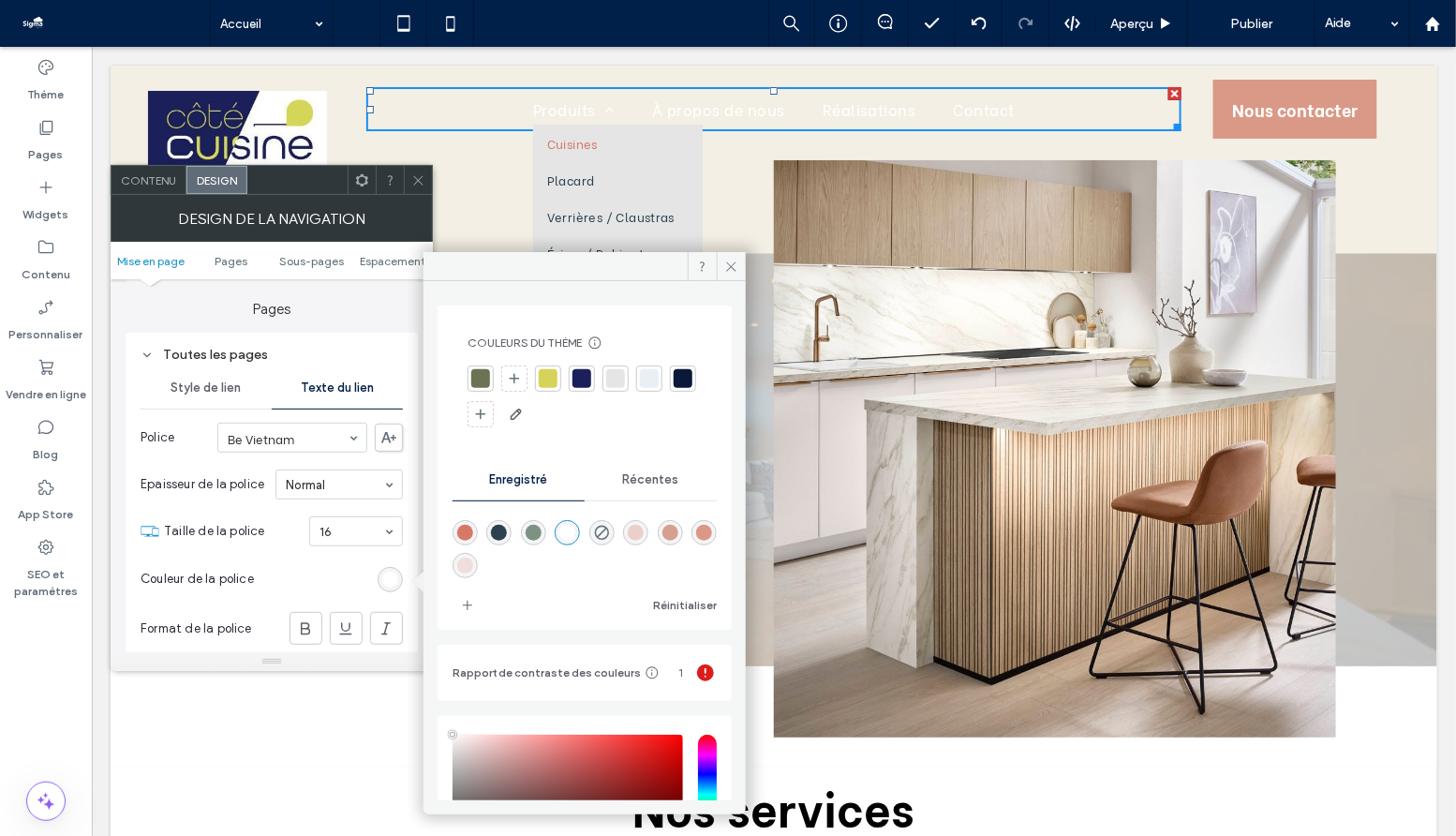 click at bounding box center [481, 379] 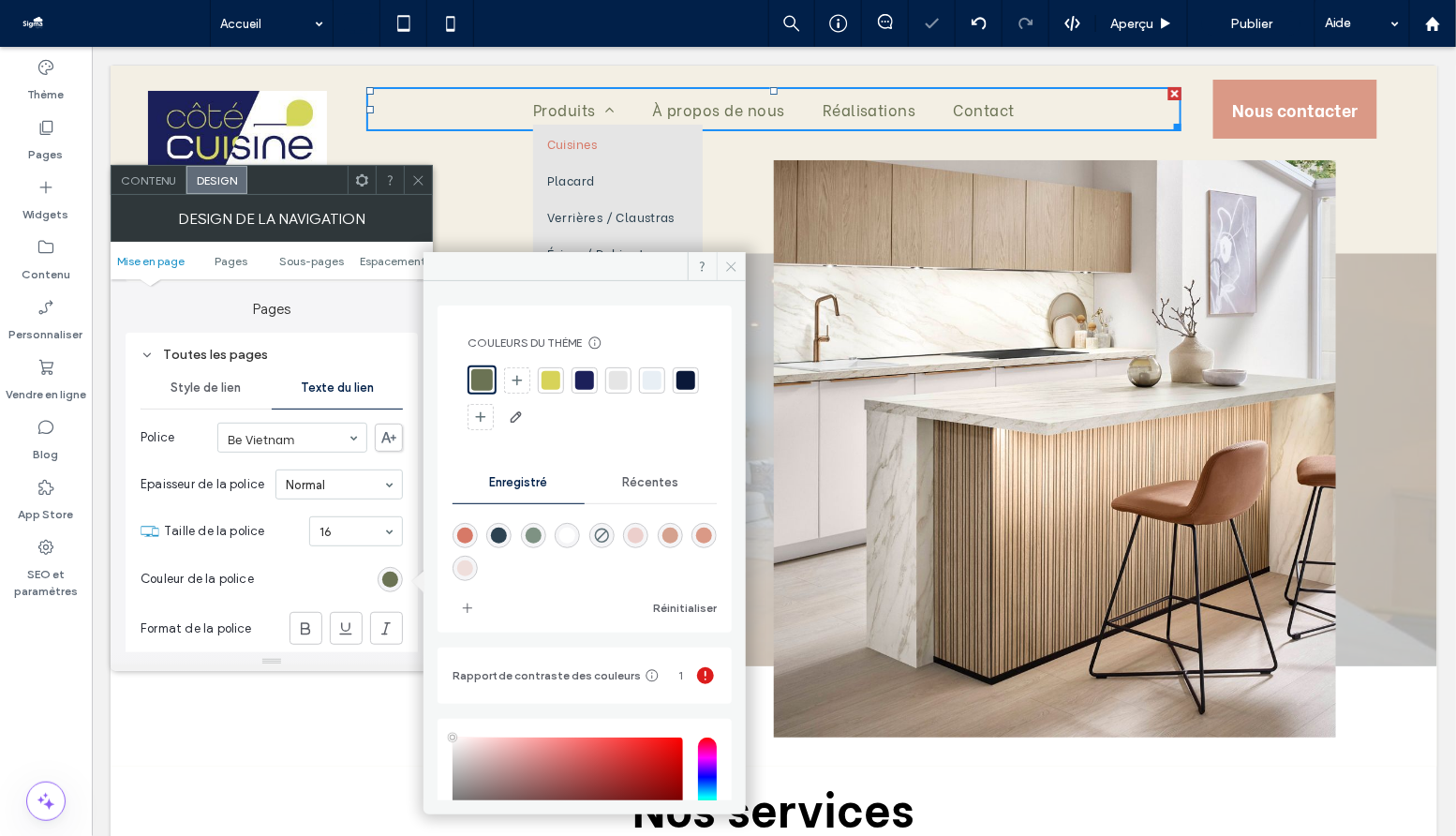 click 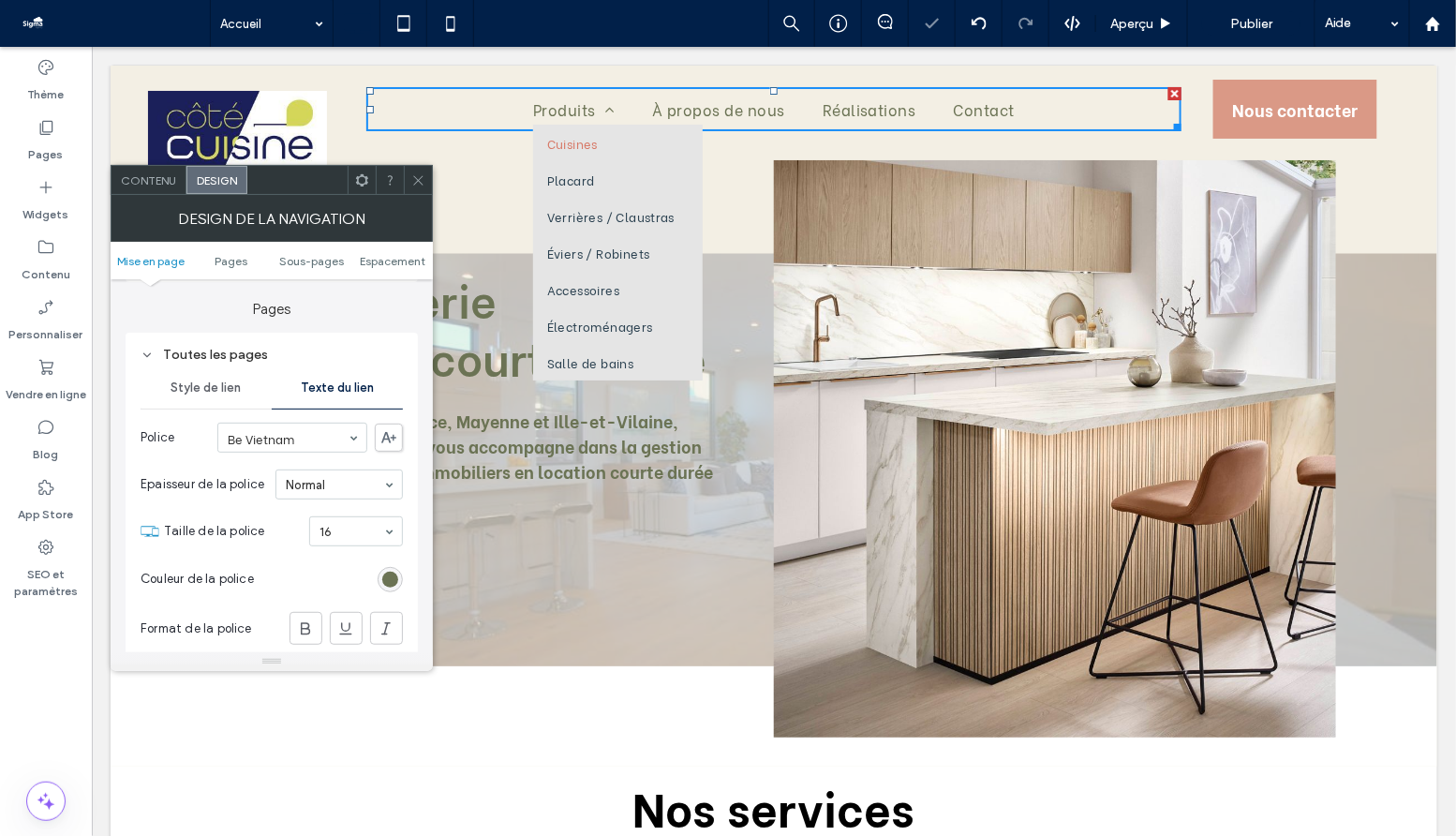 click 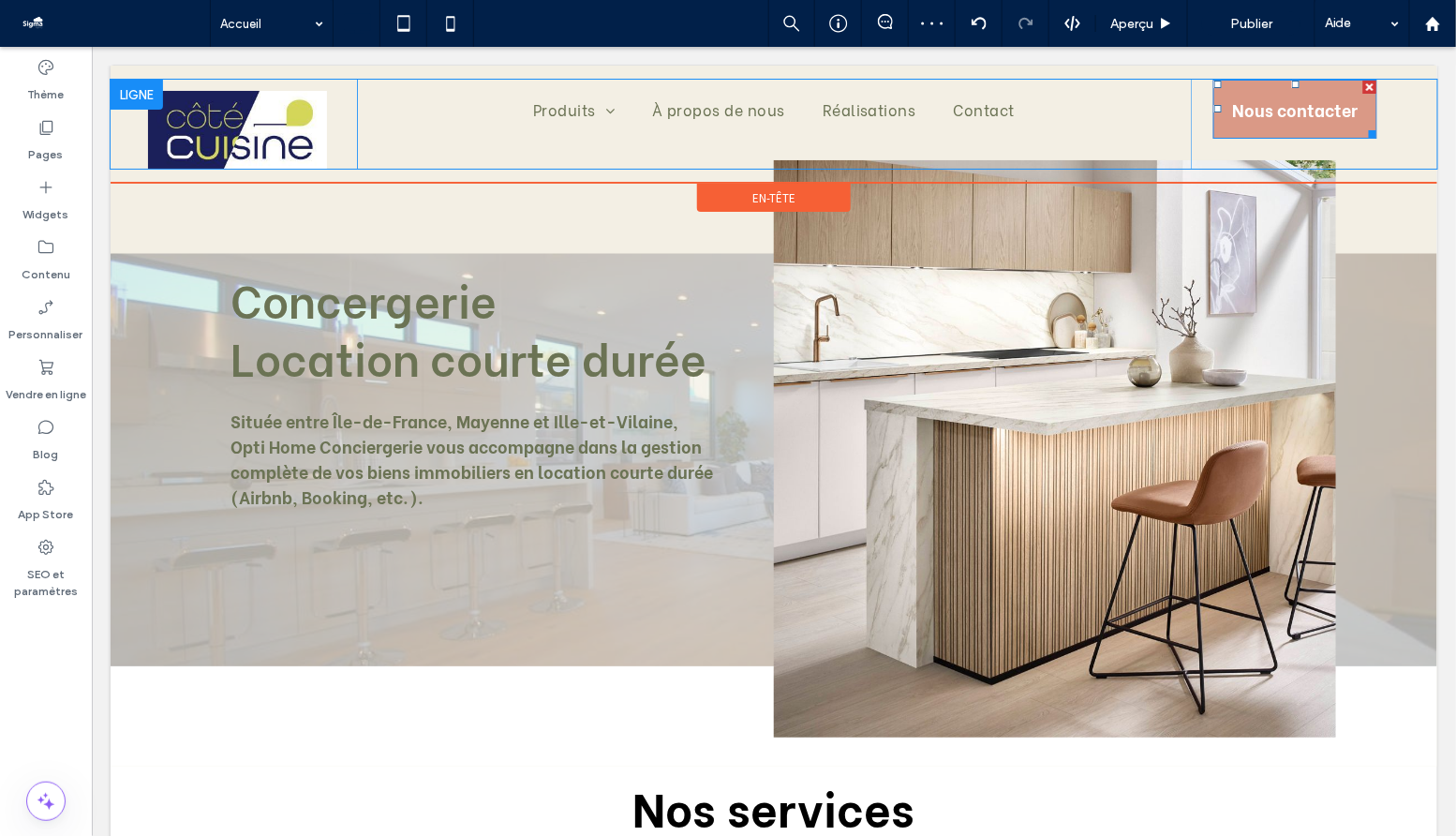 click on "Nous contacter" at bounding box center [1294, 108] 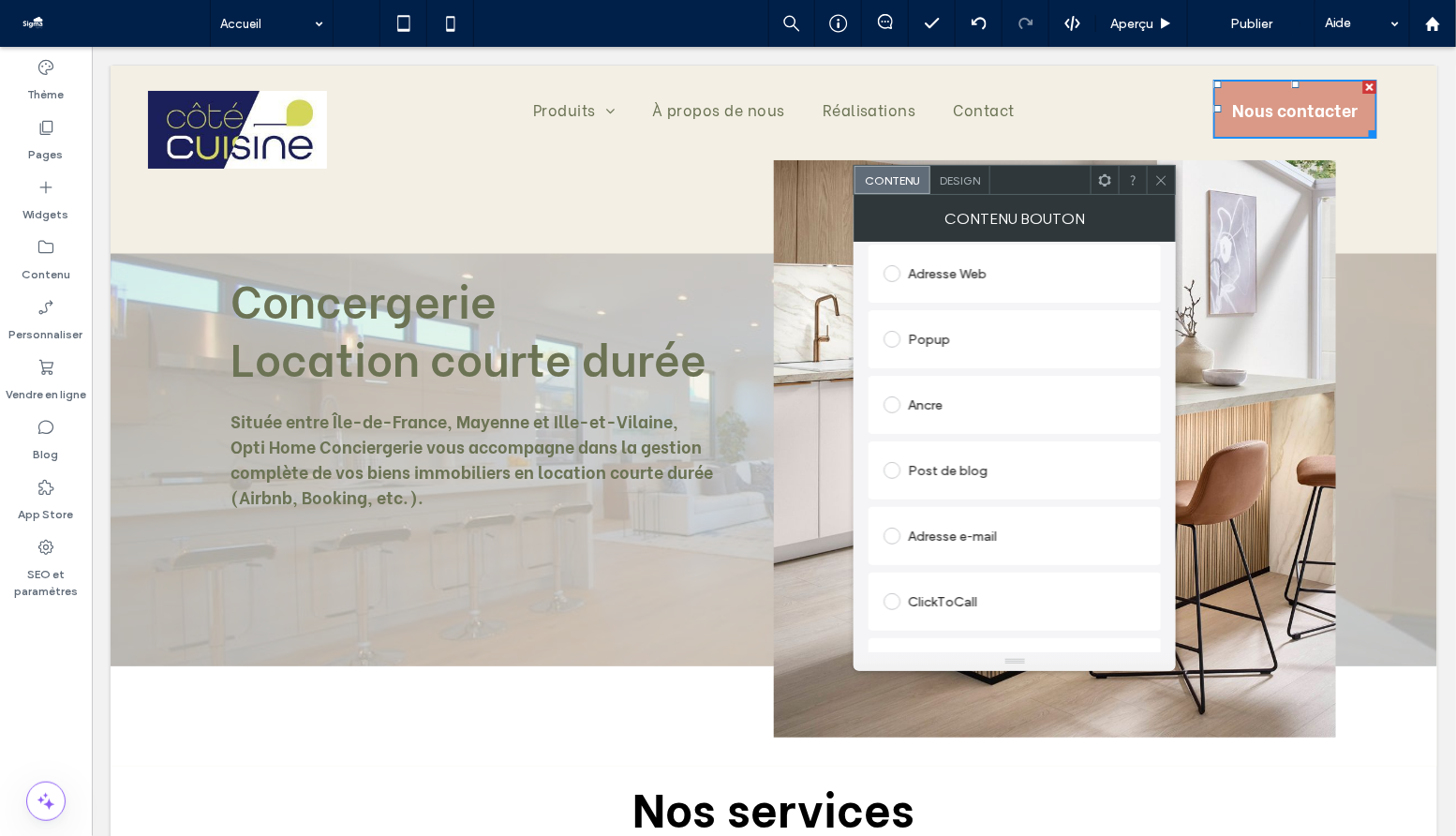 scroll, scrollTop: 0, scrollLeft: 0, axis: both 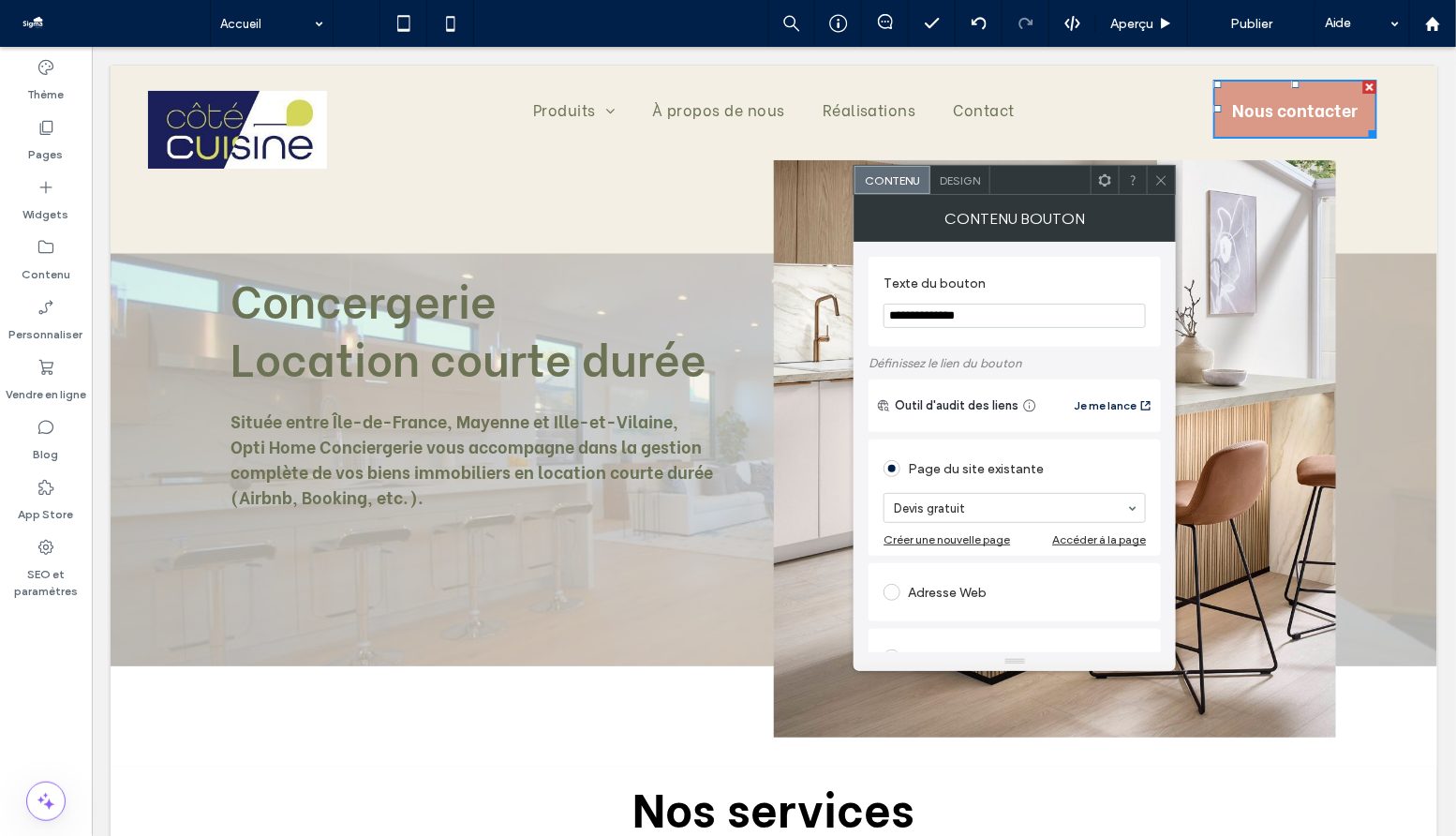 click on "Design" at bounding box center [959, 180] 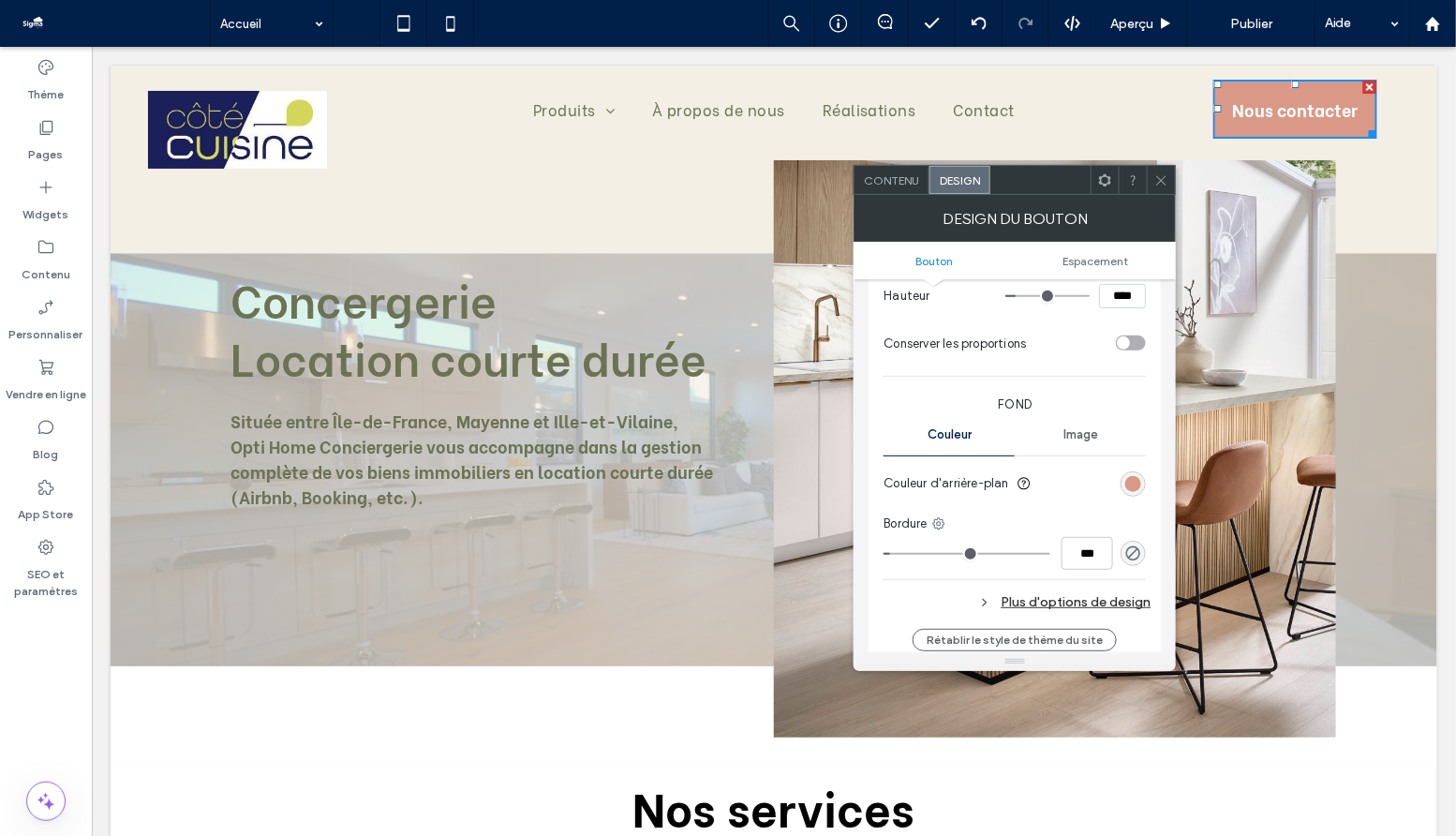 scroll, scrollTop: 381, scrollLeft: 0, axis: vertical 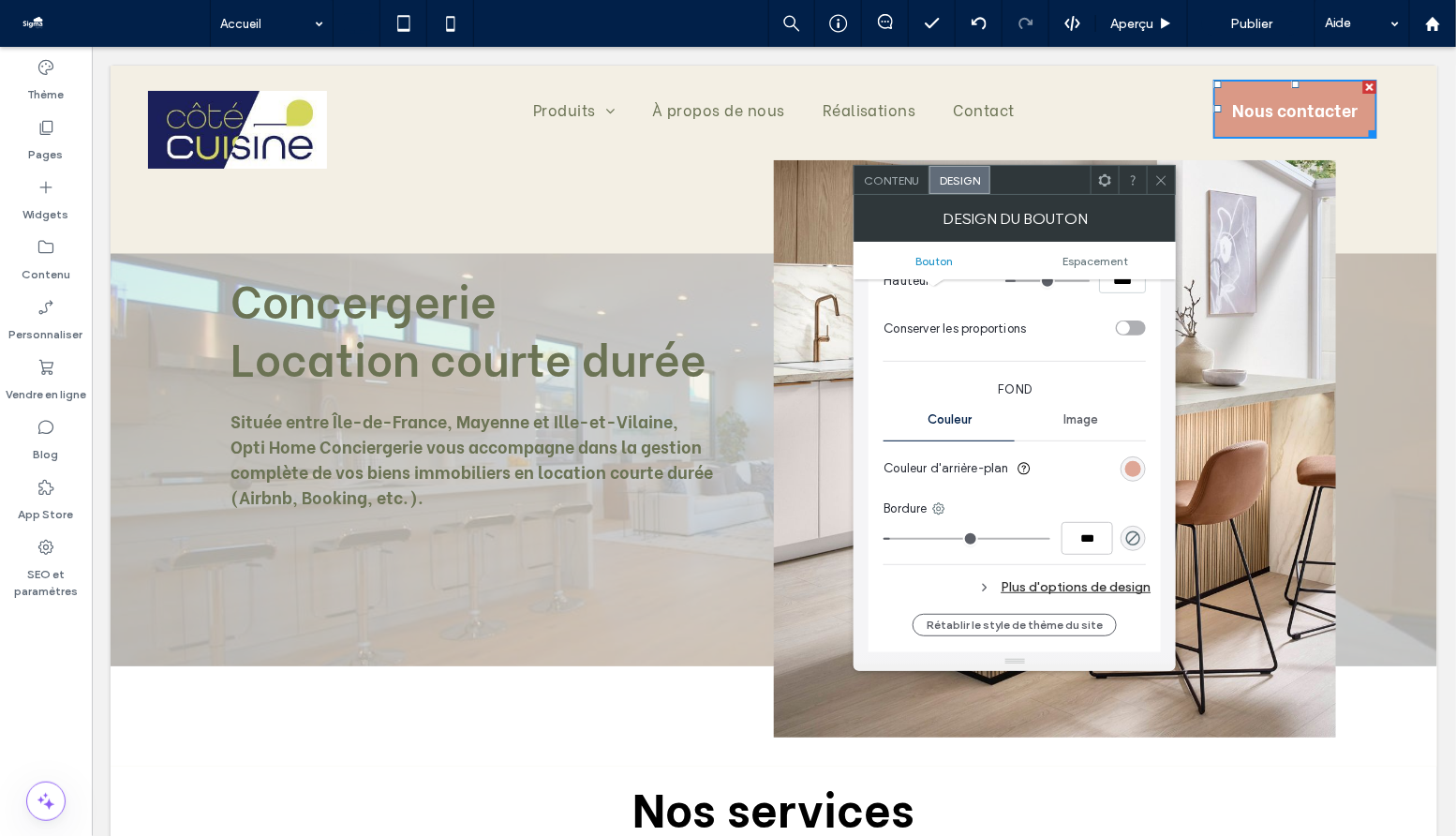 click at bounding box center (1133, 469) 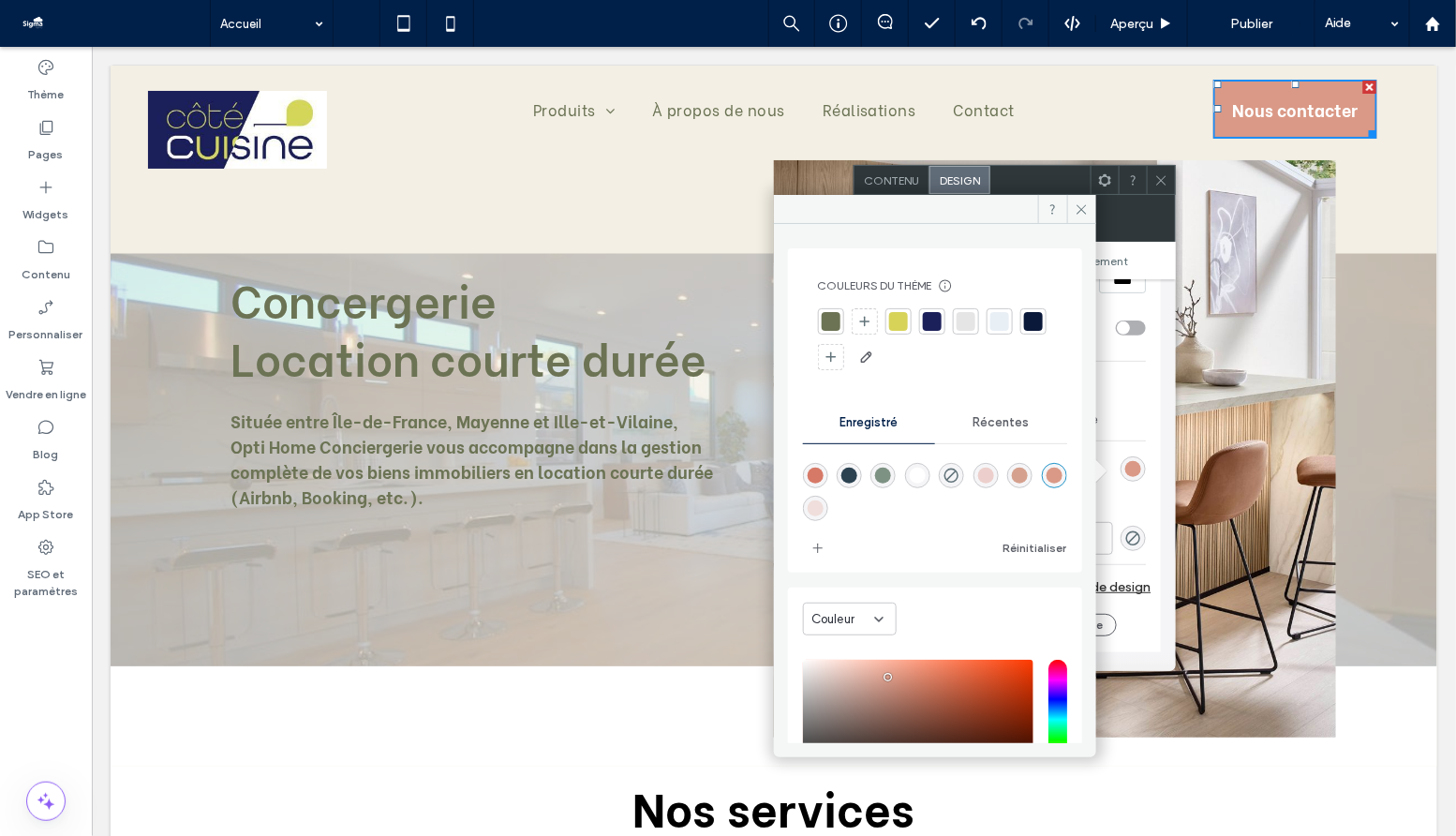 click at bounding box center (831, 321) 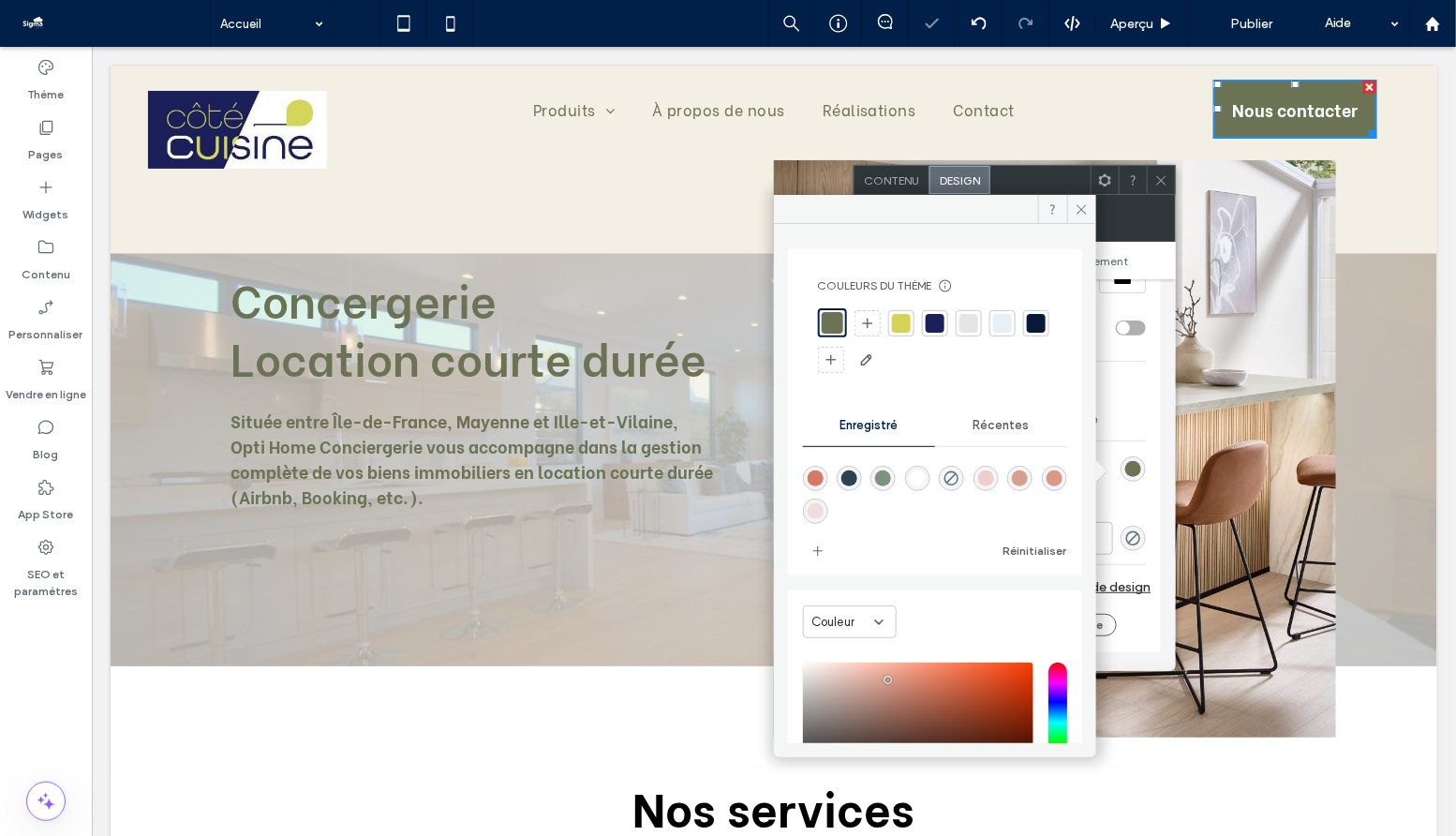 click 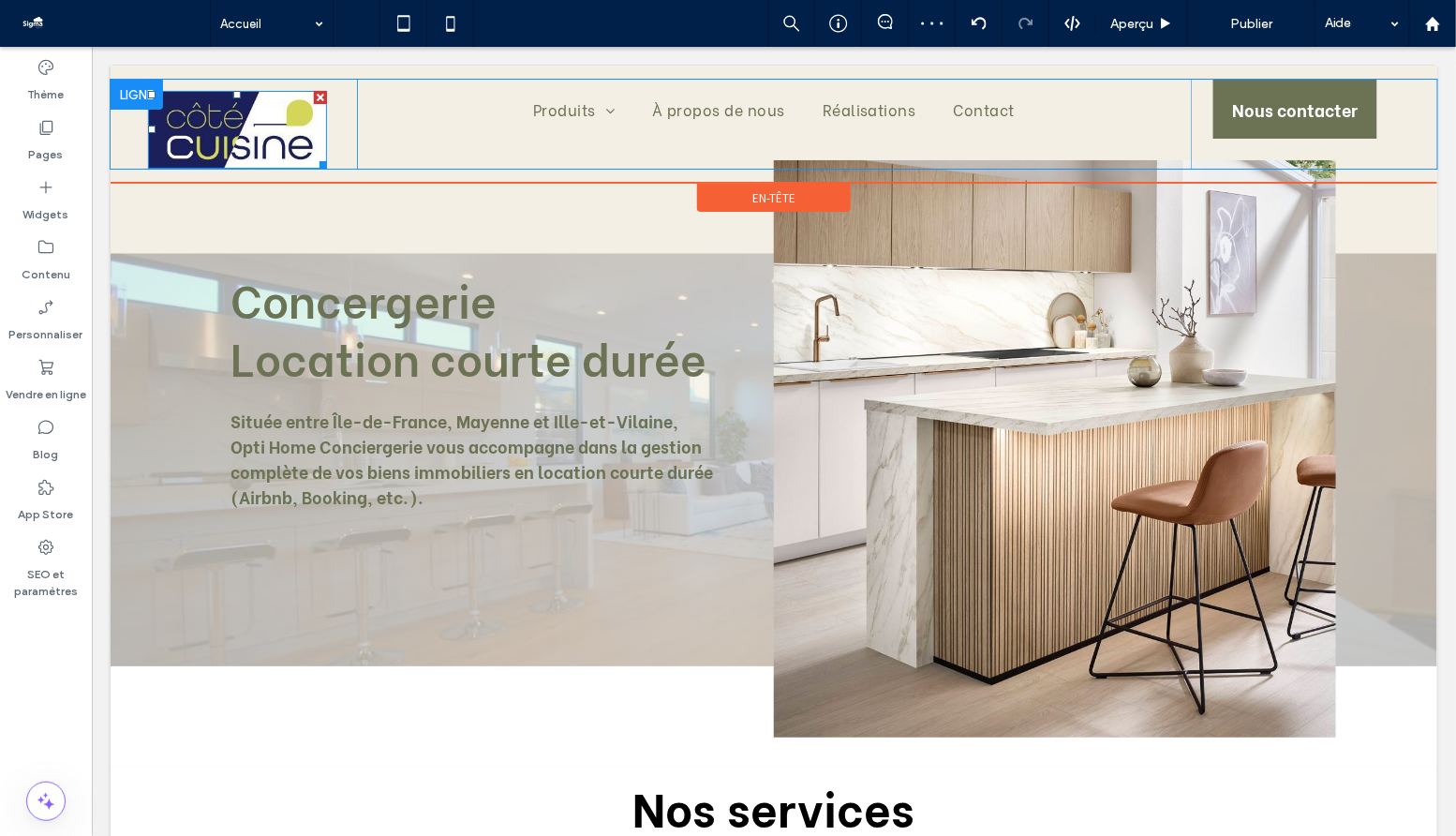 click at bounding box center (236, 128) 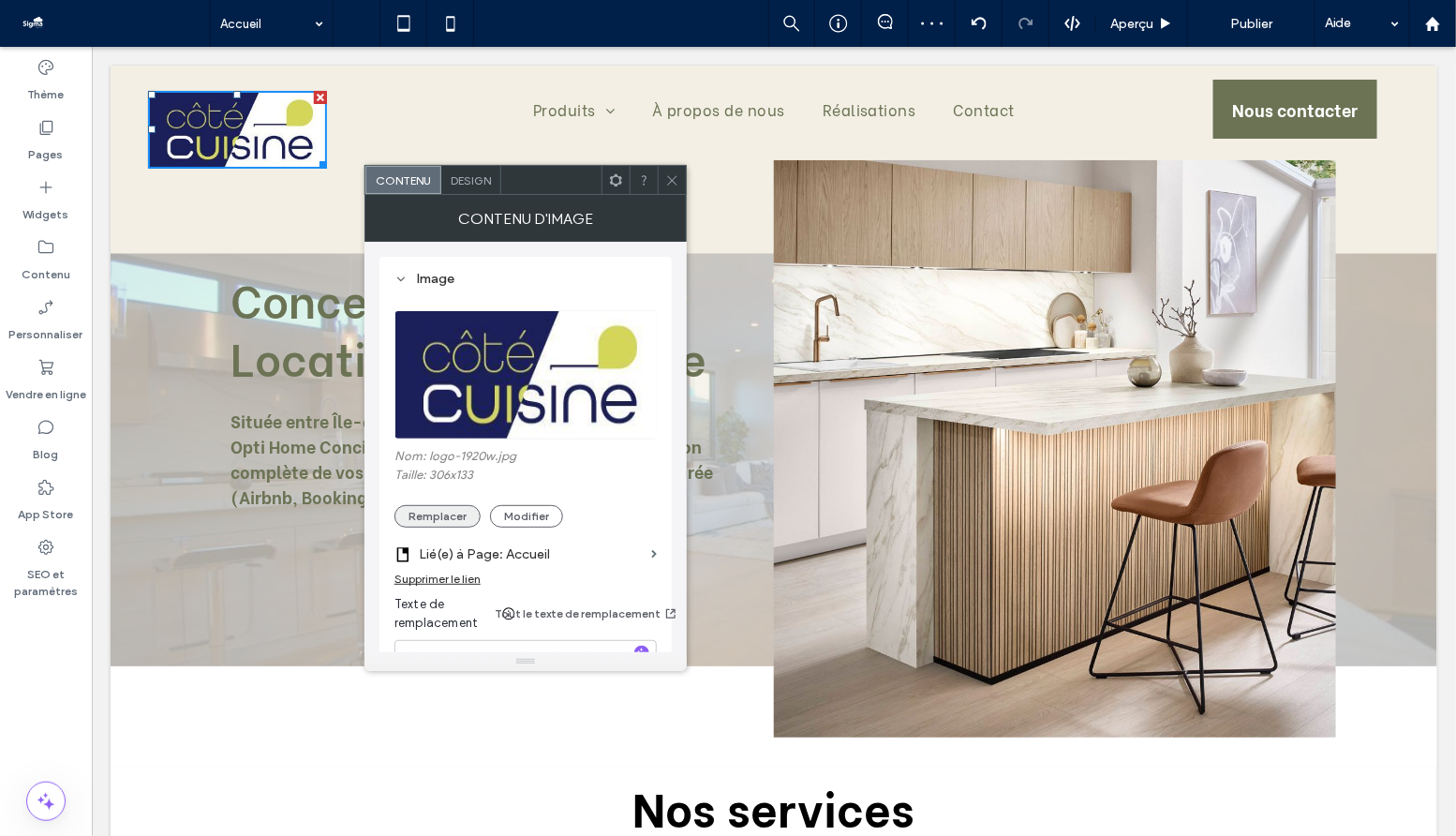 click on "Remplacer" at bounding box center (438, 516) 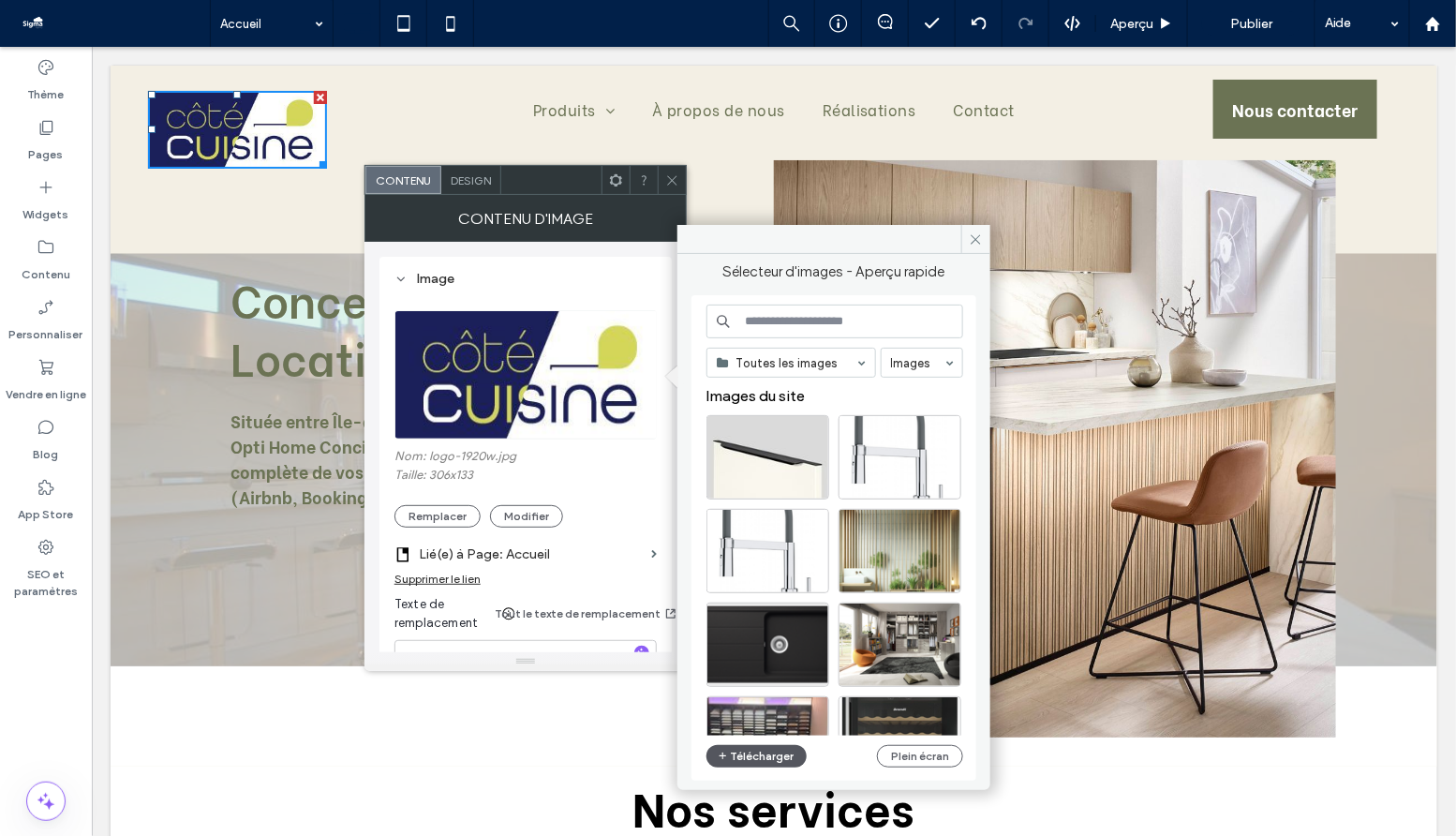 click on "Télécharger" at bounding box center (757, 756) 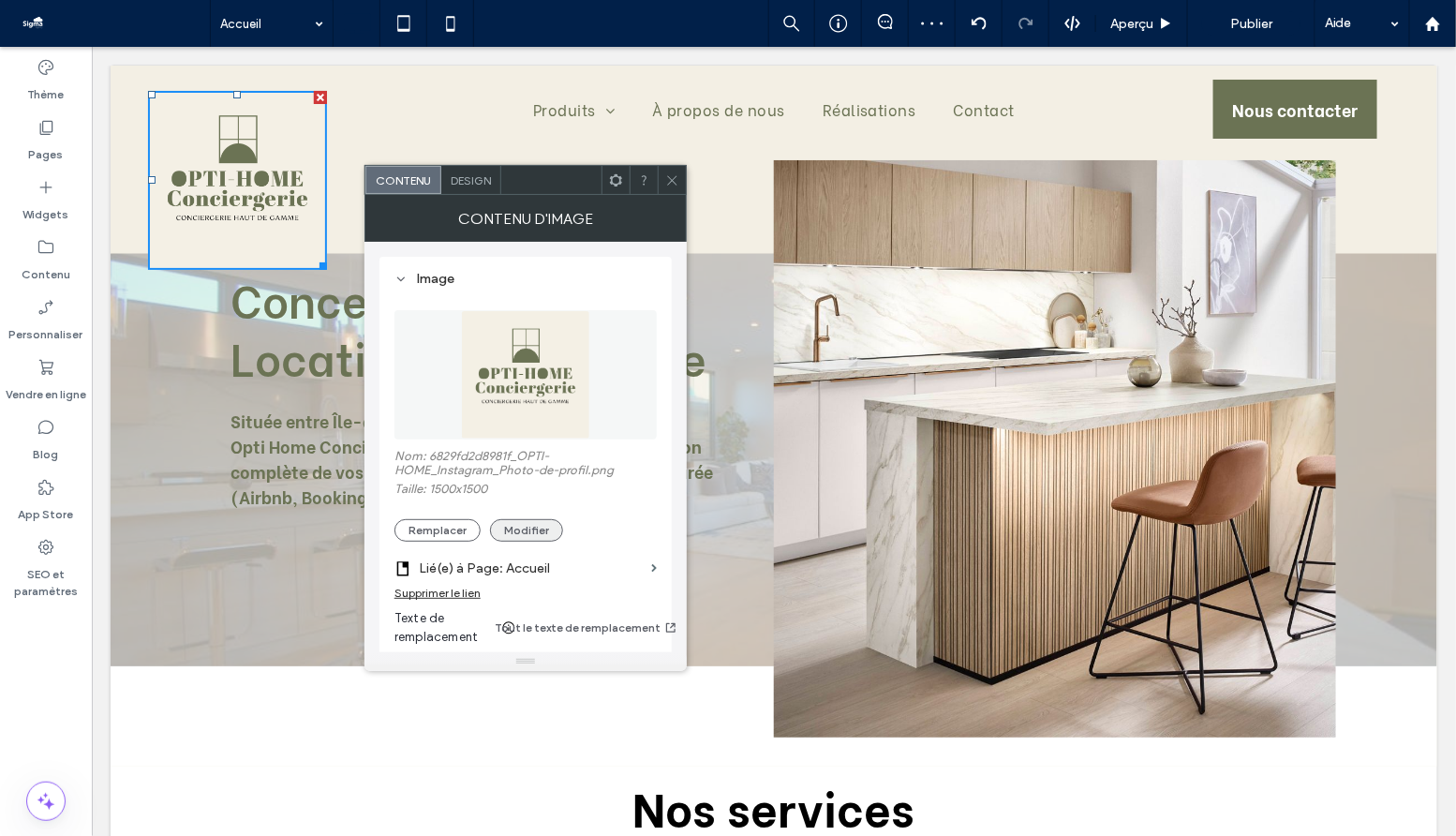 click on "Modifier" at bounding box center (527, 530) 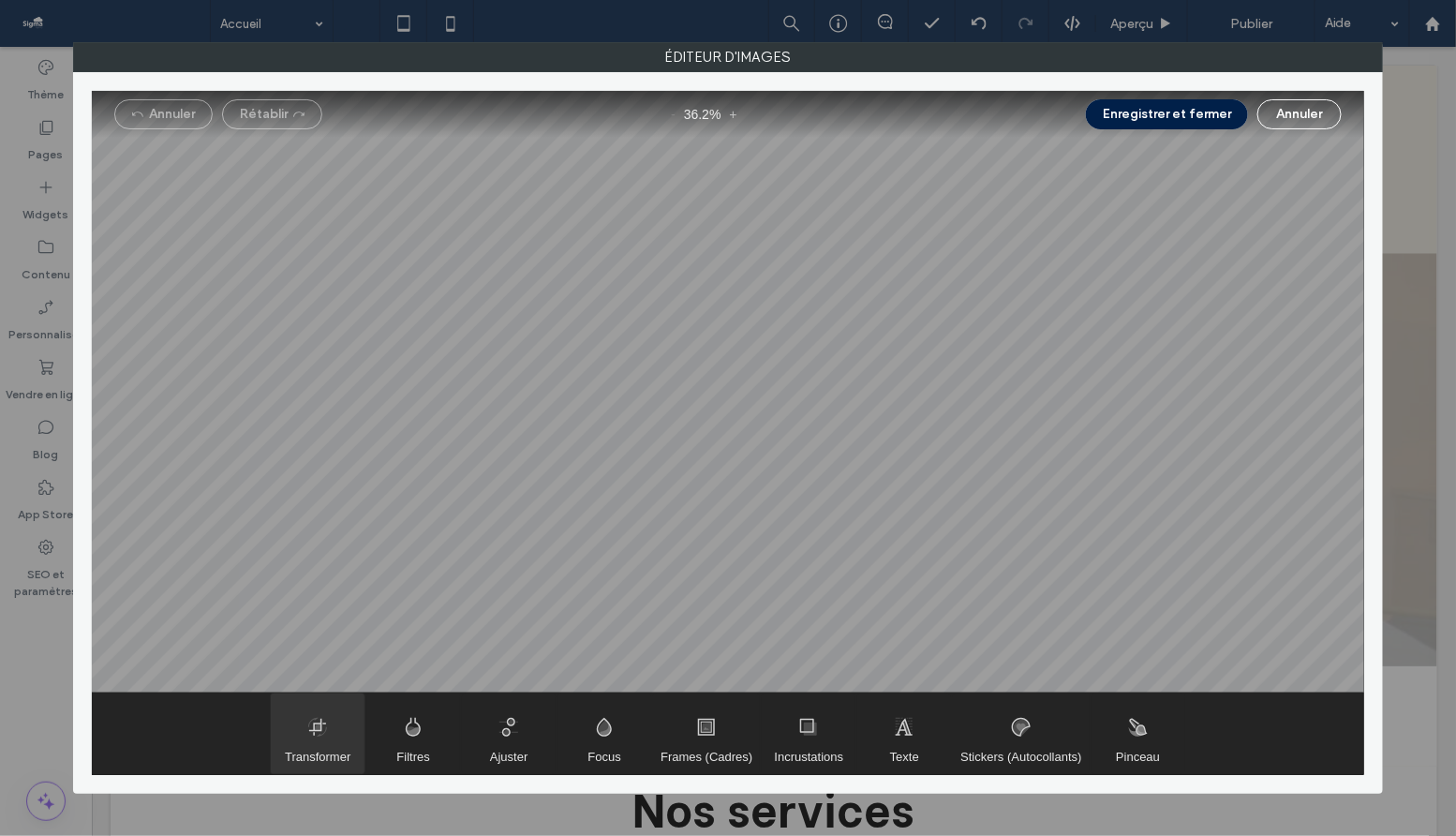 click at bounding box center [318, 734] 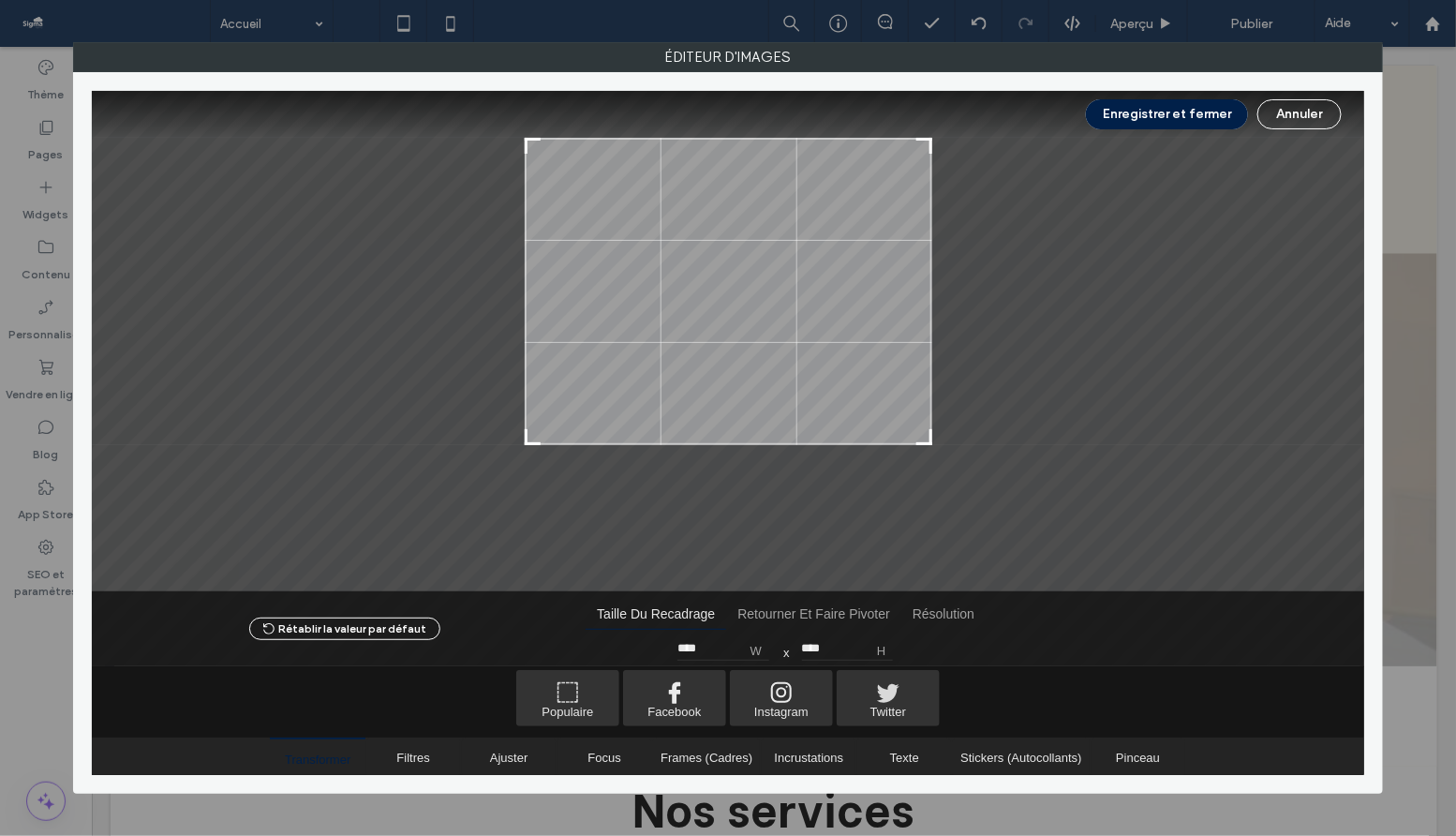 drag, startPoint x: 923, startPoint y: 537, endPoint x: 950, endPoint y: 436, distance: 104.54664 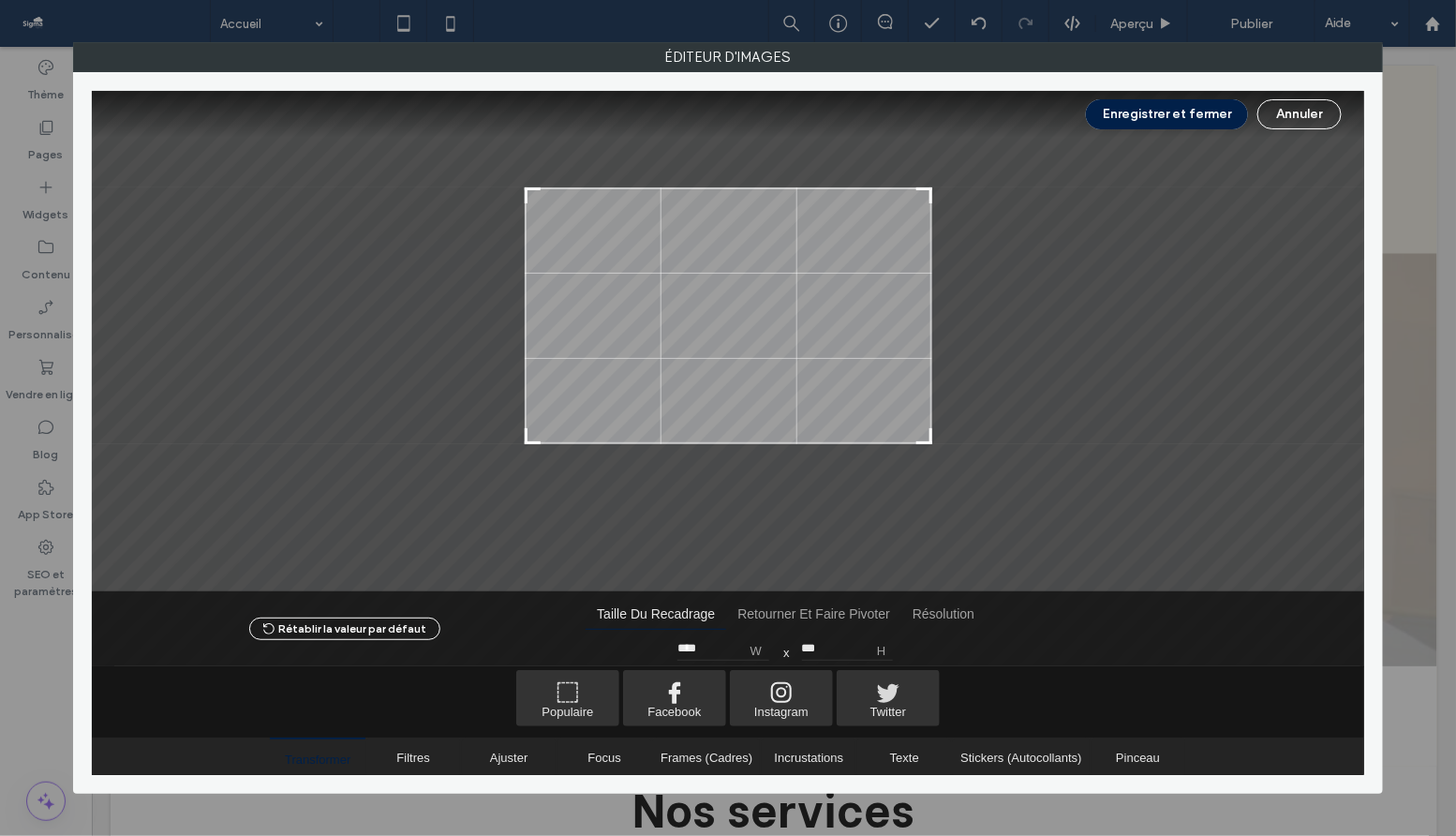type on "***" 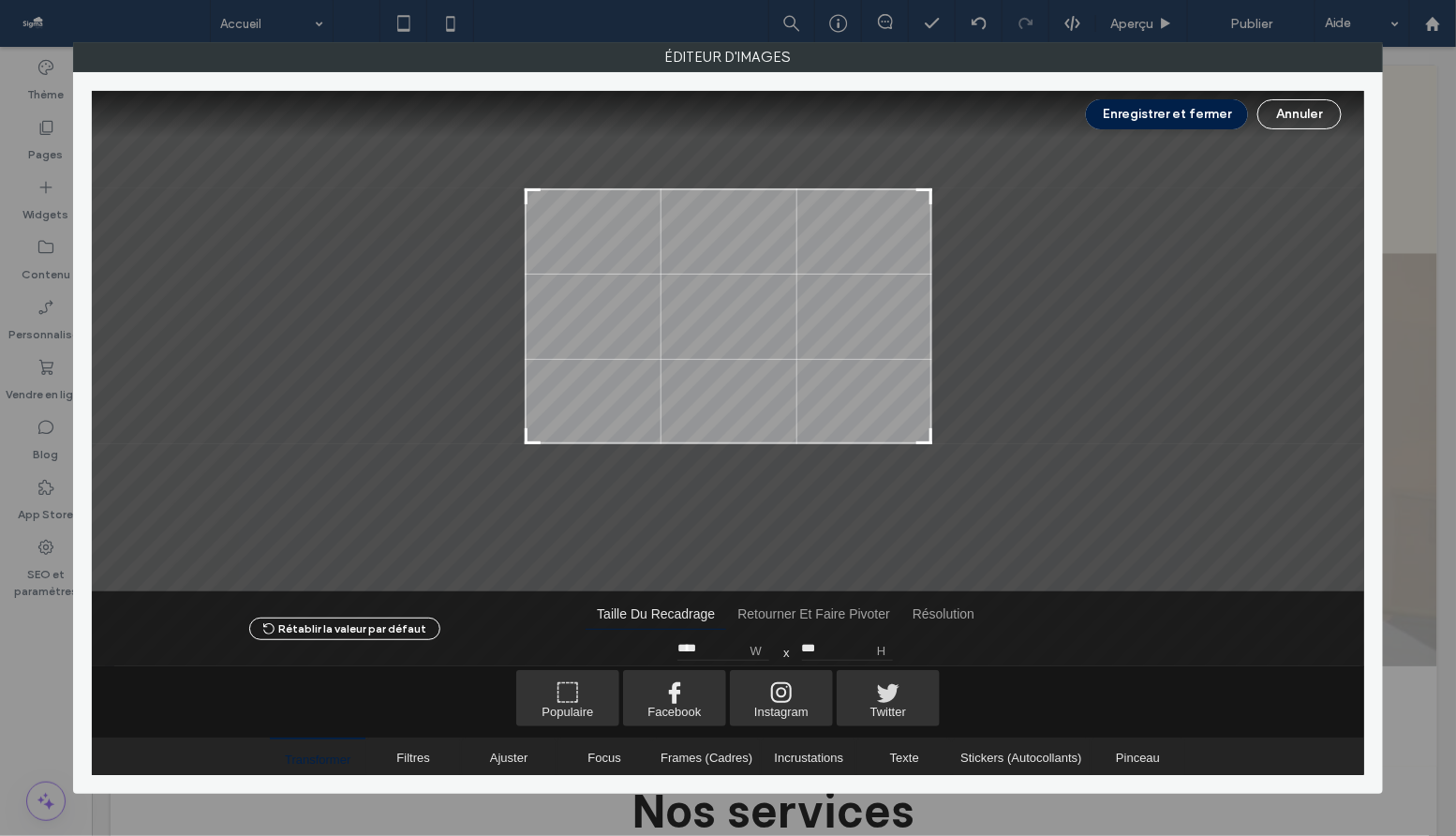drag, startPoint x: 925, startPoint y: 137, endPoint x: 929, endPoint y: 187, distance: 50.159745 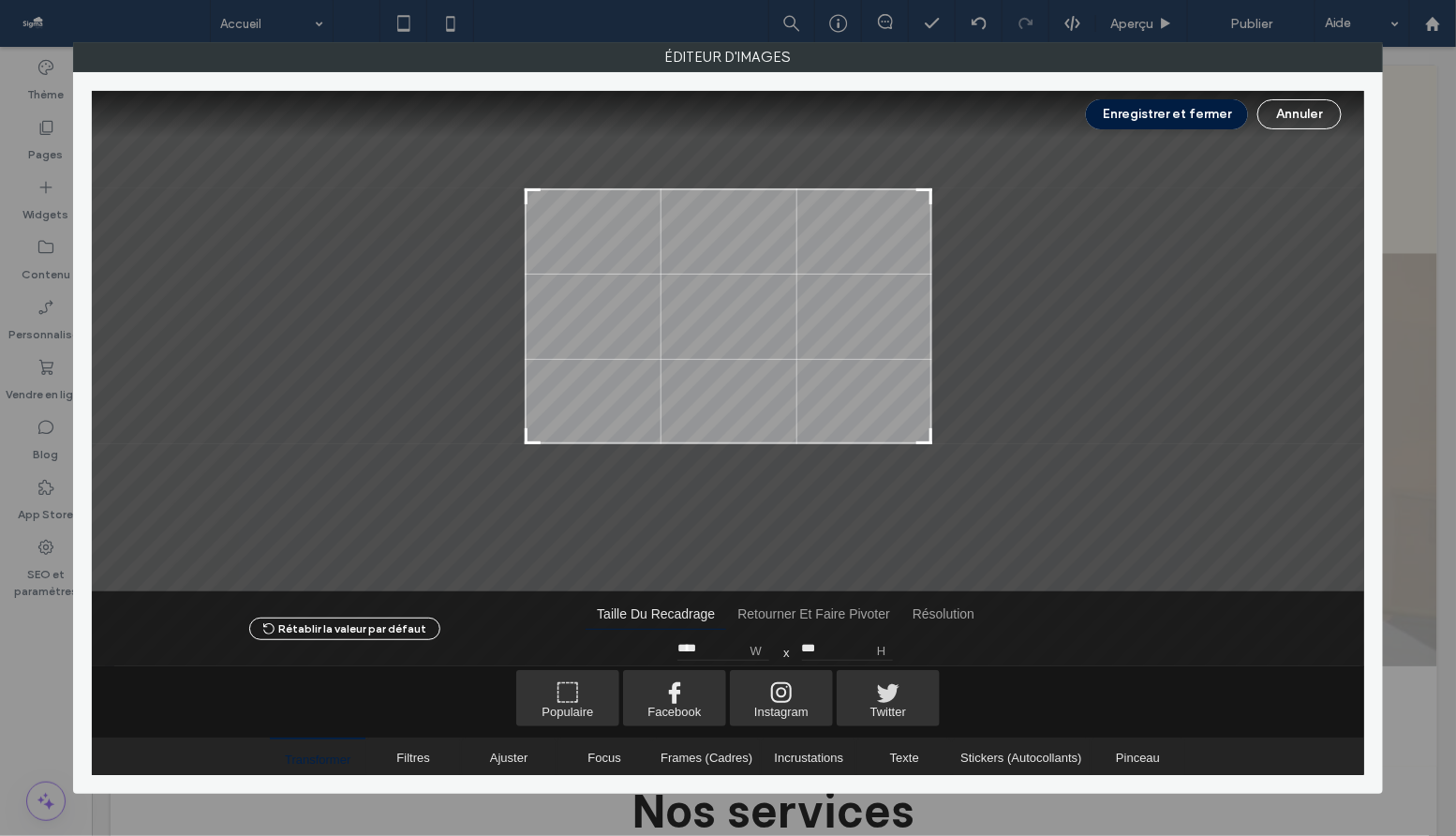 click on "Enregistrer et fermer" at bounding box center (1166, 114) 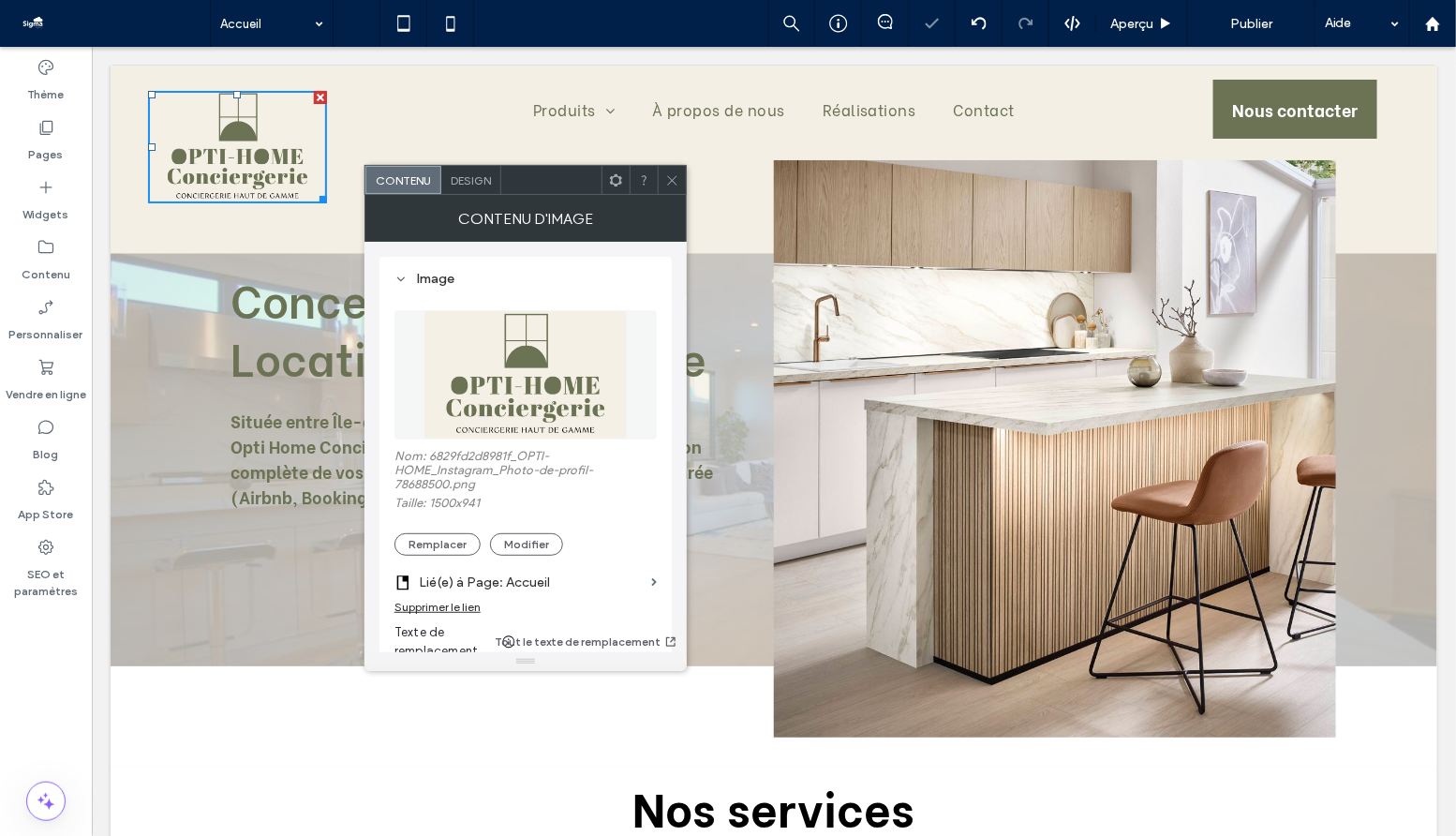 click 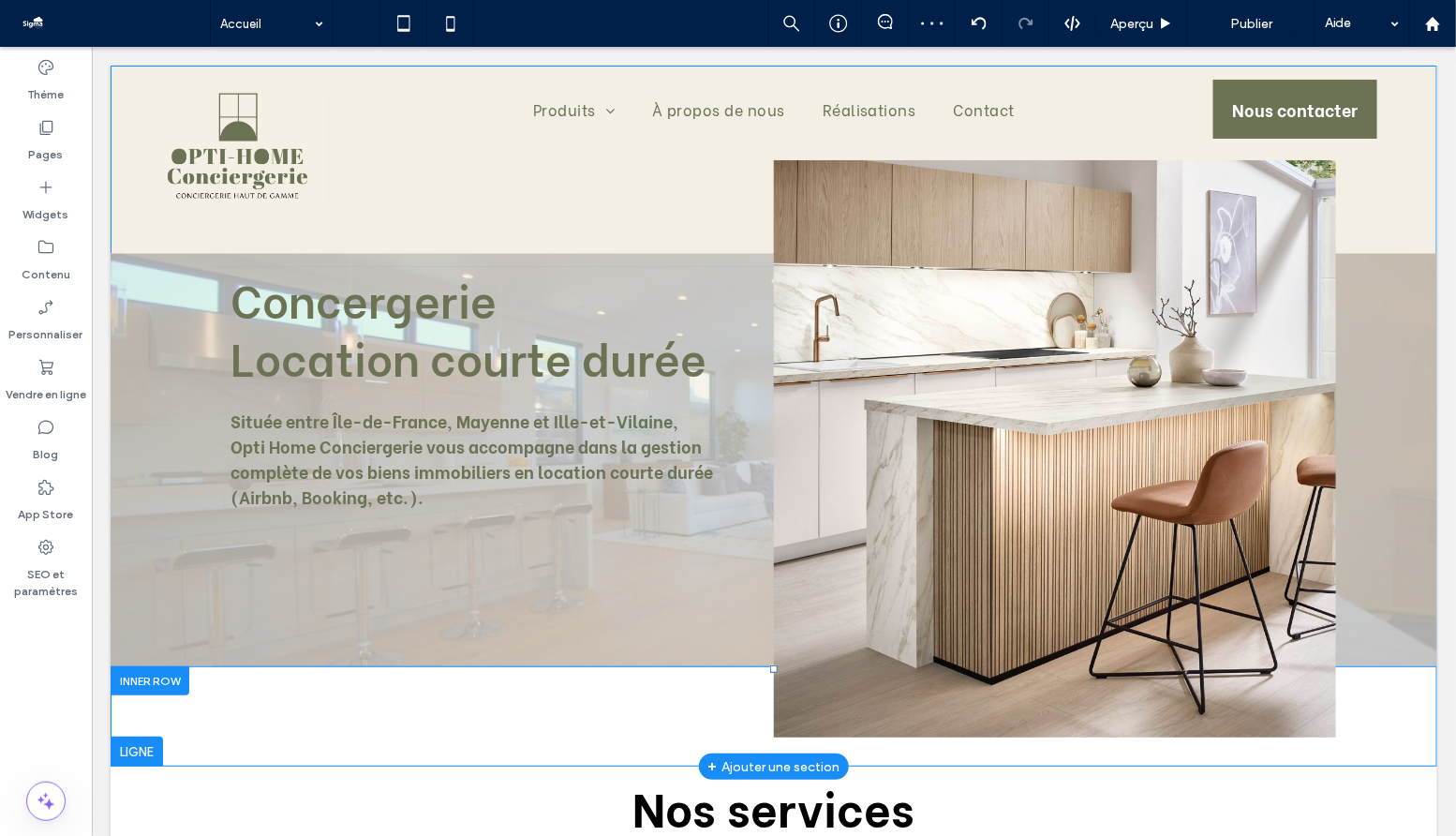 click on "Click To Paste" at bounding box center [1054, 448] 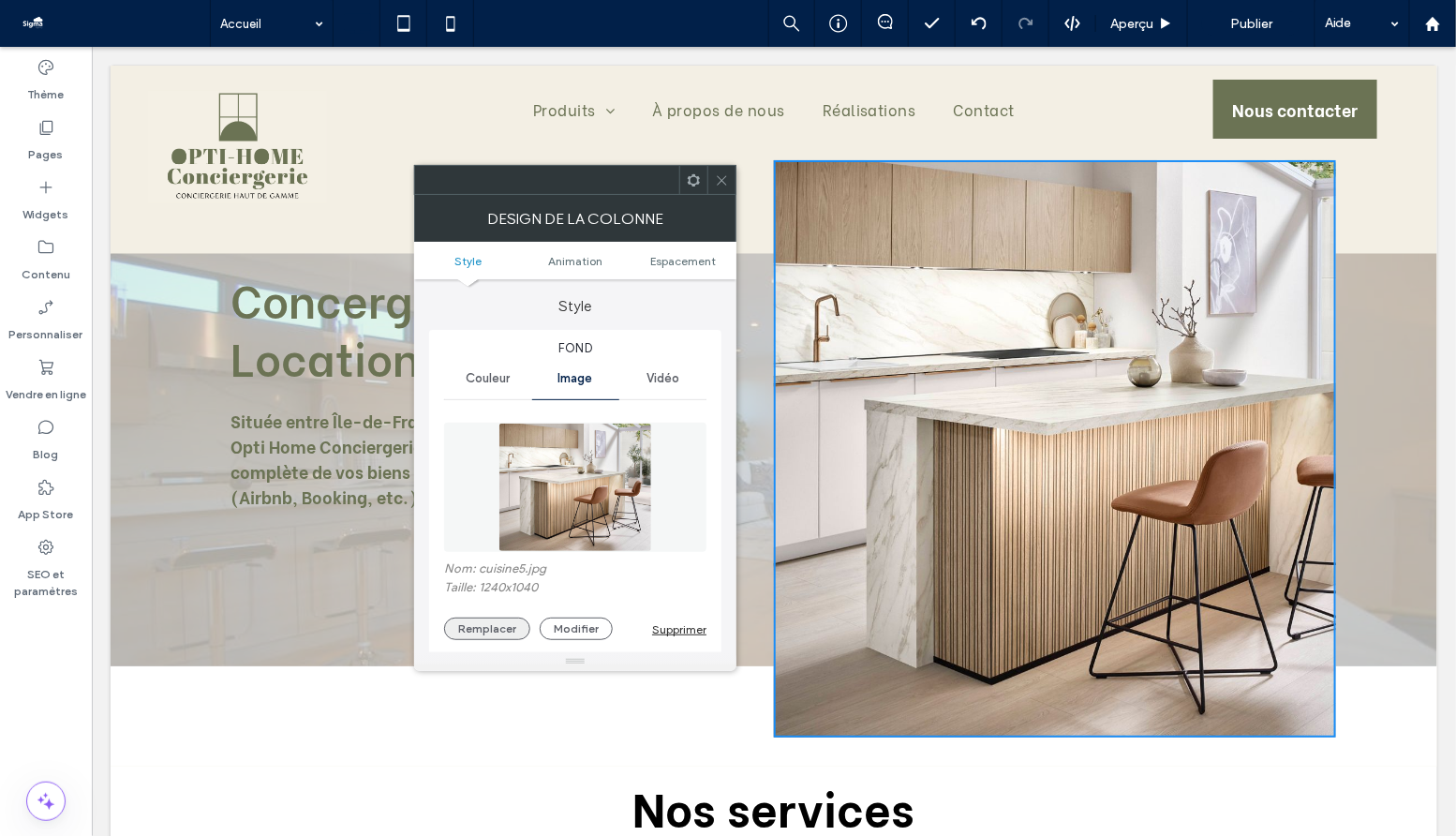 click on "Remplacer" at bounding box center (487, 629) 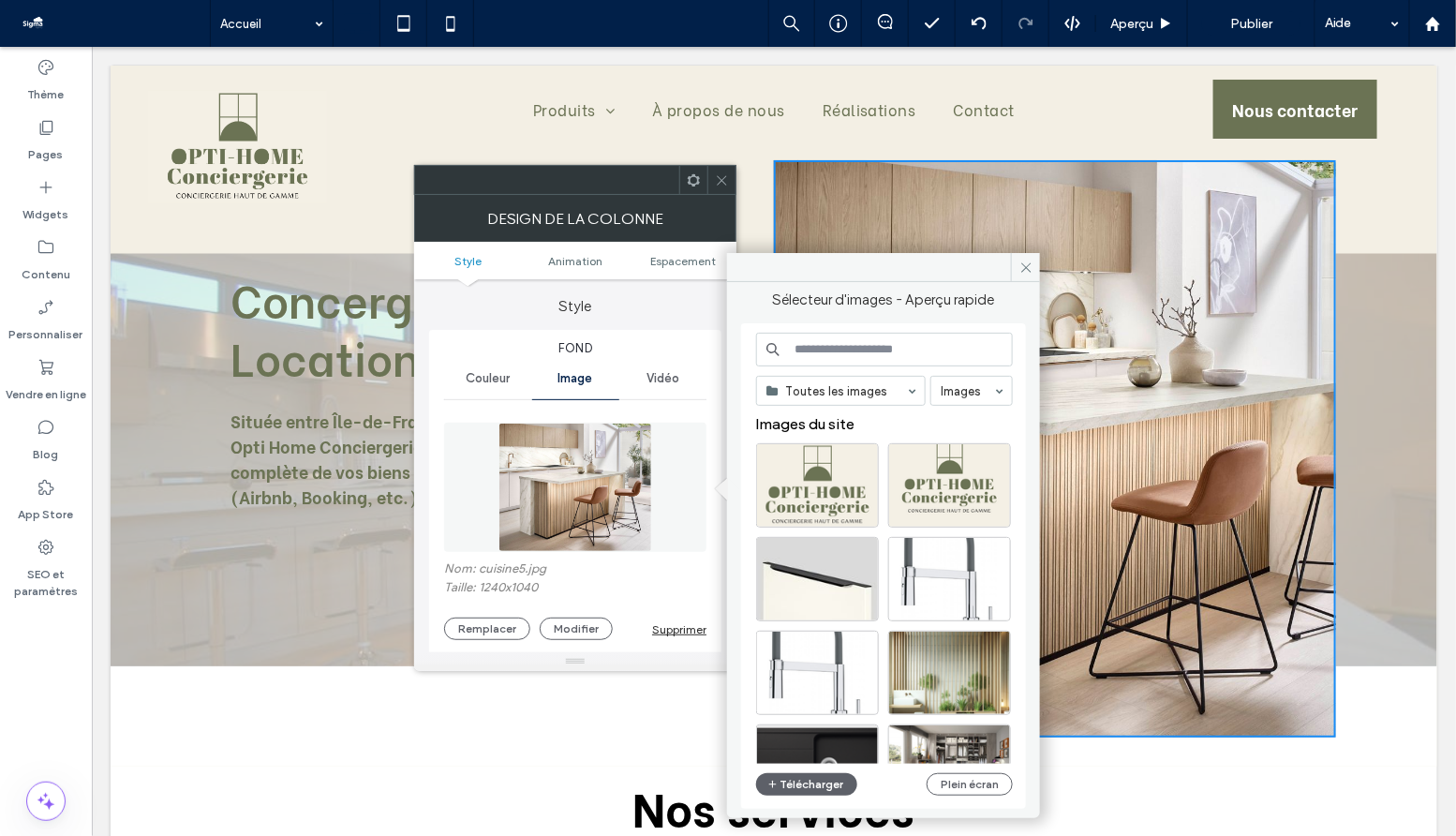 click at bounding box center [884, 350] 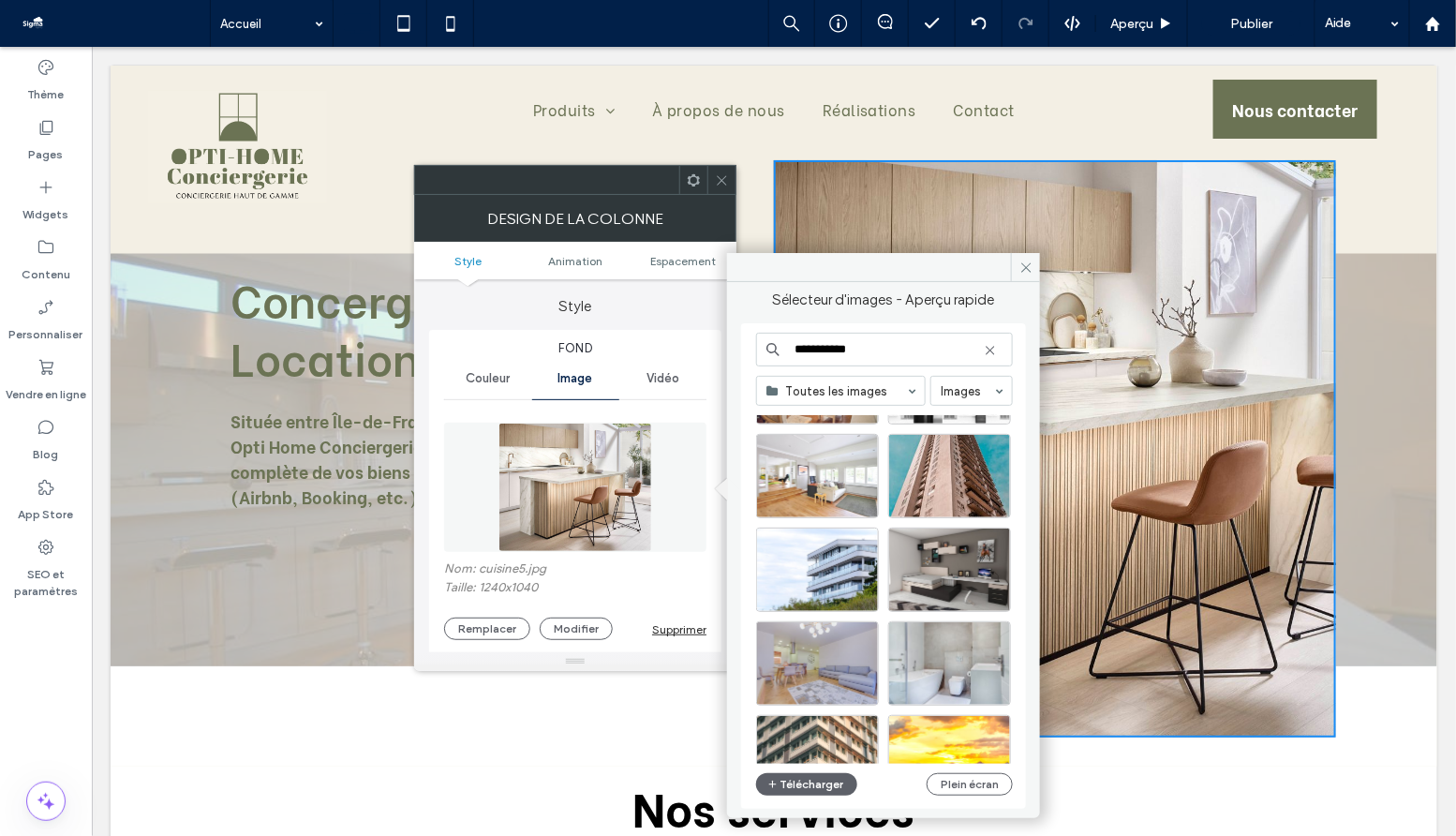 scroll, scrollTop: 744, scrollLeft: 0, axis: vertical 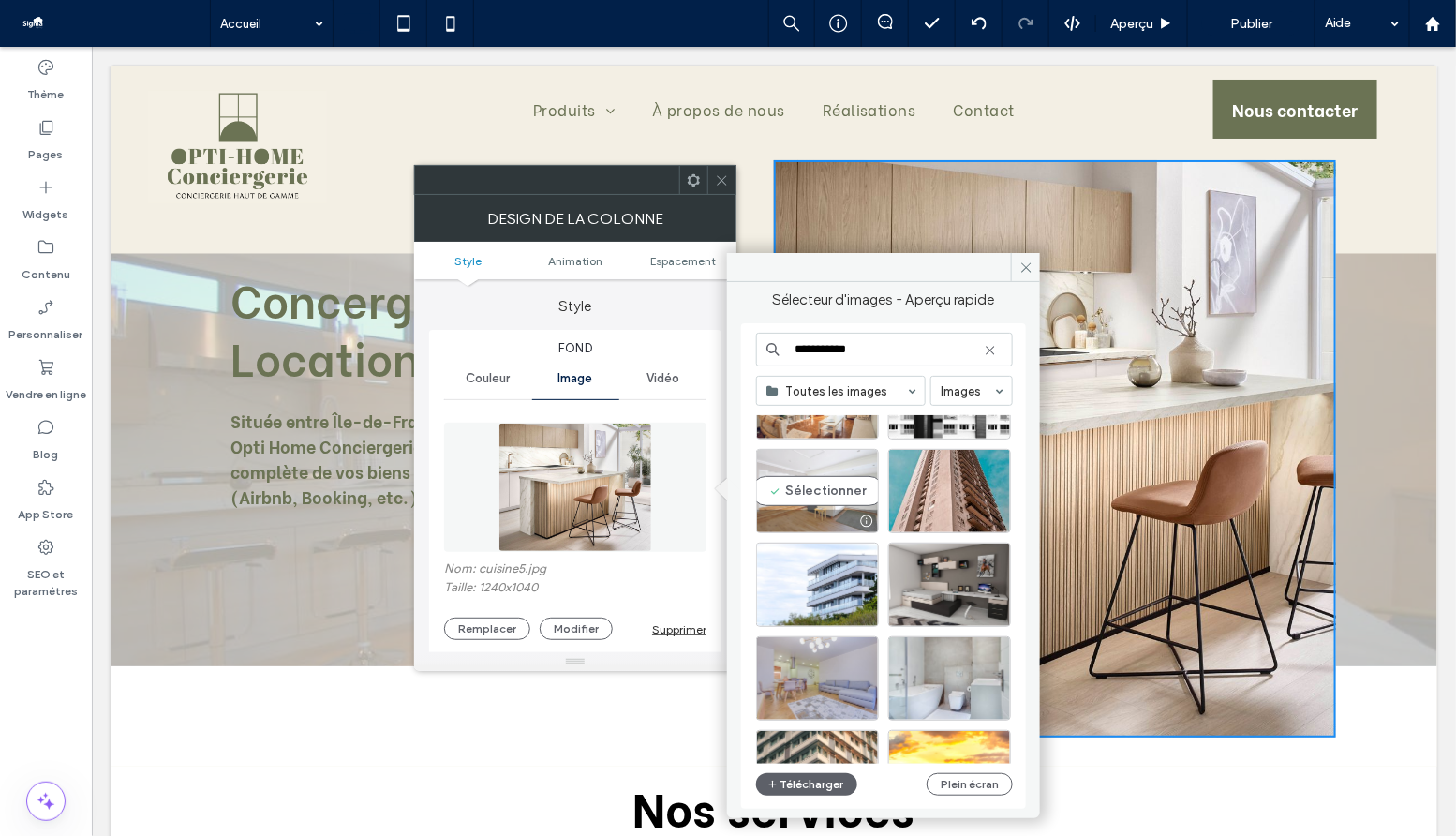 type on "**********" 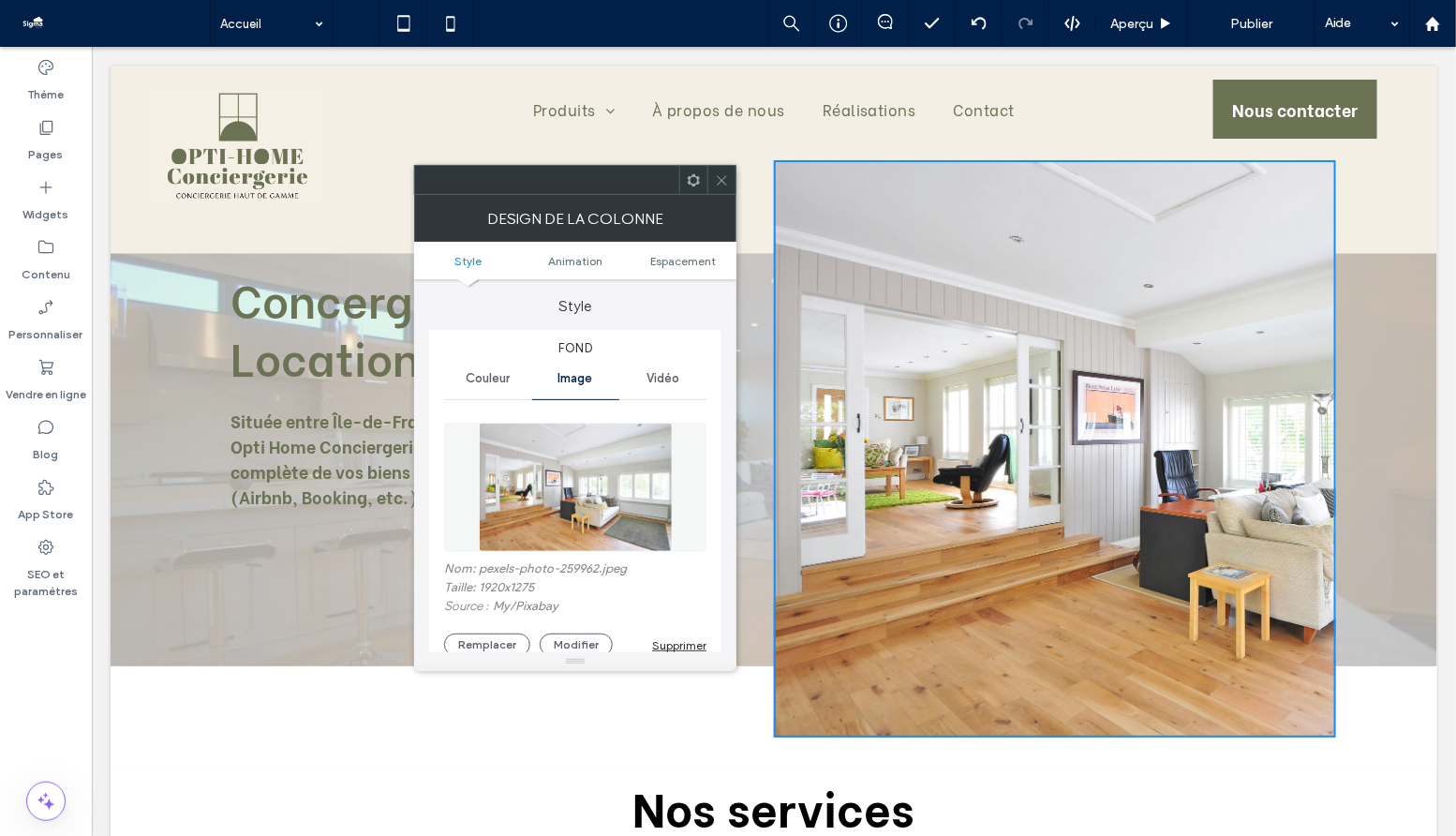 click at bounding box center [575, 487] 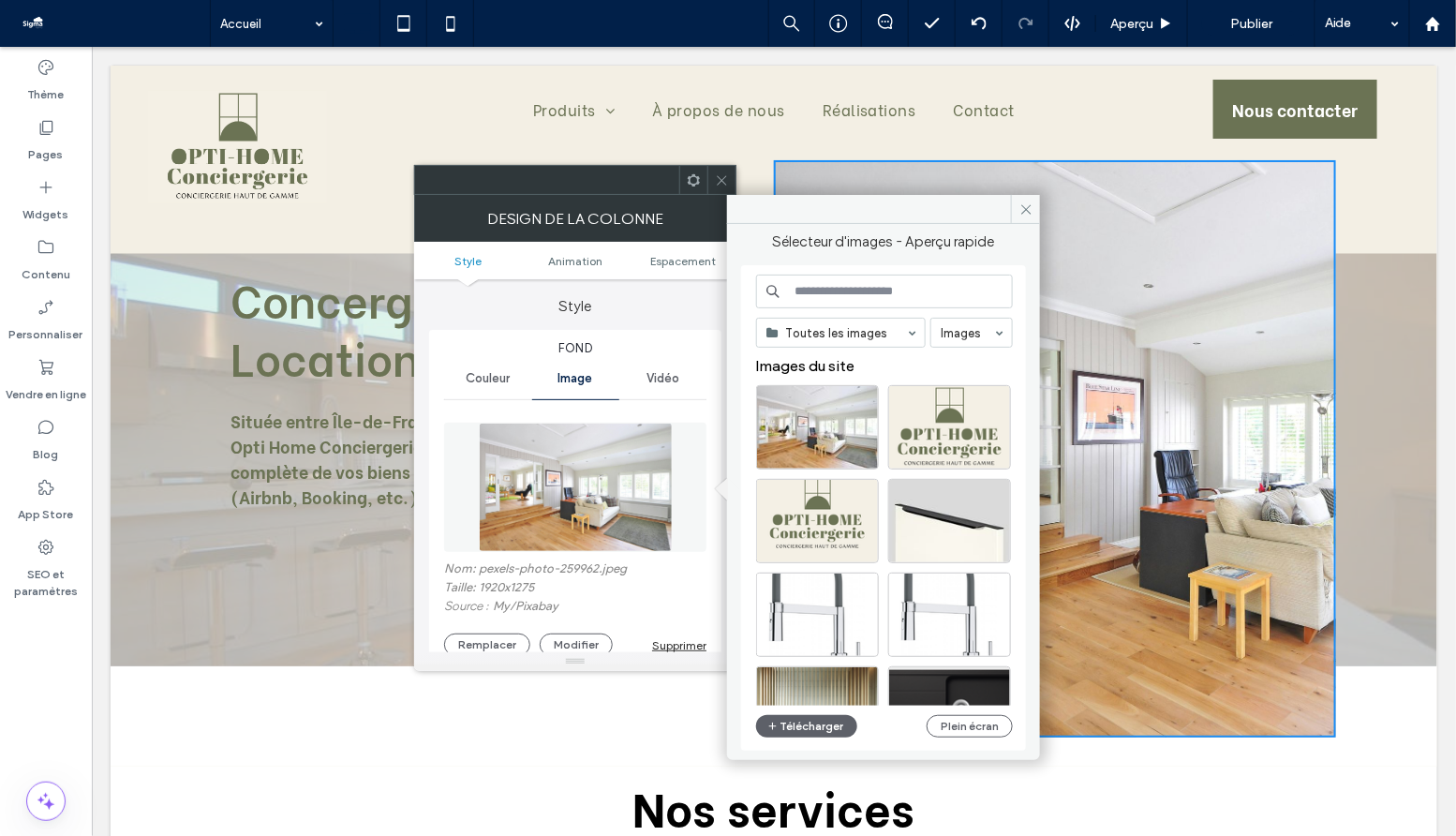 click at bounding box center [884, 291] 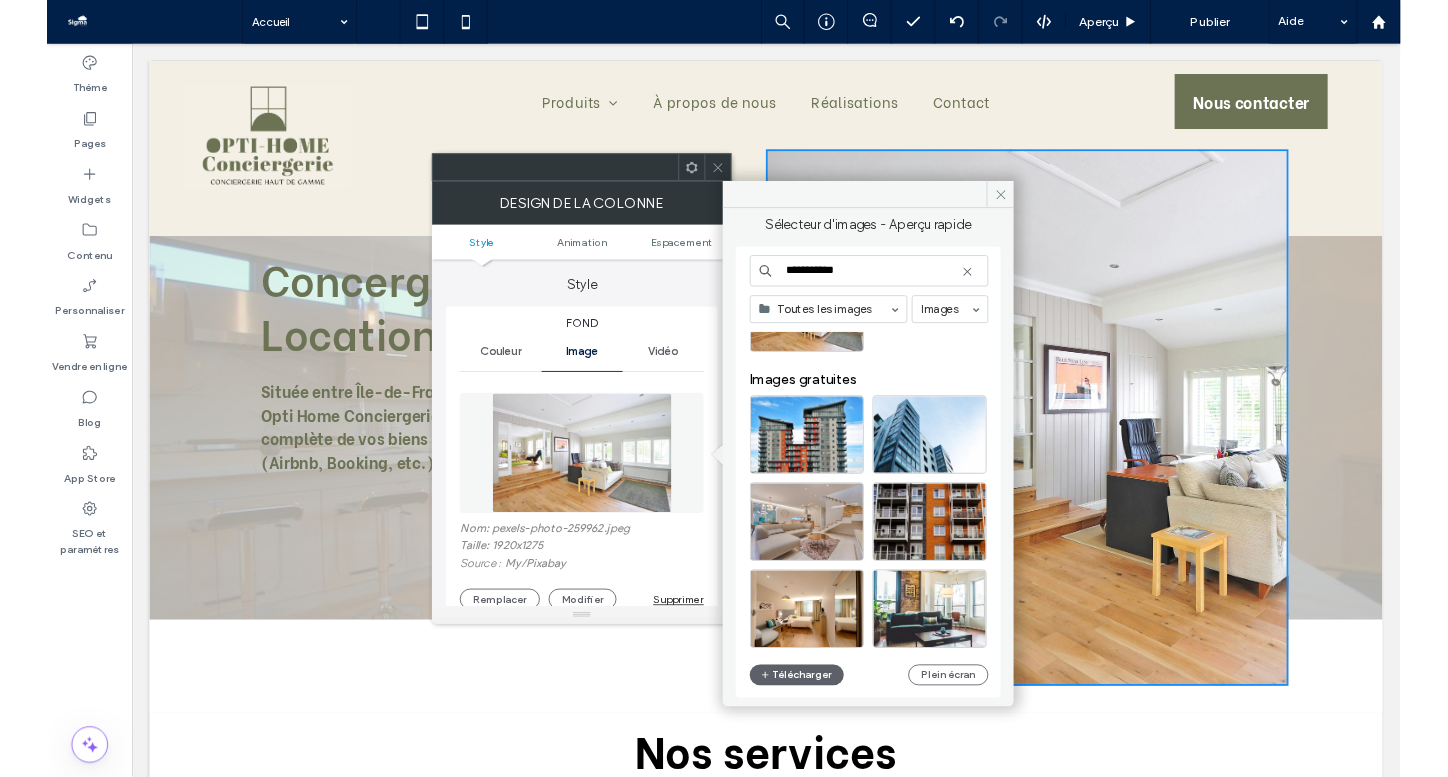scroll, scrollTop: 120, scrollLeft: 0, axis: vertical 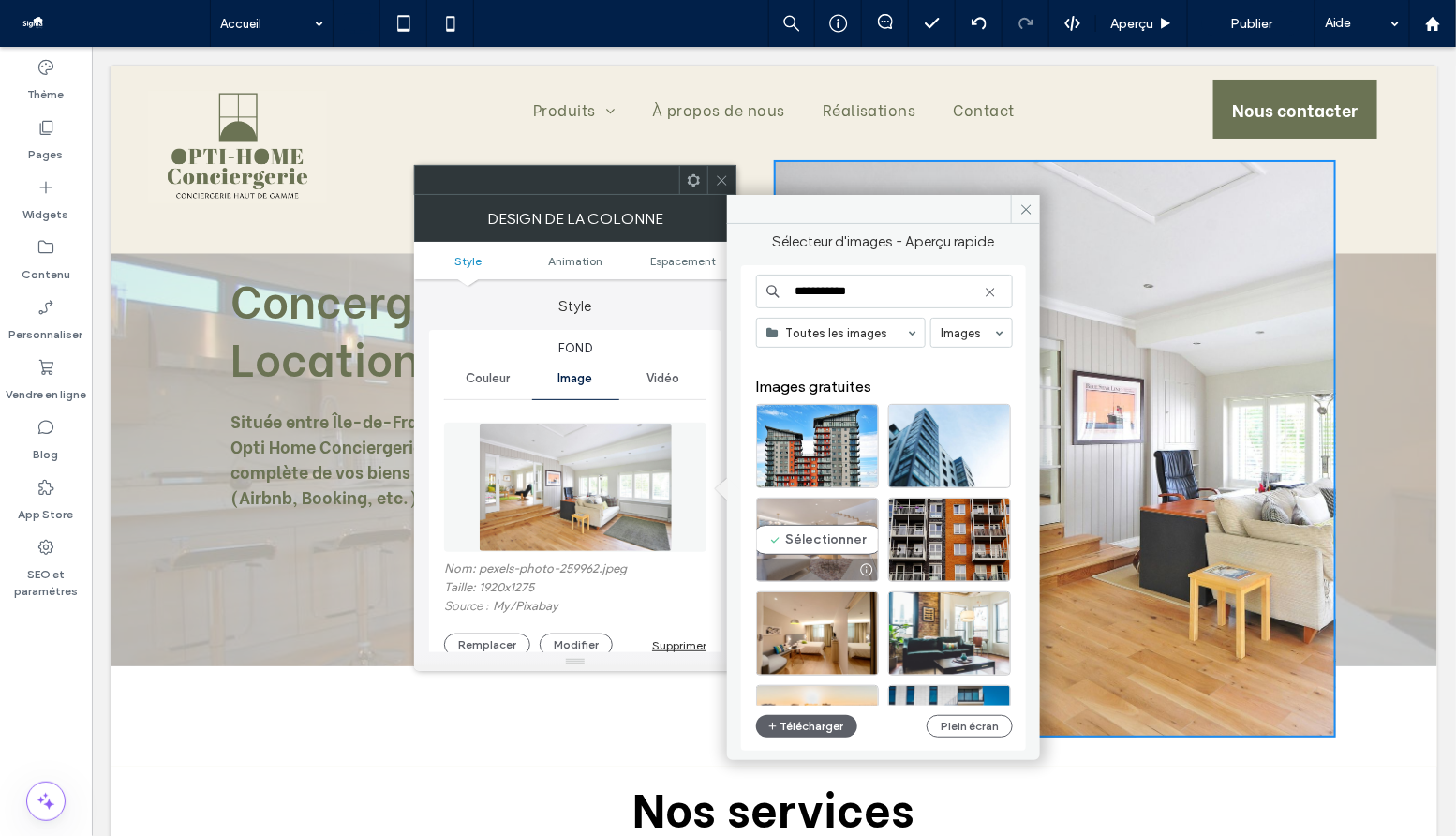 type on "**********" 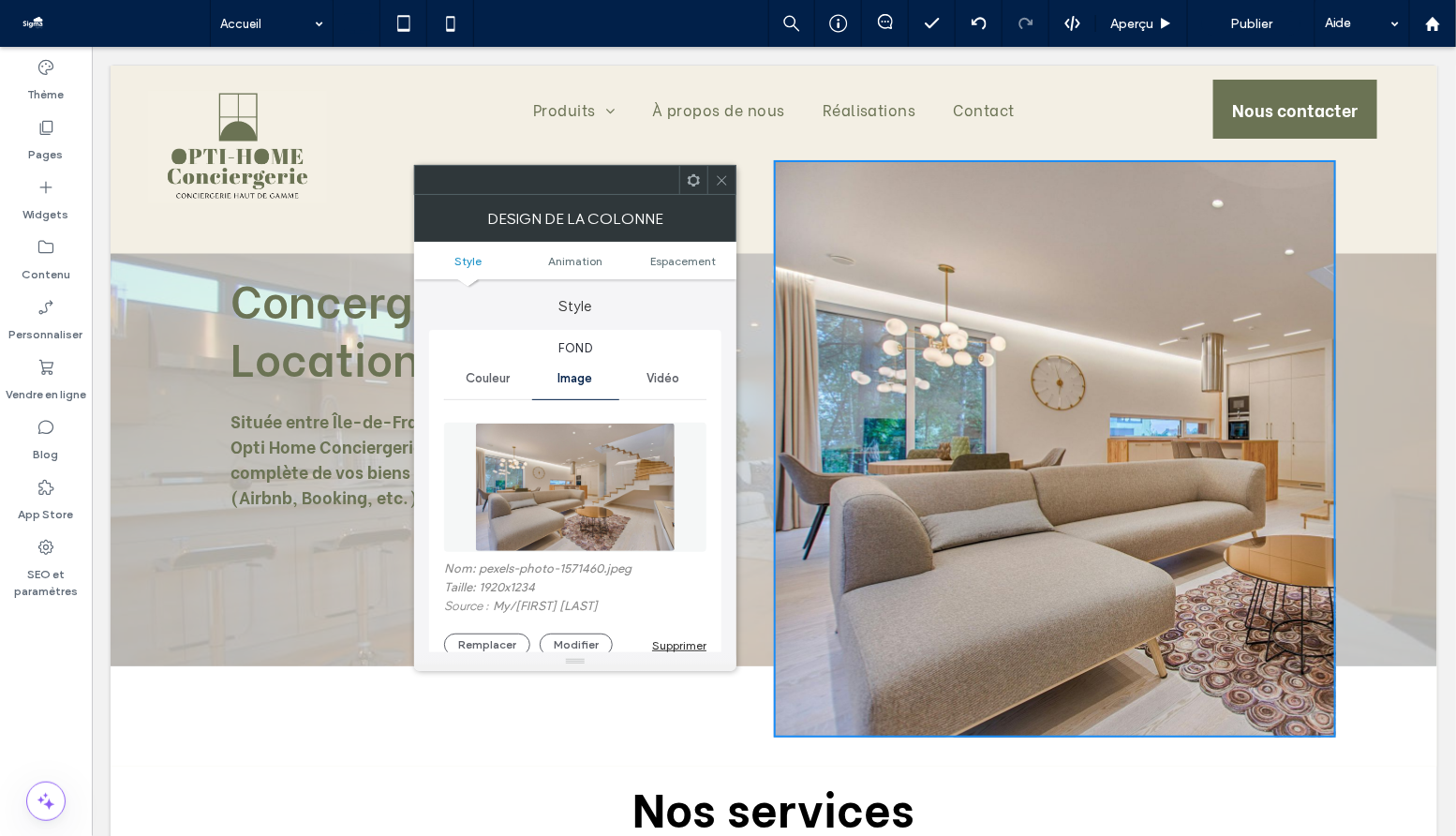 click 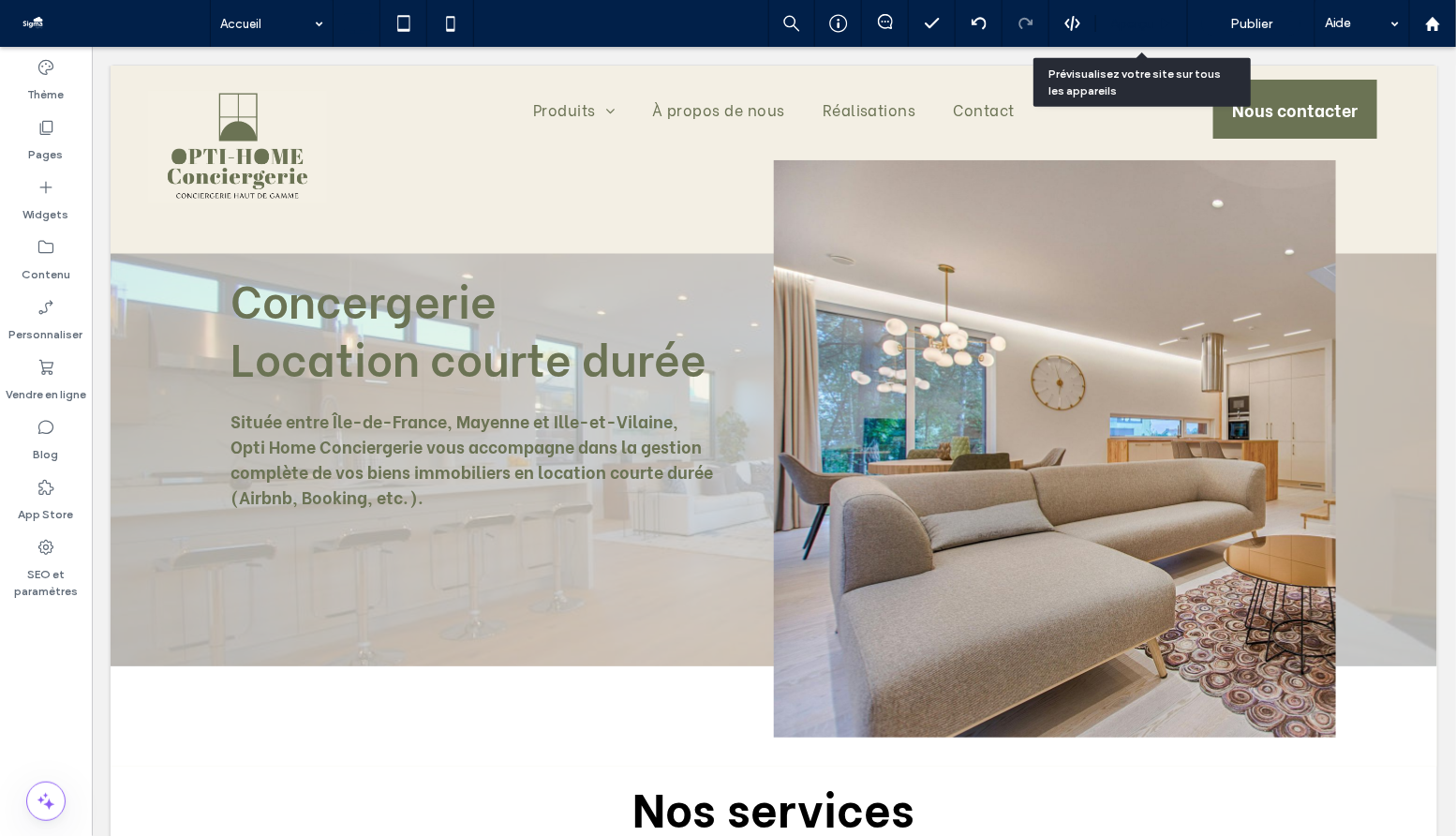 click on "Aperçu" at bounding box center (1132, 23) 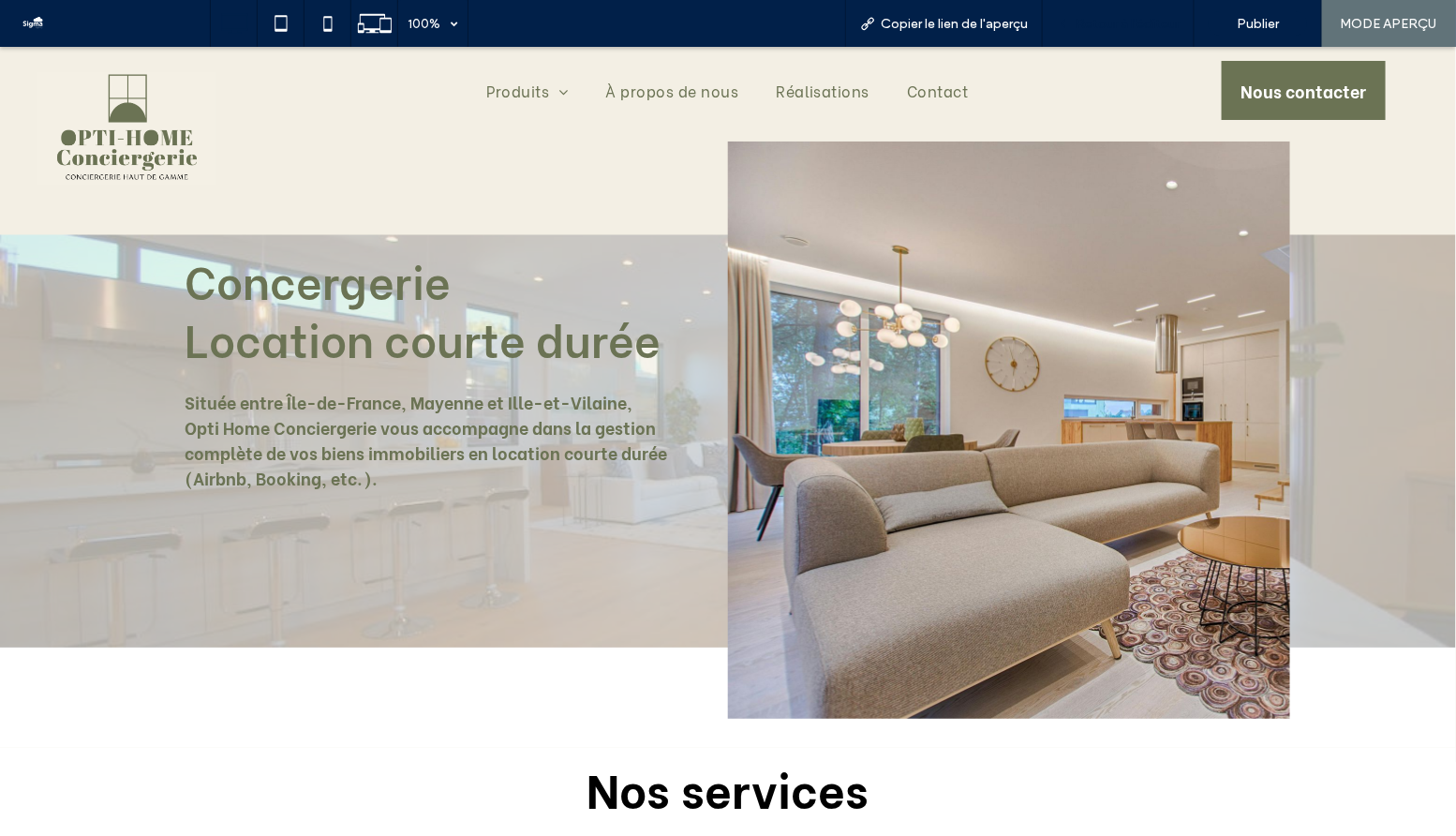 click on "Retour à l'éditeur" at bounding box center [1127, 23] 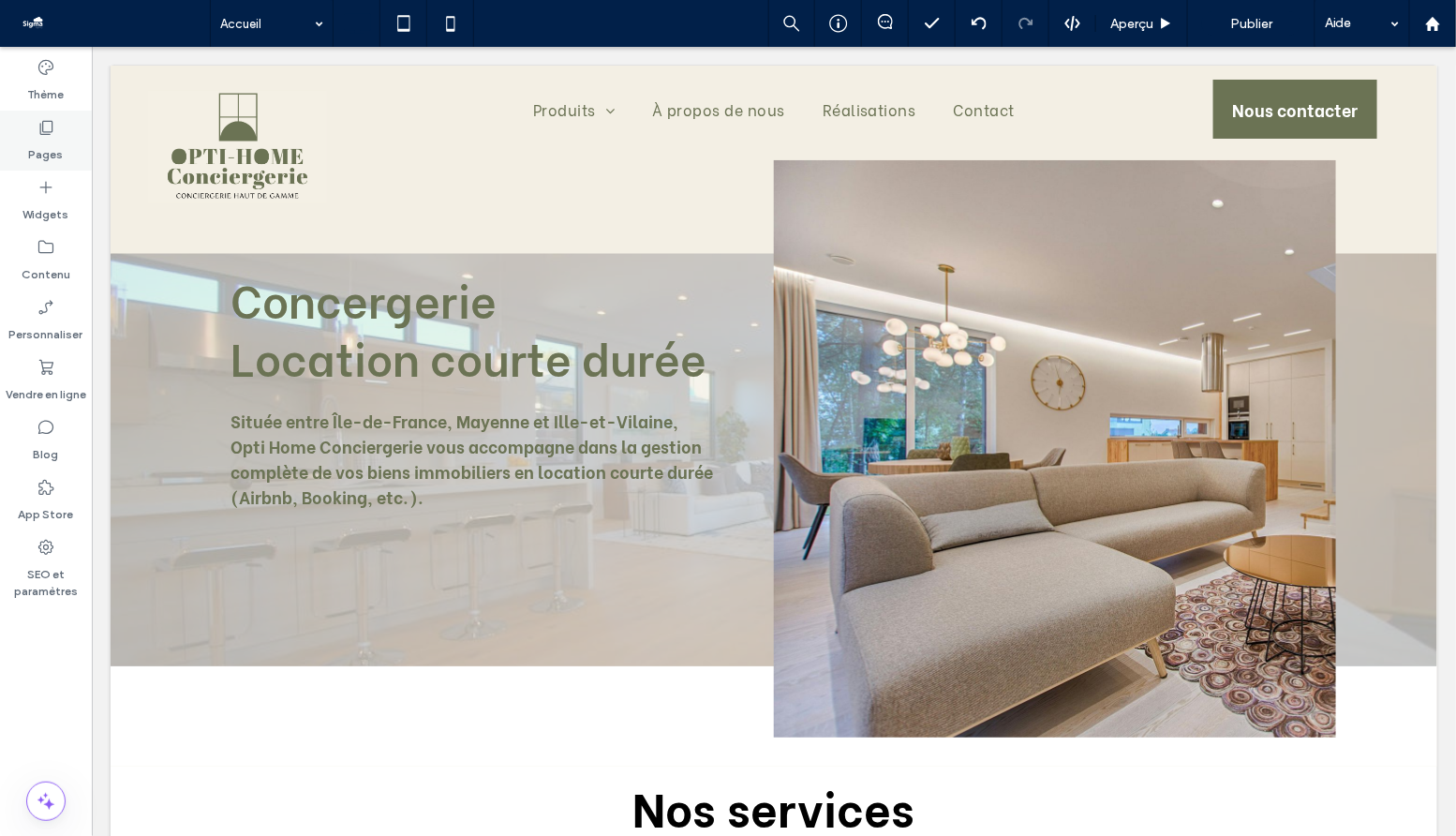 click on "Pages" at bounding box center (46, 141) 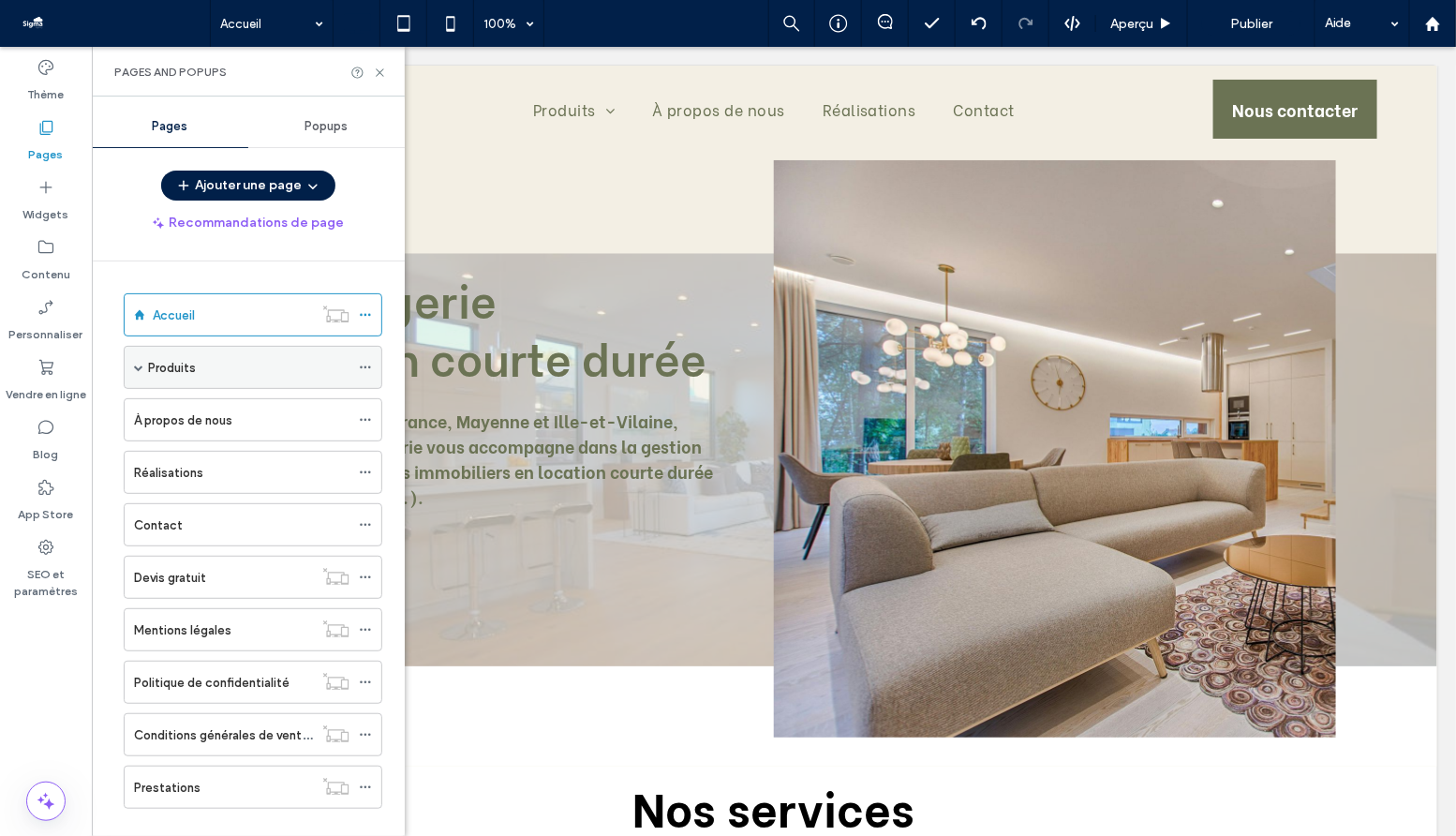 click 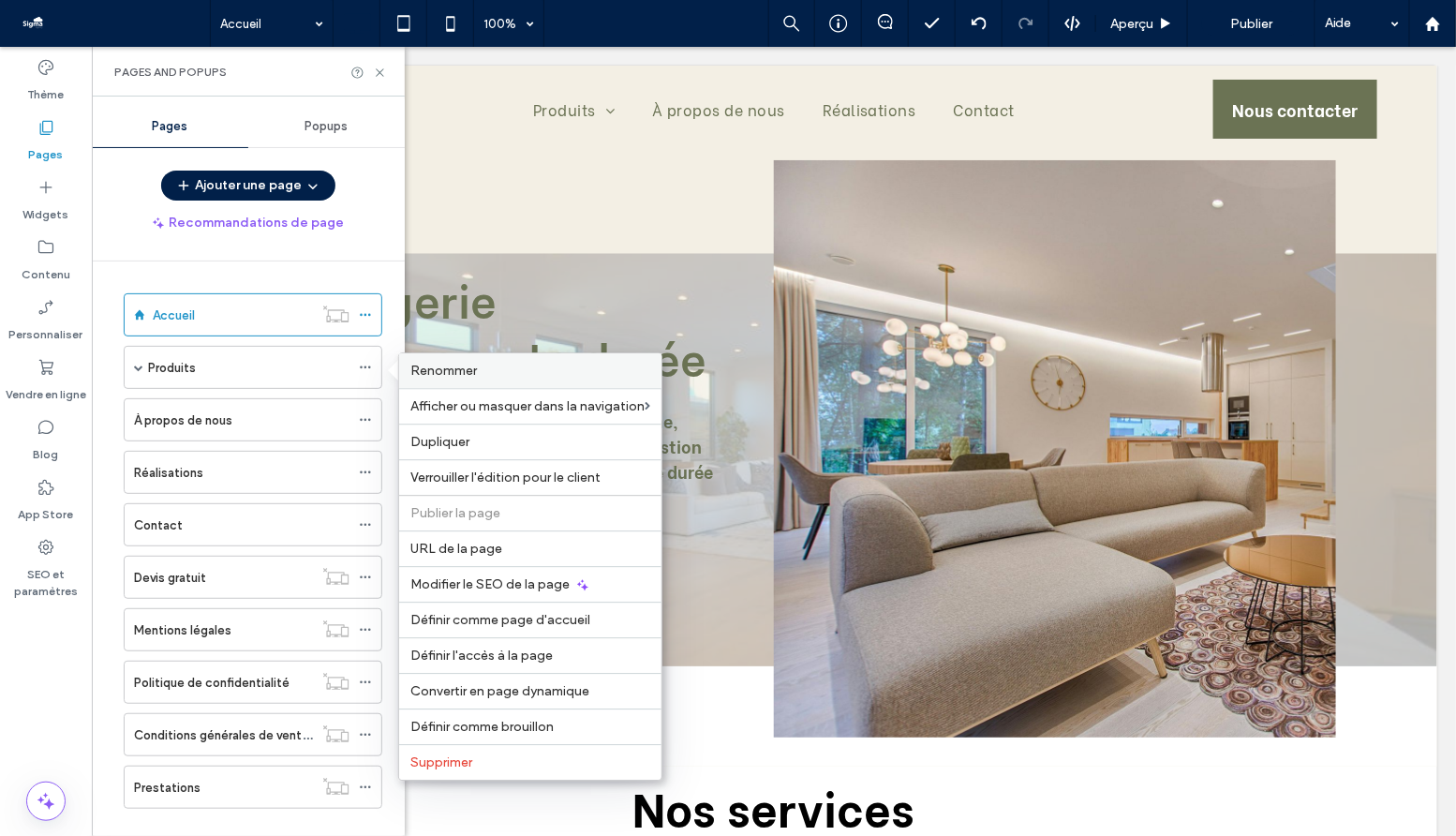 click on "Renommer" at bounding box center [443, 370] 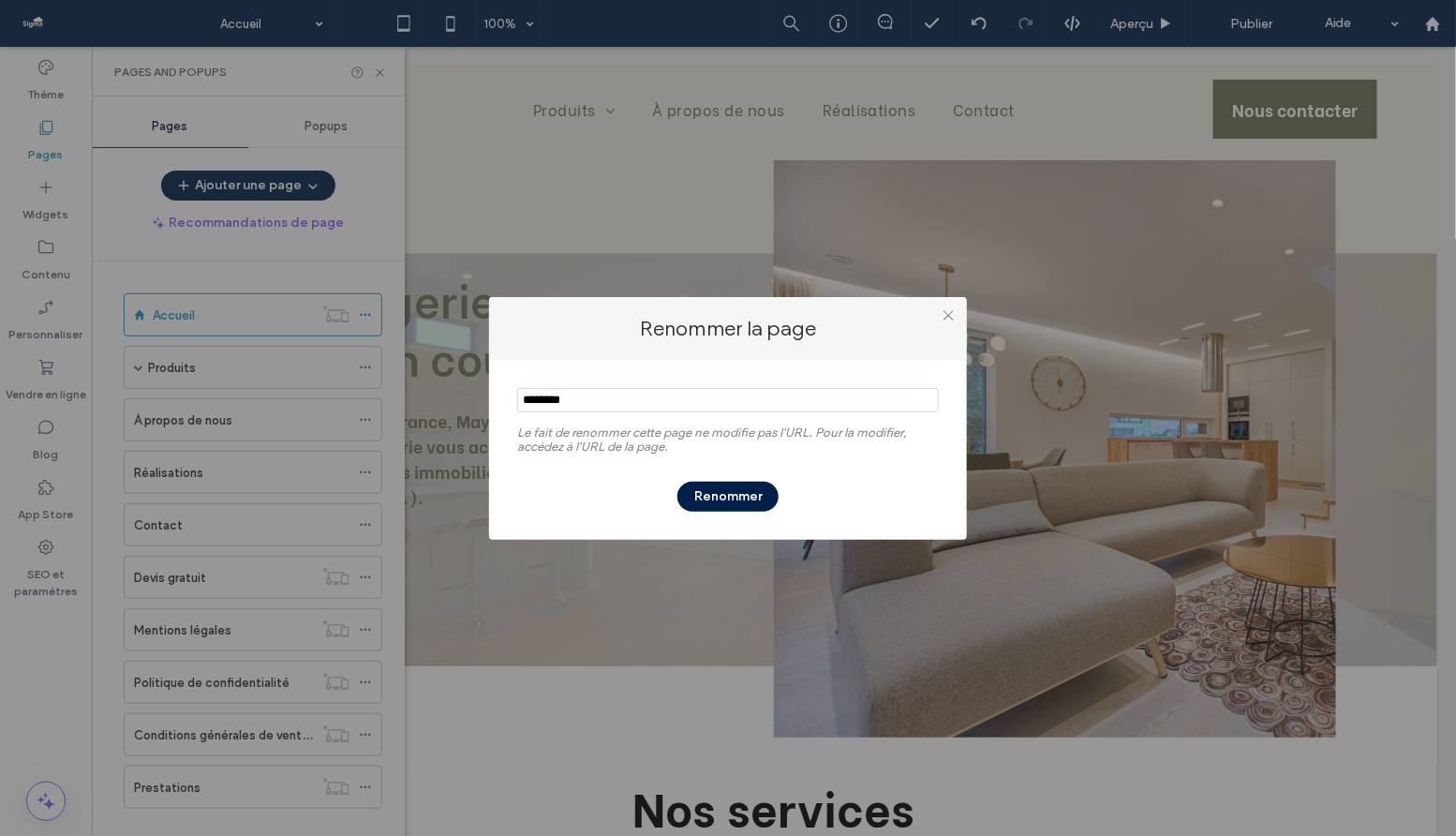 click at bounding box center [728, 400] 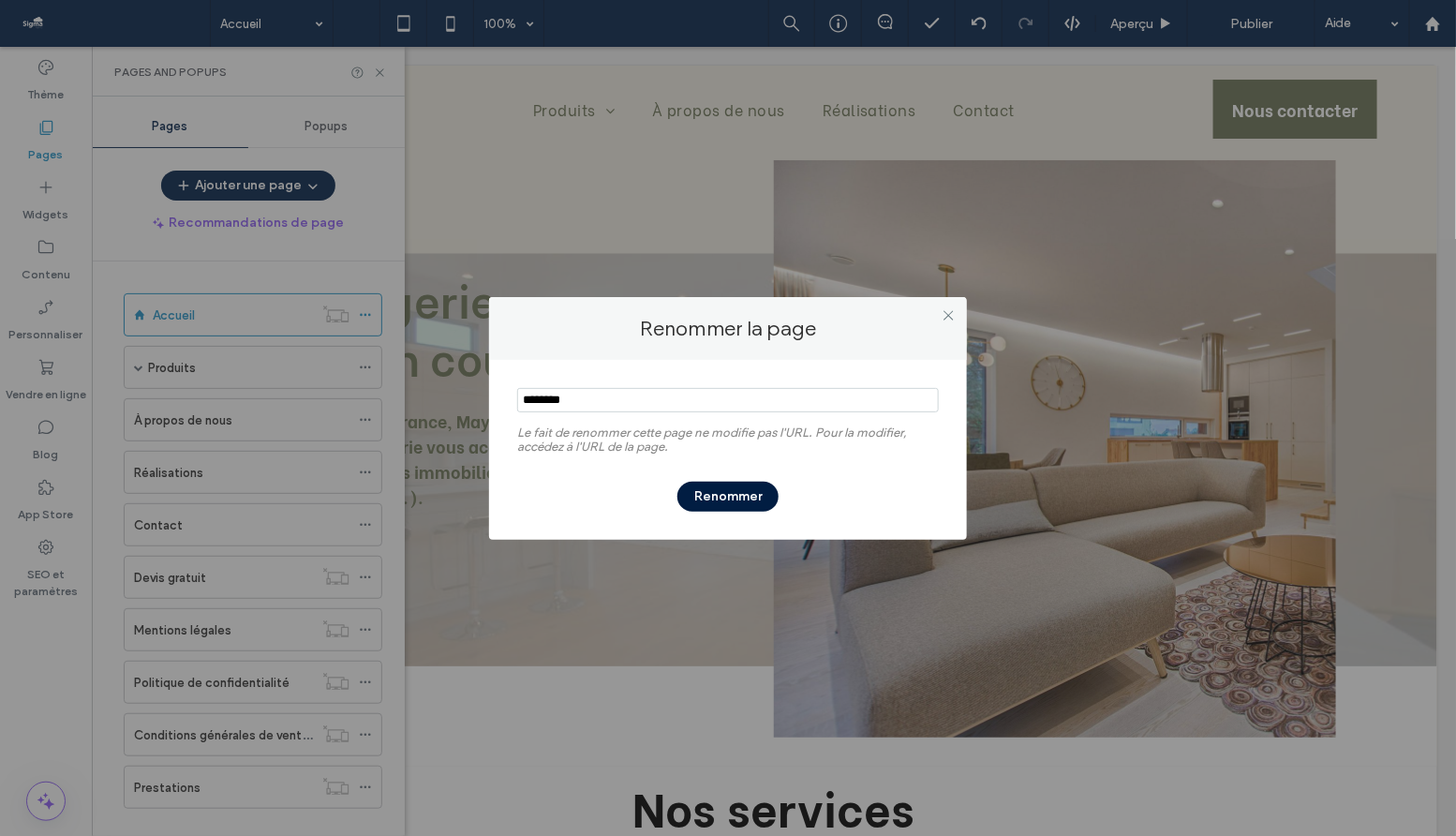 type on "********" 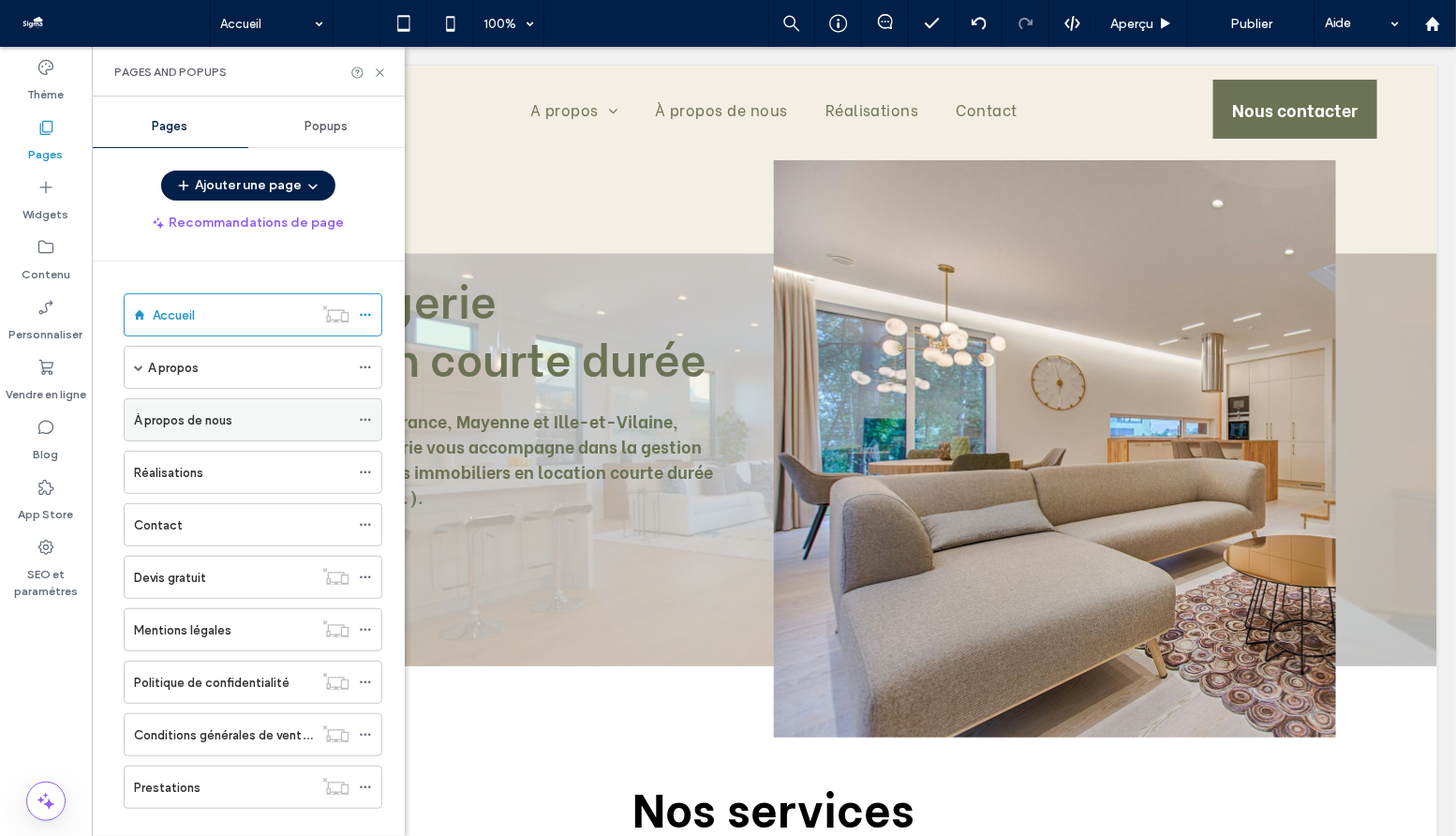 click 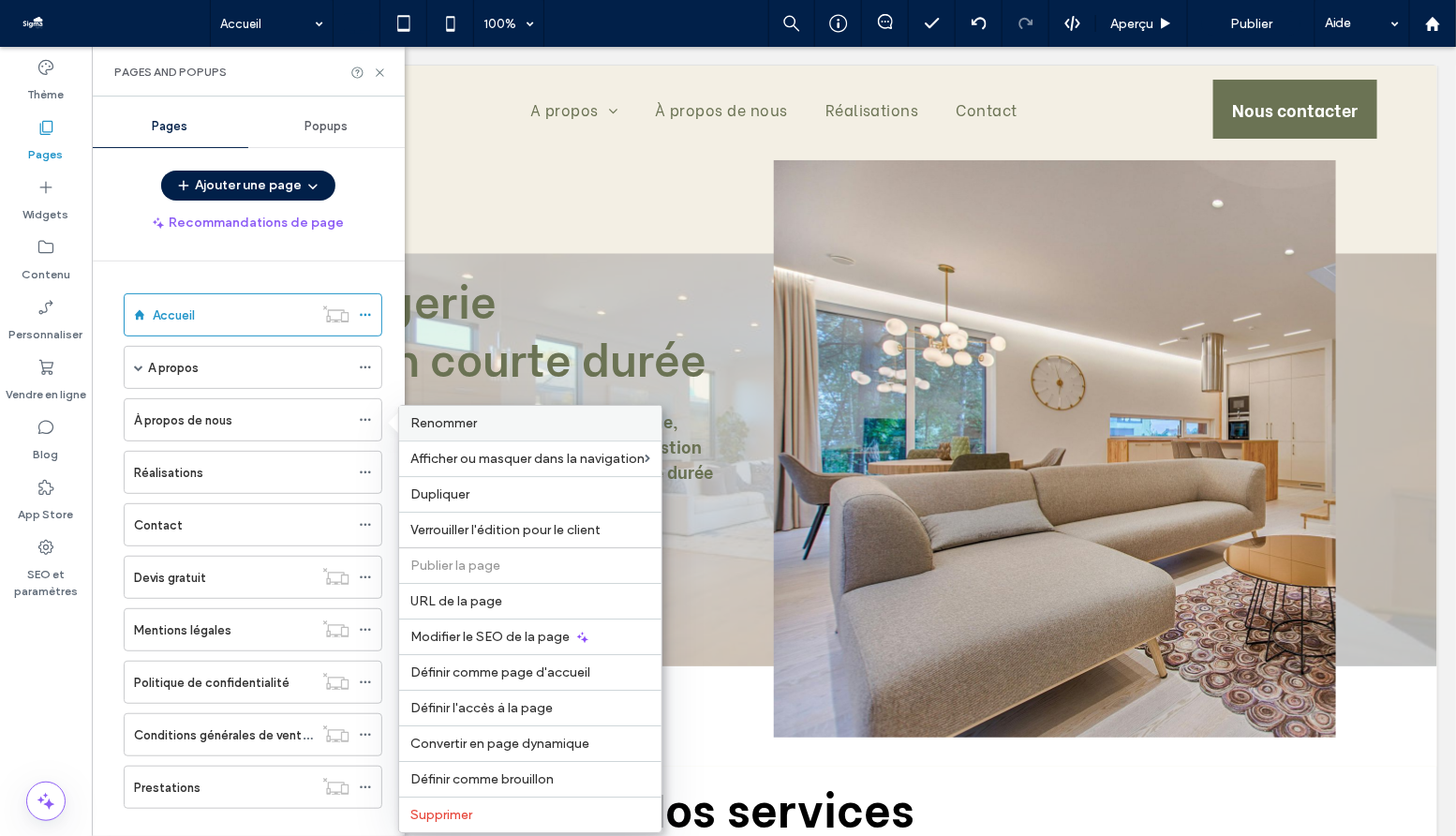 click on "Renommer" at bounding box center (530, 423) 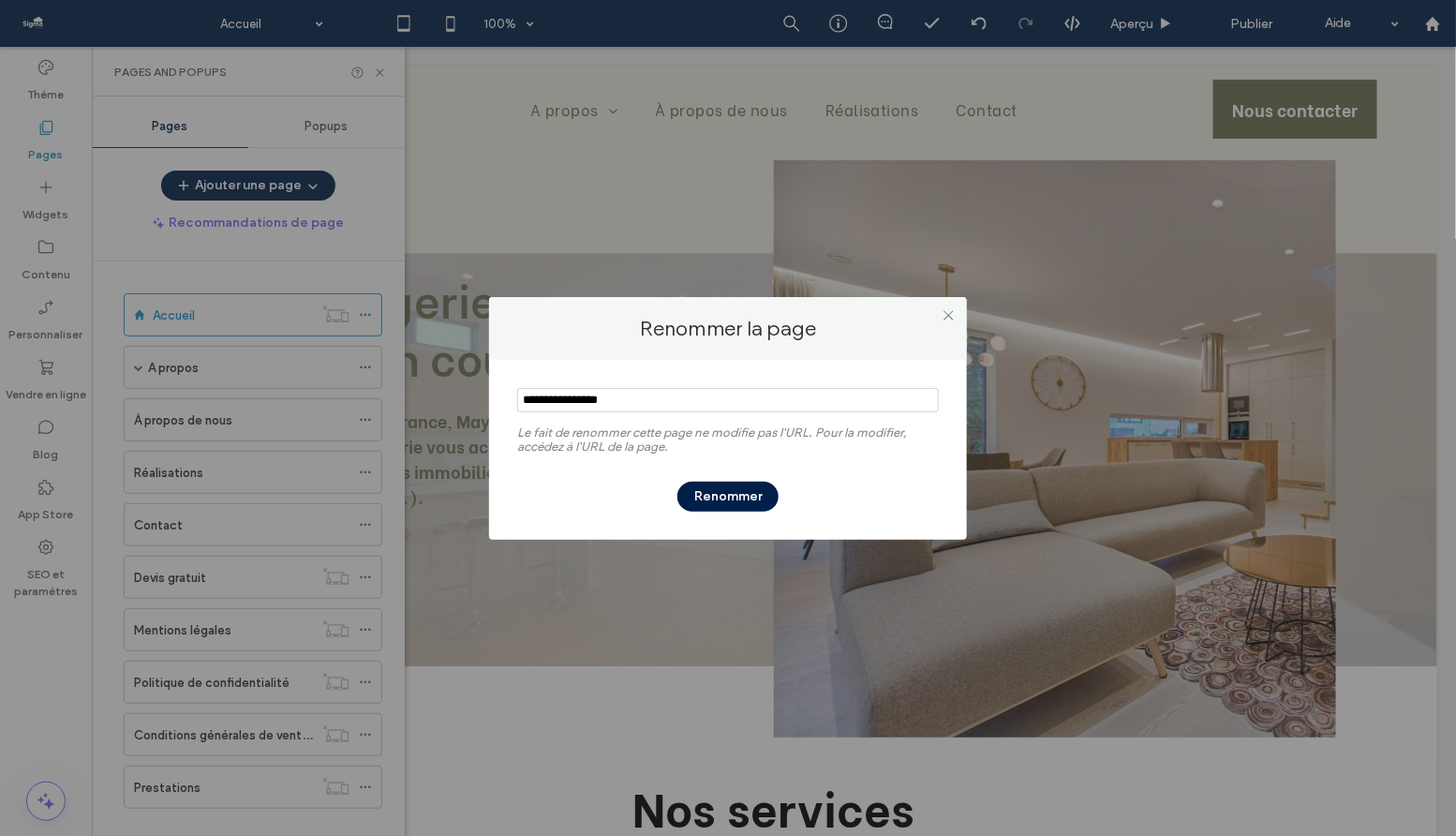 click at bounding box center (728, 400) 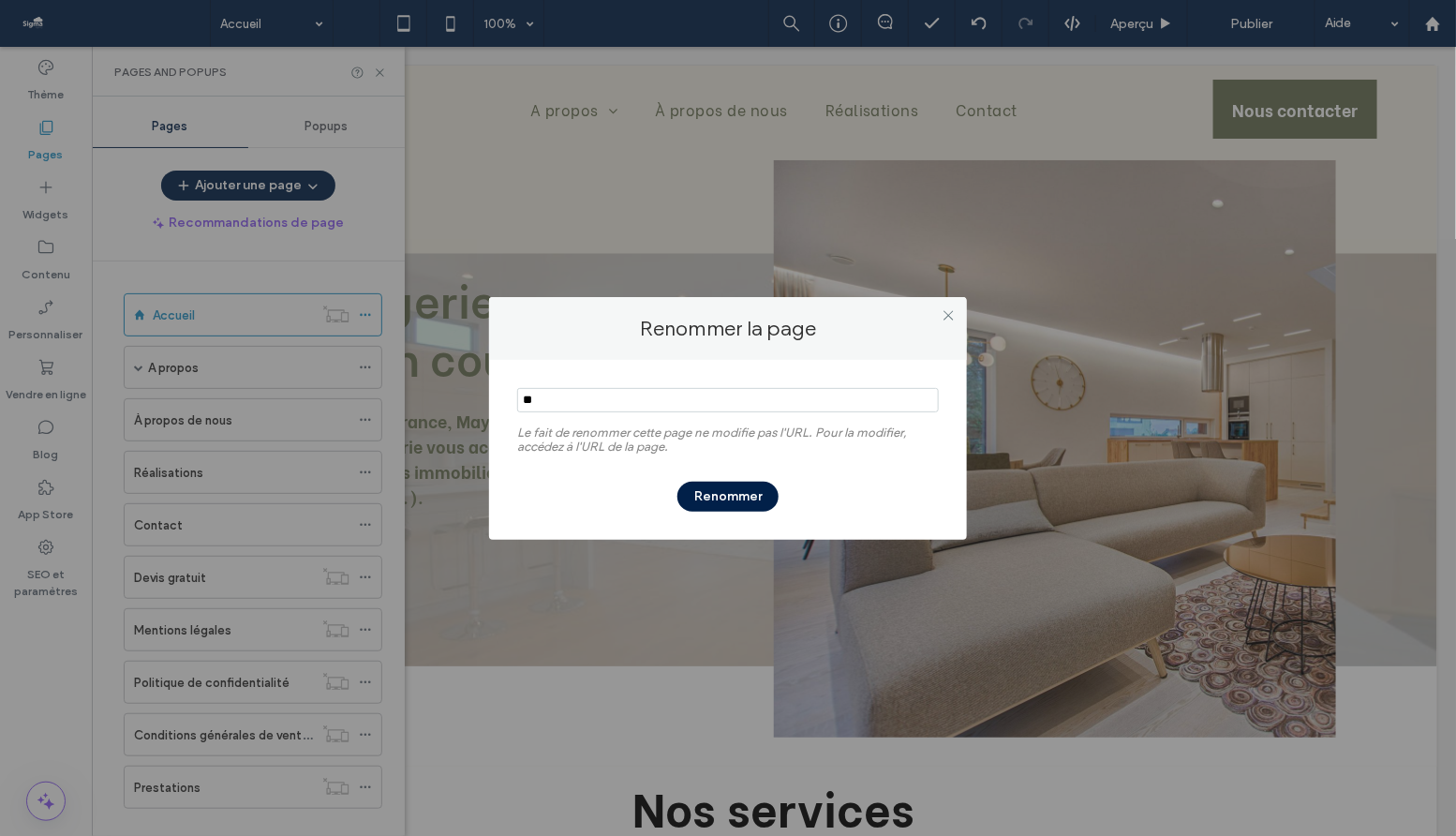 type on "*" 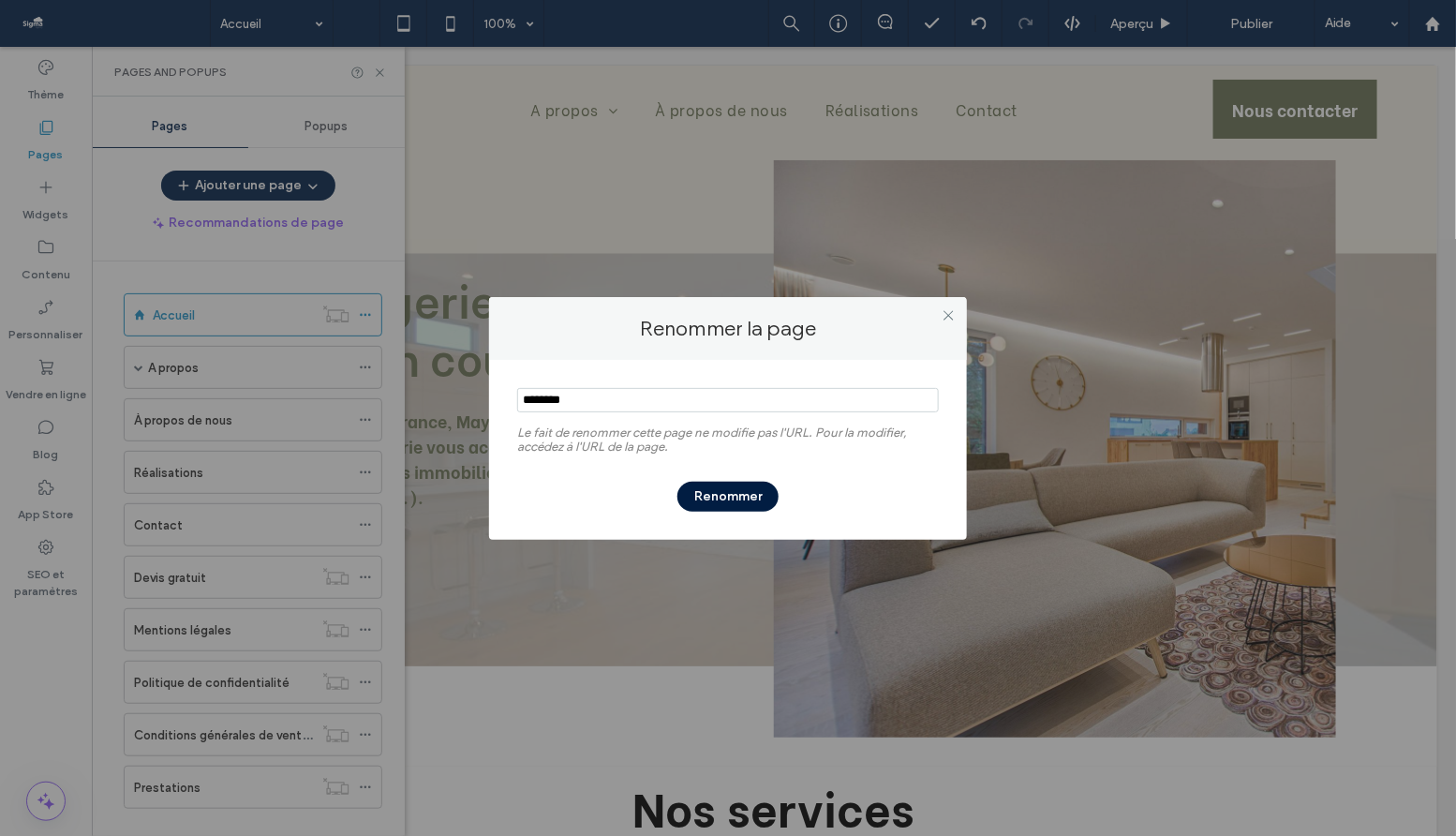 type on "********" 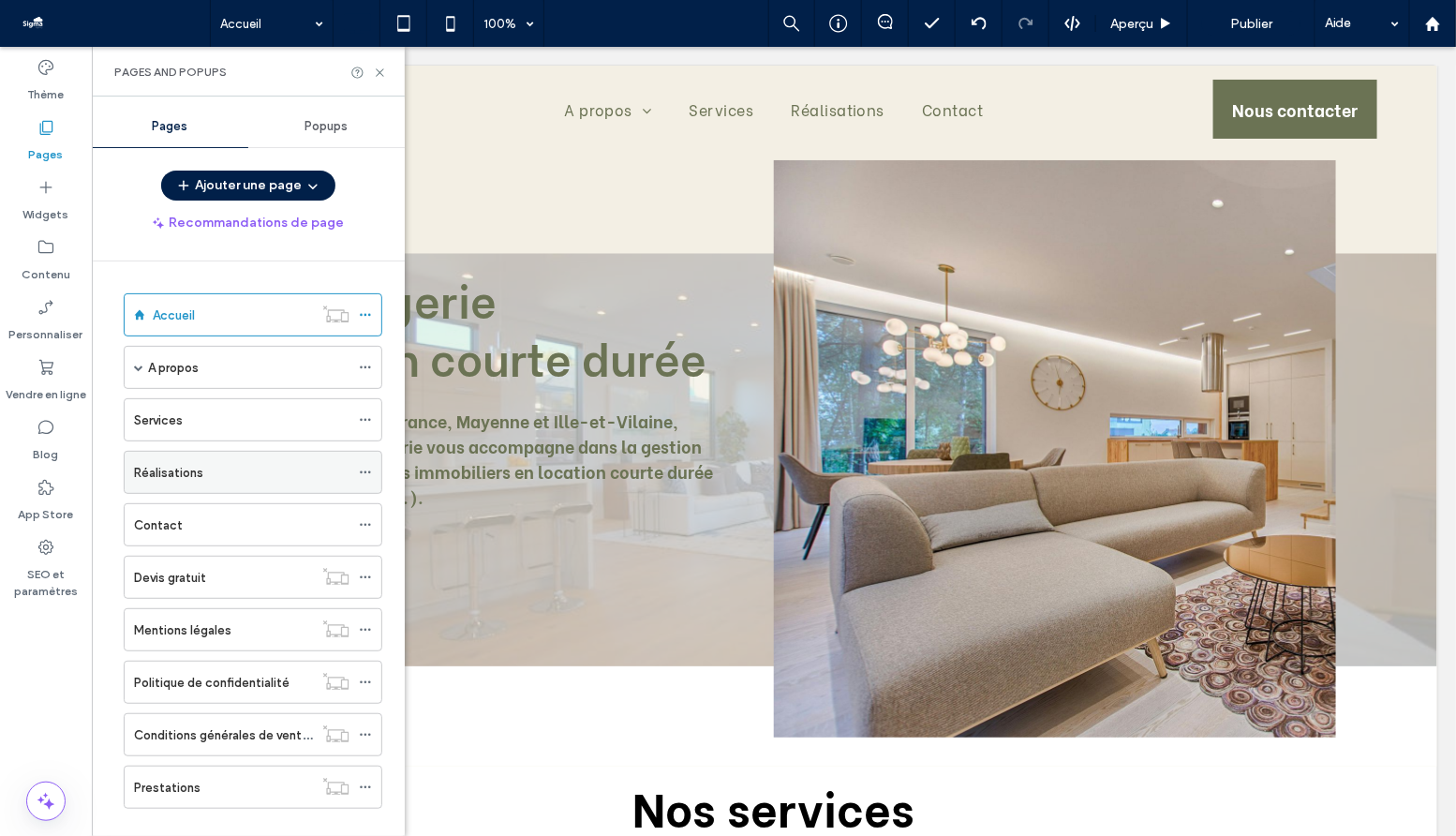 click 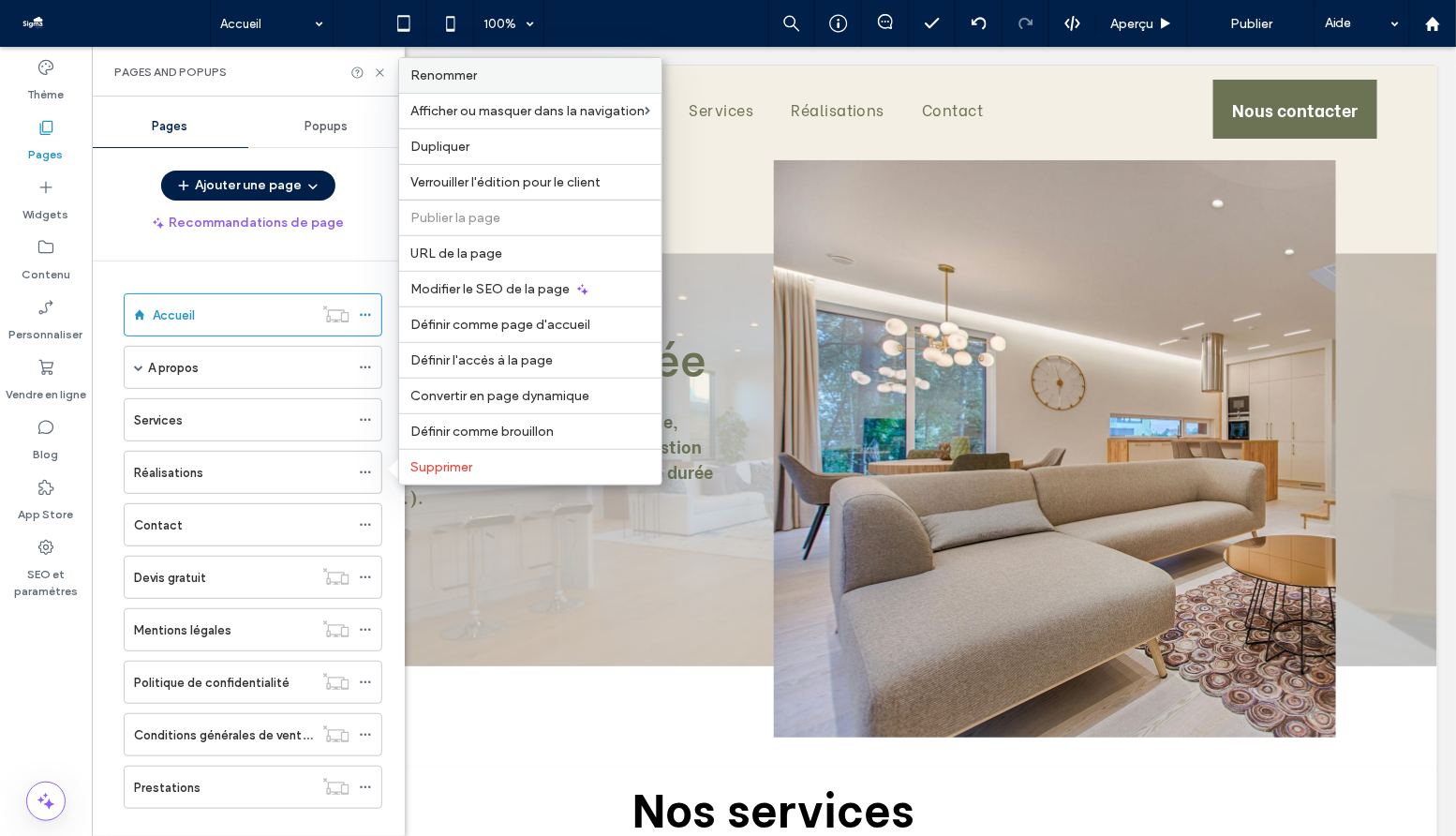 click on "Renommer" at bounding box center [530, 75] 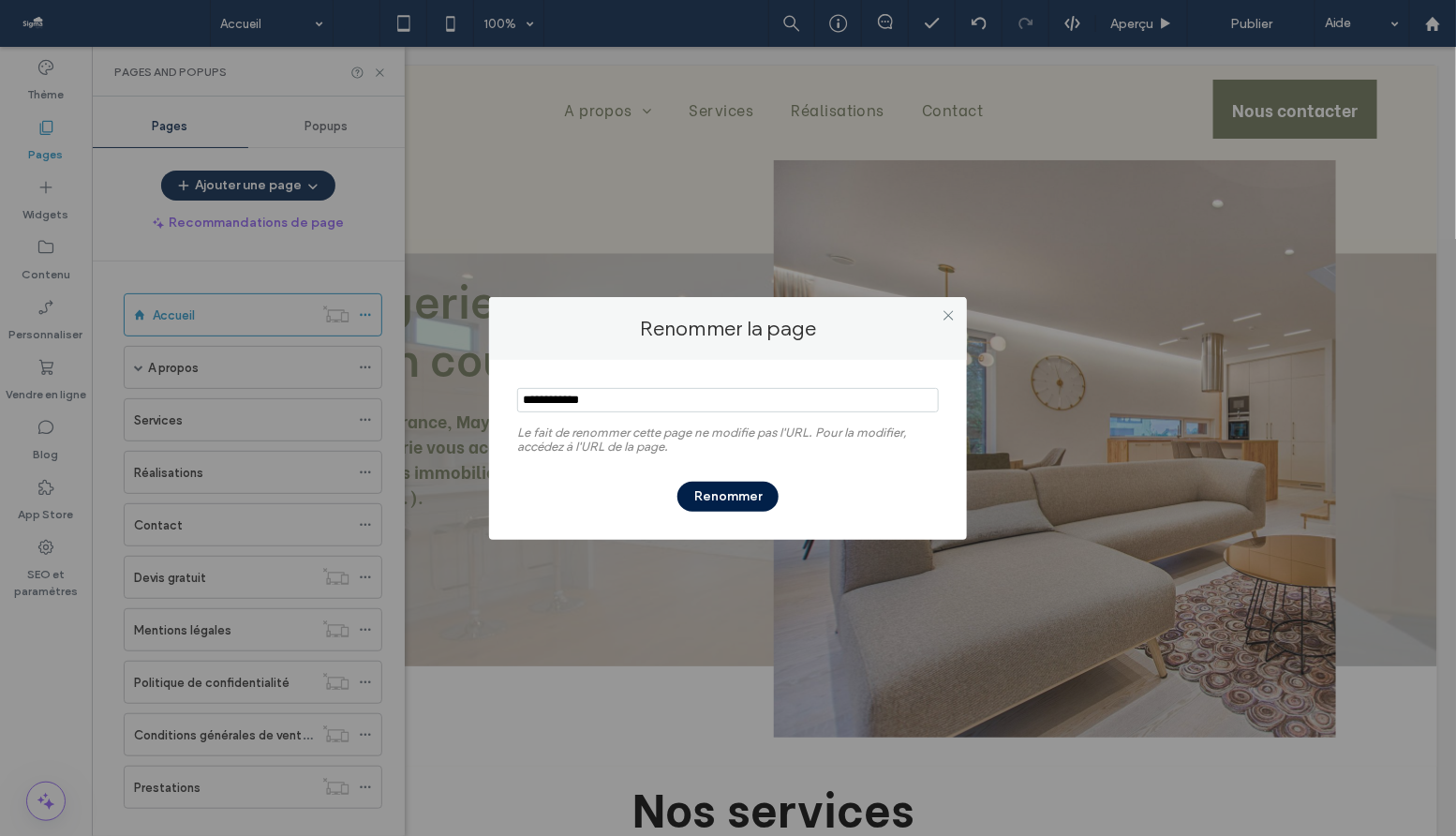 click at bounding box center [728, 400] 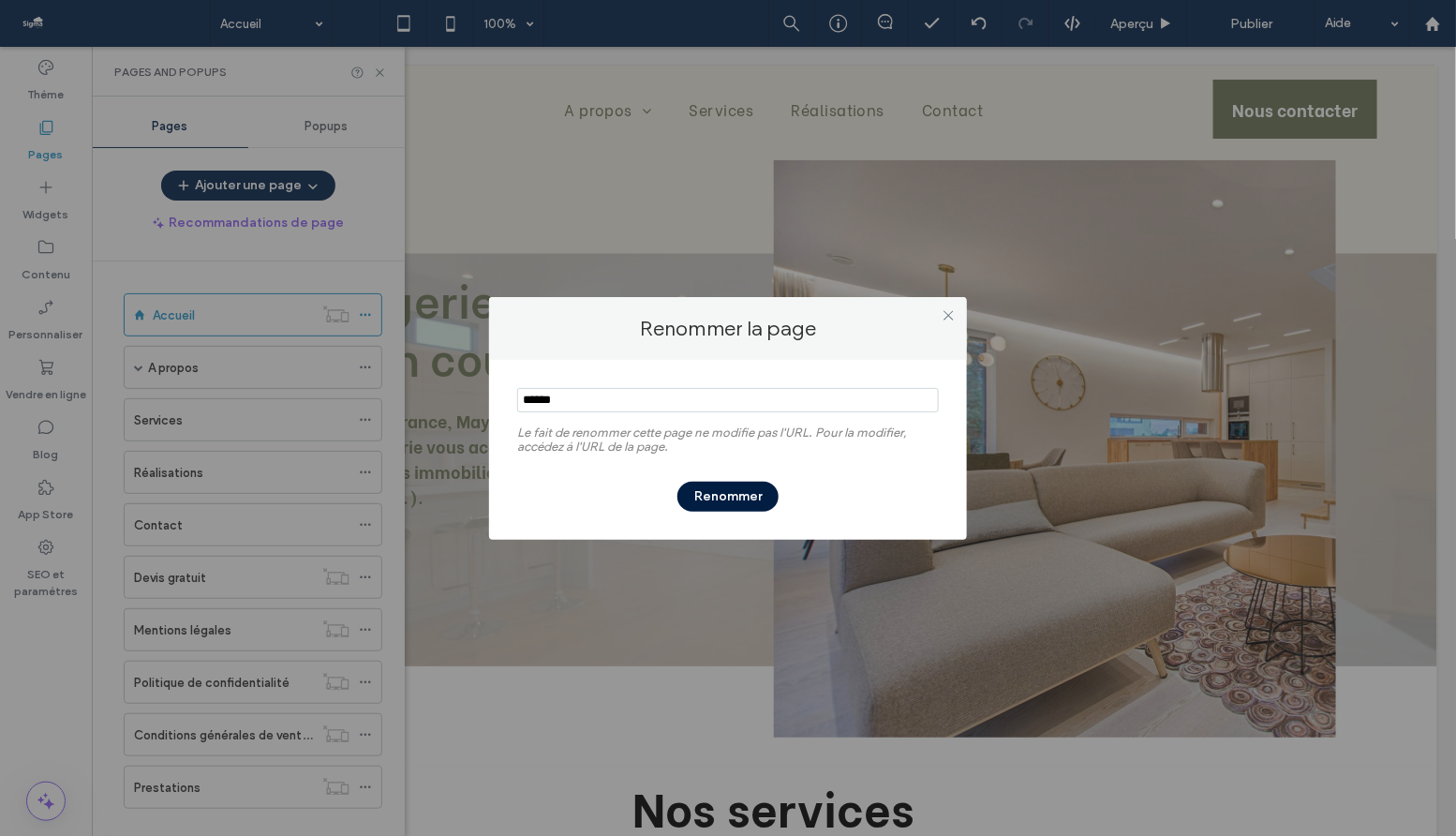 type on "******" 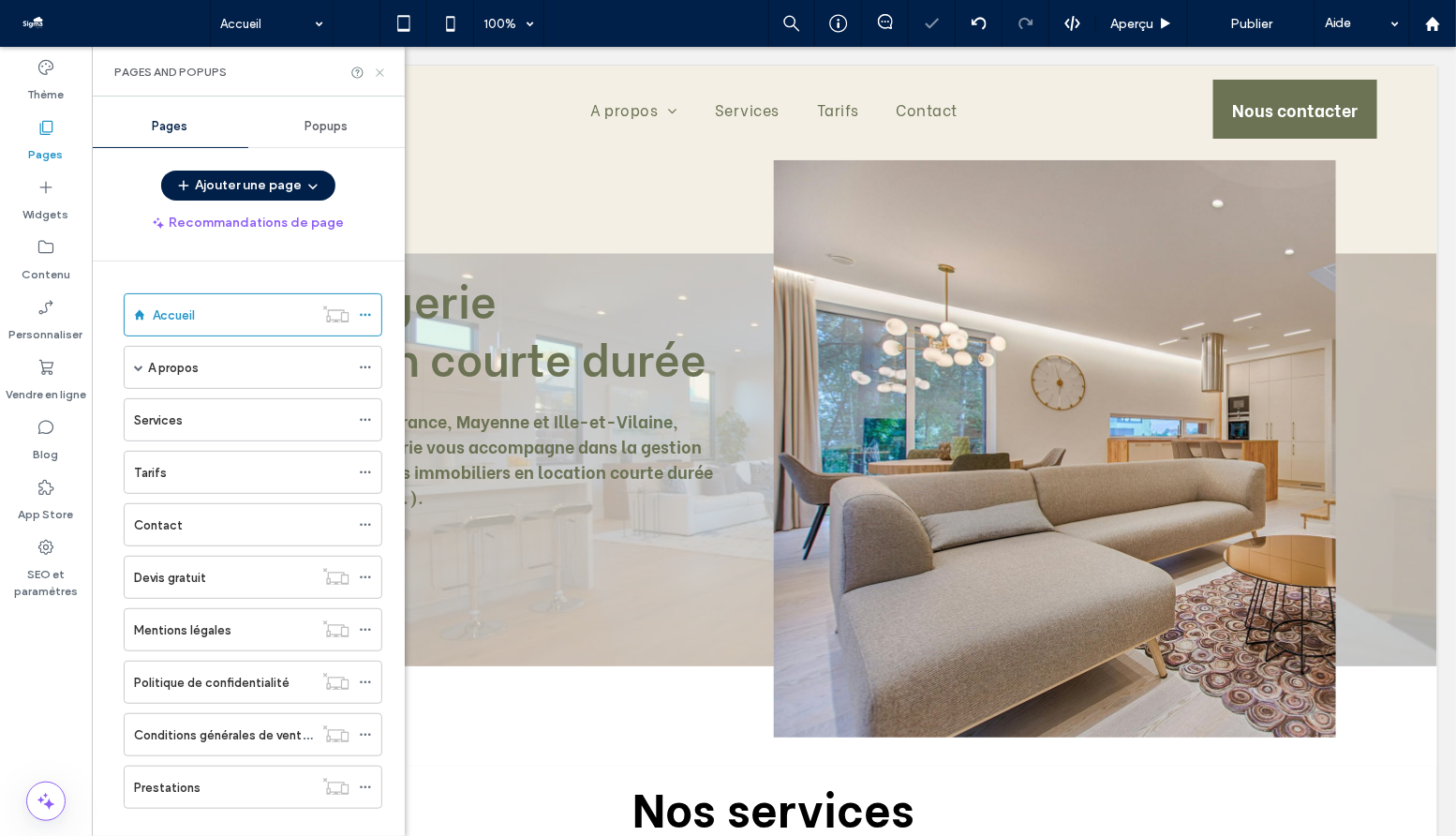 click 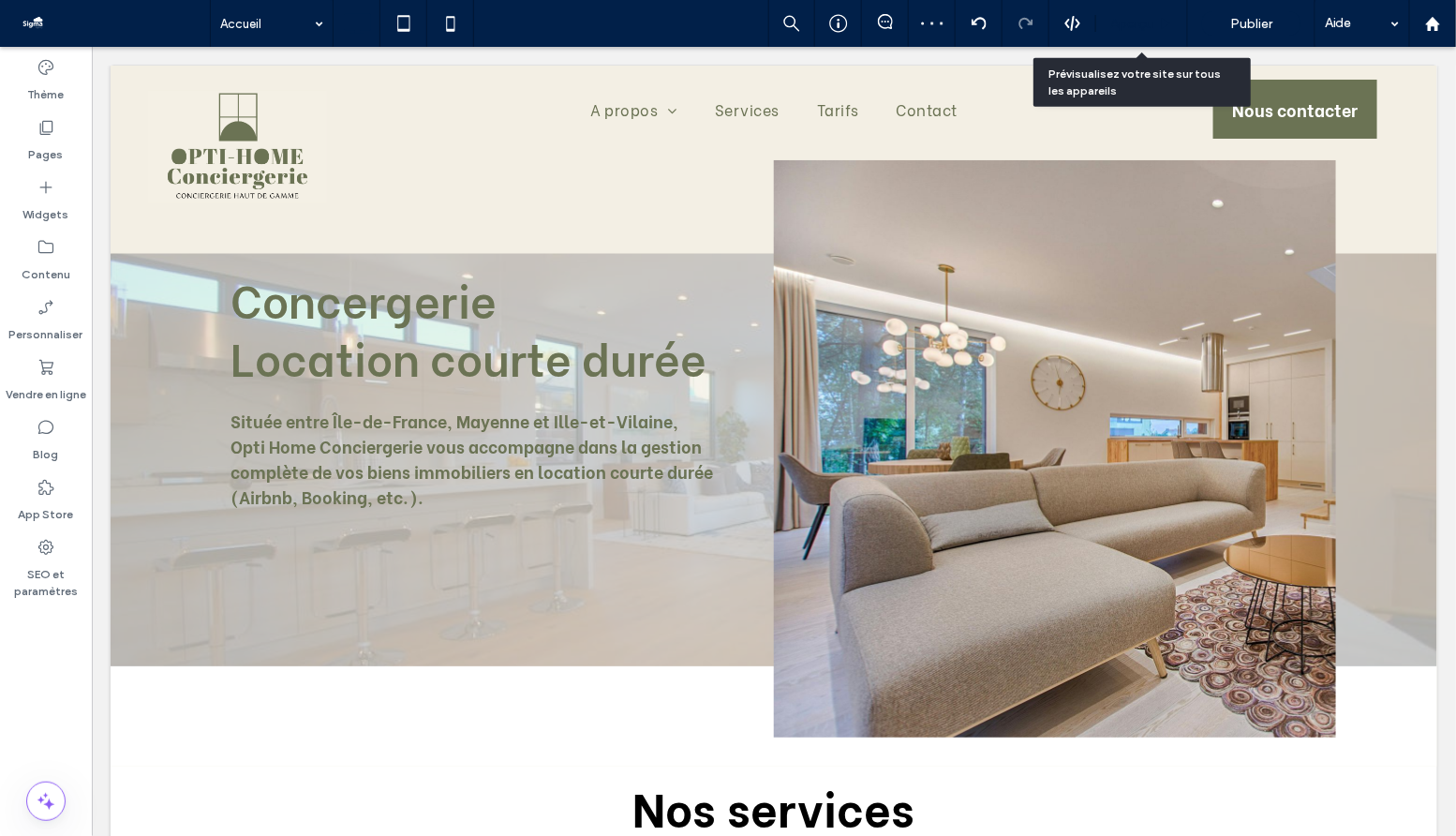 click on "Aperçu" at bounding box center [1132, 23] 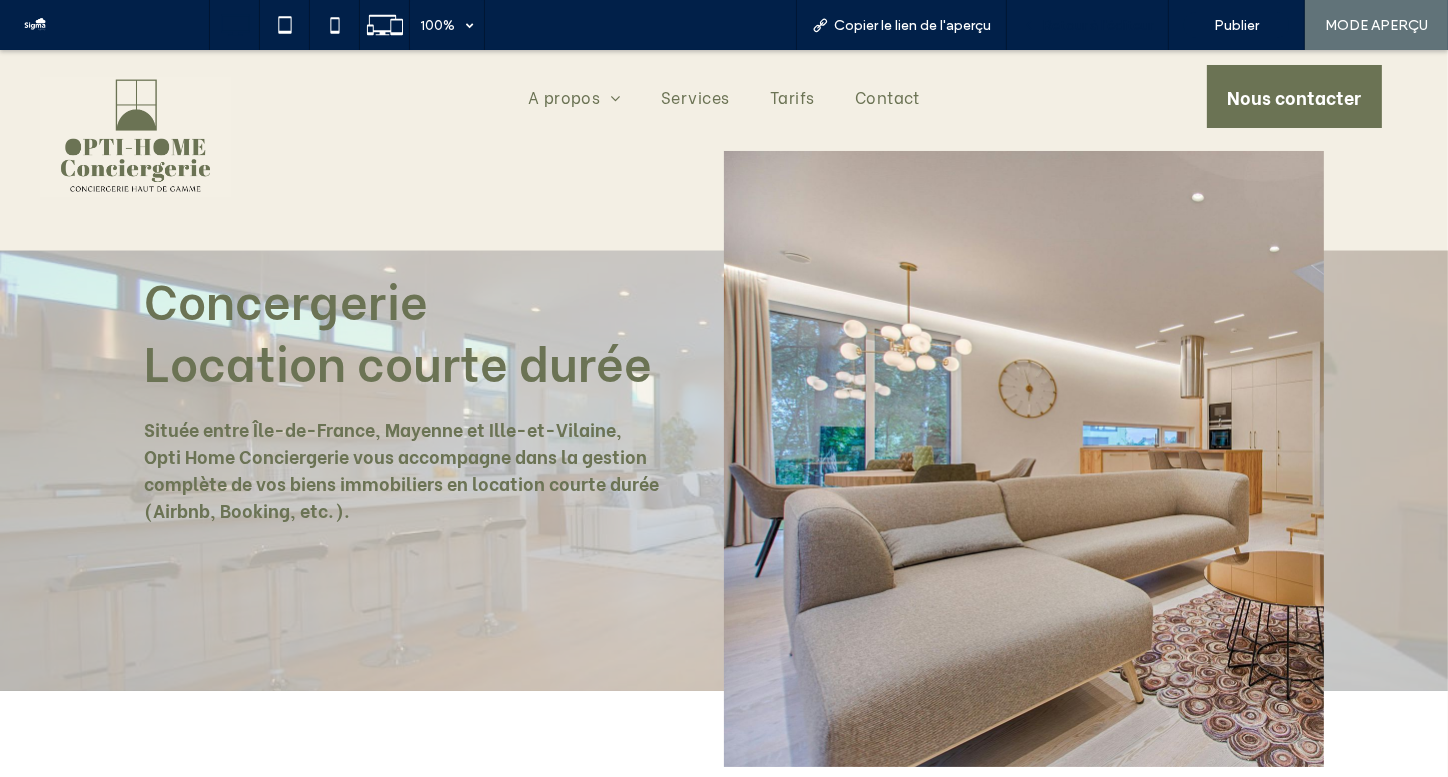 click on "Retour à l'éditeur" at bounding box center (1097, 25) 